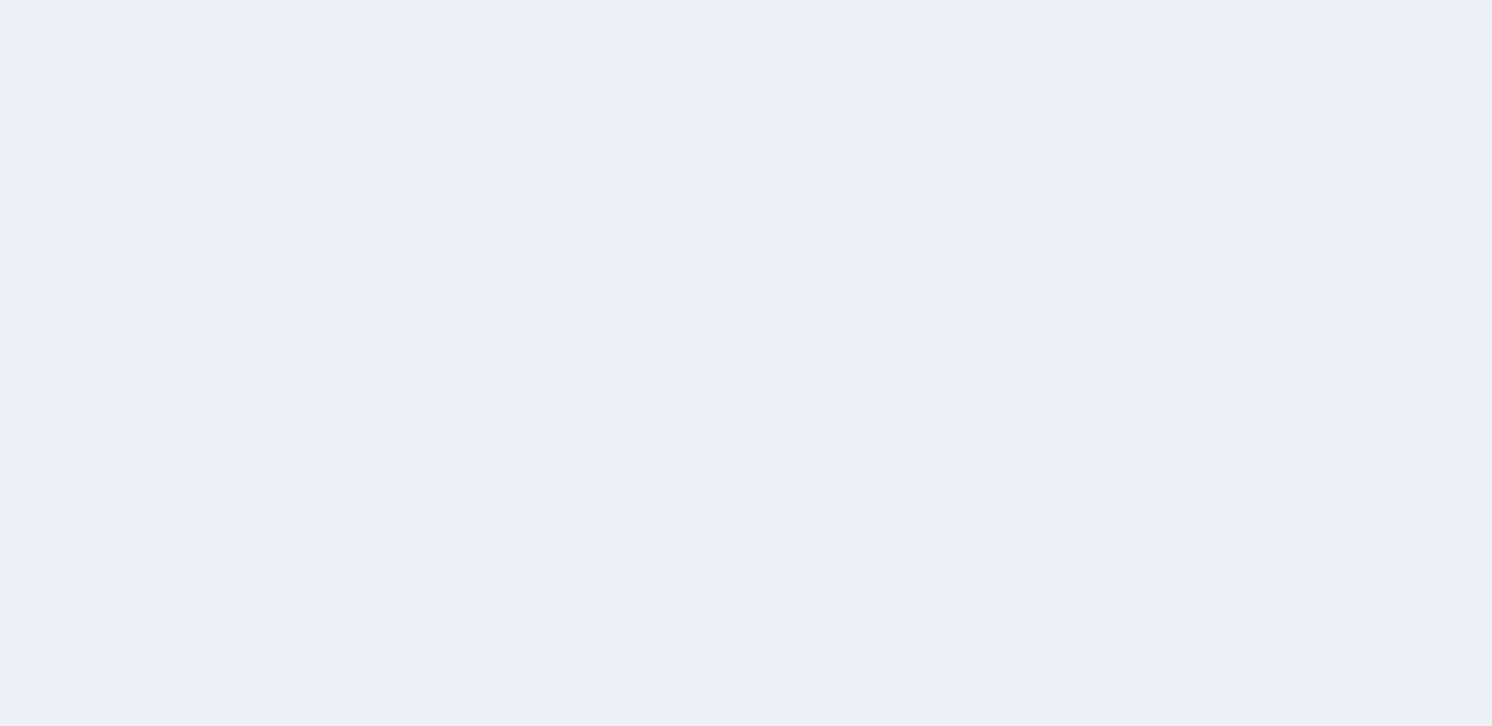 scroll, scrollTop: 0, scrollLeft: 0, axis: both 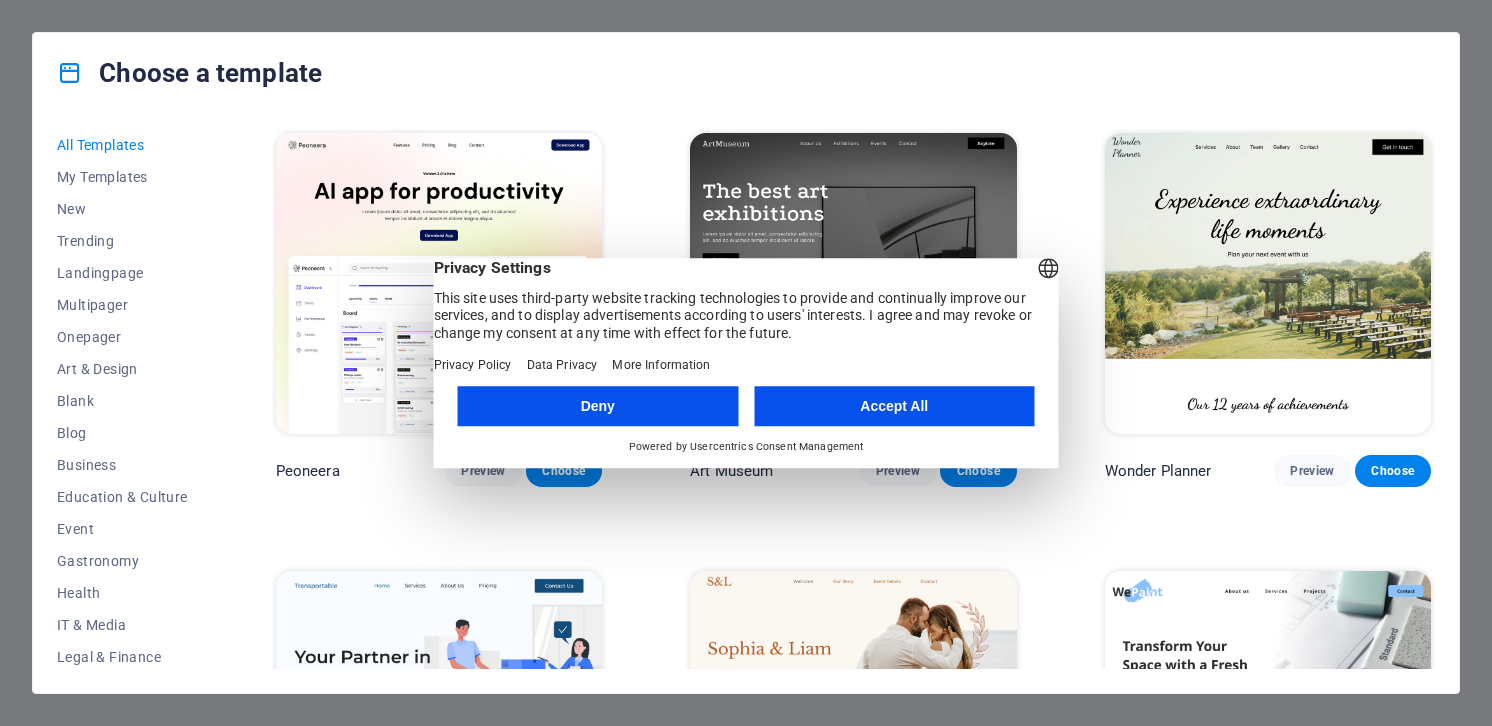 click on "Accept All" at bounding box center [894, 406] 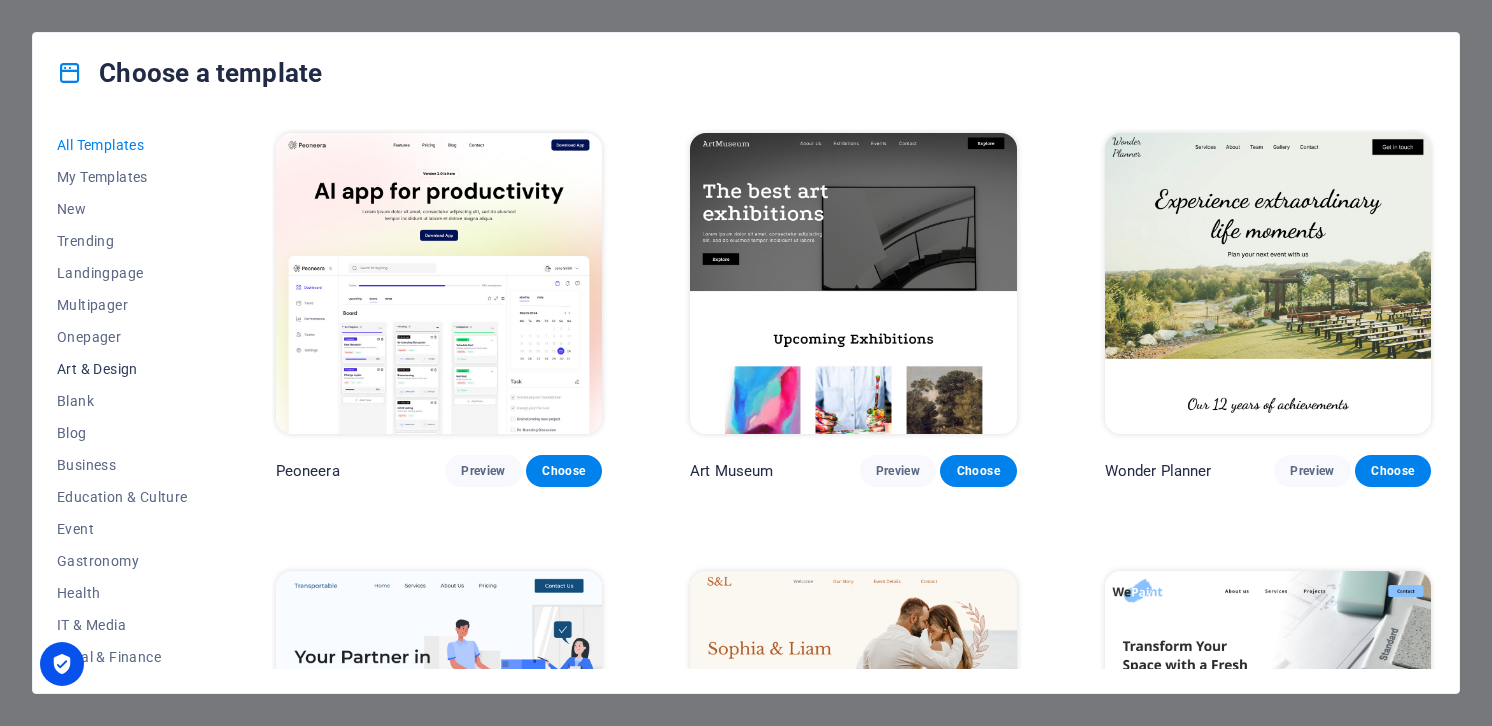 click on "Art & Design" at bounding box center [122, 369] 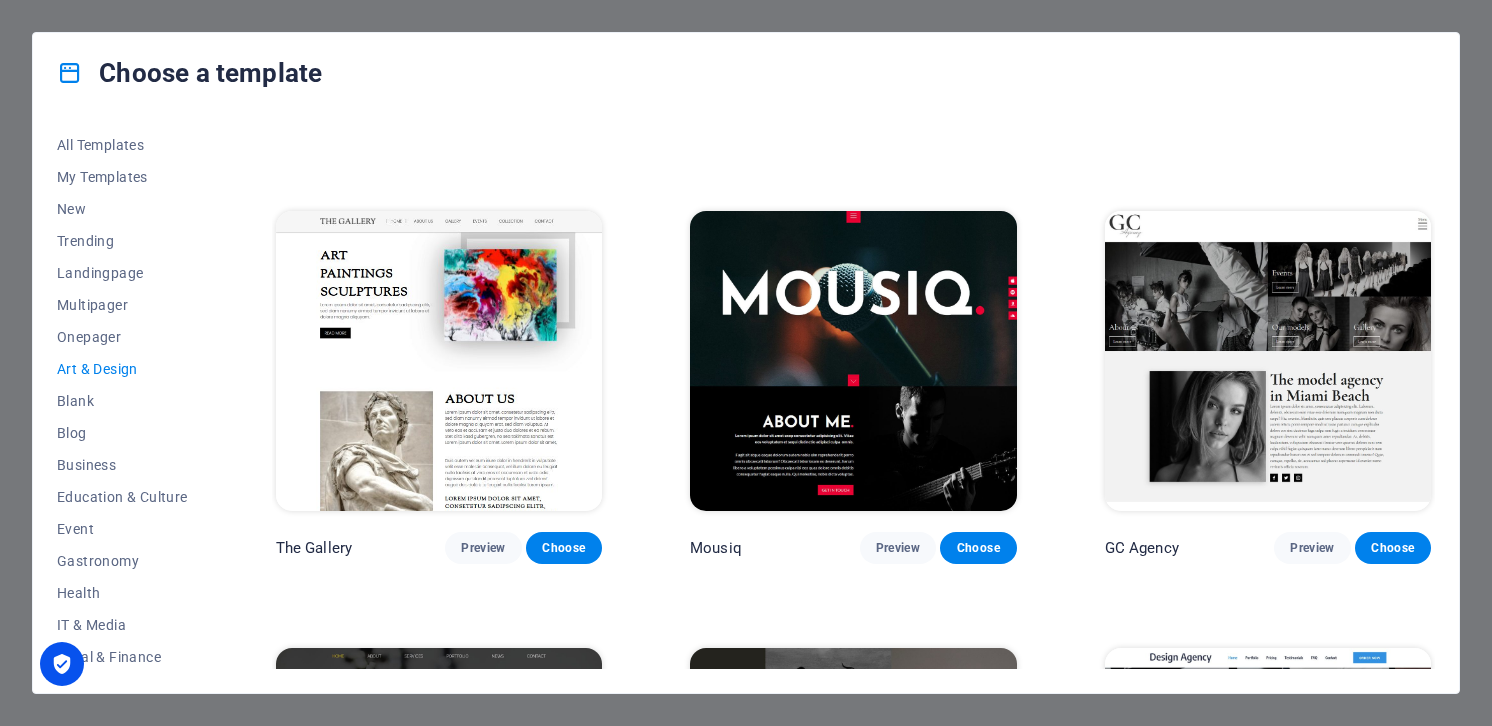 scroll, scrollTop: 826, scrollLeft: 0, axis: vertical 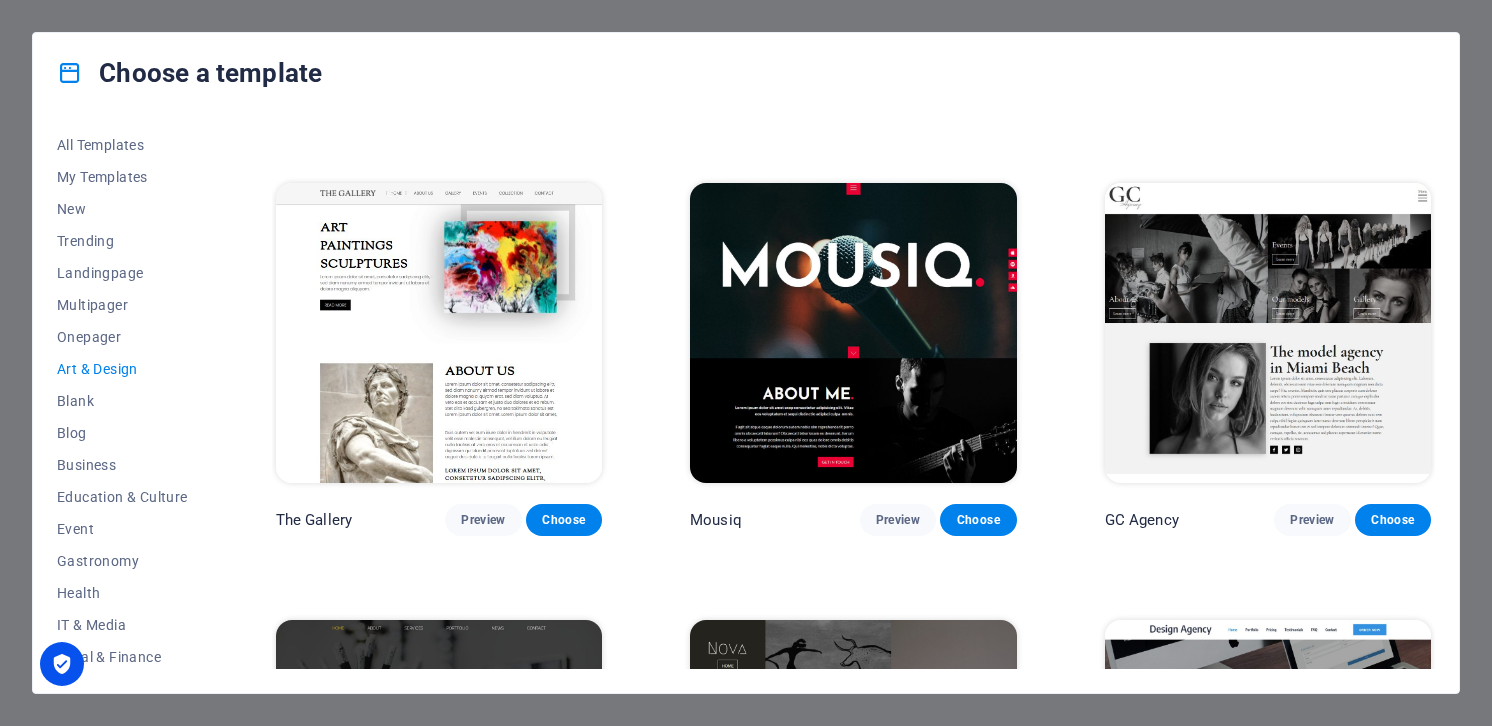 click at bounding box center [853, 333] 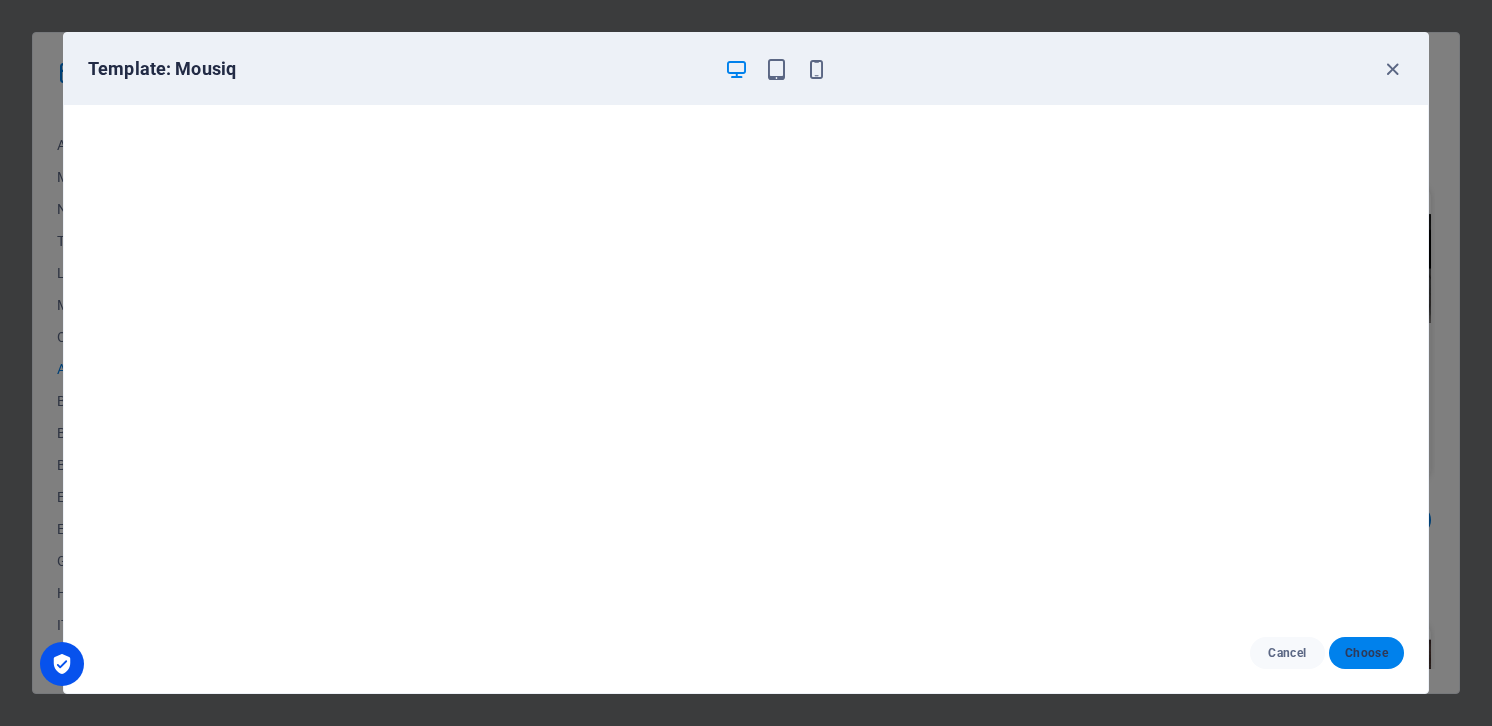click on "Choose" at bounding box center (1366, 653) 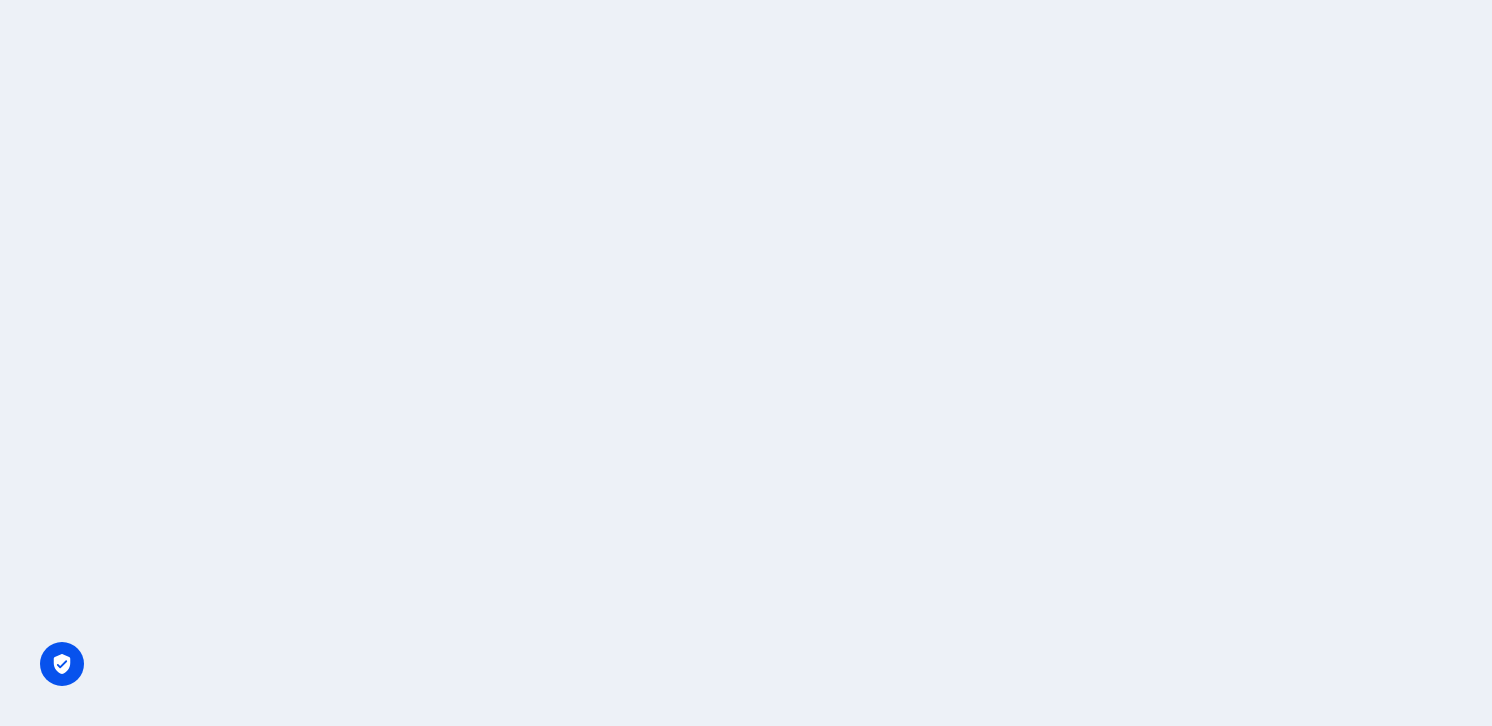 scroll, scrollTop: 0, scrollLeft: 0, axis: both 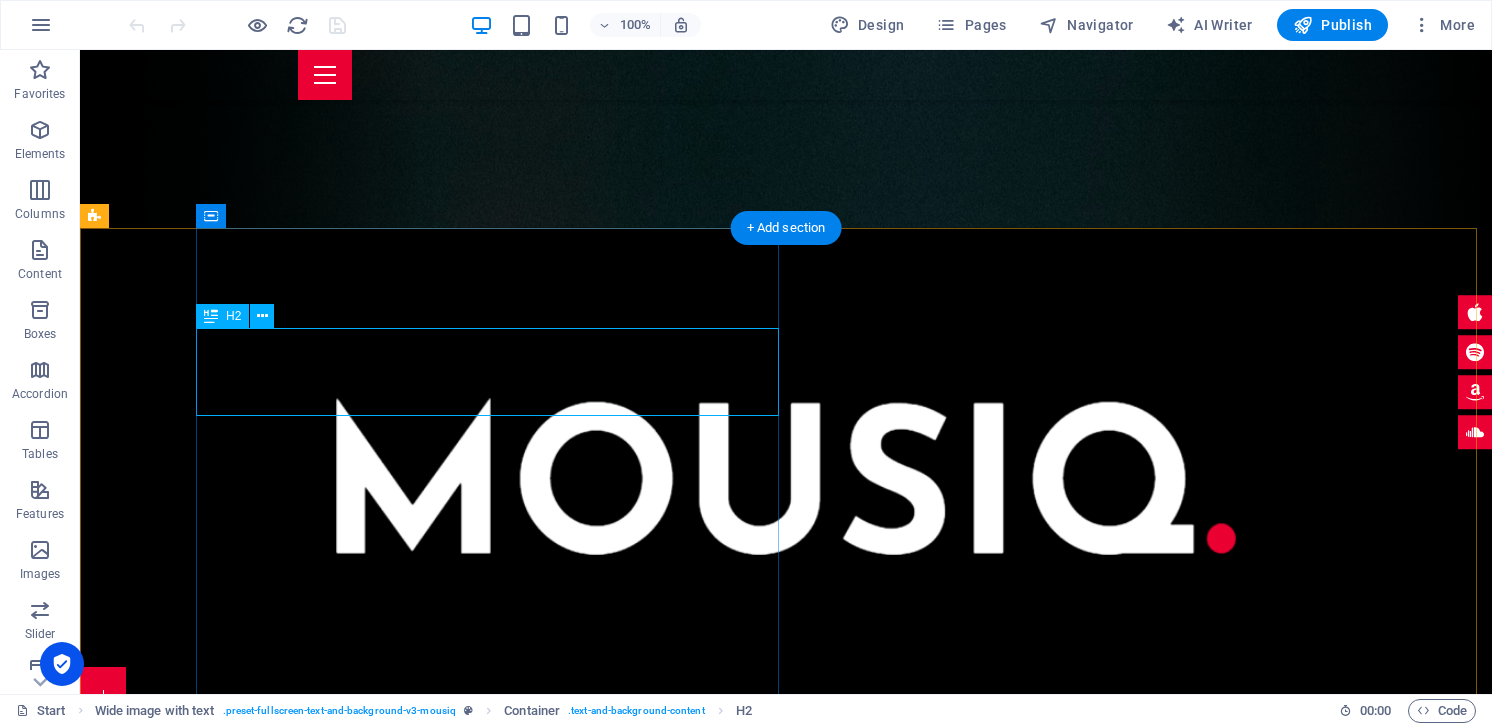click on "About me ." at bounding box center (903, 829) 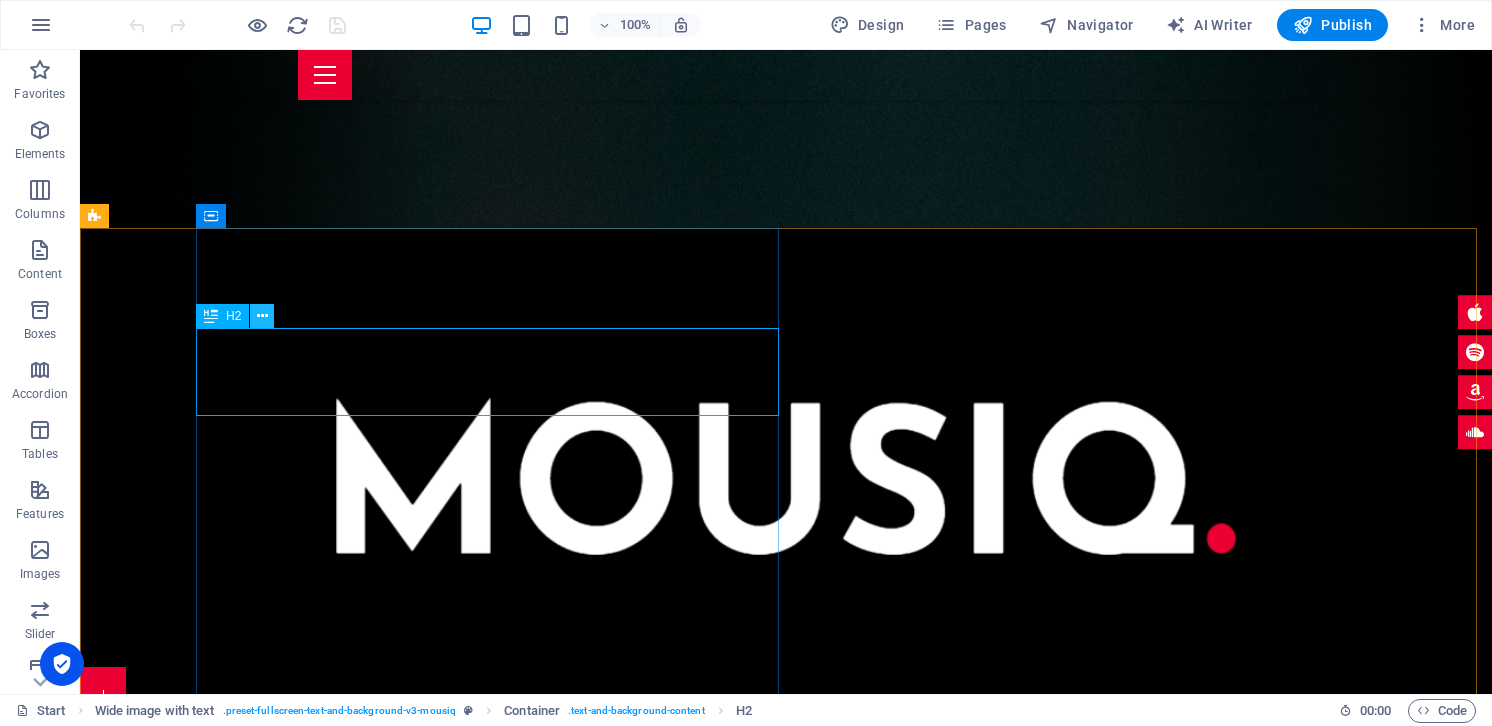 click at bounding box center [262, 316] 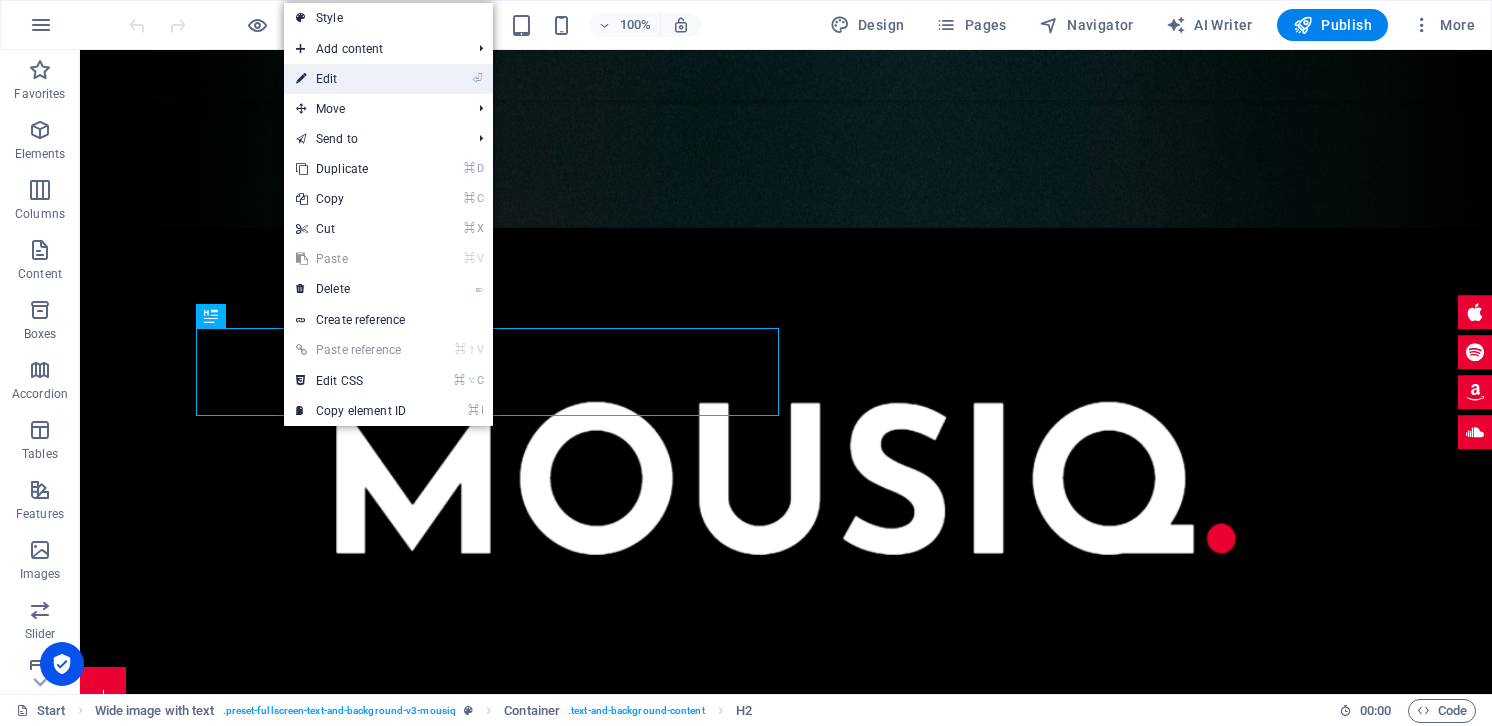 click on "⏎  Edit" at bounding box center [351, 79] 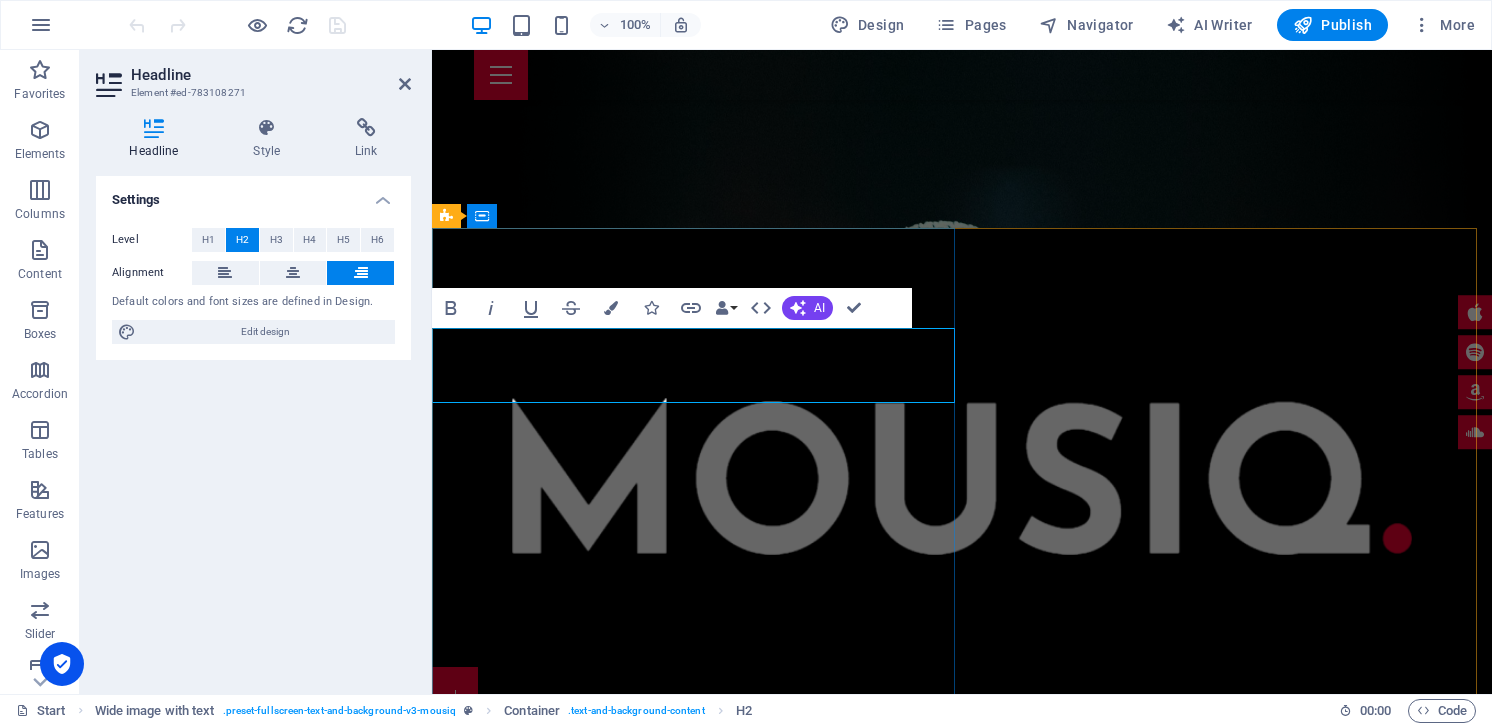 type 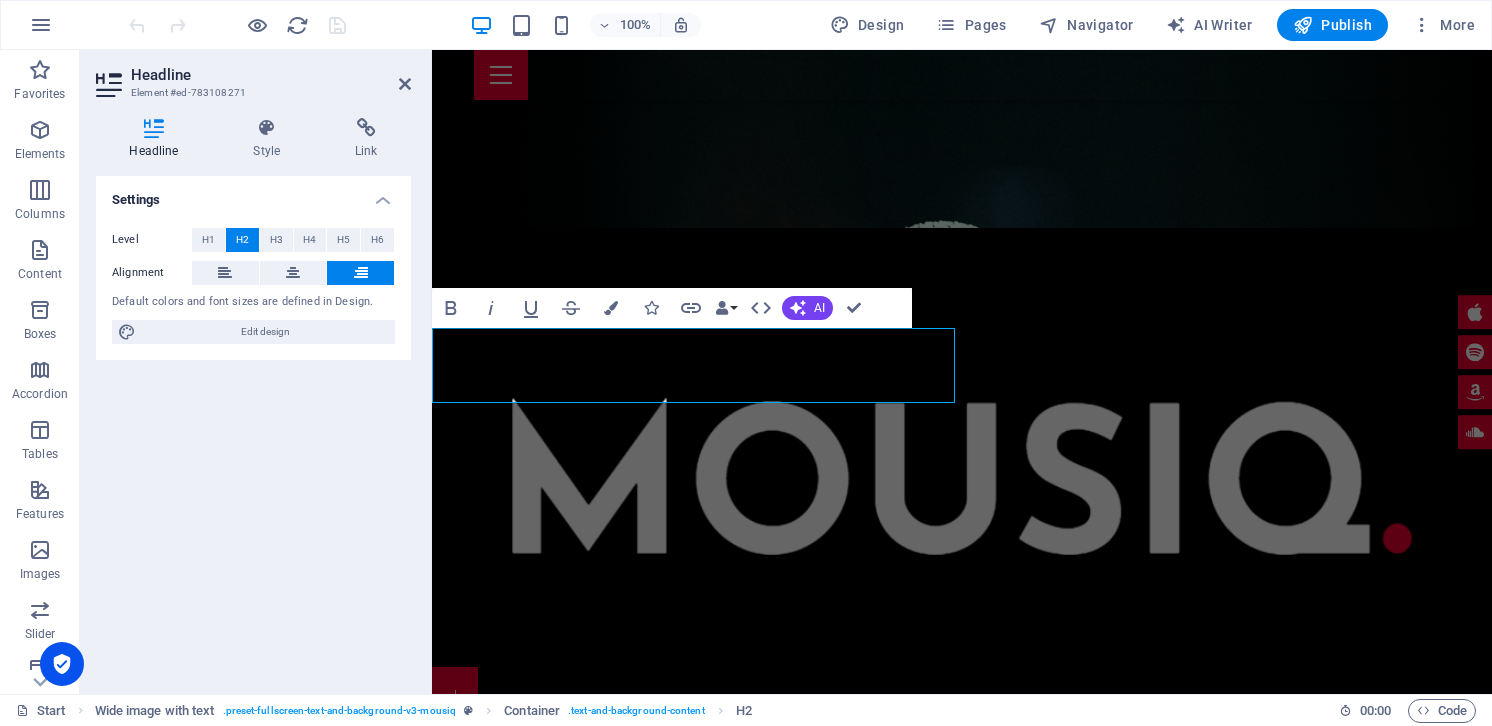 click at bounding box center [962, 1665] 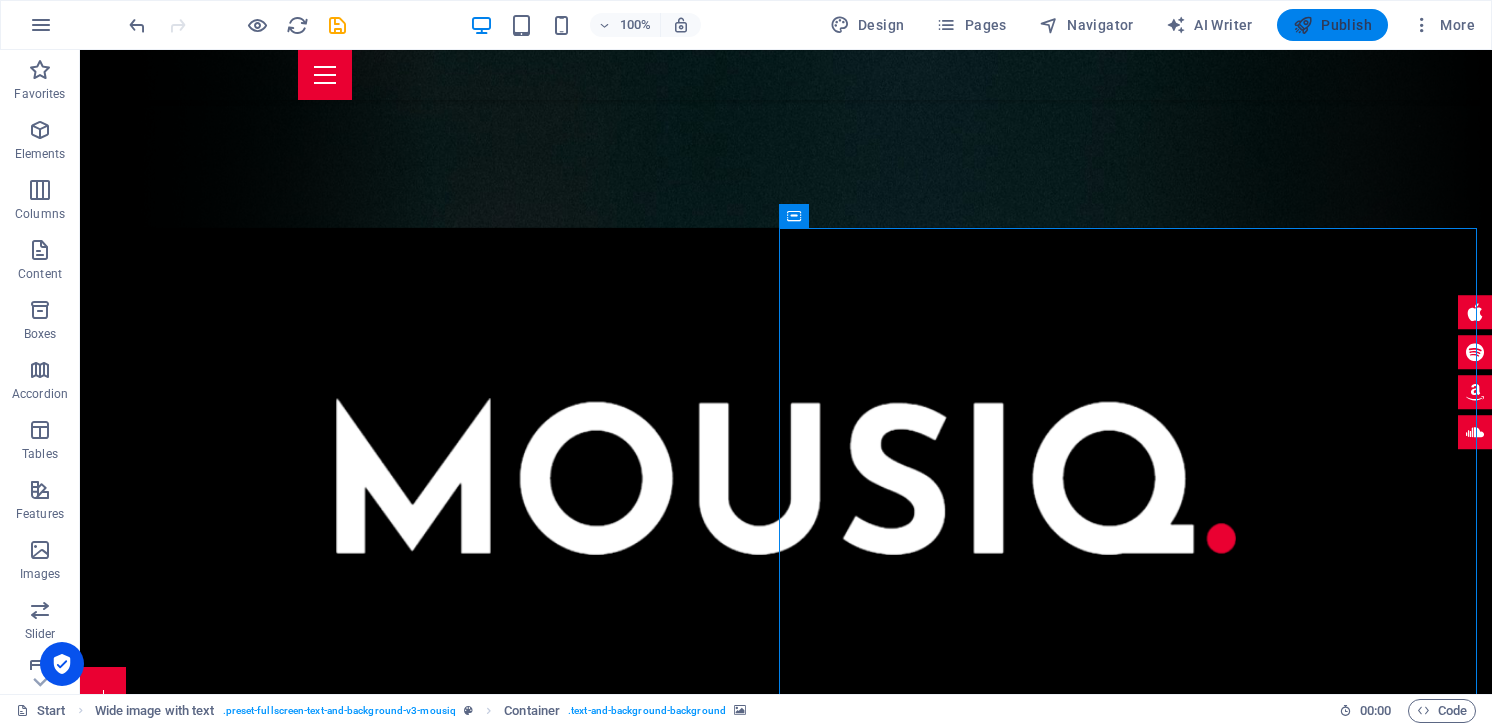click on "Publish" at bounding box center [1332, 25] 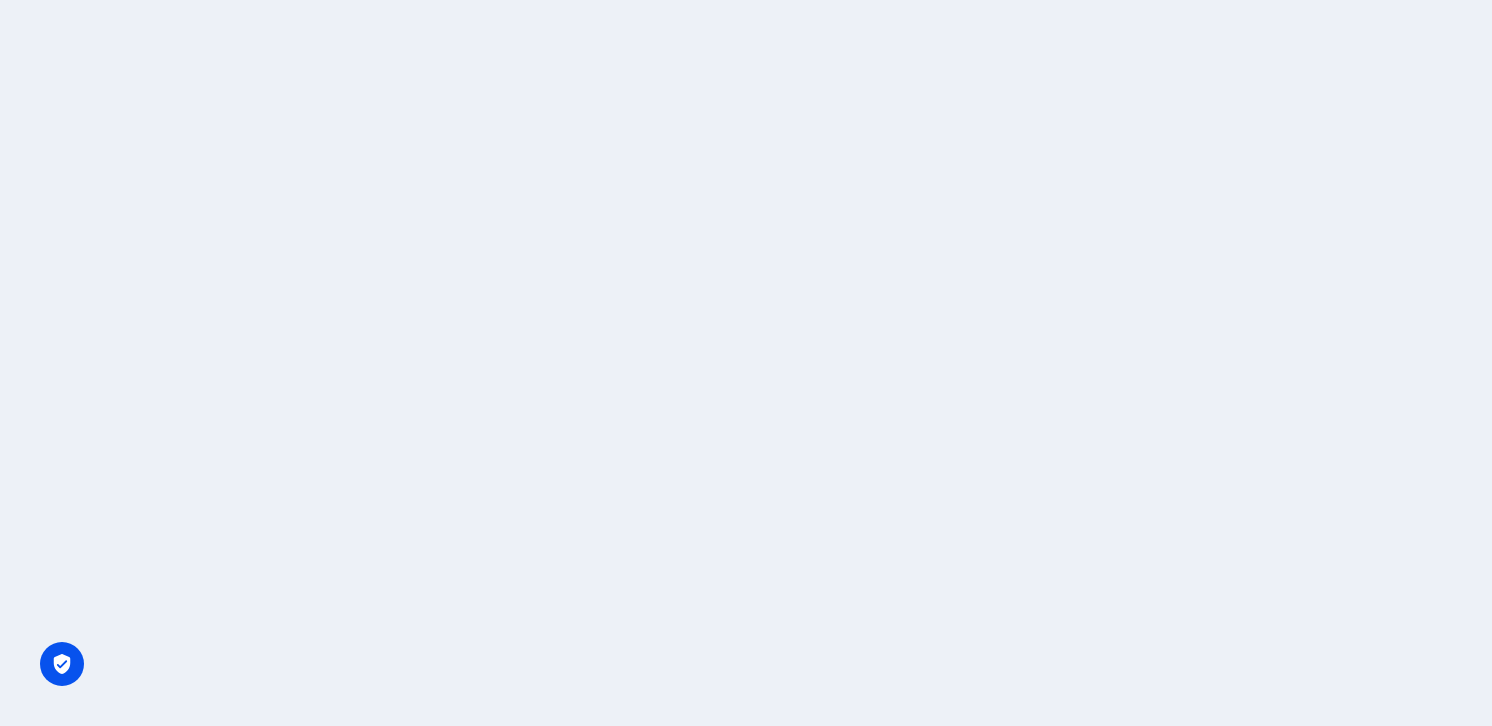 scroll, scrollTop: 0, scrollLeft: 0, axis: both 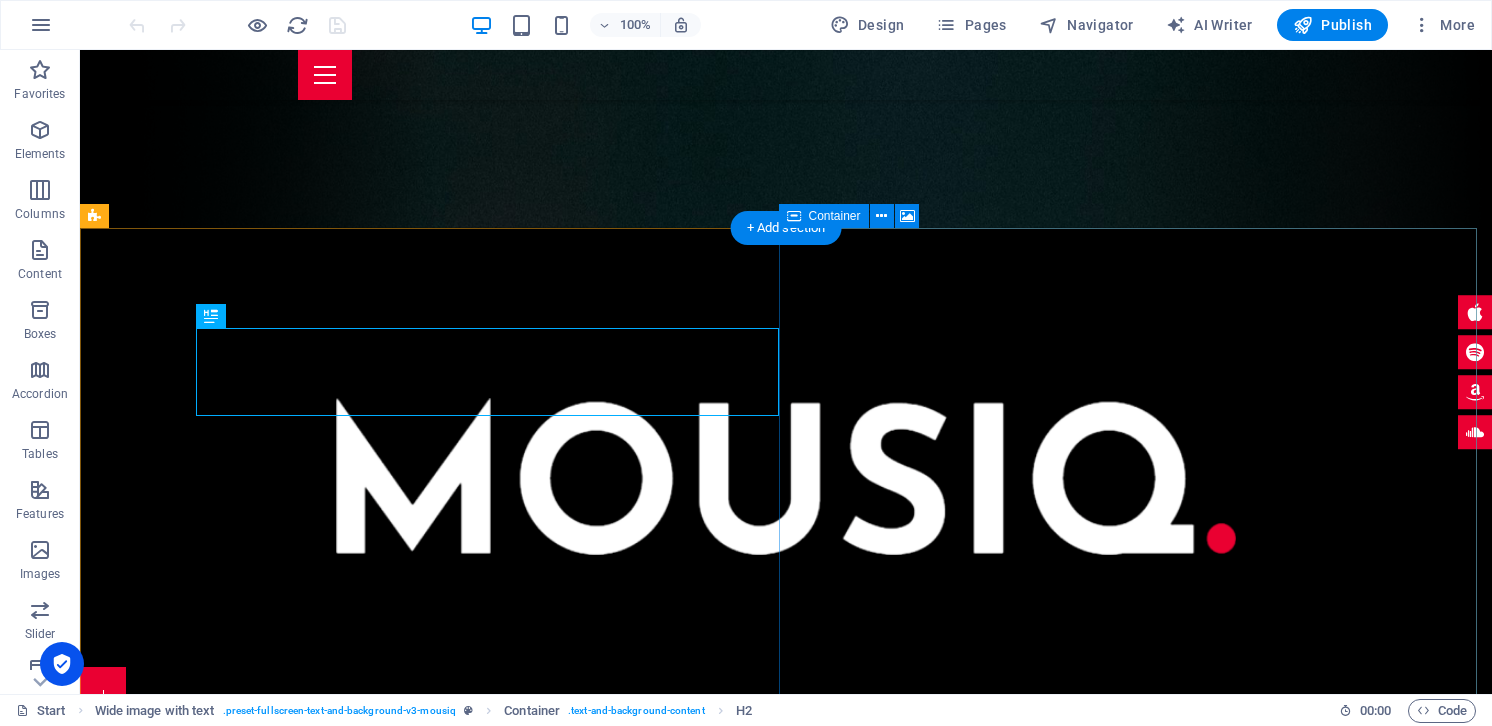 click on "Drop content here or  Add elements  Paste clipboard" at bounding box center [786, 2113] 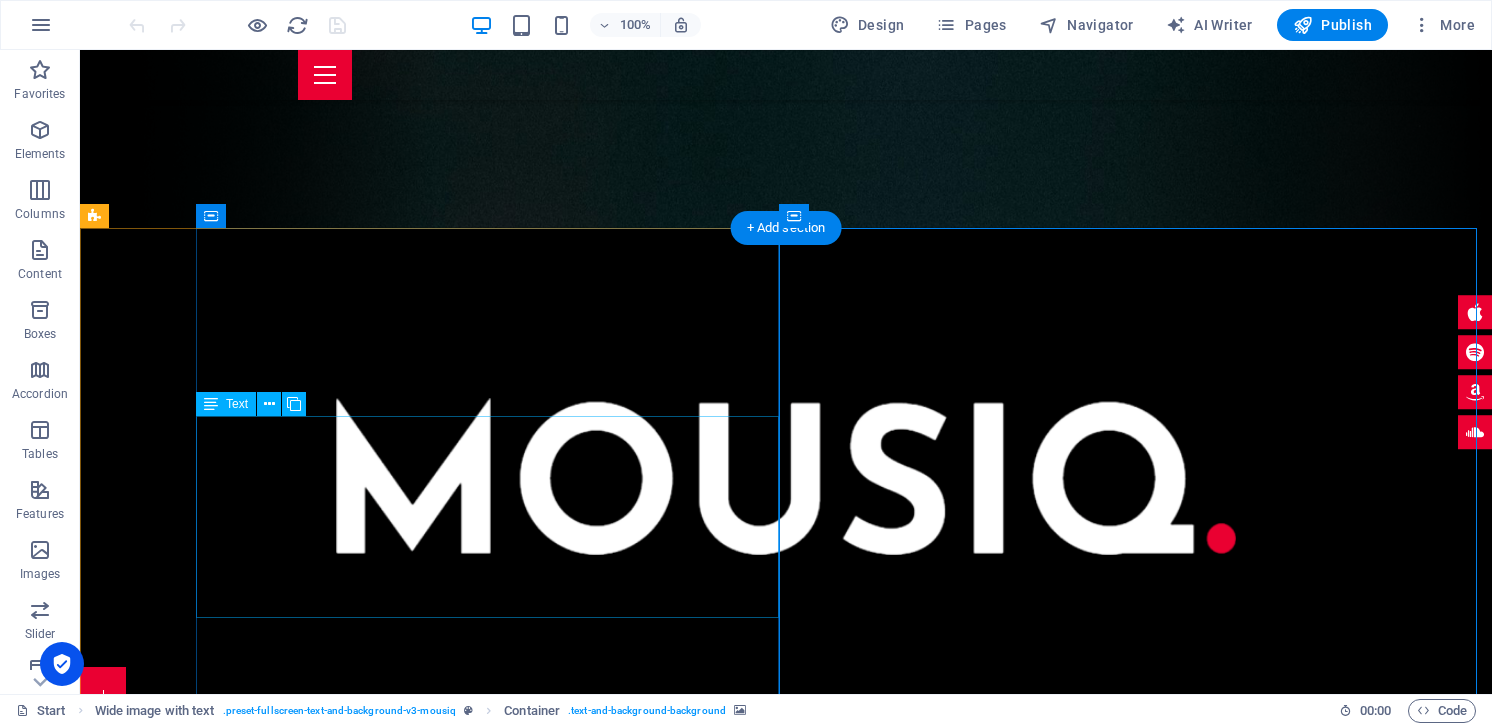 click on "Lorem ipsum dolor sit amet exop consectetur adipisicing elit. Vitae eos voluptatem et sequi distinctio adipisci culpa  omnis. Fugit sit atque eaque dolorum autem nobis elm reprehenderit porro omnis obcaecati laborum? Obcaecati laboriosam ex deserunt, [PERSON_NAME] libero a voluptatem possimus culpa nisi eos quas dolore omnis debitis consequatur fugiat eaque nulla. Qui molestias, nobis dicta voluptas." at bounding box center (903, 928) 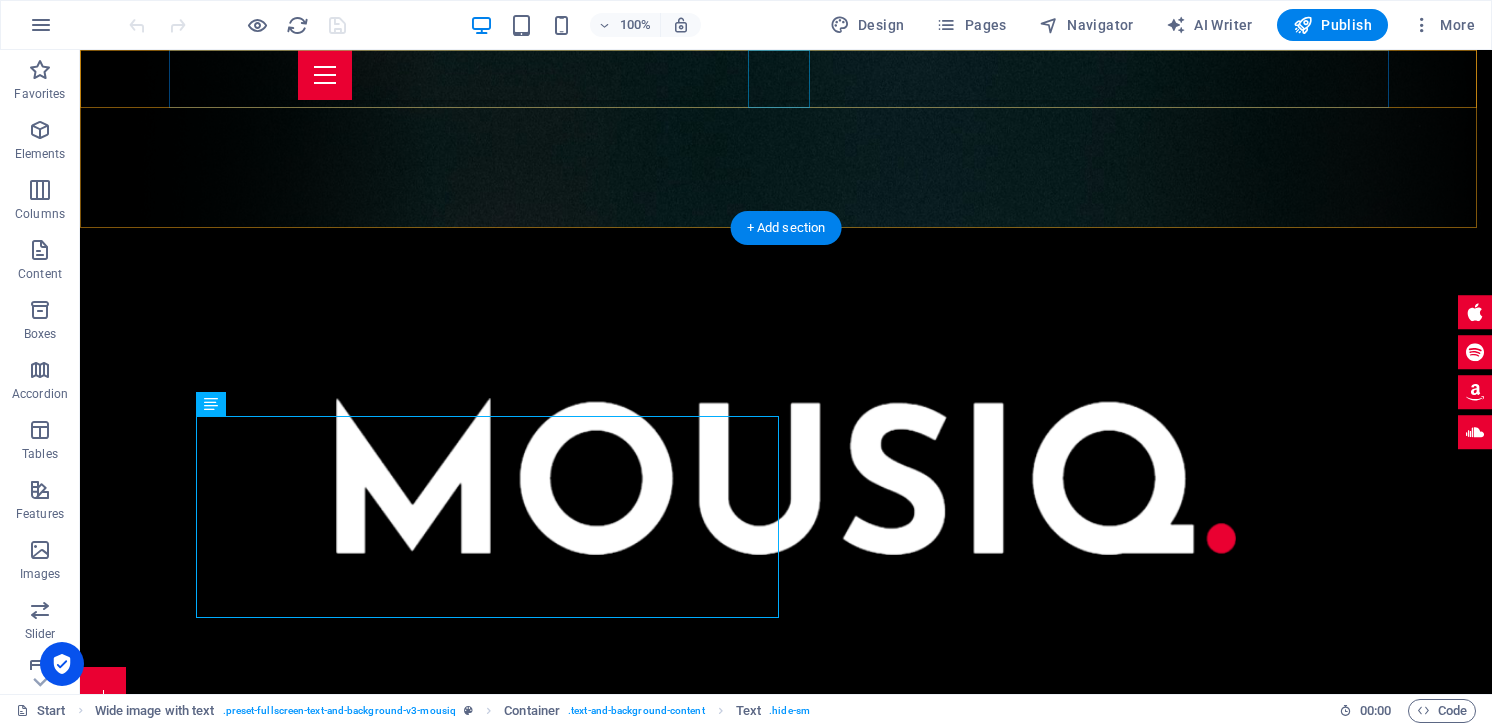 click at bounding box center (786, 75) 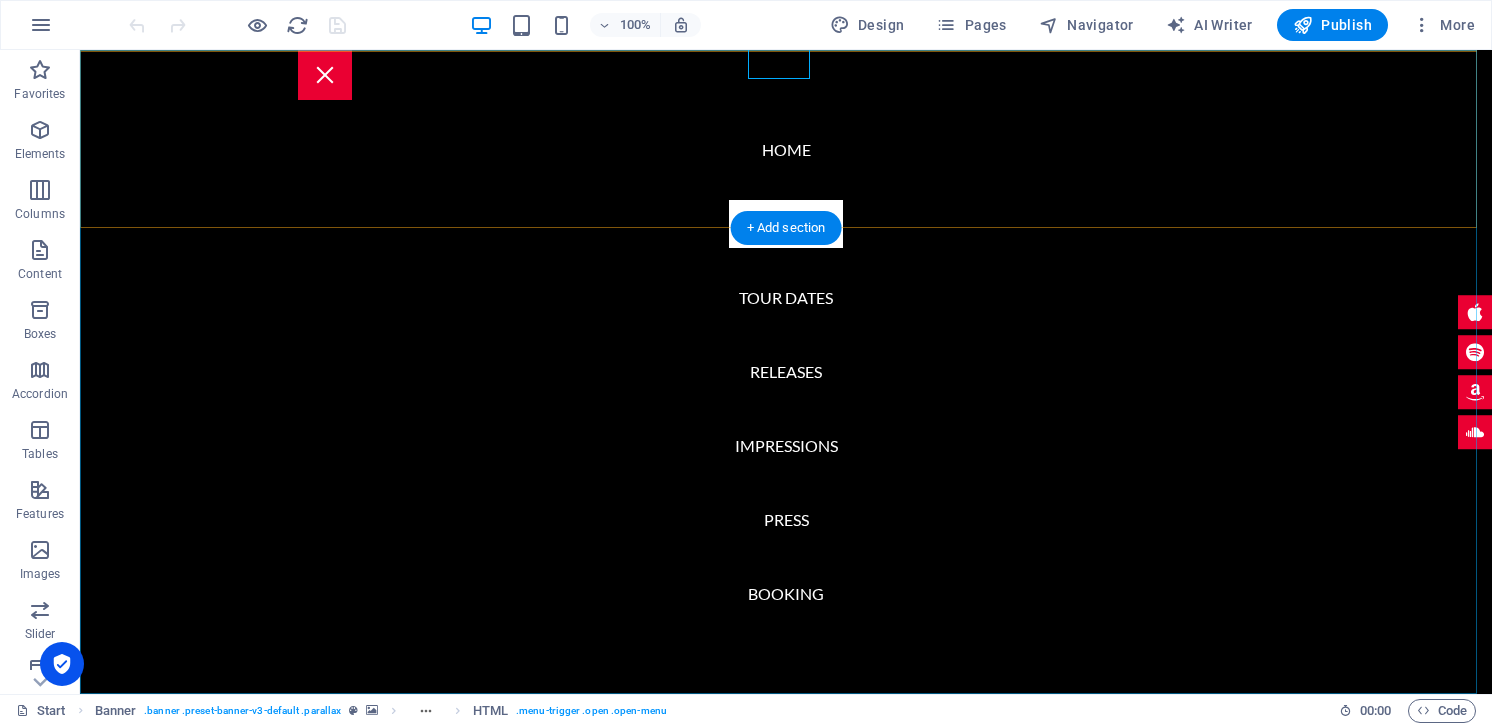 click on "Home About me Tour Dates Releases Impressions Press Booking" at bounding box center (786, 372) 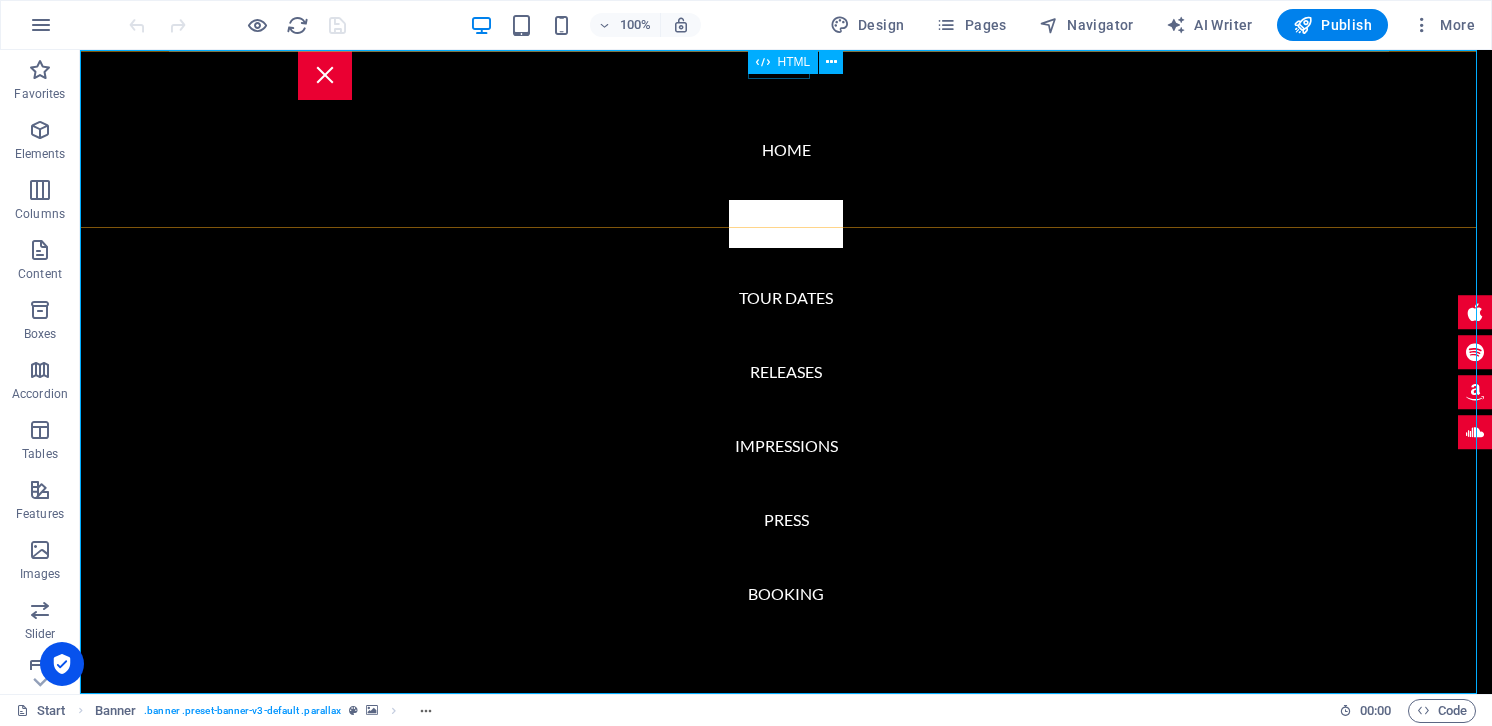 click on "HTML" at bounding box center (783, 62) 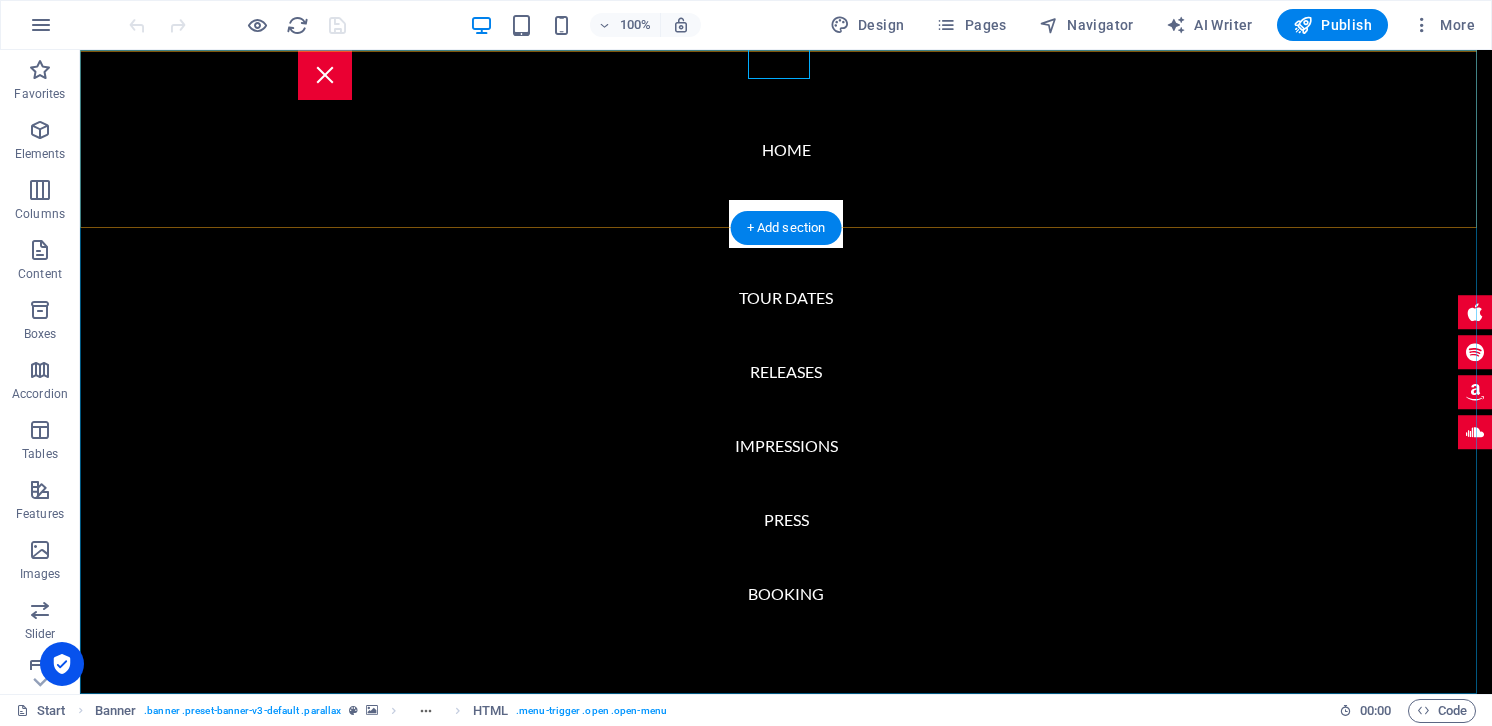 click on "Home About me Tour Dates Releases Impressions Press Booking" at bounding box center [786, 372] 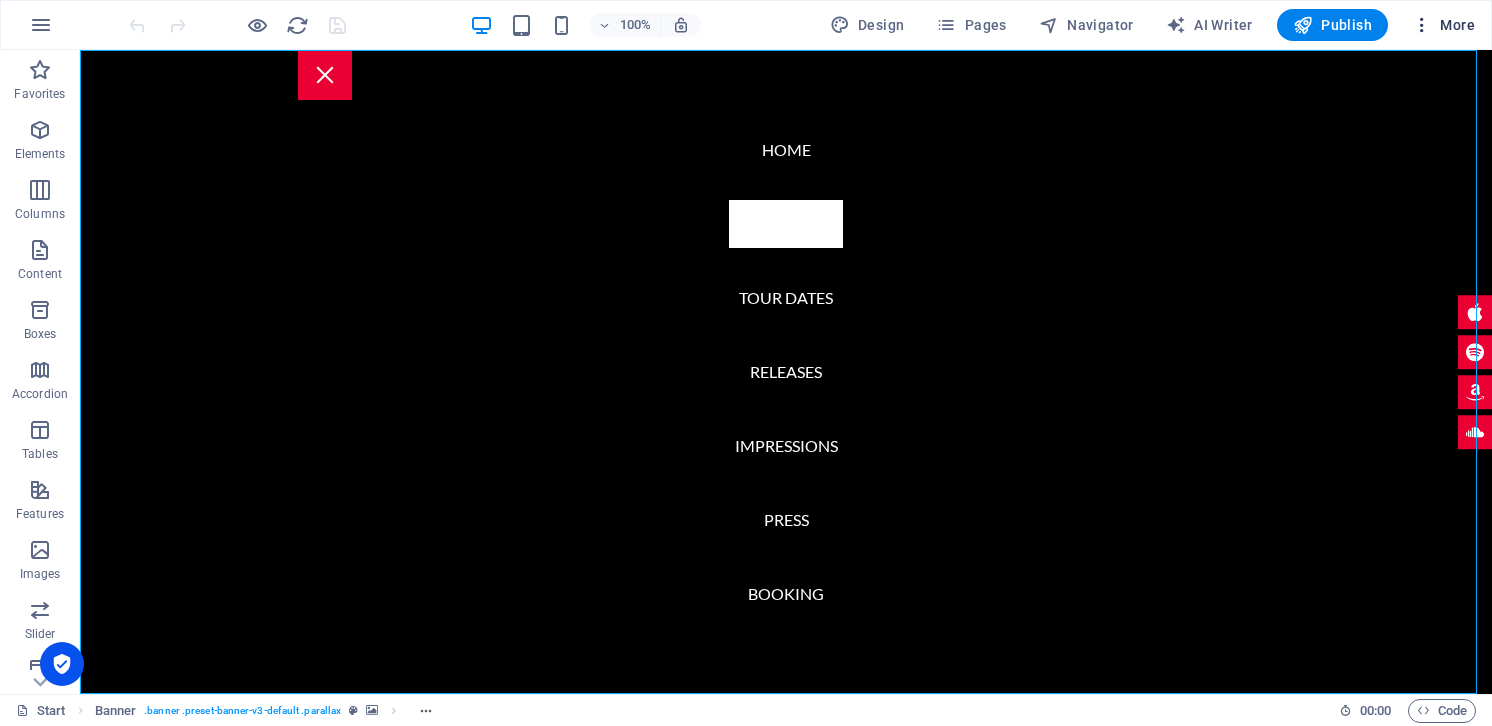 click at bounding box center (1422, 25) 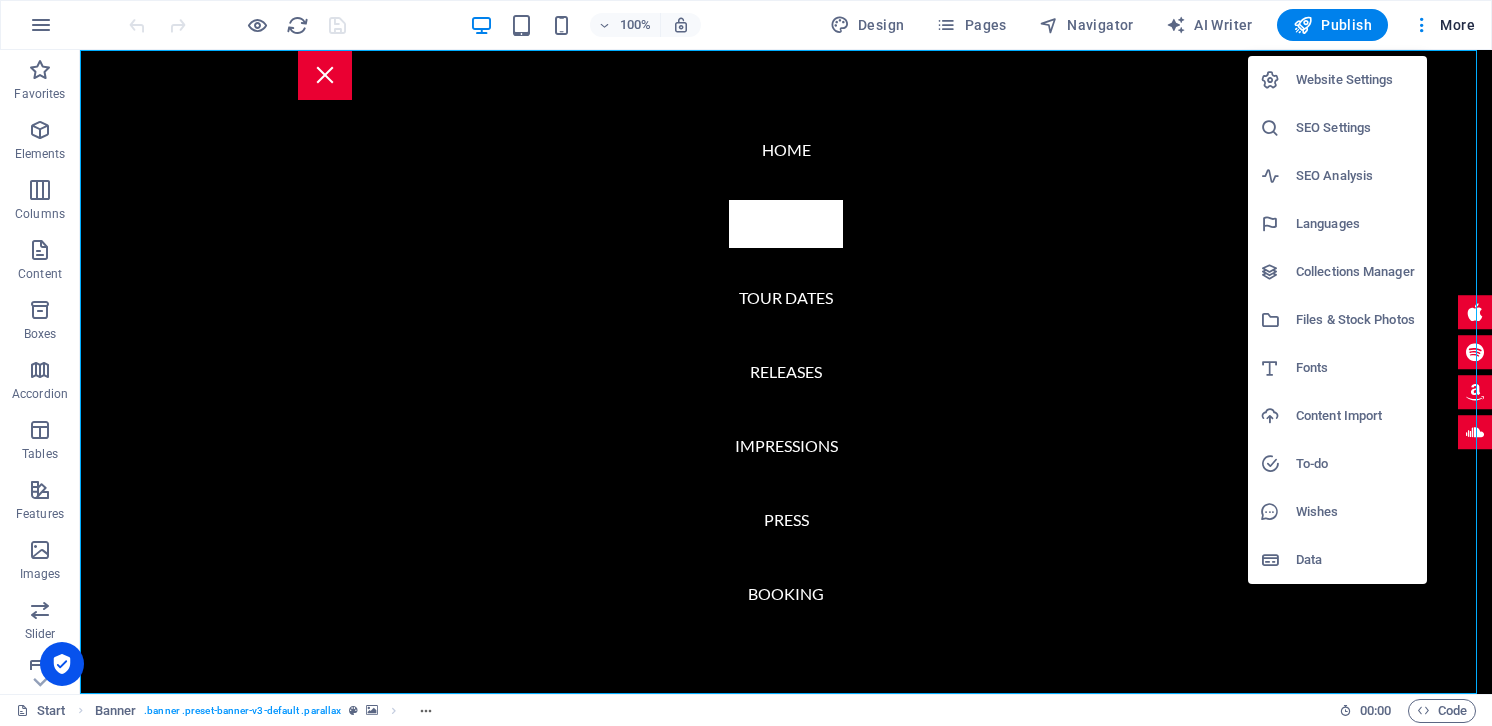 click at bounding box center [746, 363] 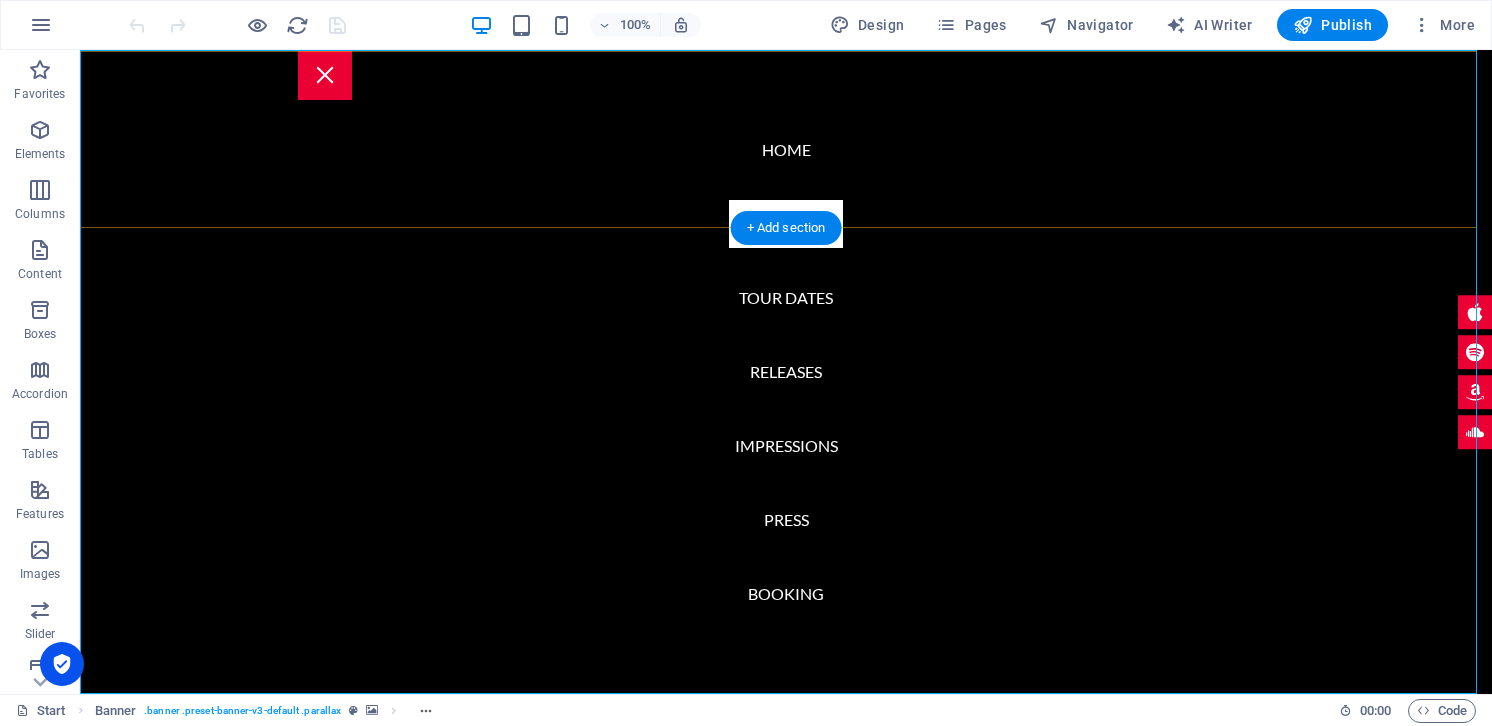 click on "Home About me Tour Dates Releases Impressions Press Booking" at bounding box center (786, 372) 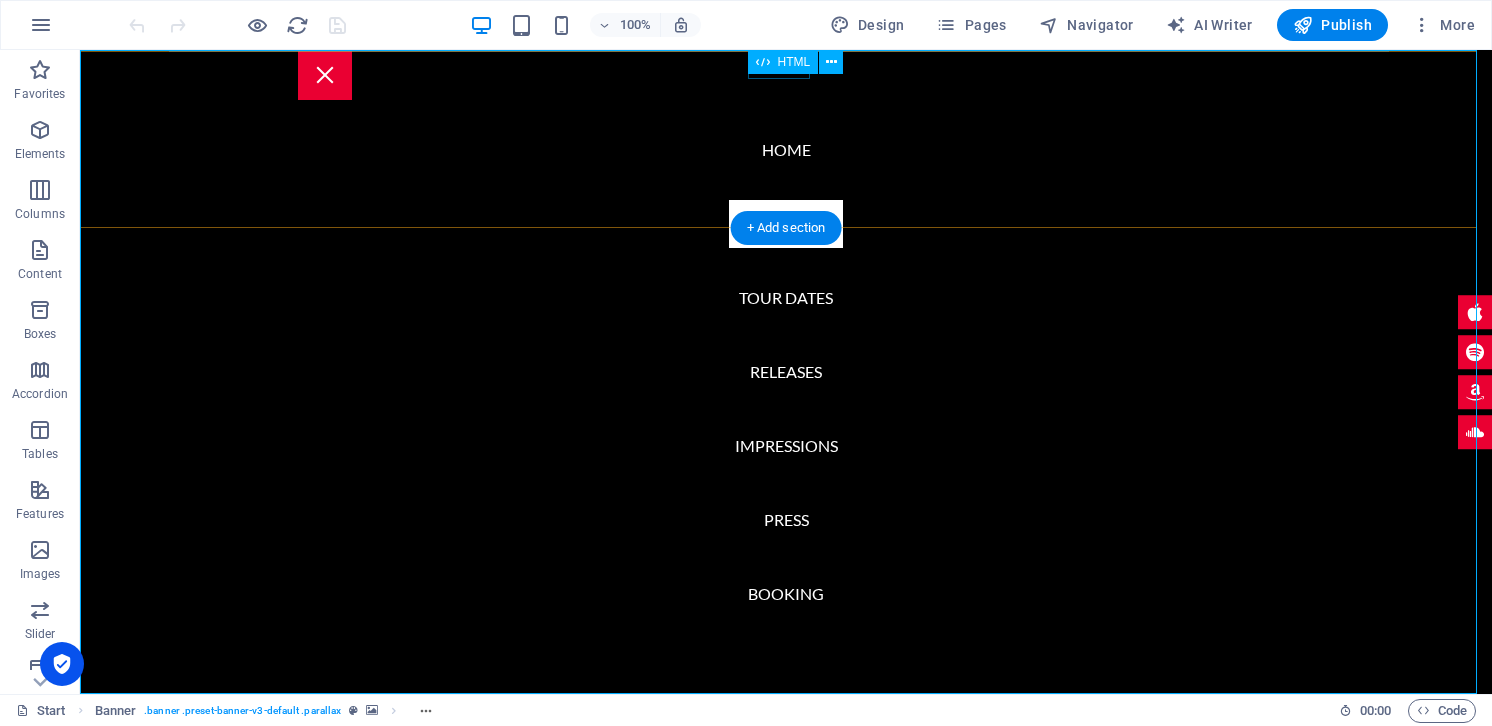 click at bounding box center (325, 75) 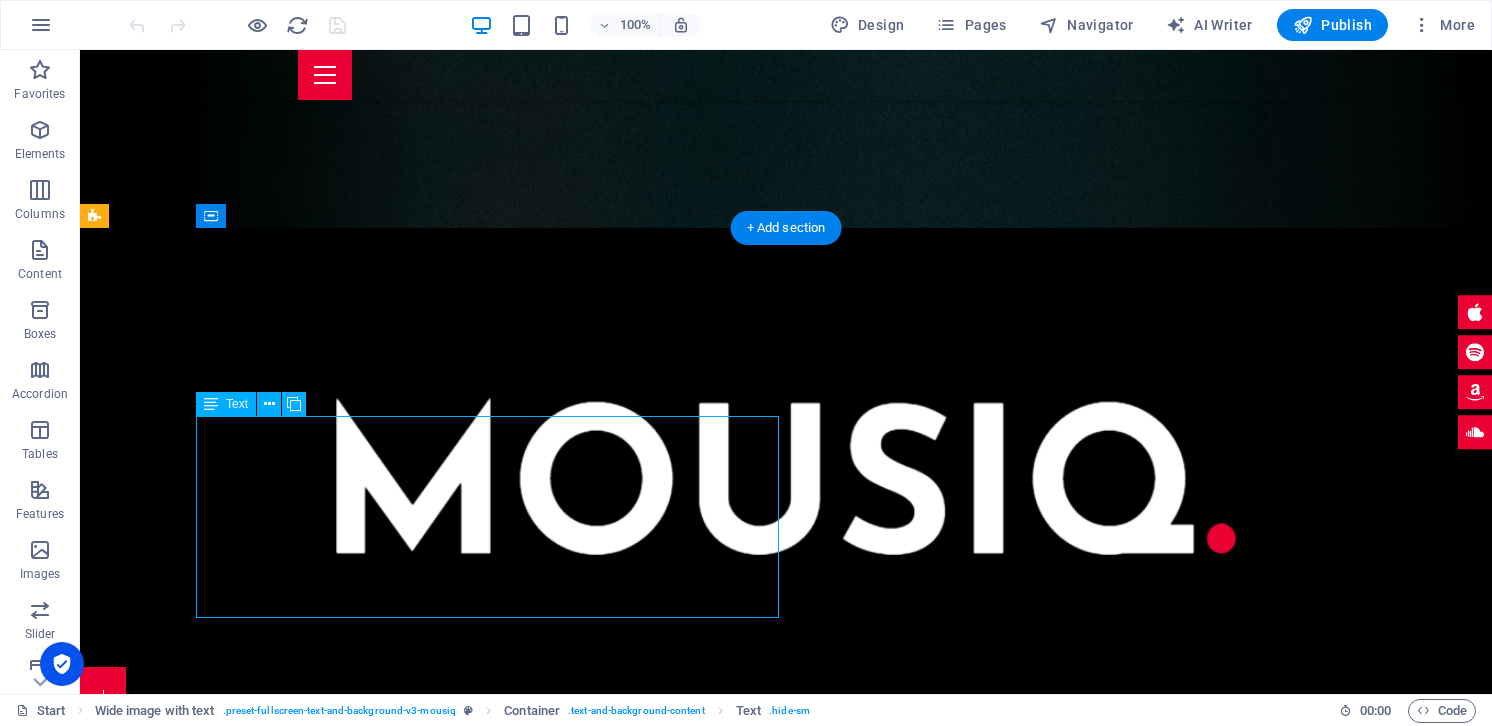 drag, startPoint x: 217, startPoint y: 437, endPoint x: 545, endPoint y: 556, distance: 348.91977 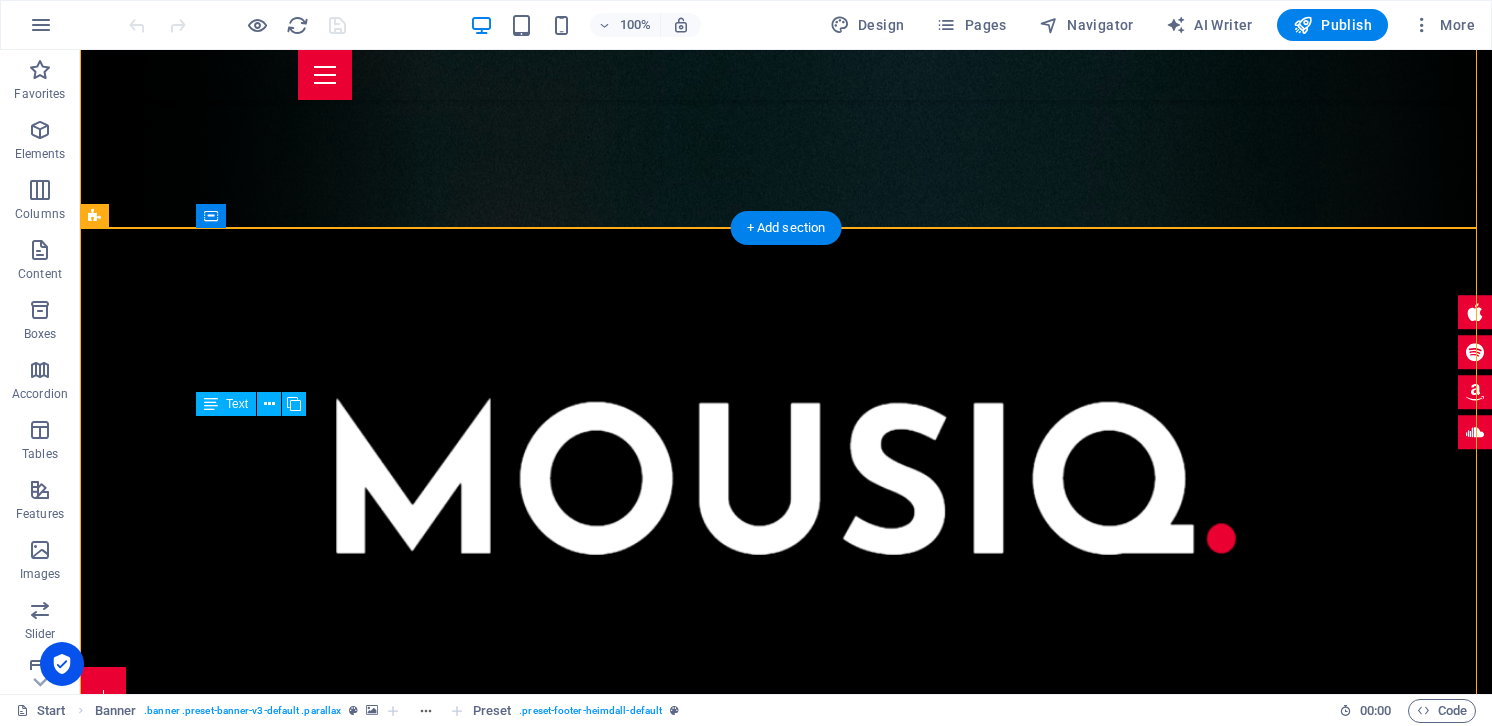 click on "Lorem ipsum dolor sit amet exop consectetur adipisicing elit. Vitae eos voluptatem et sequi distinctio adipisci culpa  omnis. Fugit sit atque eaque dolorum autem nobis elm reprehenderit porro omnis obcaecati laborum? Obcaecati laboriosam ex deserunt, [PERSON_NAME] libero a voluptatem possimus culpa nisi eos quas dolore omnis debitis consequatur fugiat eaque nulla. Qui molestias, nobis dicta voluptas." at bounding box center (903, 928) 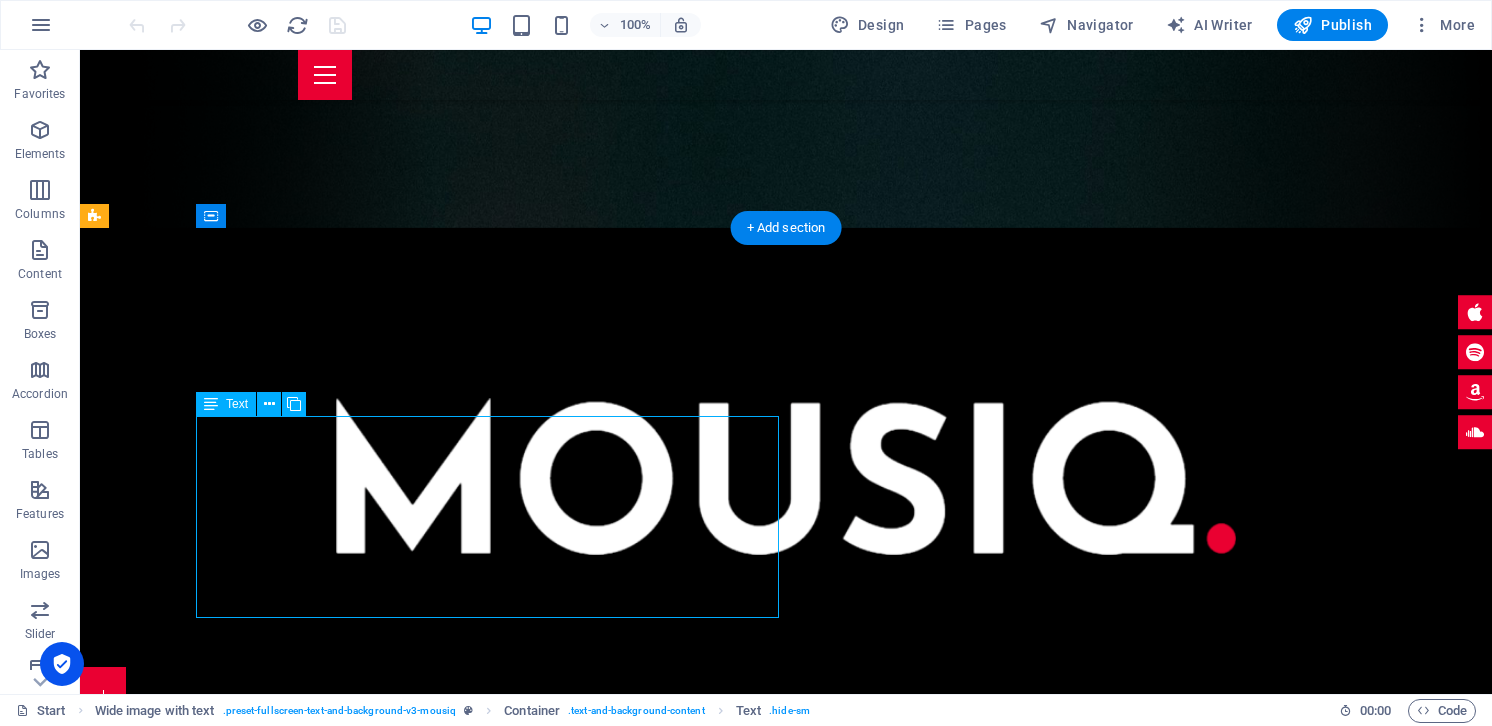 drag, startPoint x: 216, startPoint y: 430, endPoint x: 295, endPoint y: 444, distance: 80.23092 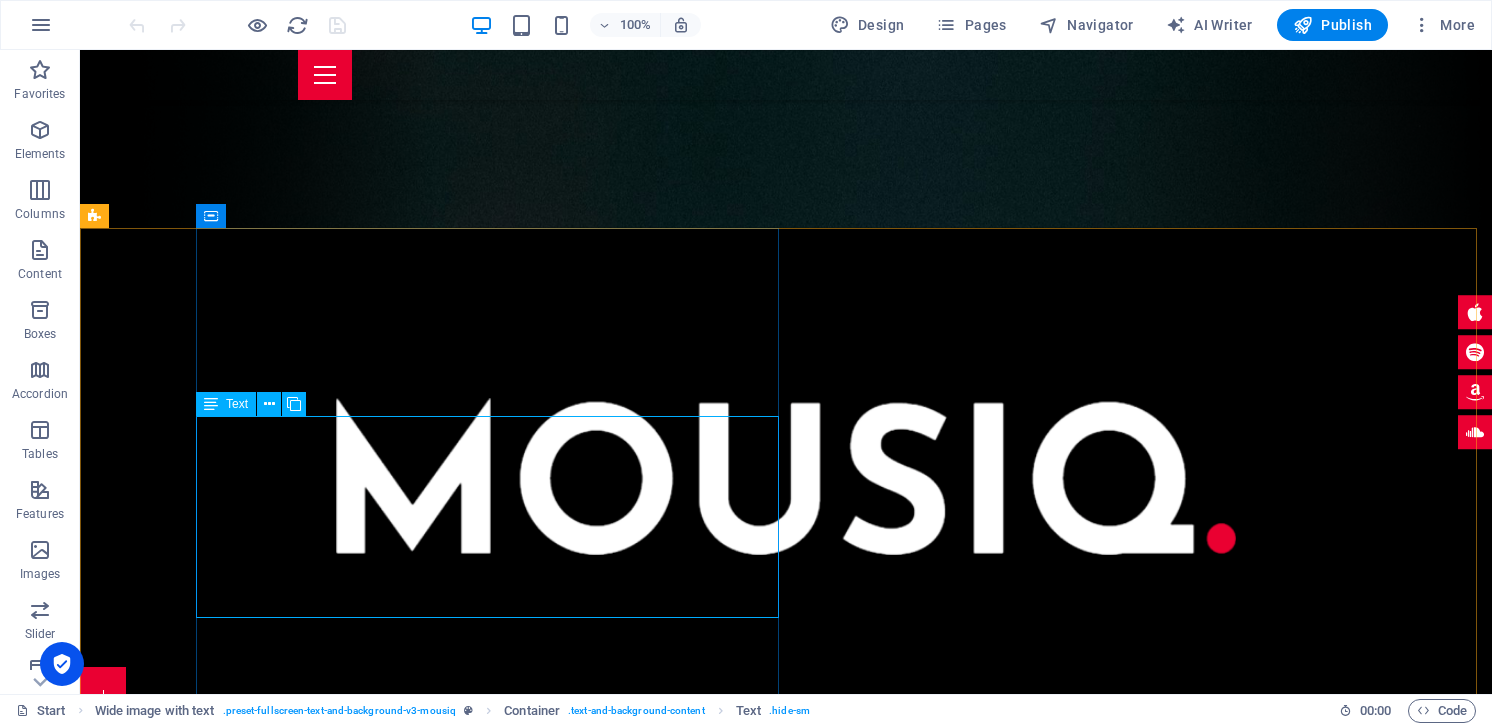 click on "Text" at bounding box center [237, 404] 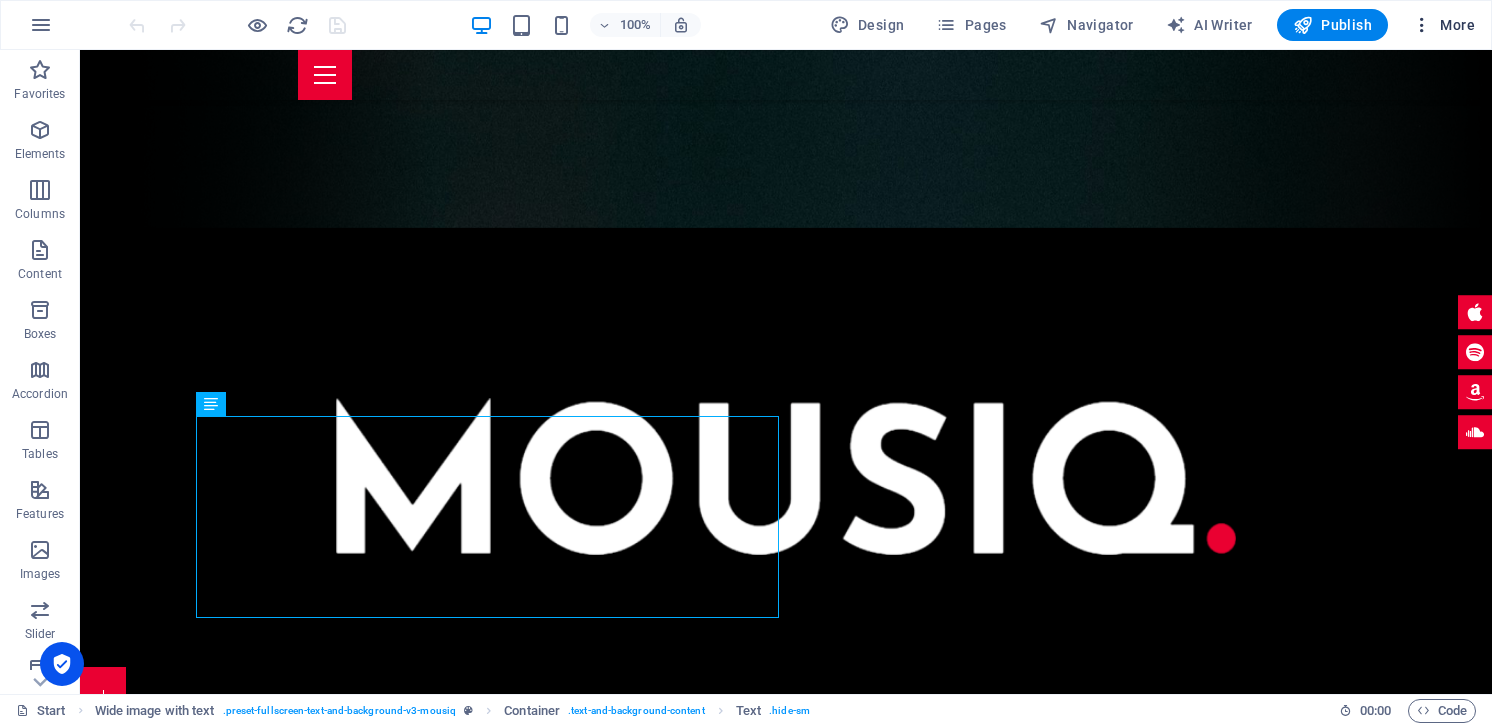 click at bounding box center [1422, 25] 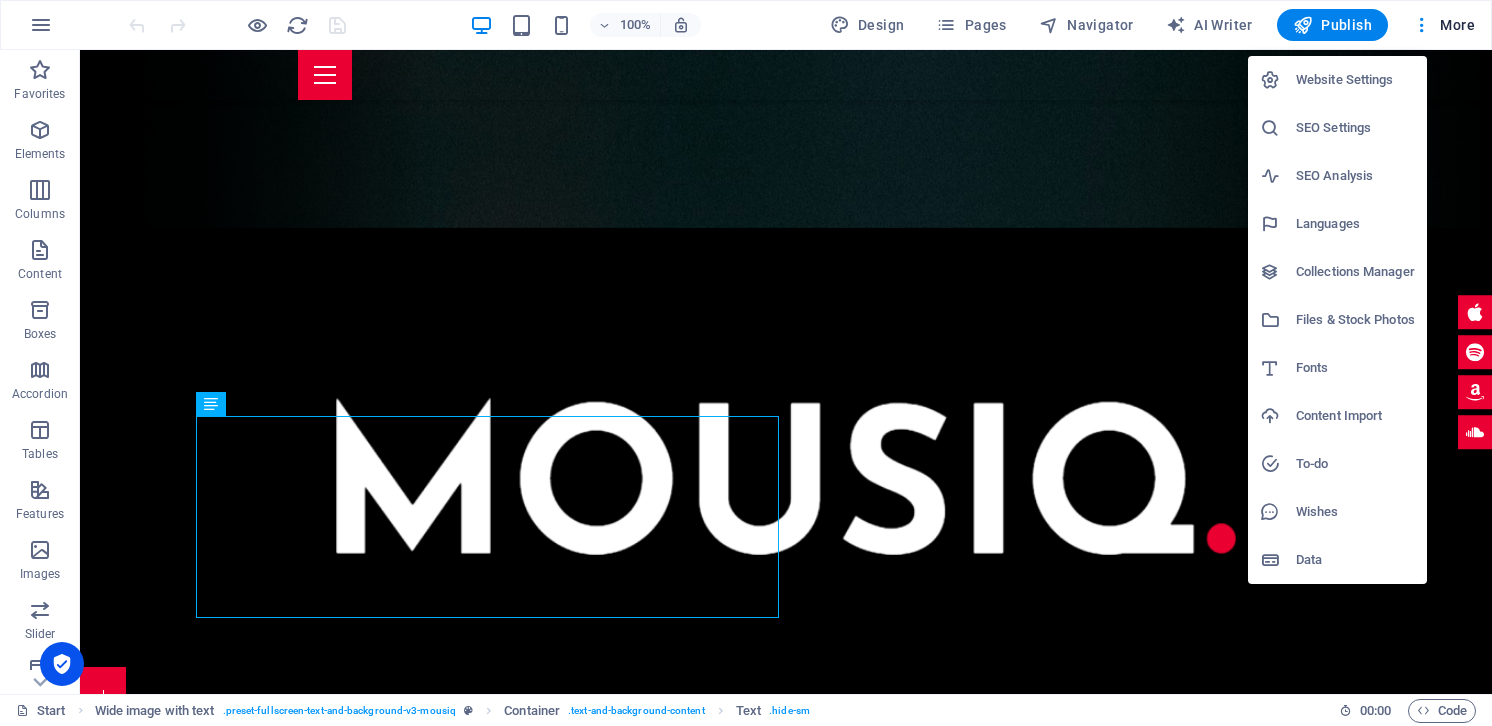 click at bounding box center [746, 363] 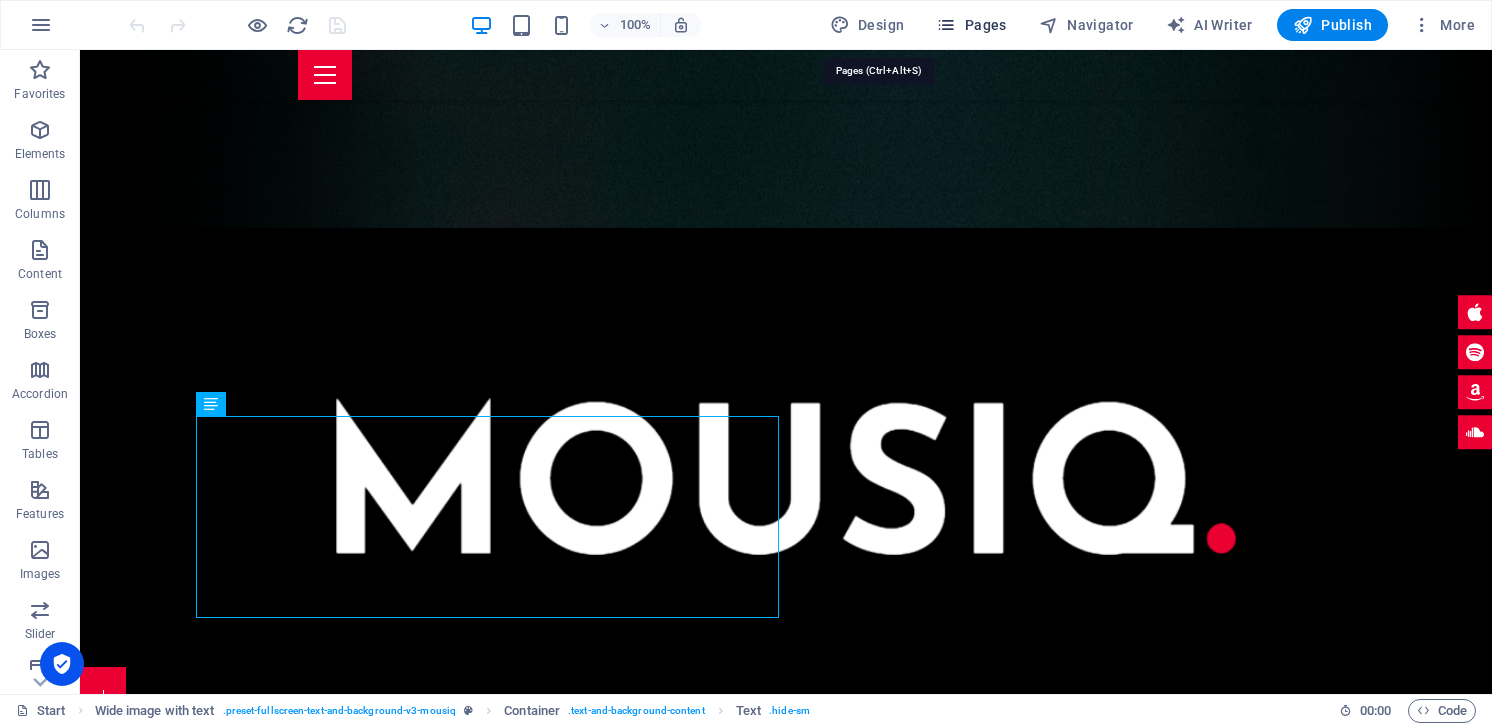 click on "Pages" at bounding box center [971, 25] 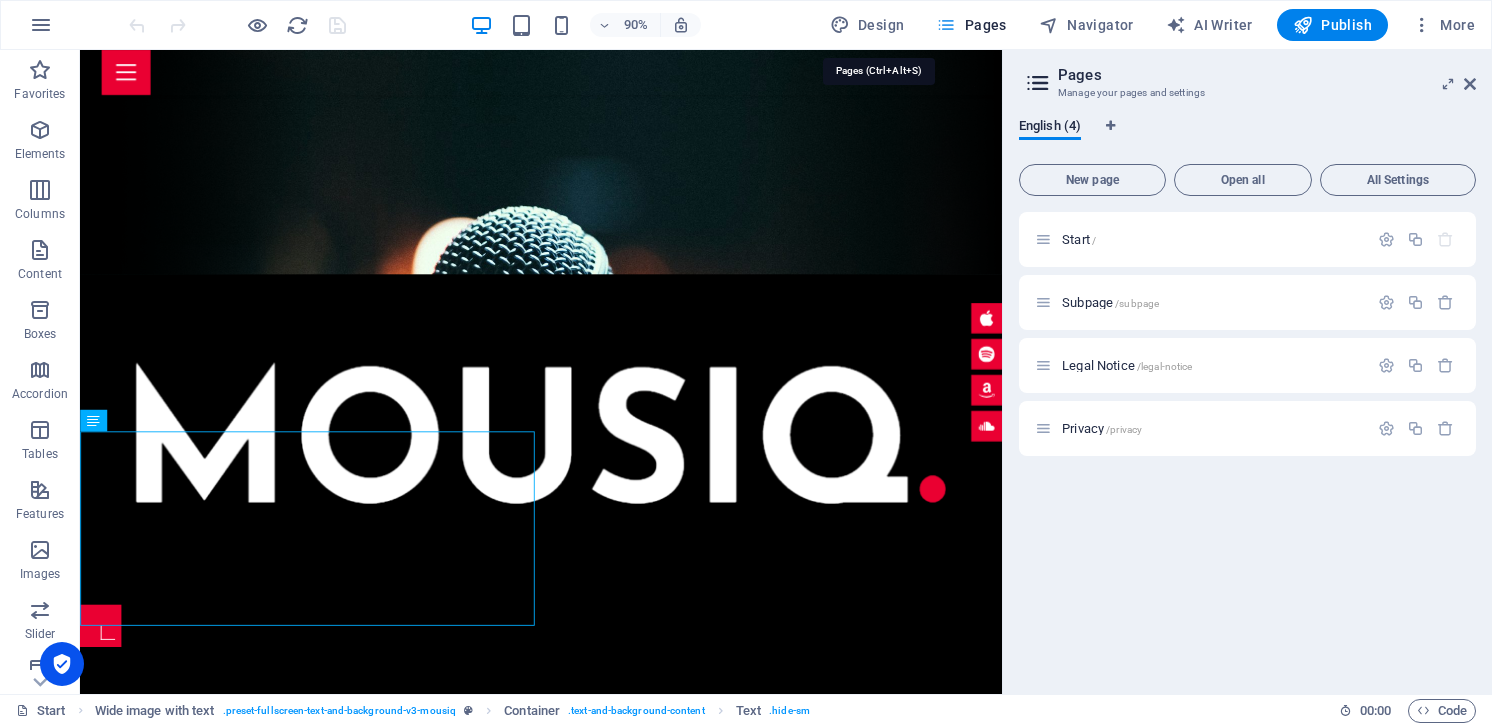 click on "Pages" at bounding box center [971, 25] 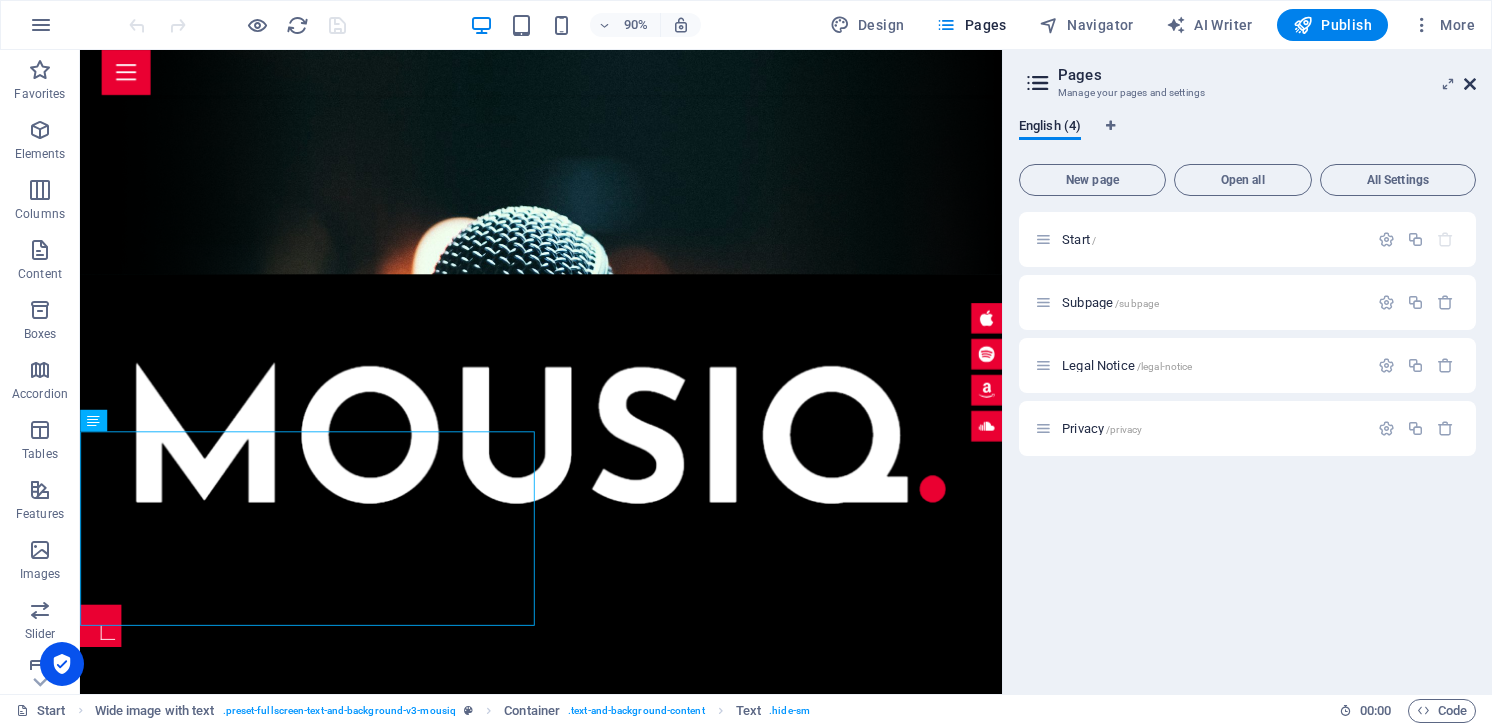 drag, startPoint x: 1470, startPoint y: 79, endPoint x: 1391, endPoint y: 30, distance: 92.96236 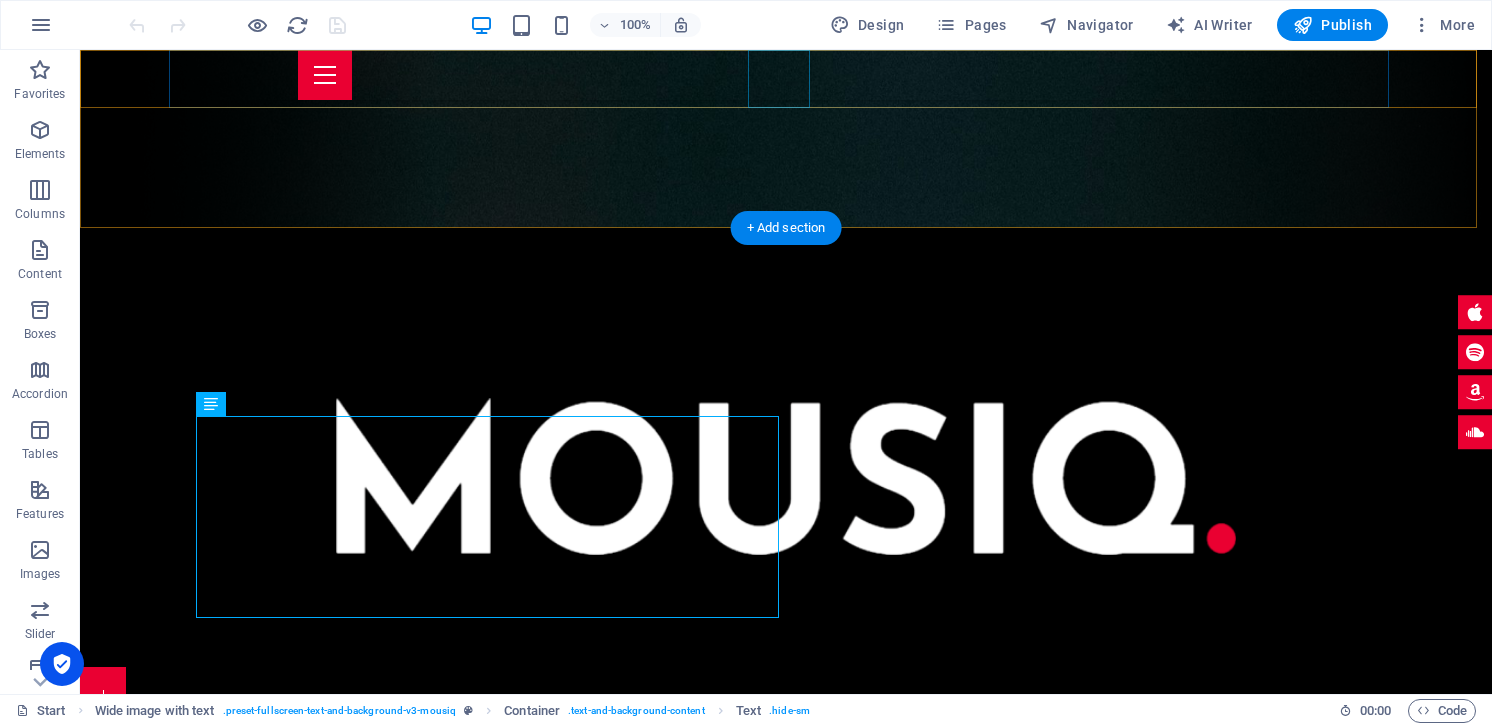 click at bounding box center (786, 75) 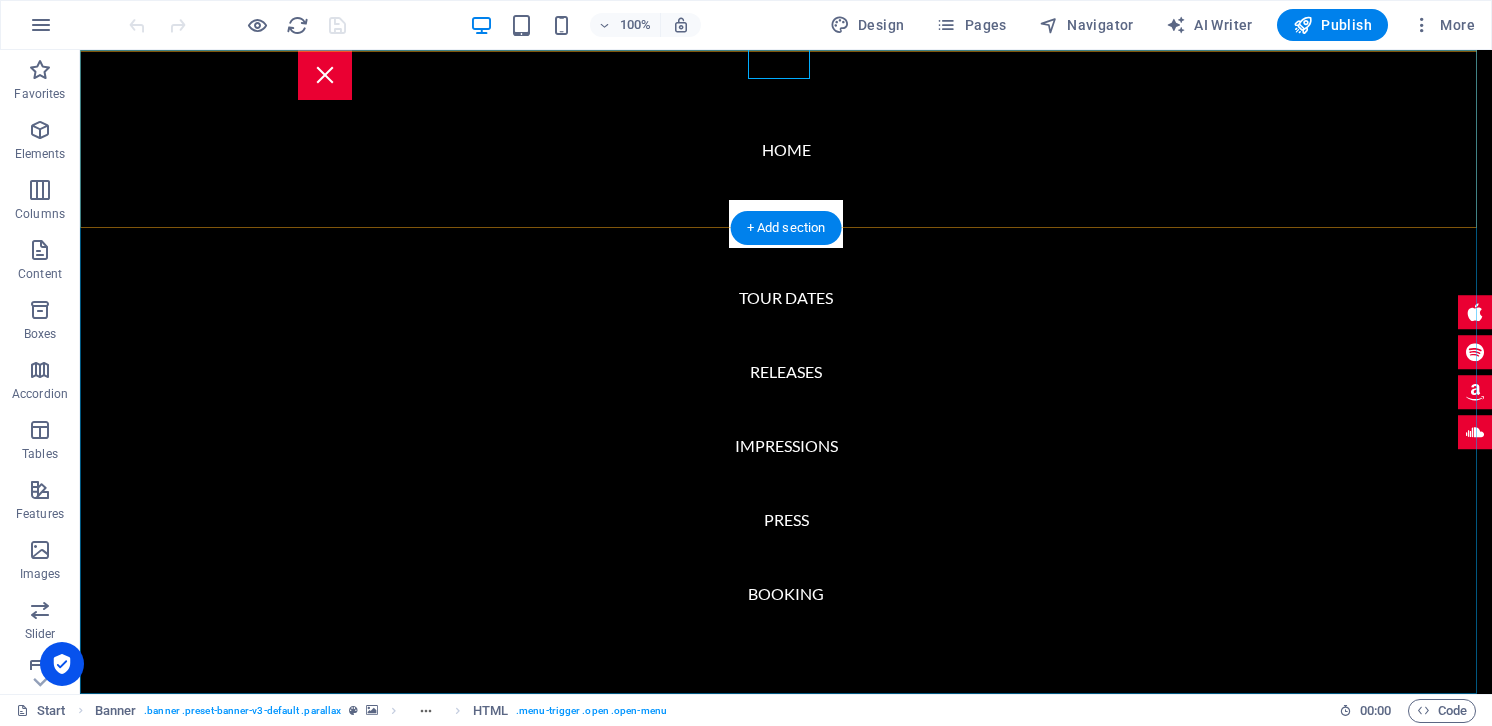 click on "Home About me Tour Dates Releases Impressions Press Booking" at bounding box center (786, 372) 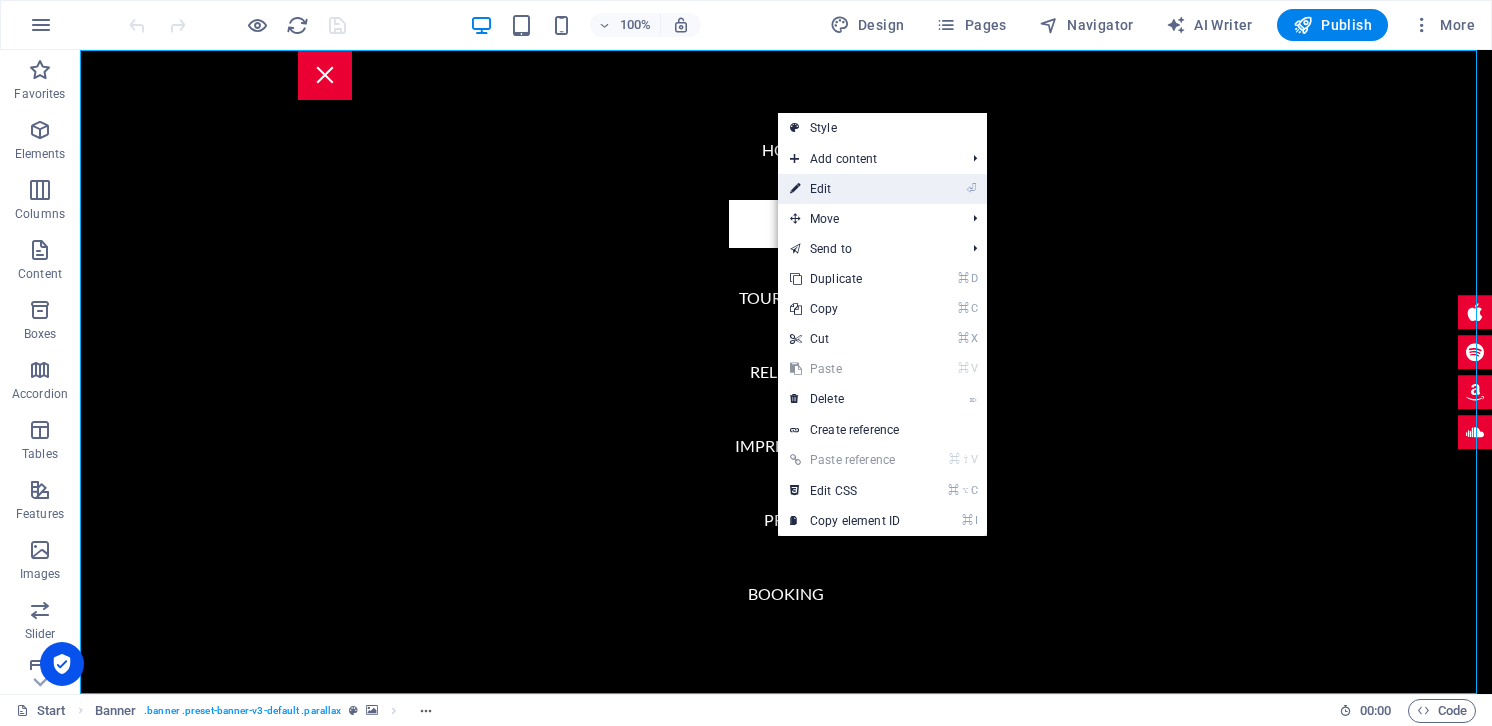 click on "⏎  Edit" at bounding box center (845, 189) 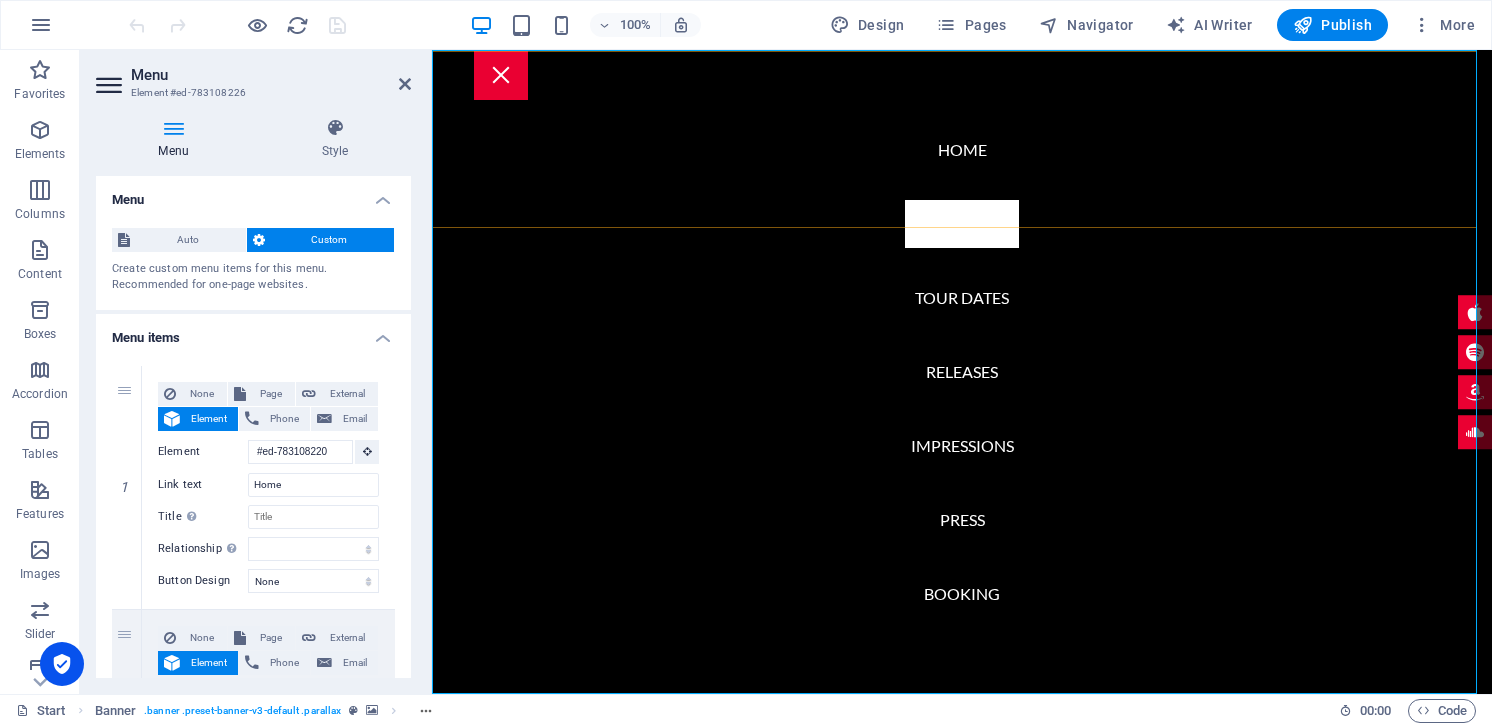 click on "Home About me Tour Dates Releases Impressions Press Booking" at bounding box center [962, 372] 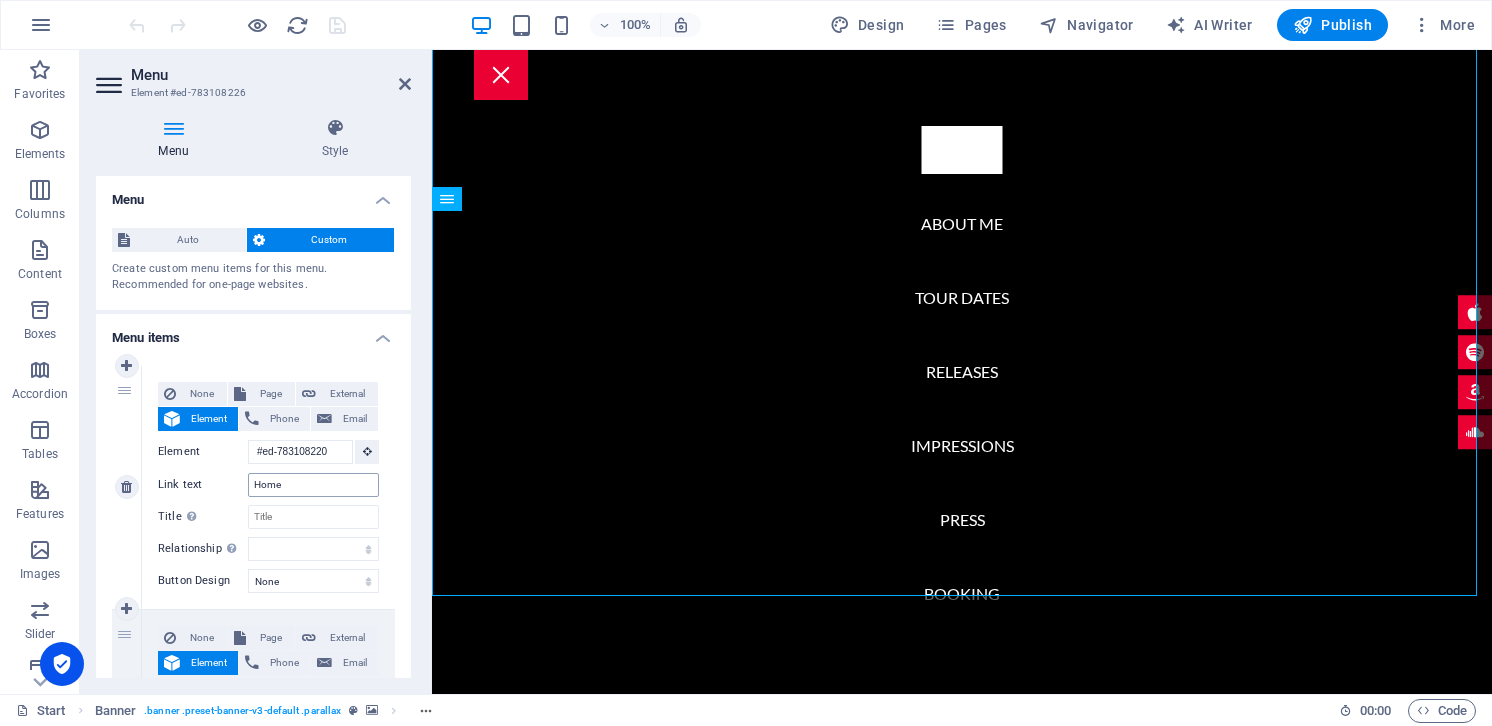 scroll, scrollTop: 466, scrollLeft: 0, axis: vertical 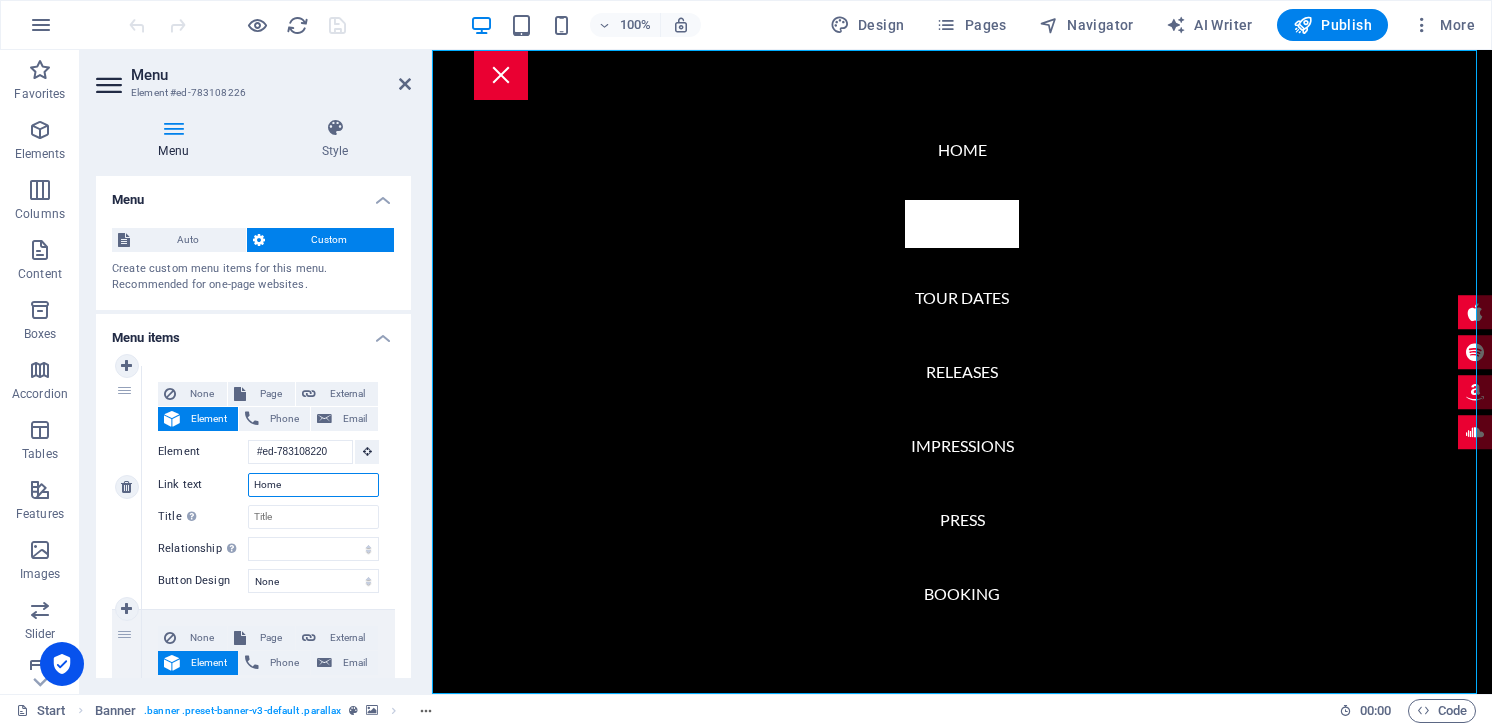 drag, startPoint x: 309, startPoint y: 561, endPoint x: 221, endPoint y: 562, distance: 88.005684 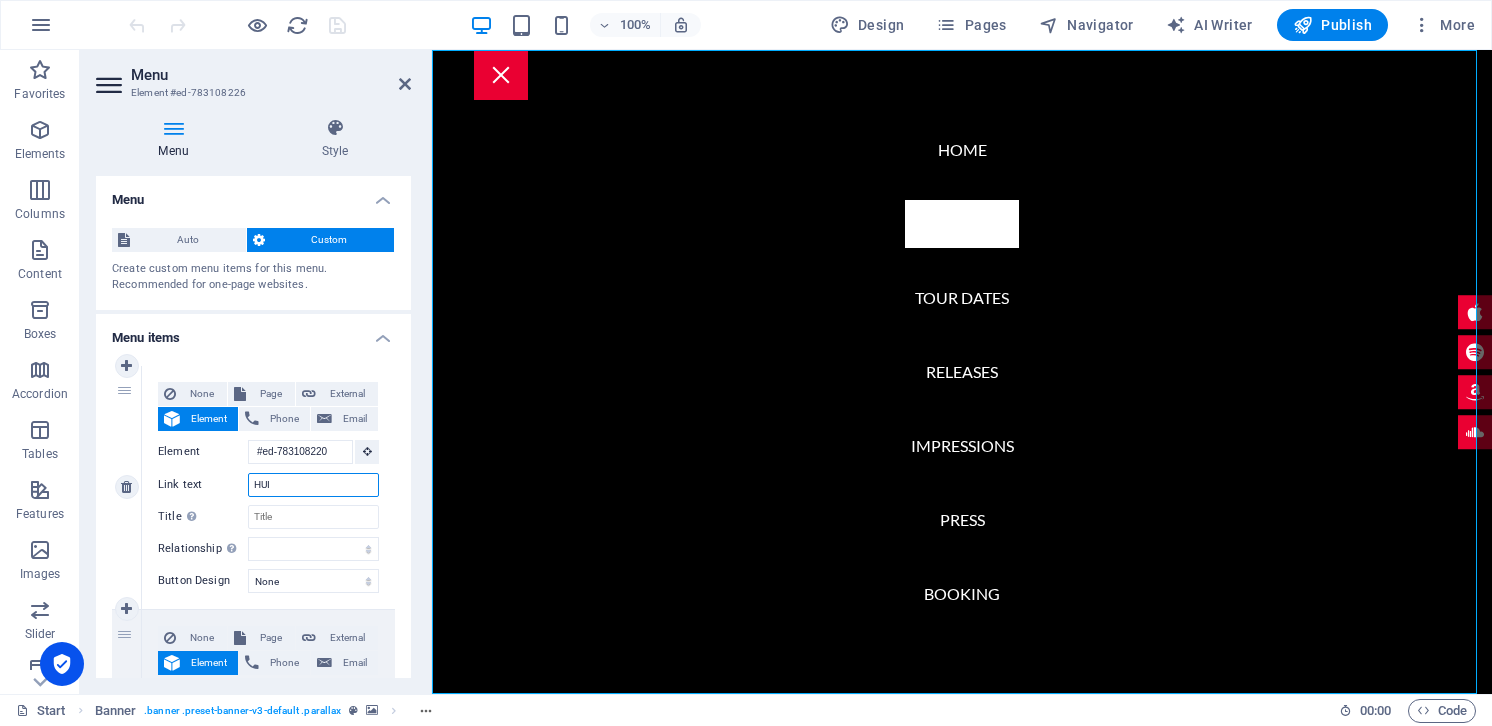 type on "HUIS" 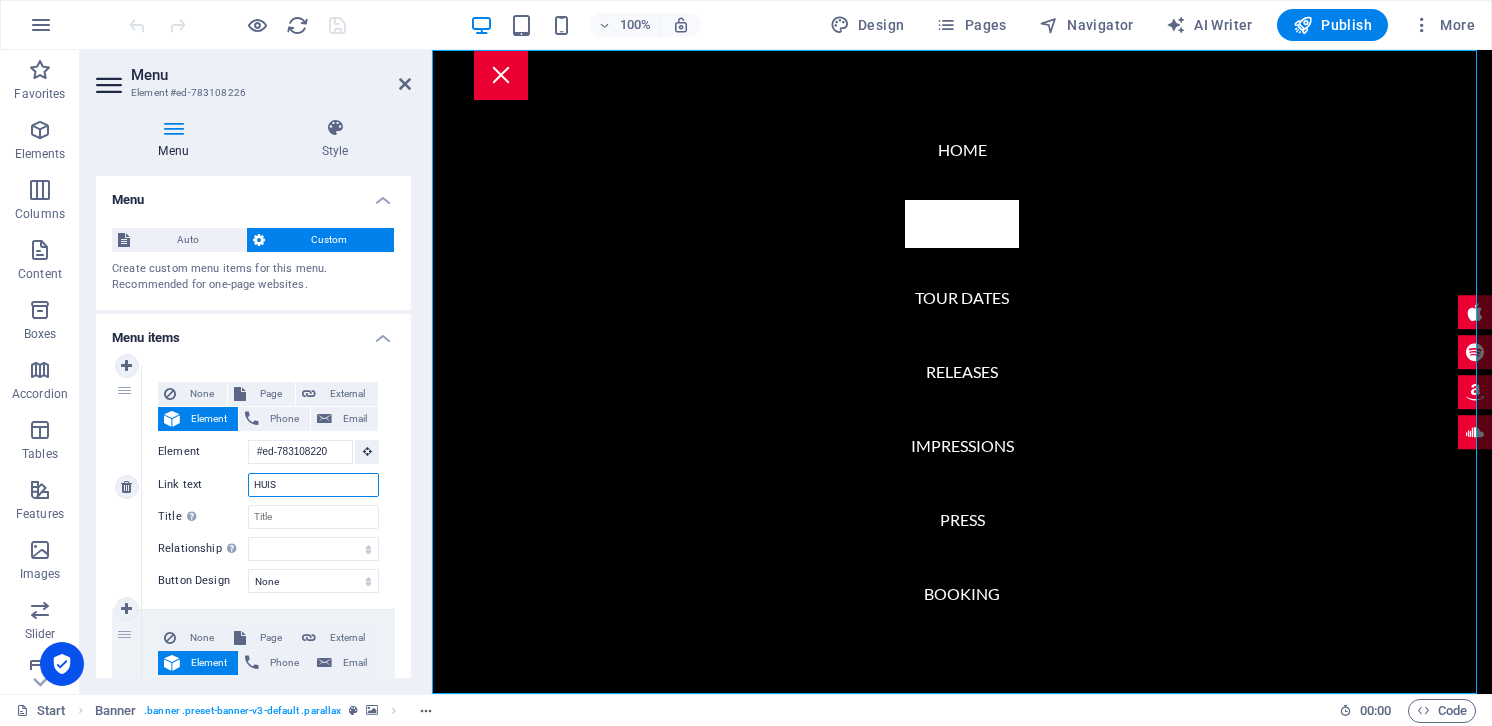select 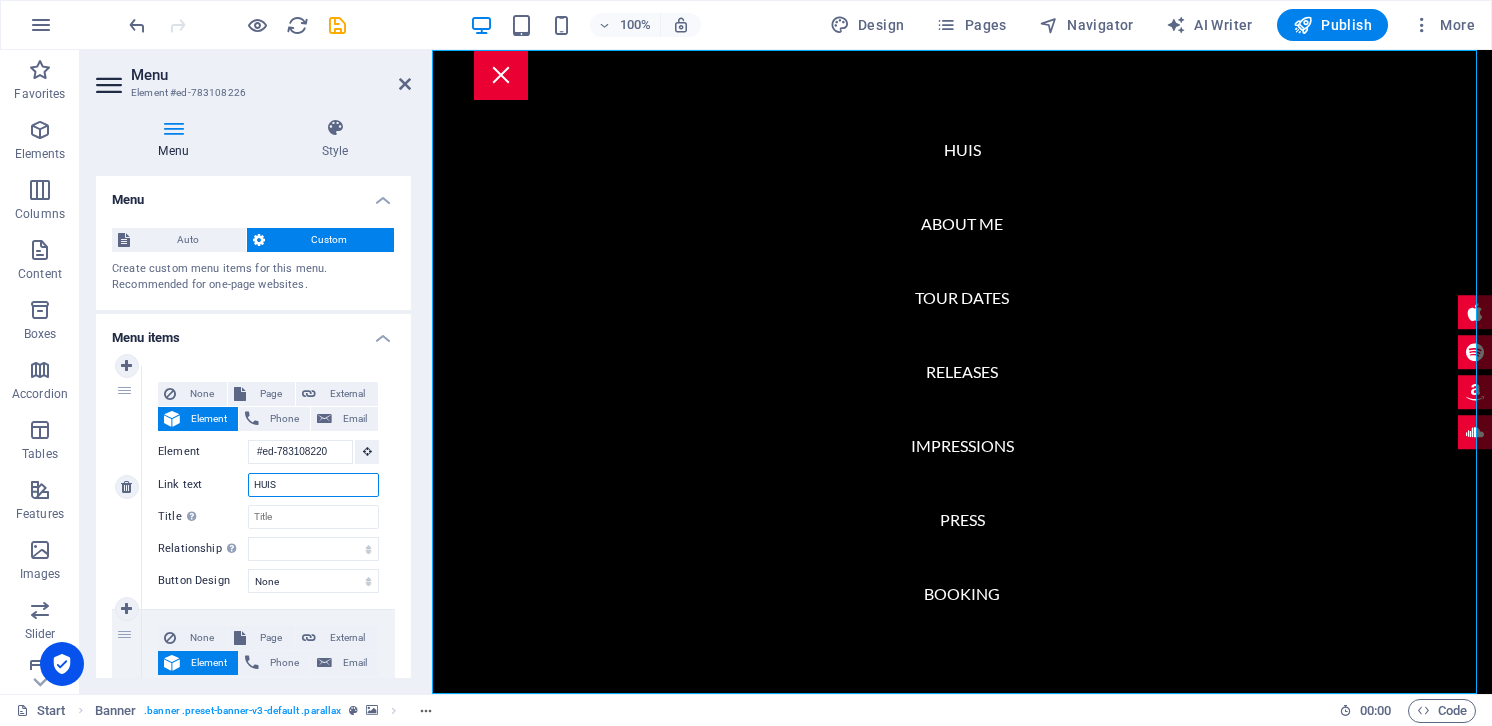 click on "HUIS" at bounding box center [313, 485] 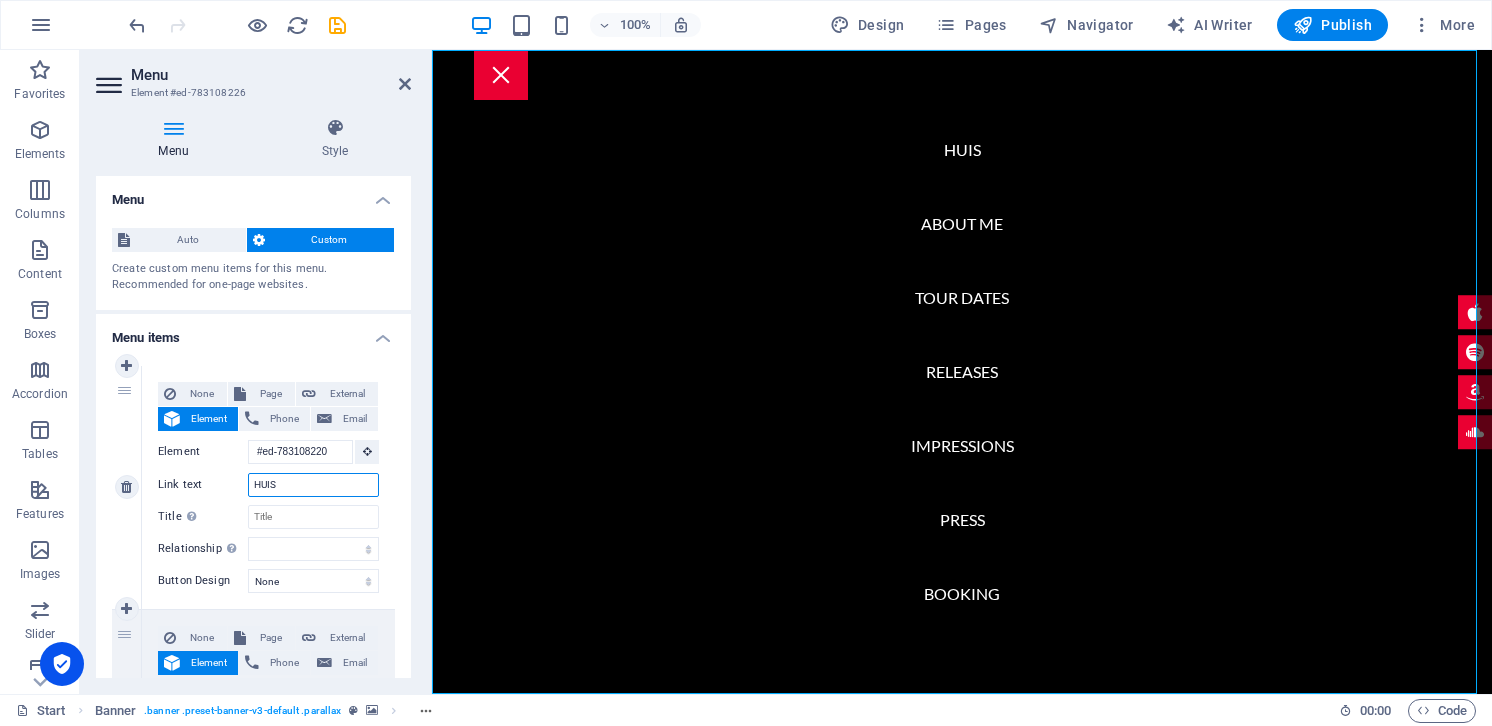type on "THUIS" 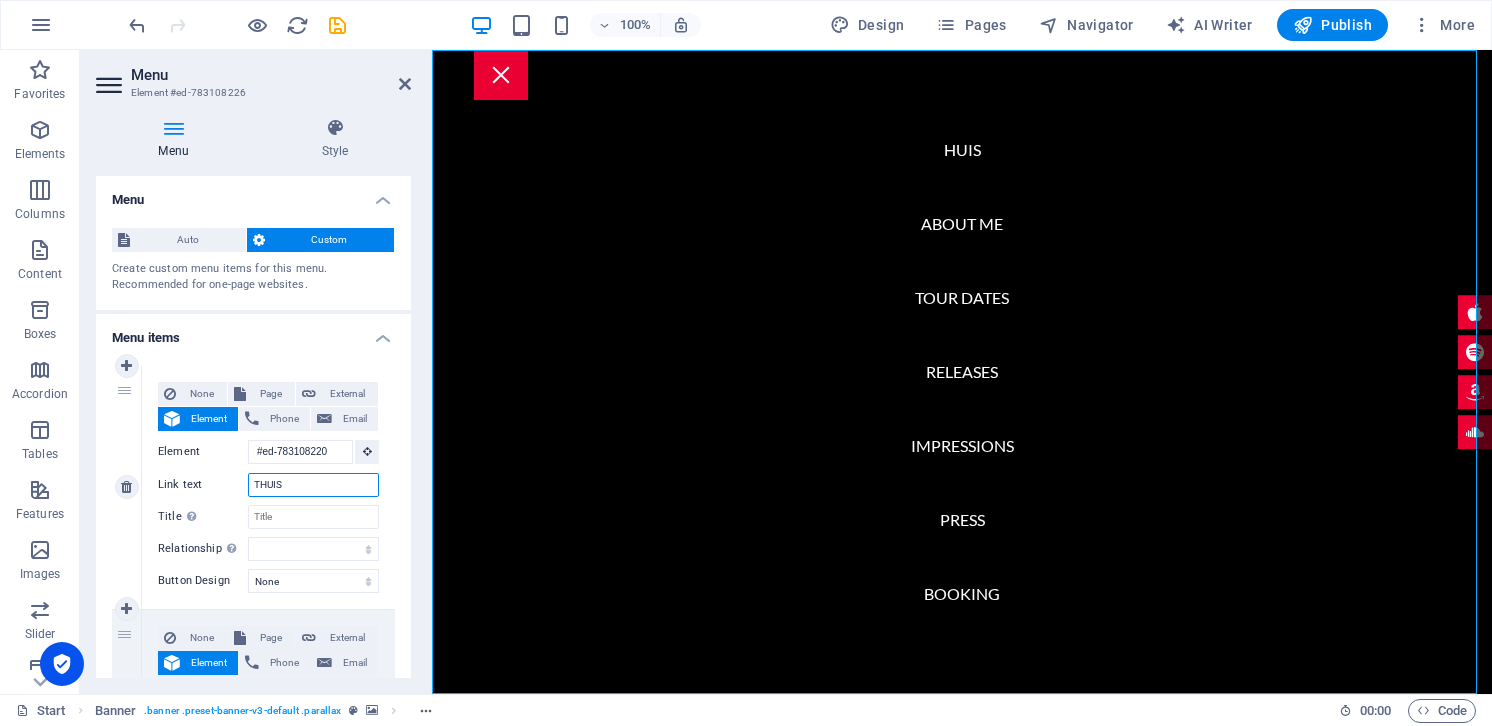 select 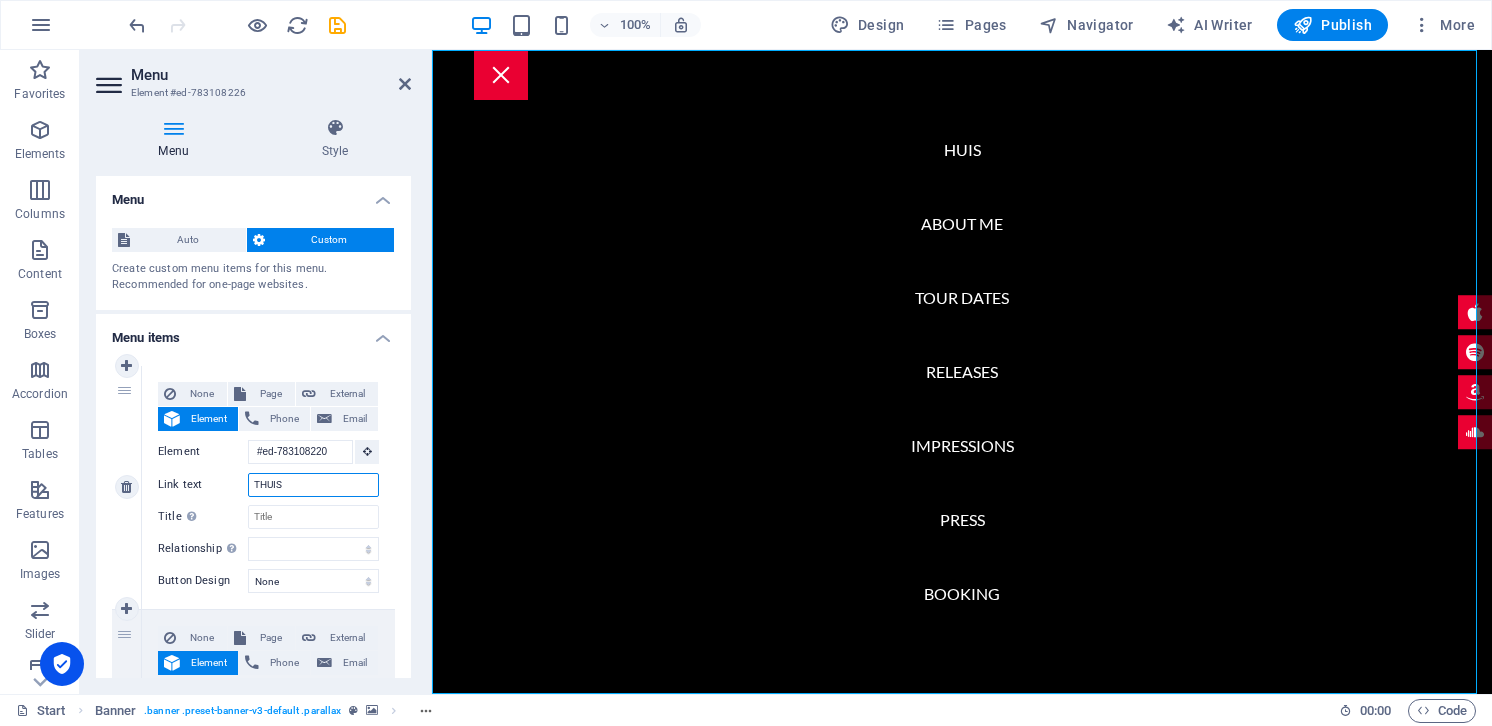 select 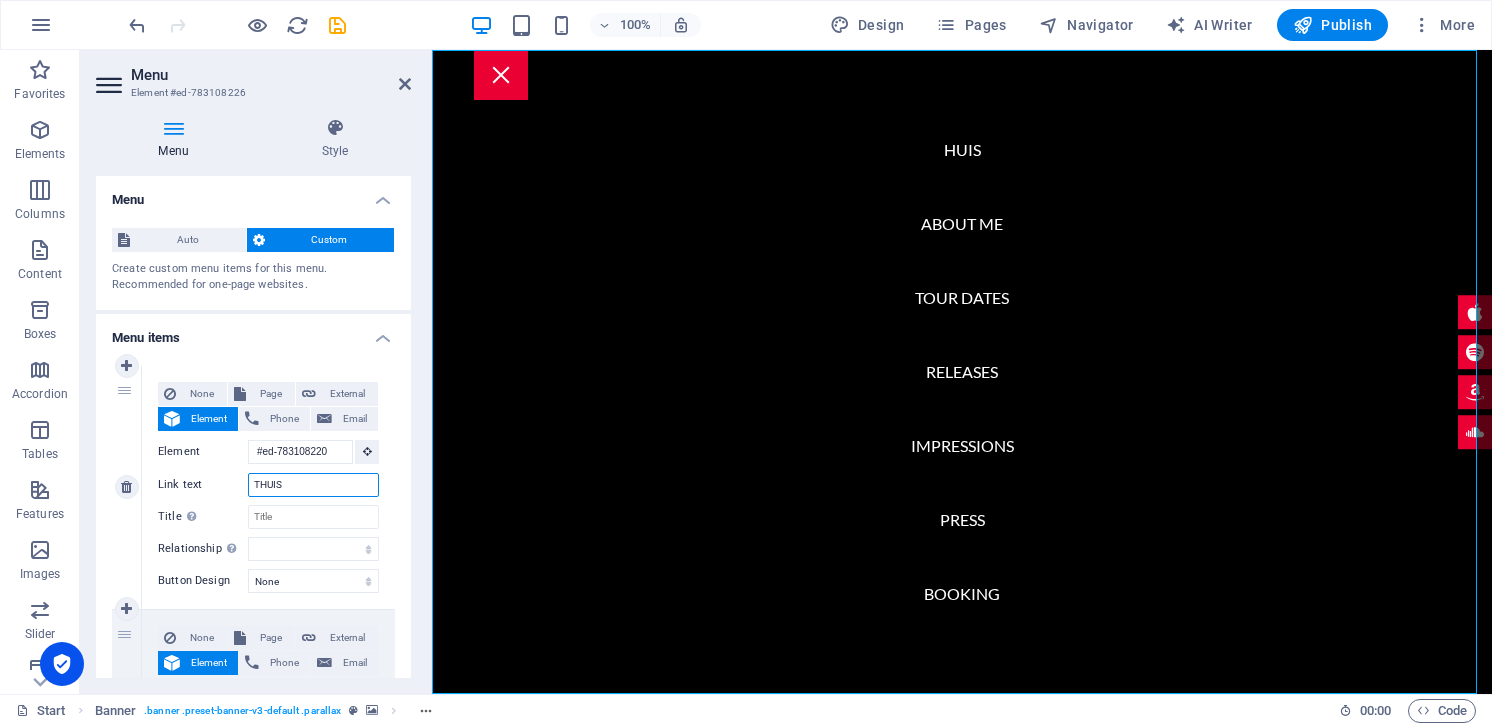 select 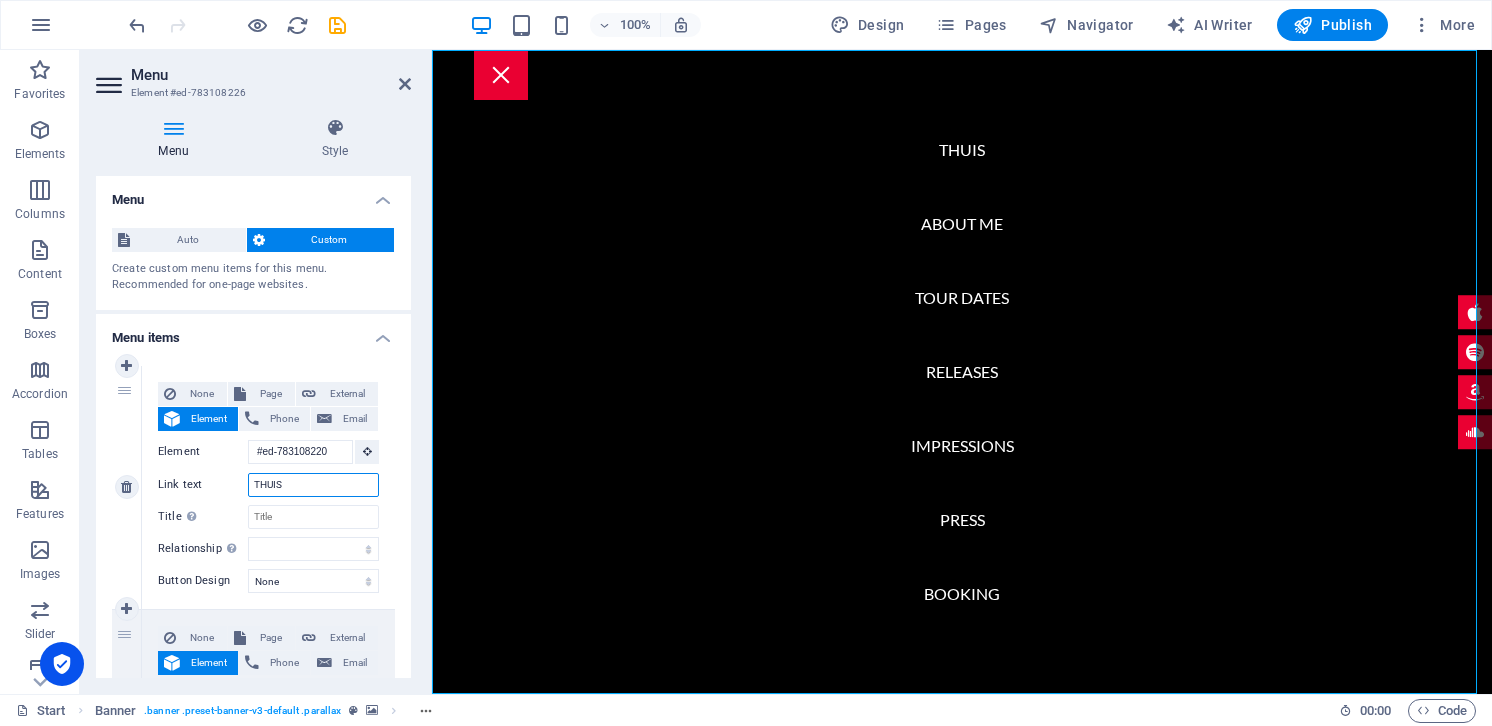click on "THUIS" at bounding box center [313, 485] 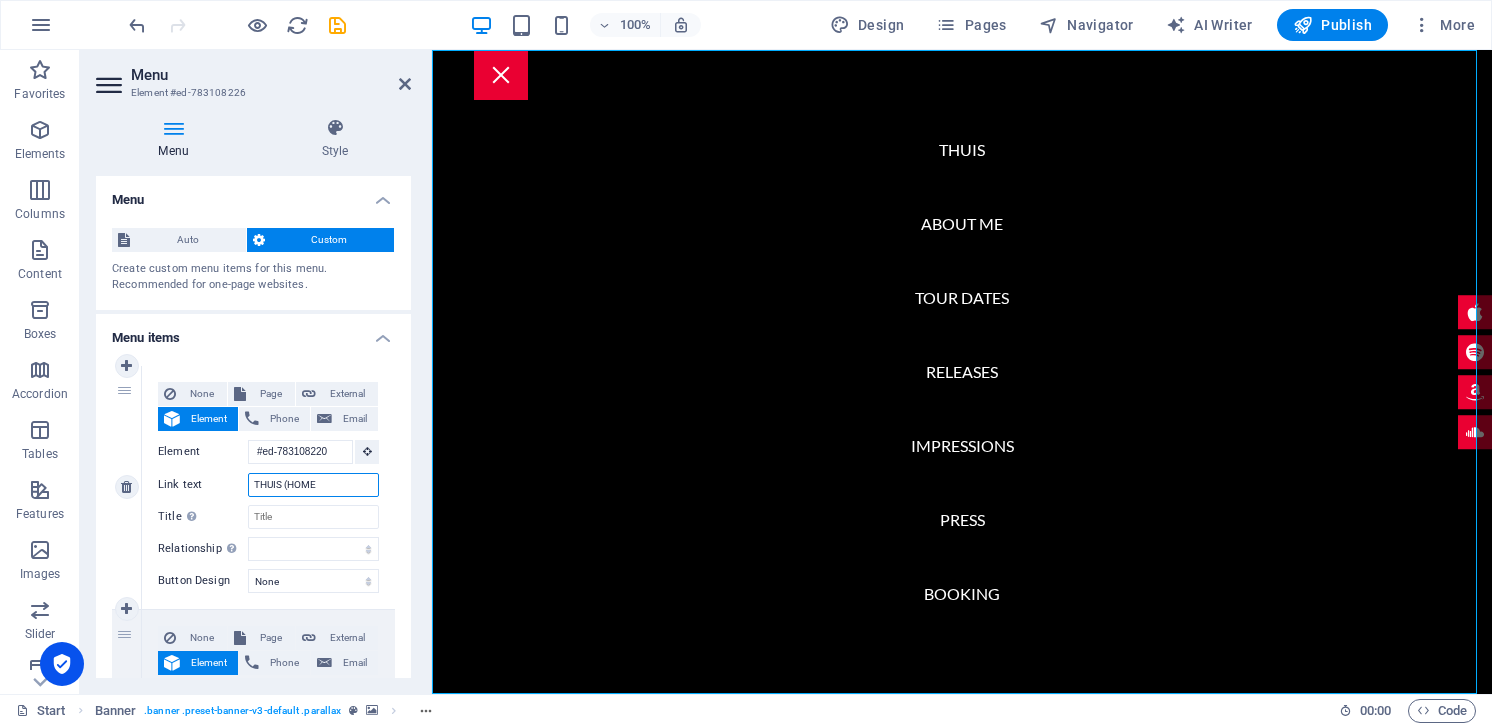 type on "THUIS (HOME)" 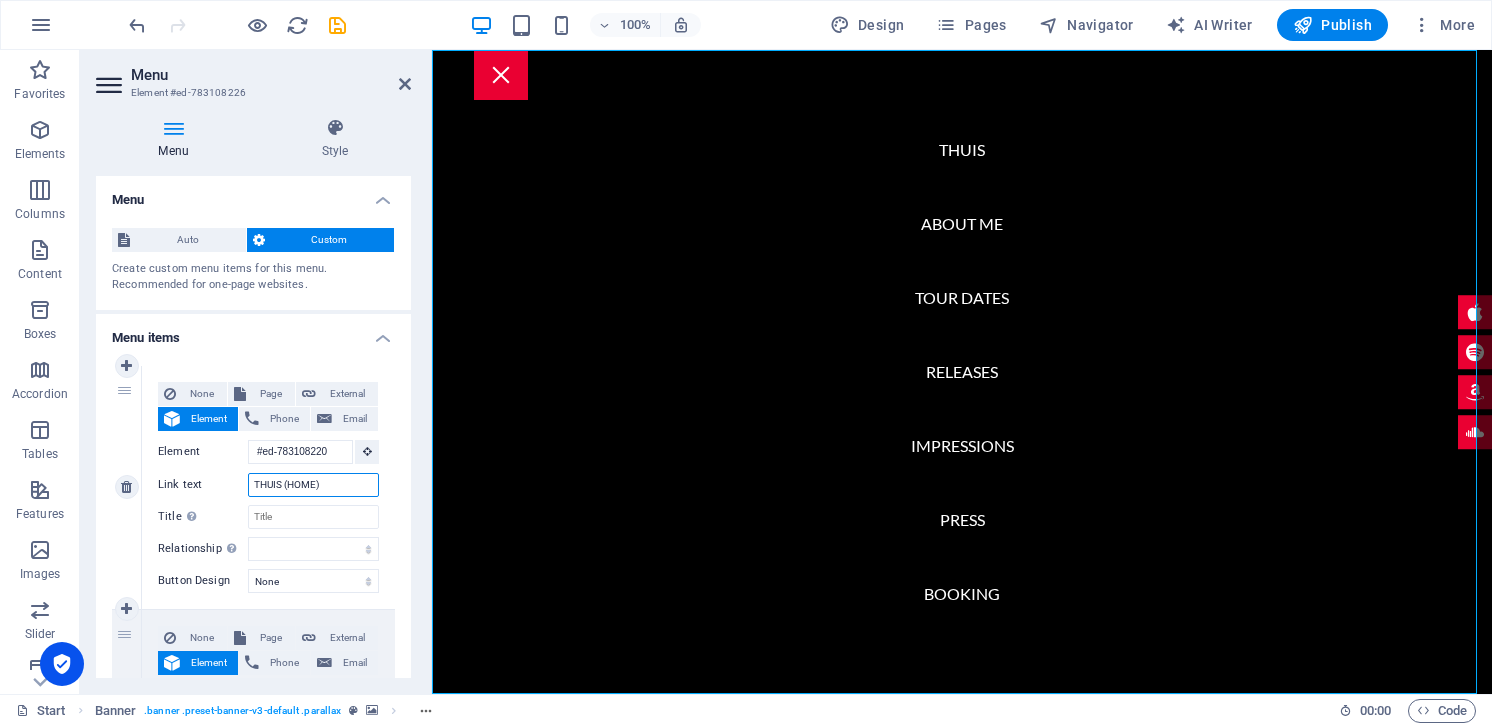 scroll, scrollTop: 0, scrollLeft: 3, axis: horizontal 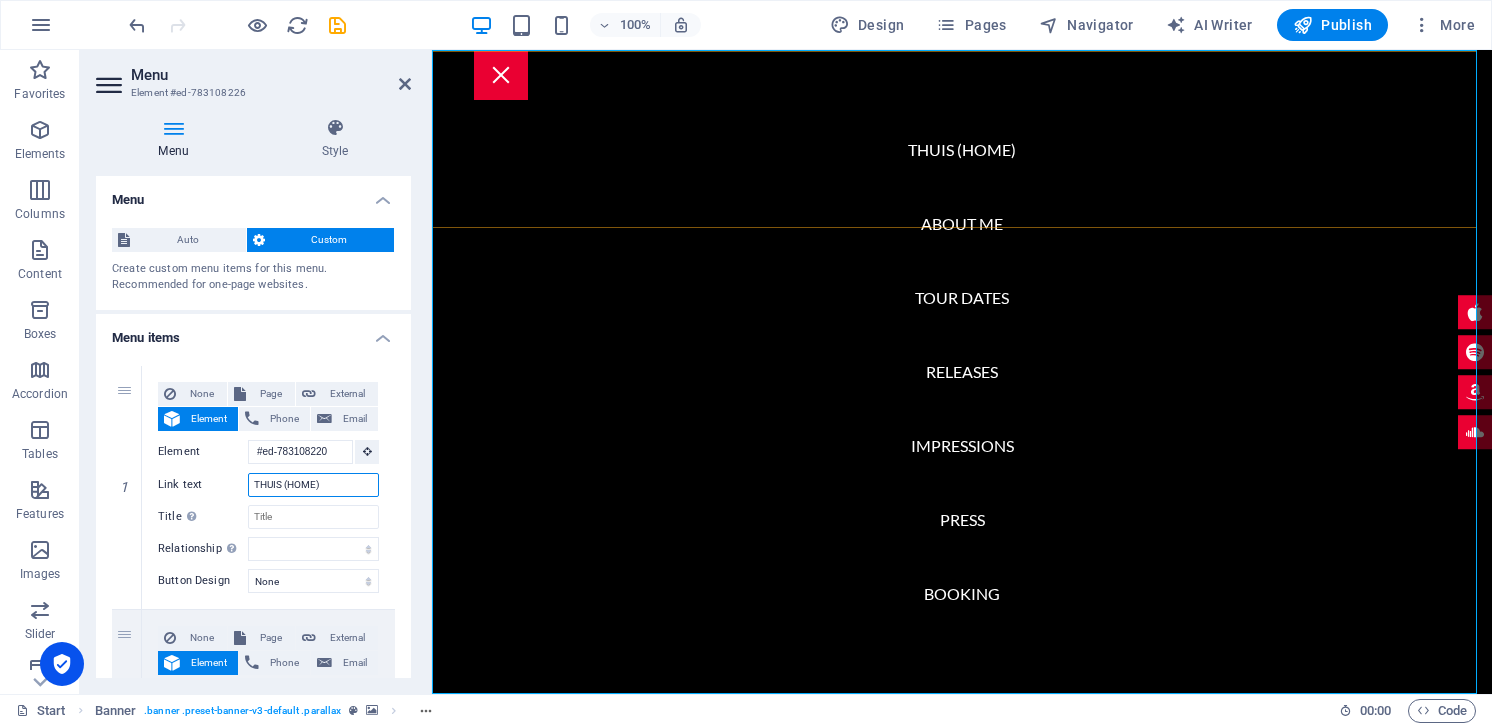 type on "THUIS (HOME)" 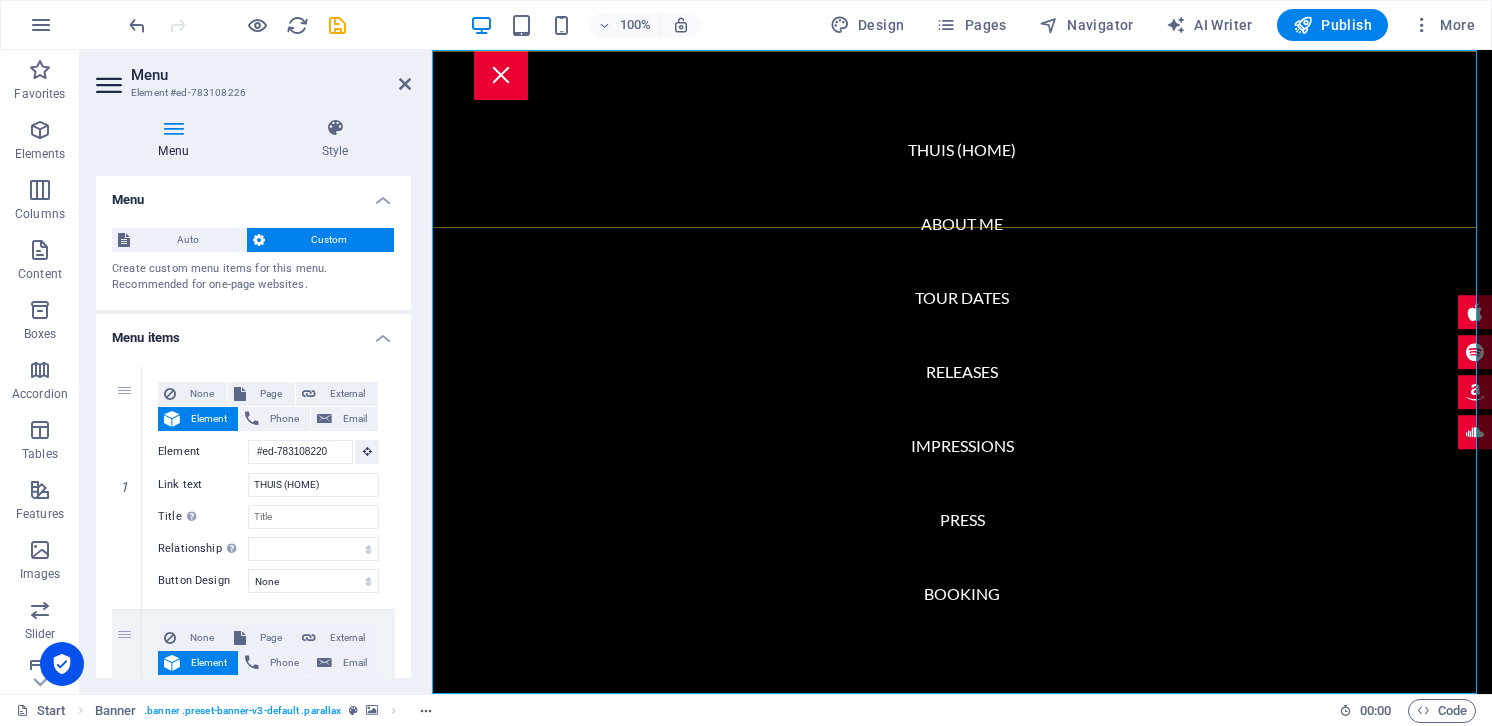 scroll, scrollTop: 0, scrollLeft: 0, axis: both 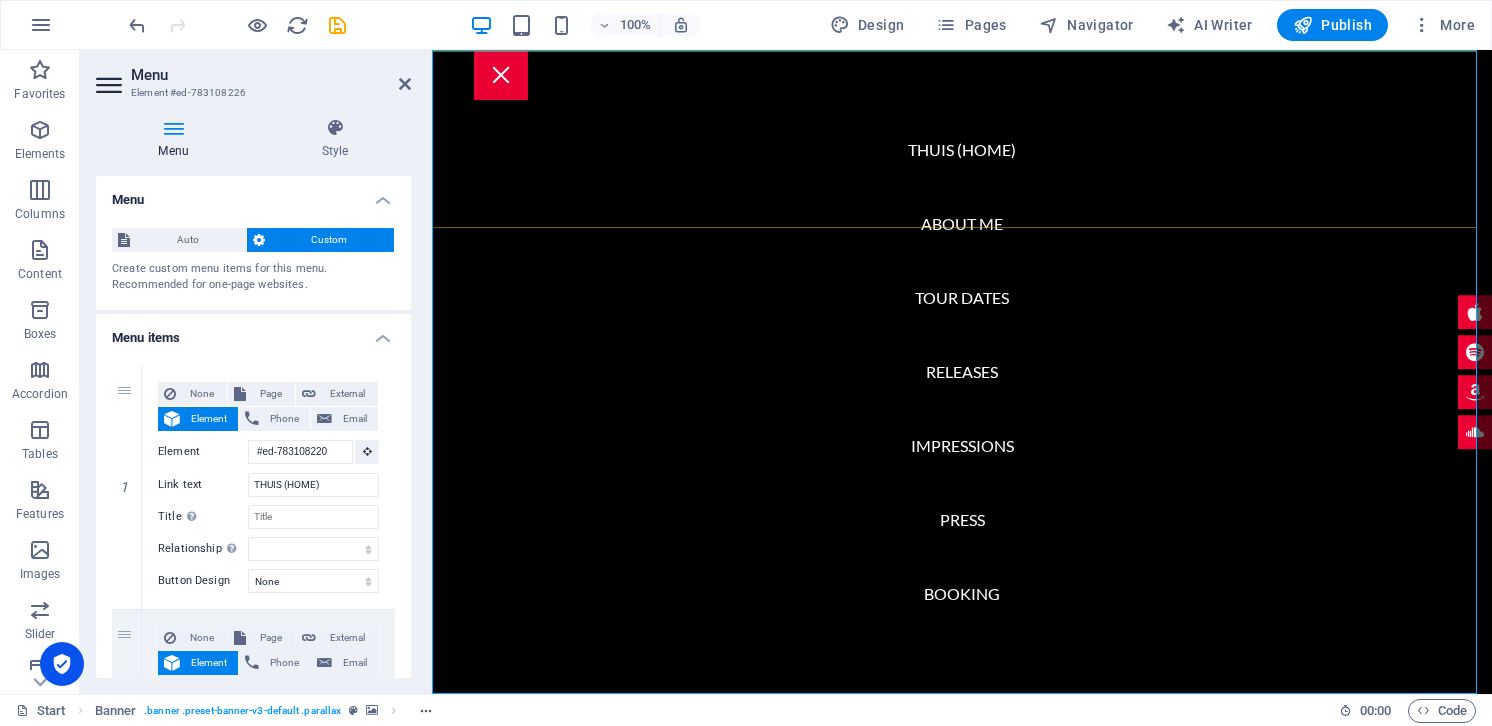 click on "THUIS (HOME) About me Tour Dates Releases Impressions Press Booking" at bounding box center (962, 372) 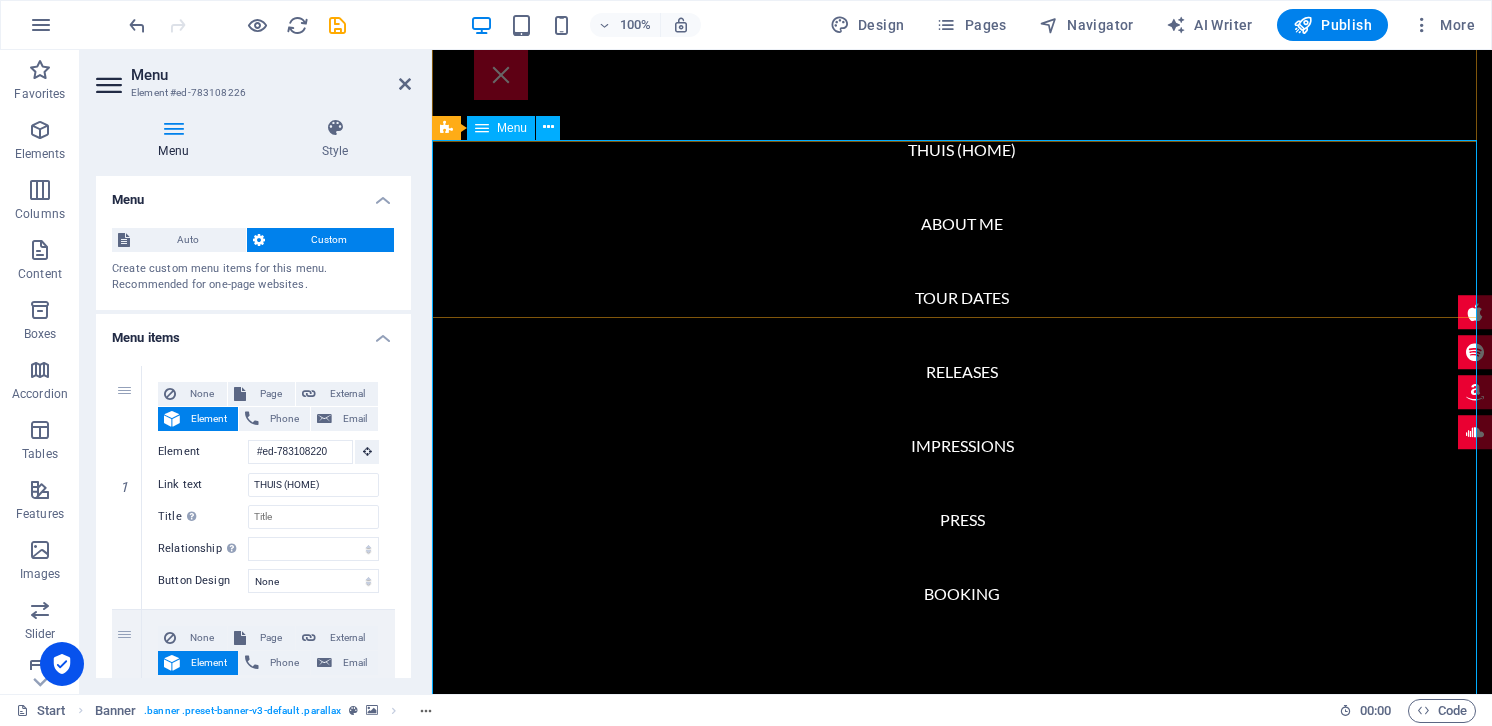 scroll, scrollTop: 331, scrollLeft: 0, axis: vertical 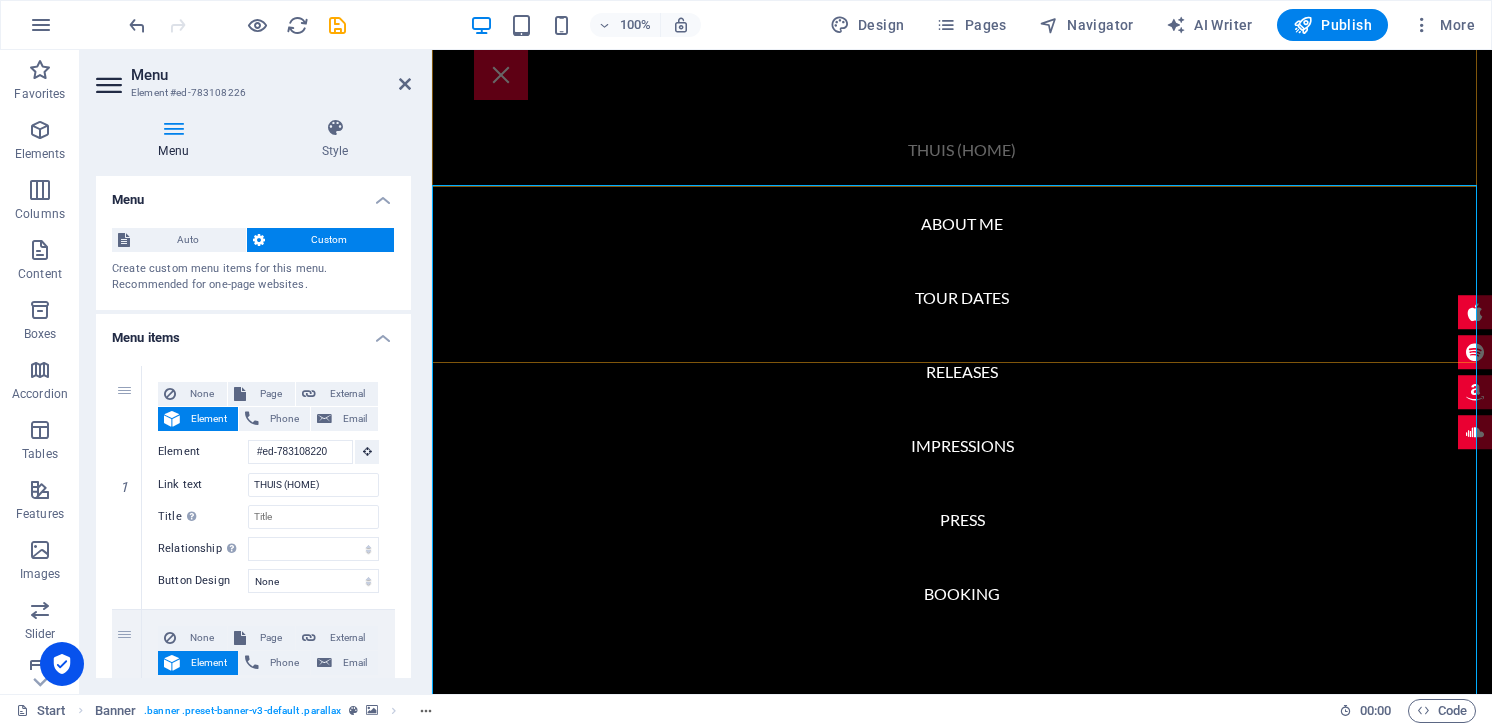 click on "THUIS (HOME) About me Tour Dates Releases Impressions Press Booking" at bounding box center [962, 372] 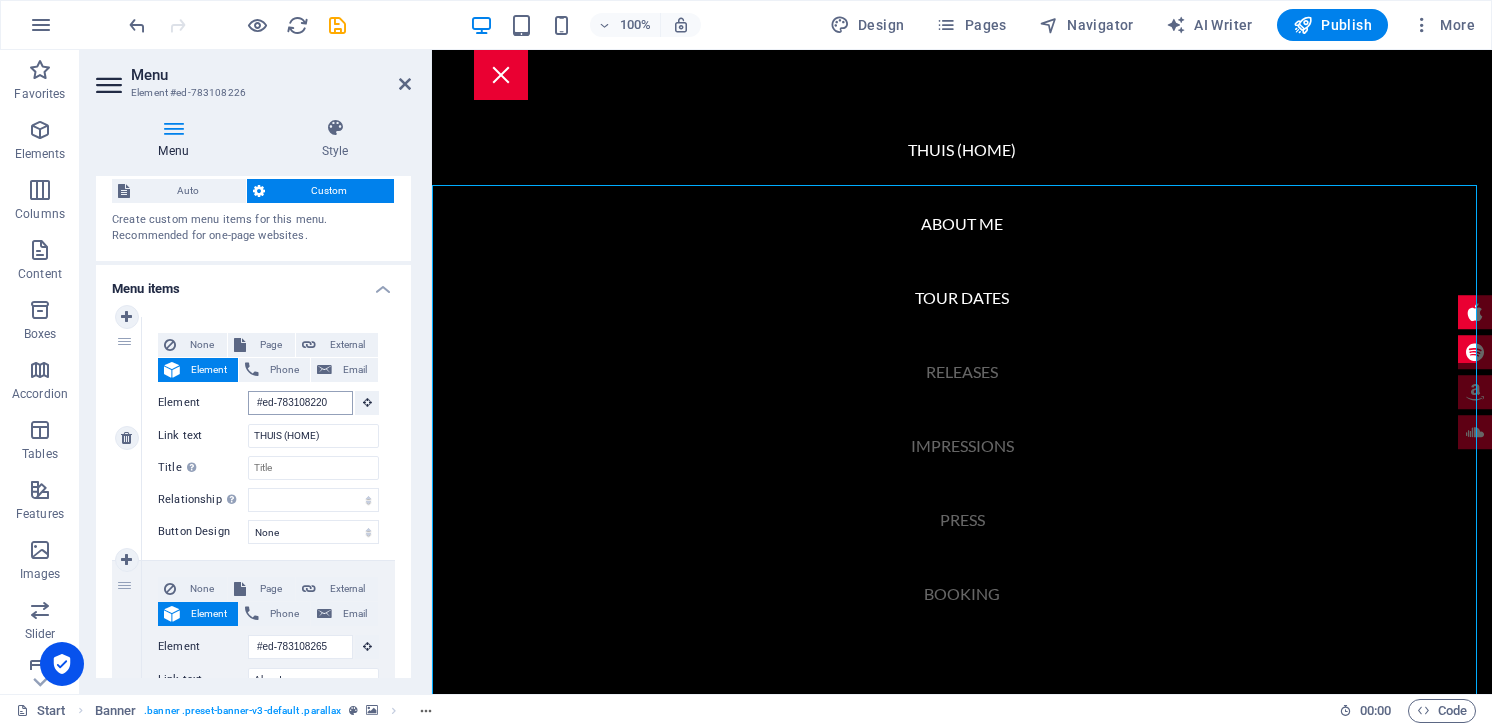 scroll, scrollTop: 153, scrollLeft: 0, axis: vertical 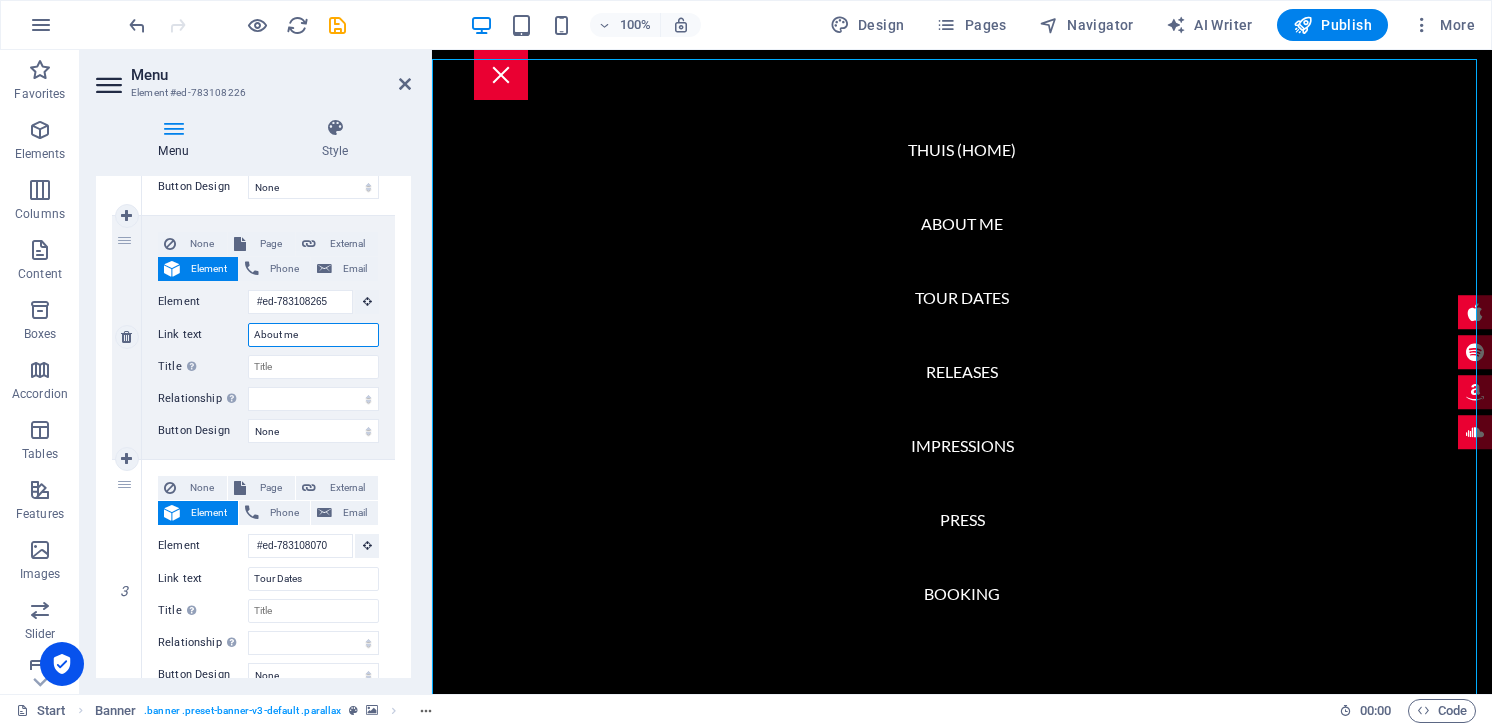 drag, startPoint x: 344, startPoint y: 440, endPoint x: 211, endPoint y: 436, distance: 133.06013 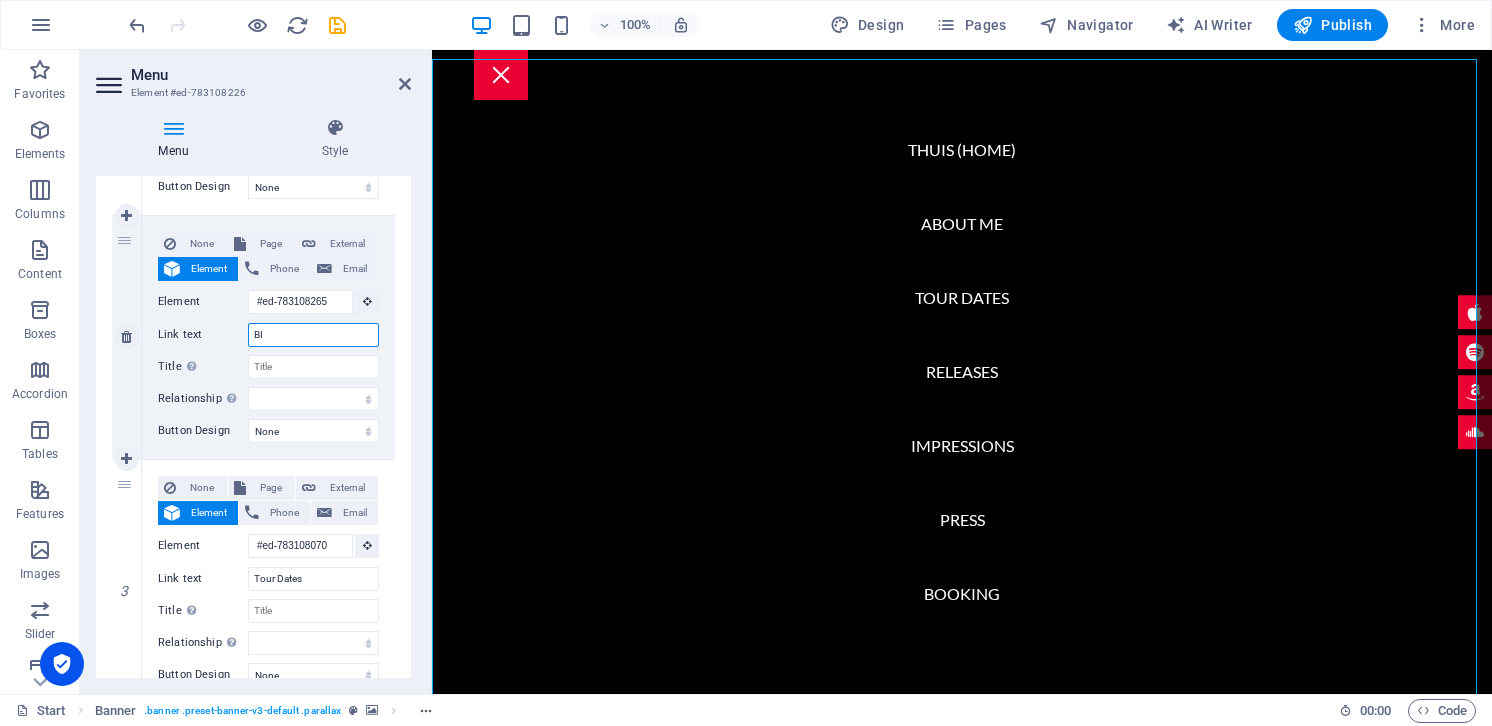 type on "BIO" 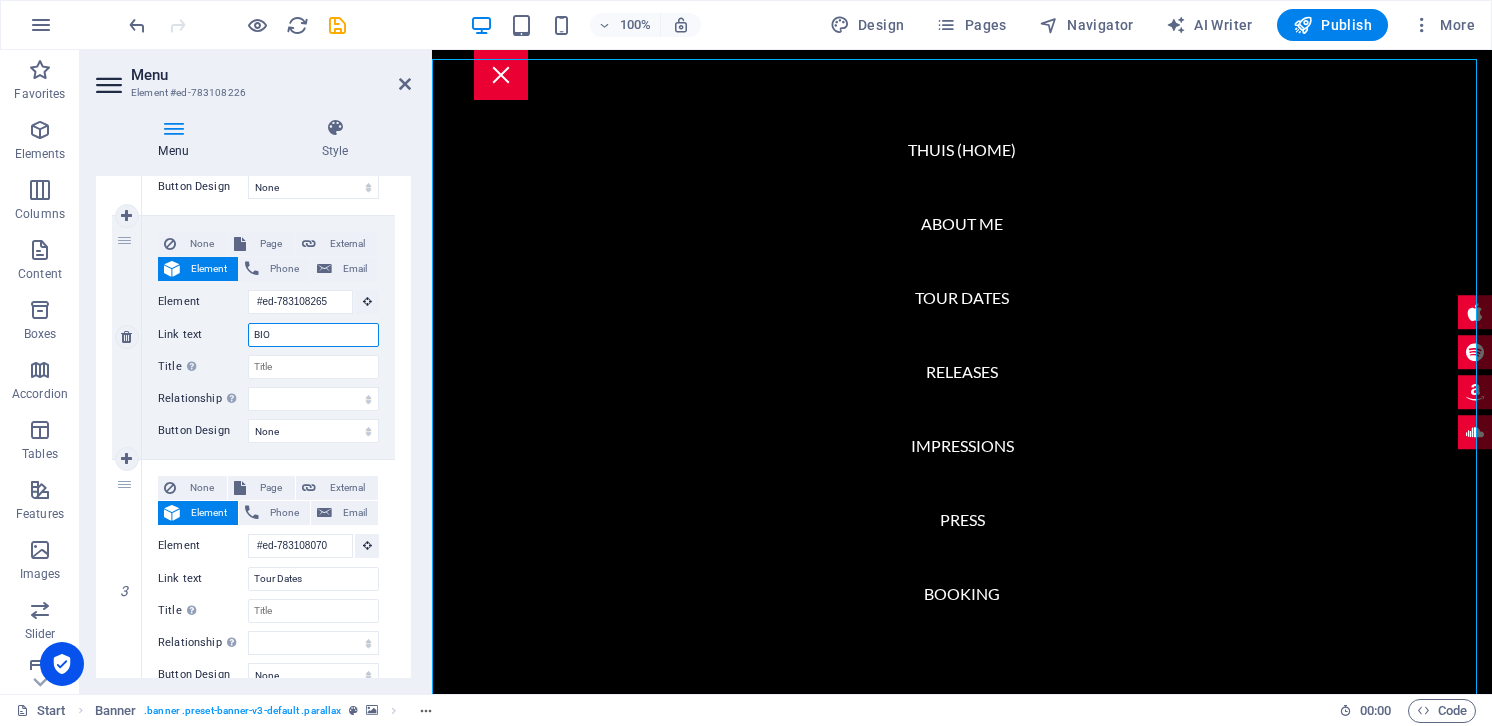 select 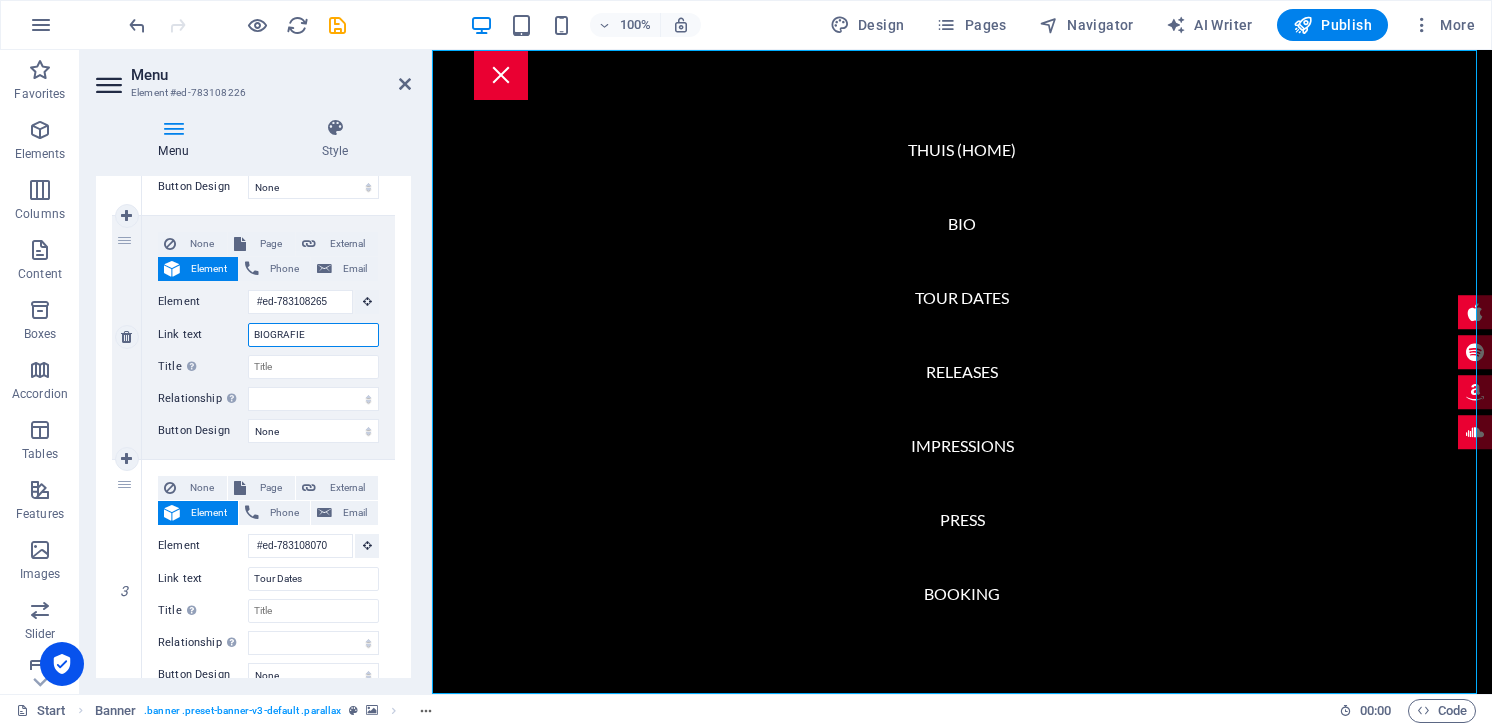 type on "BIOGRAFIE" 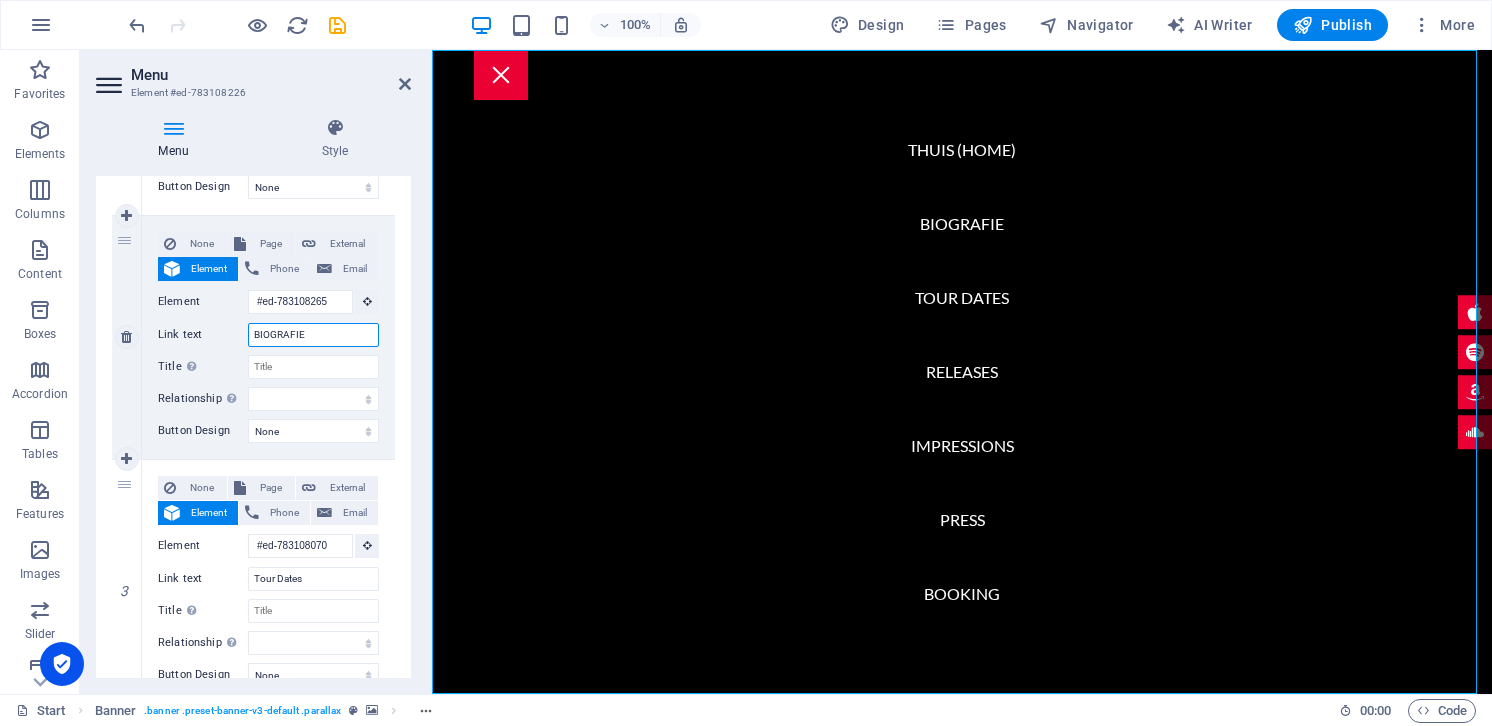 type on "BIOGRAFIE" 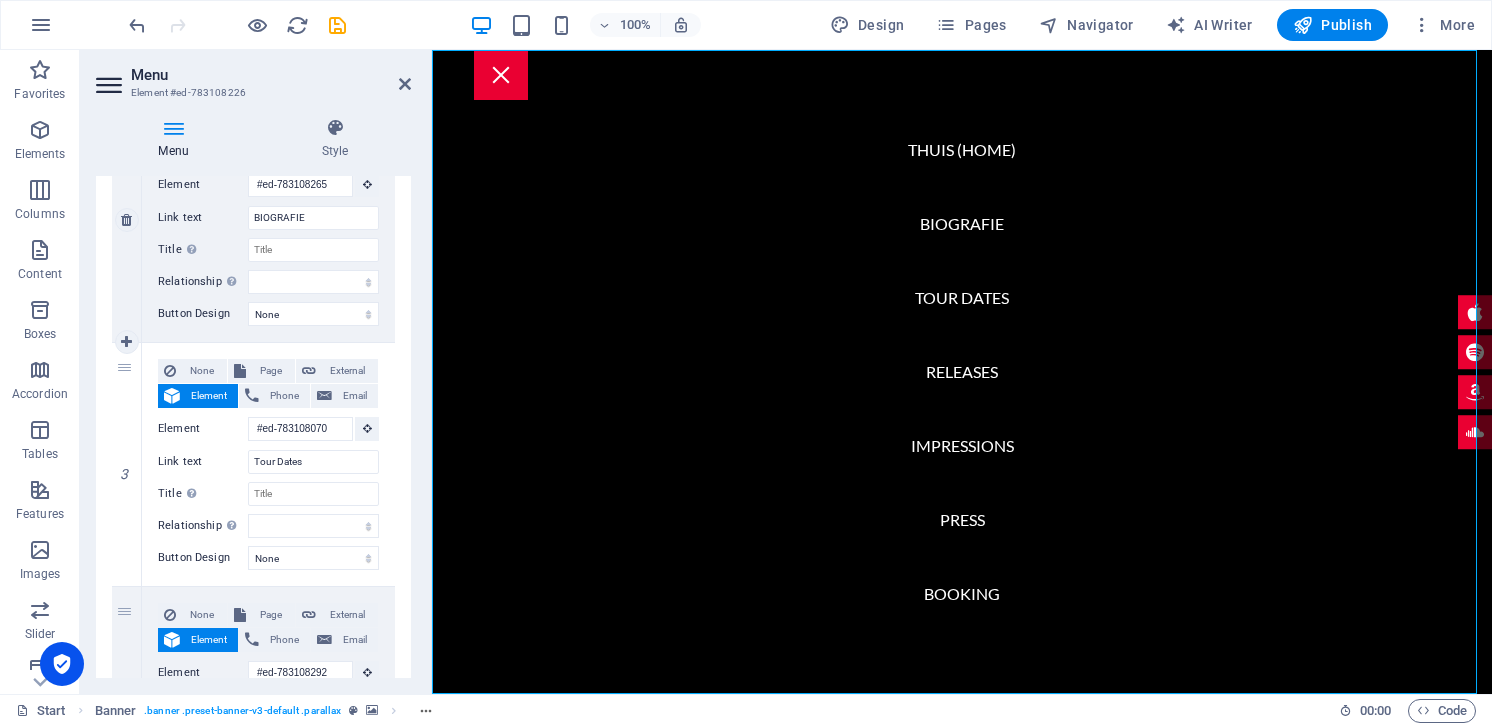 scroll, scrollTop: 513, scrollLeft: 0, axis: vertical 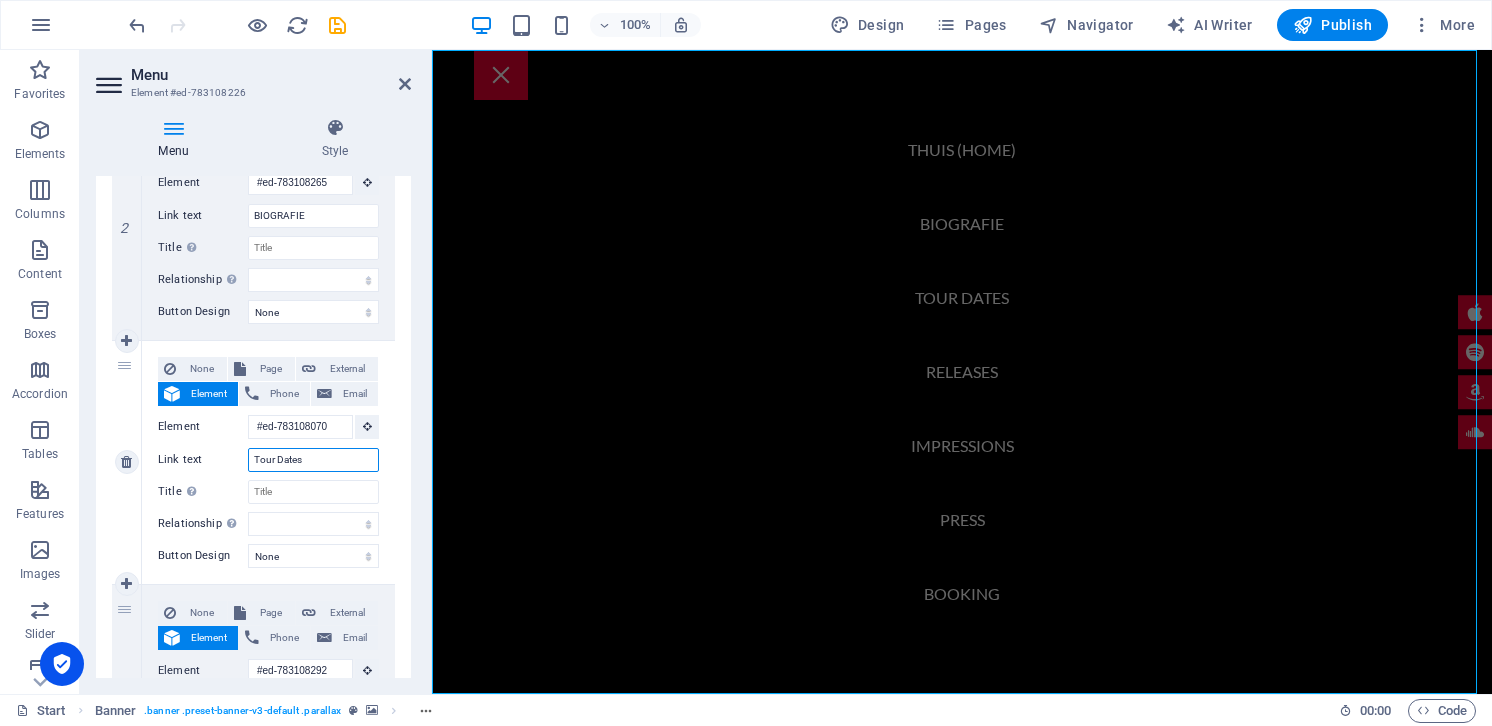 drag, startPoint x: 349, startPoint y: 593, endPoint x: 212, endPoint y: 590, distance: 137.03284 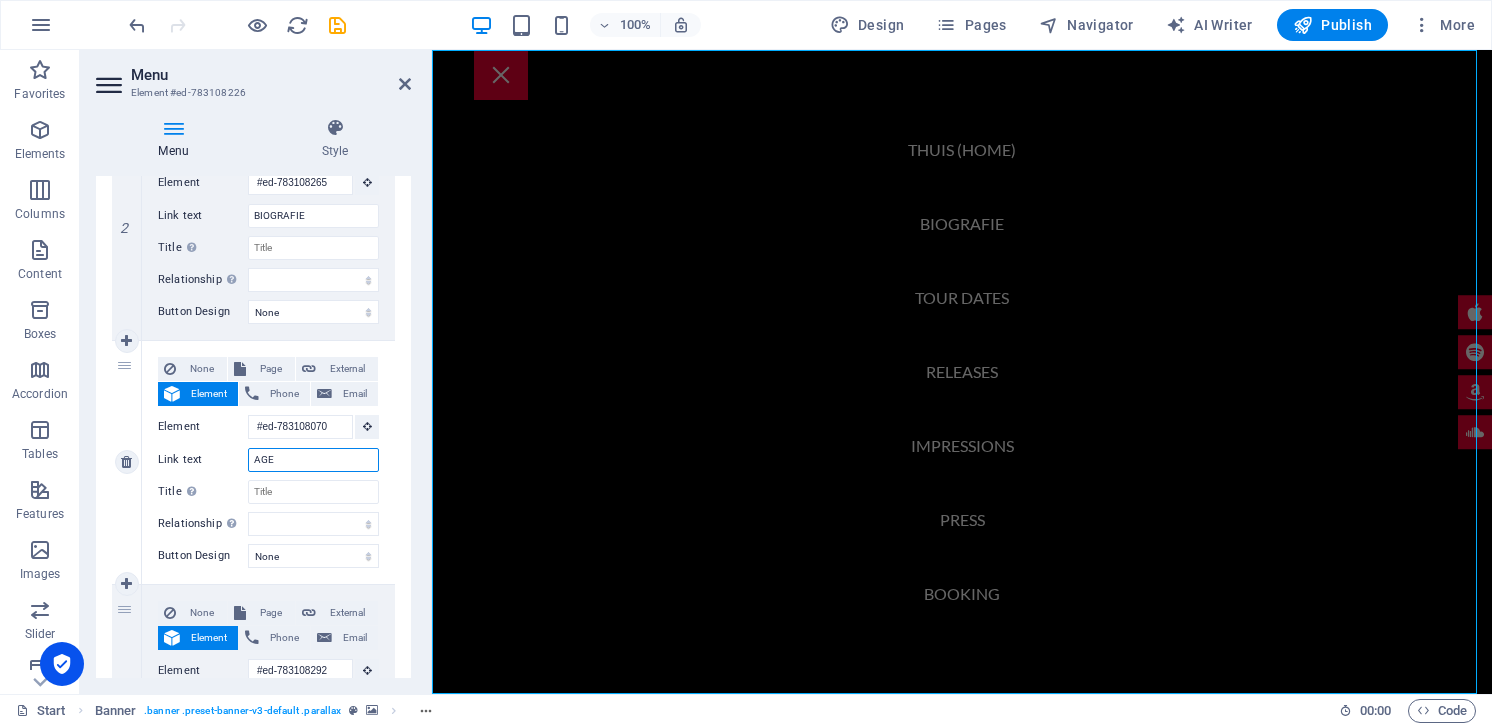 type on "AGEN" 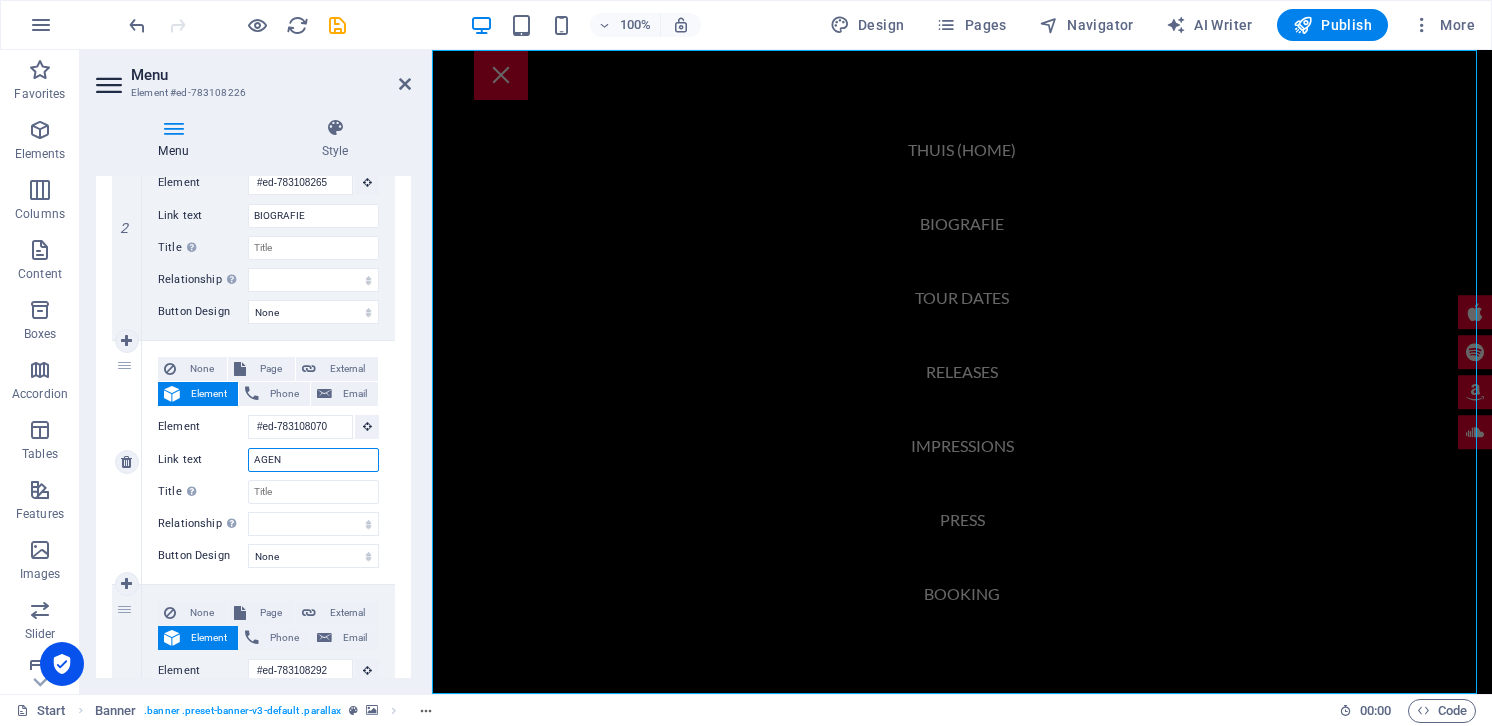 select 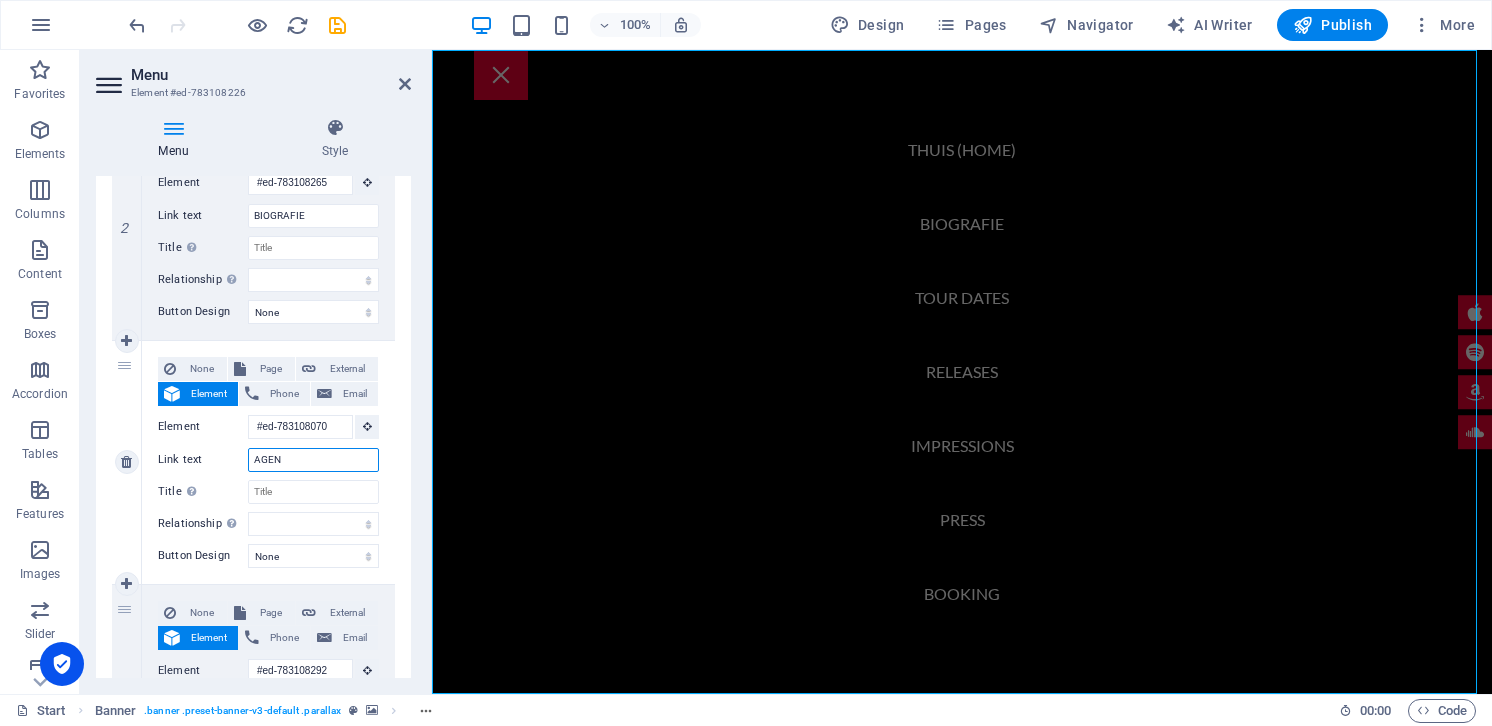 select 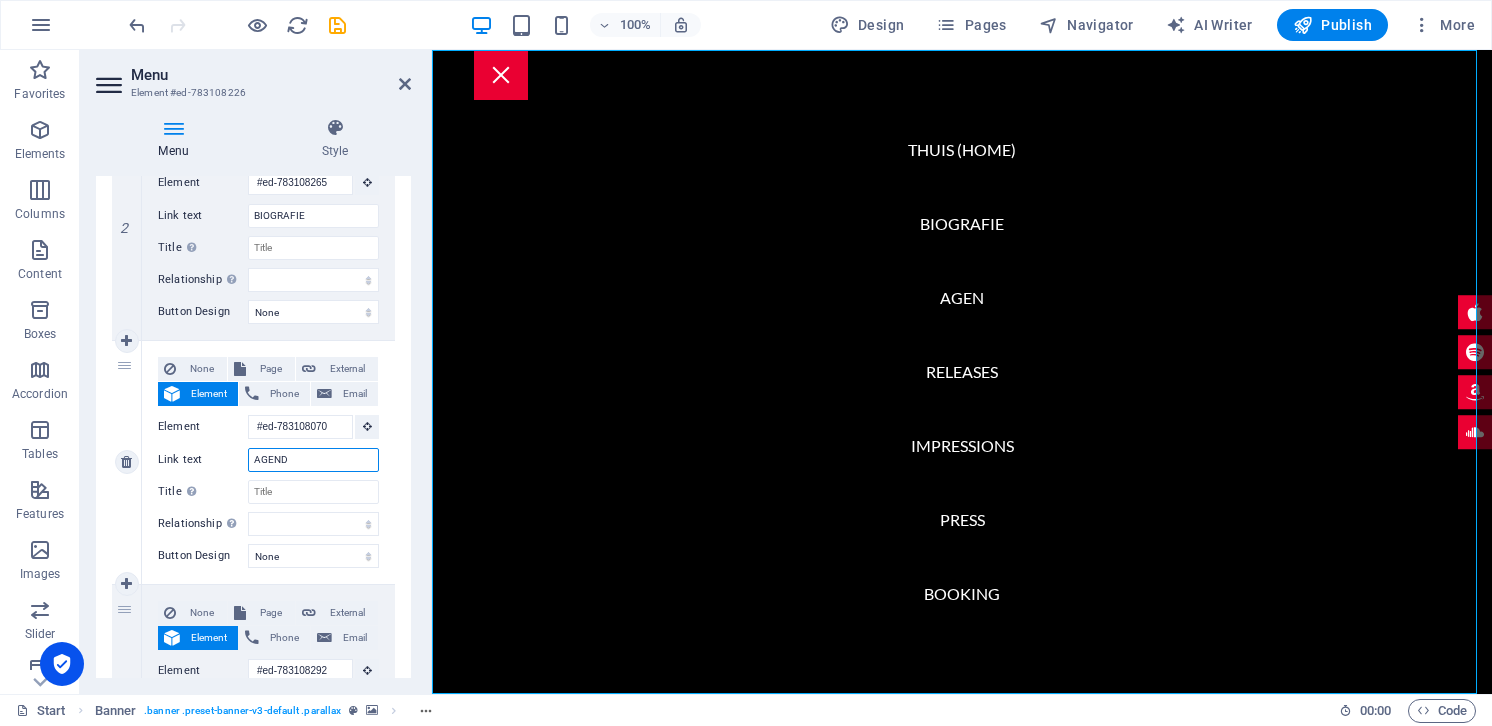 type on "AGENDA" 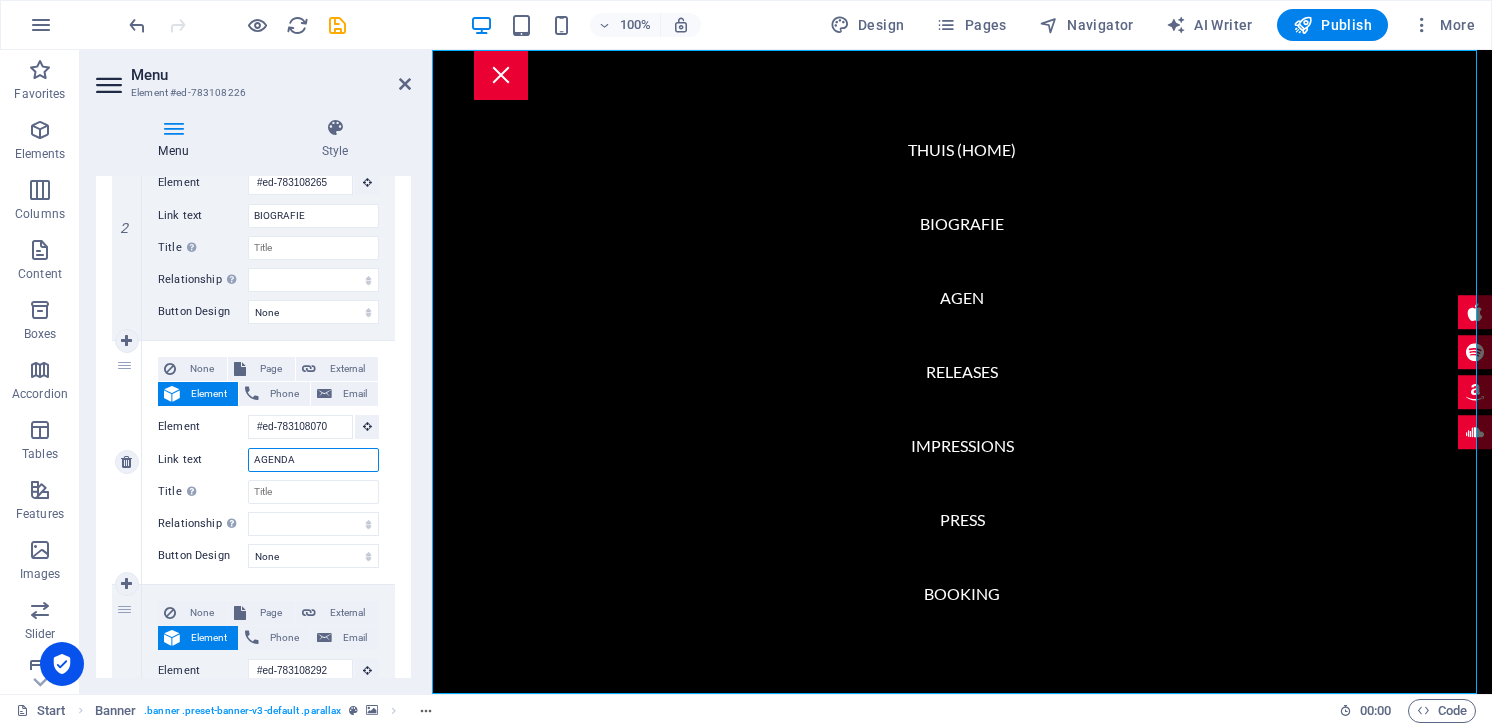 select 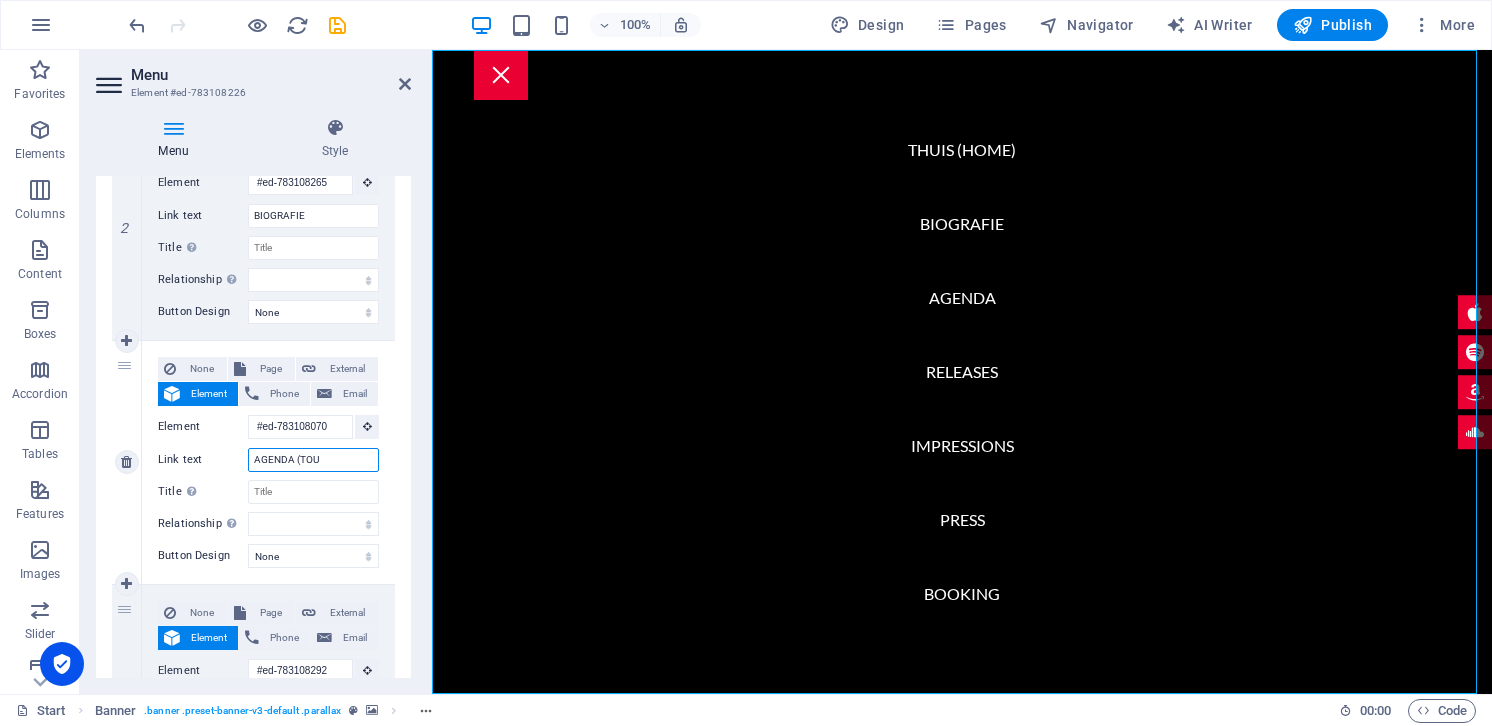 scroll, scrollTop: 0, scrollLeft: 0, axis: both 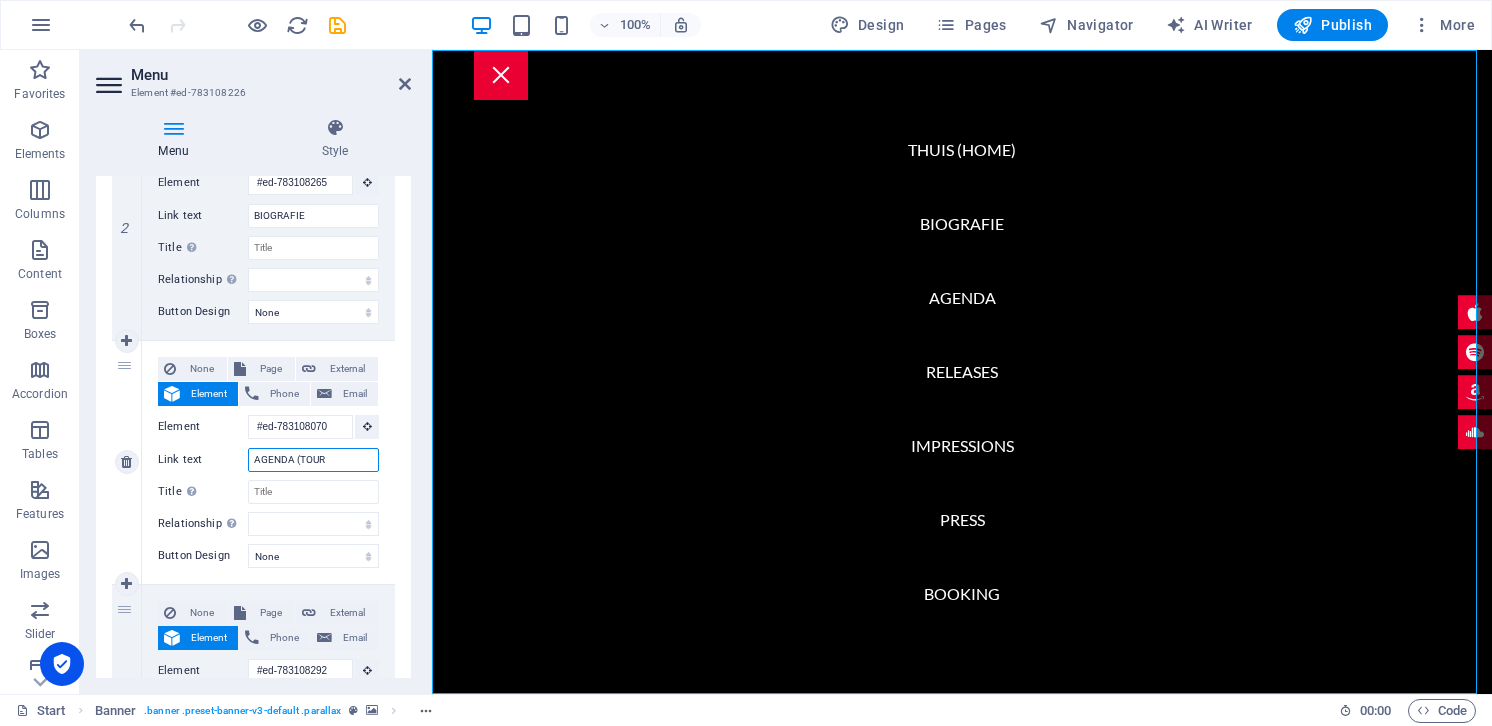 type on "AGENDA (TOUR)" 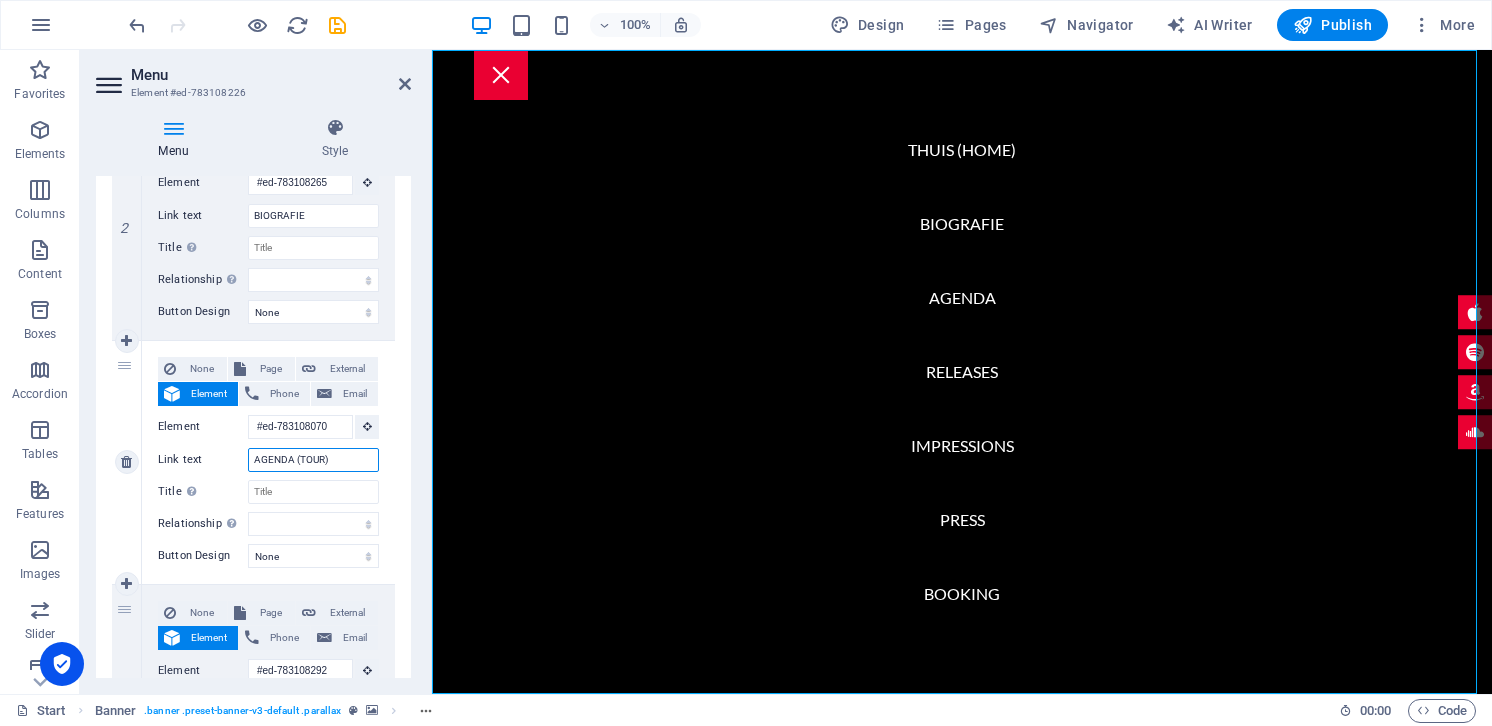 scroll, scrollTop: 0, scrollLeft: 17, axis: horizontal 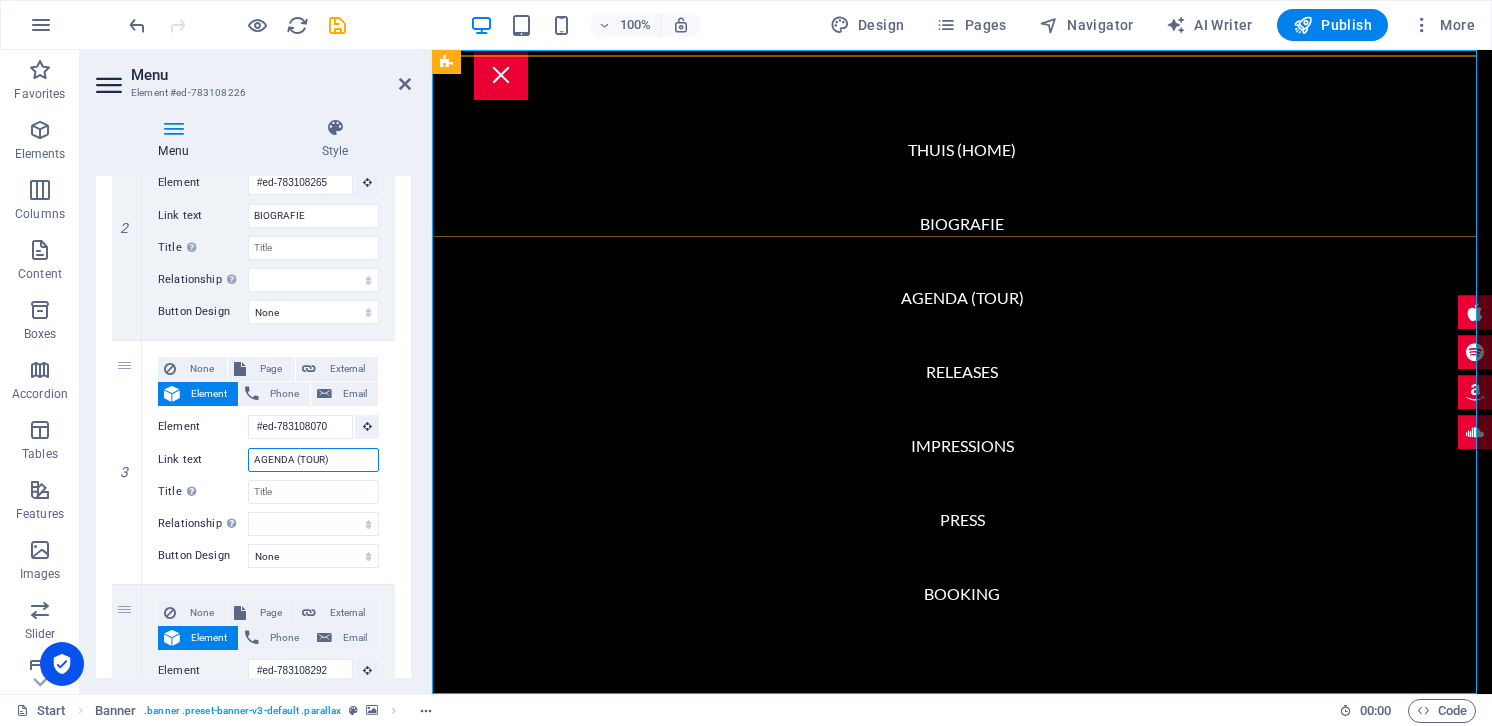 type on "AGENDA (TOUR)" 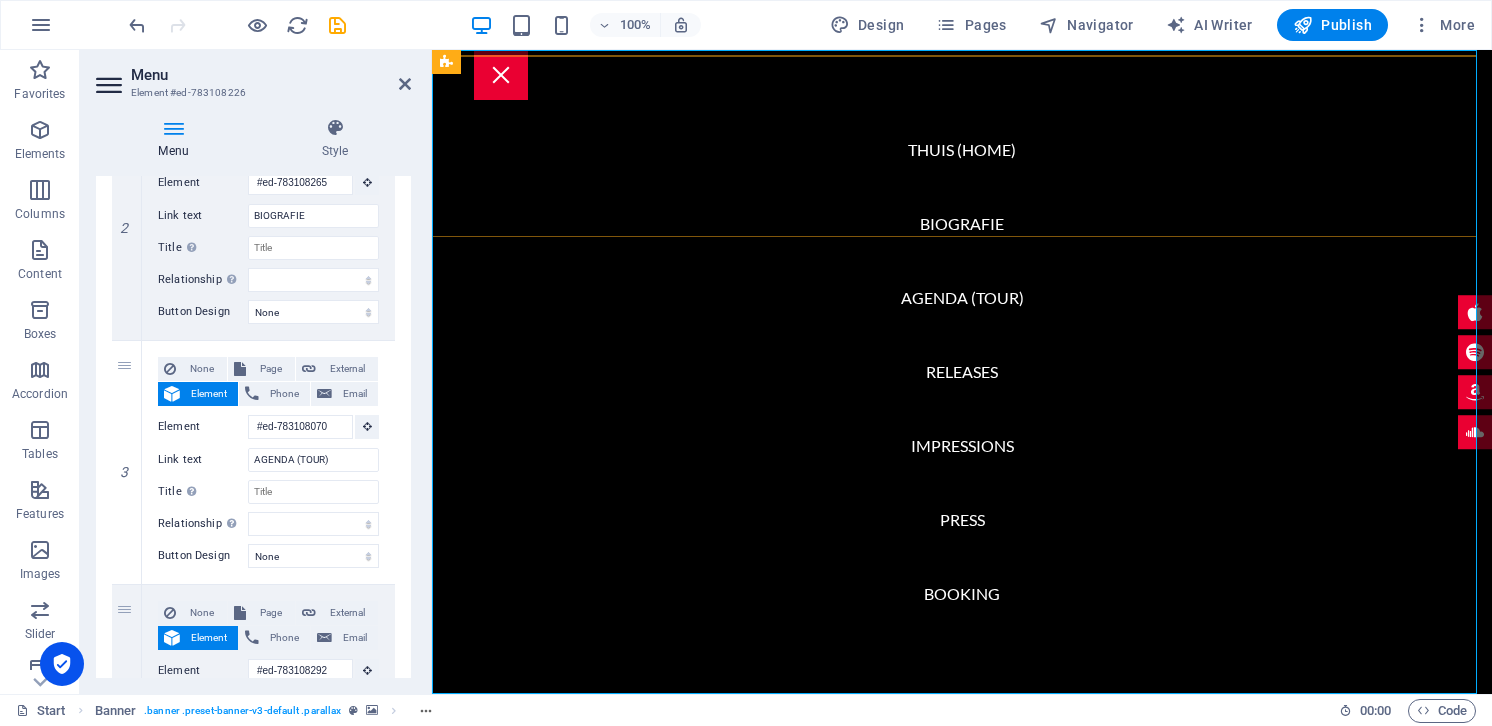 scroll, scrollTop: 0, scrollLeft: 0, axis: both 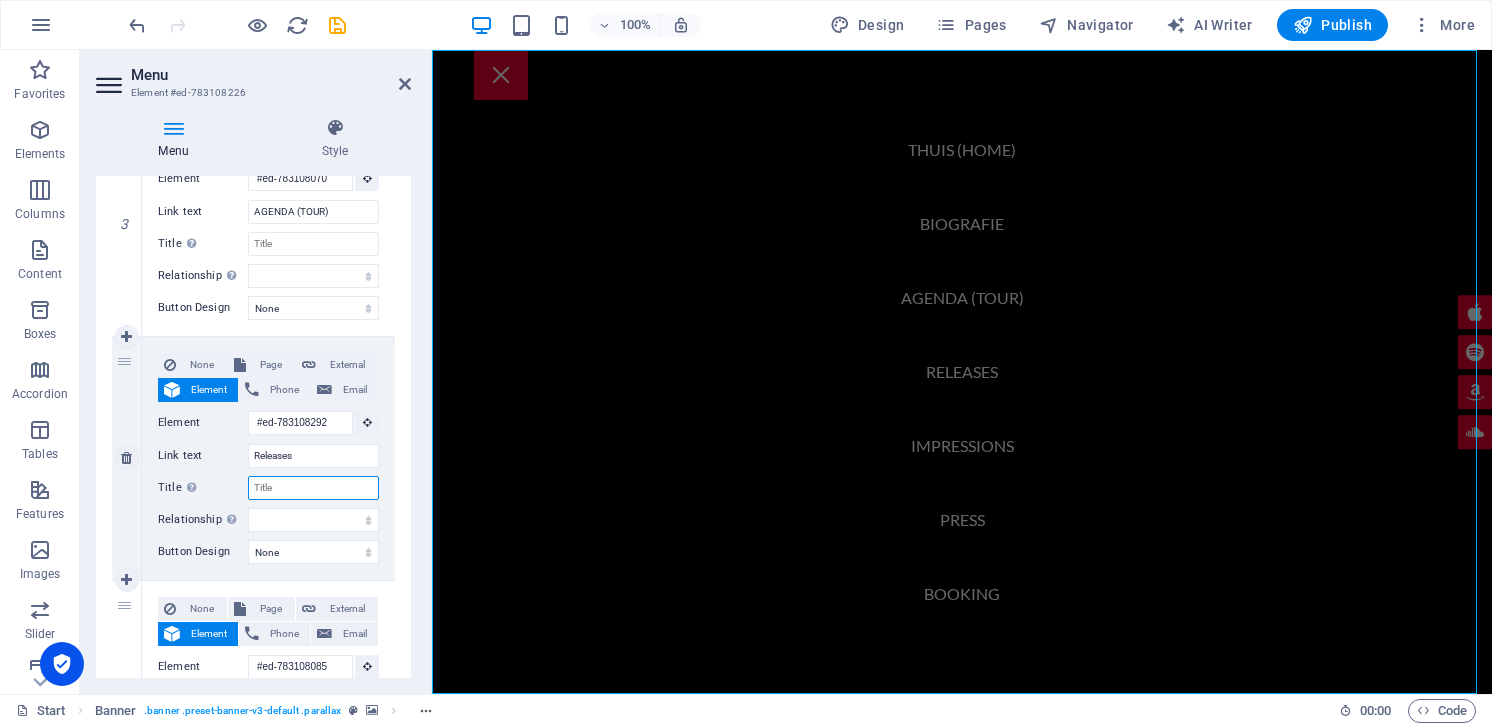 drag, startPoint x: 336, startPoint y: 631, endPoint x: 323, endPoint y: 624, distance: 14.764823 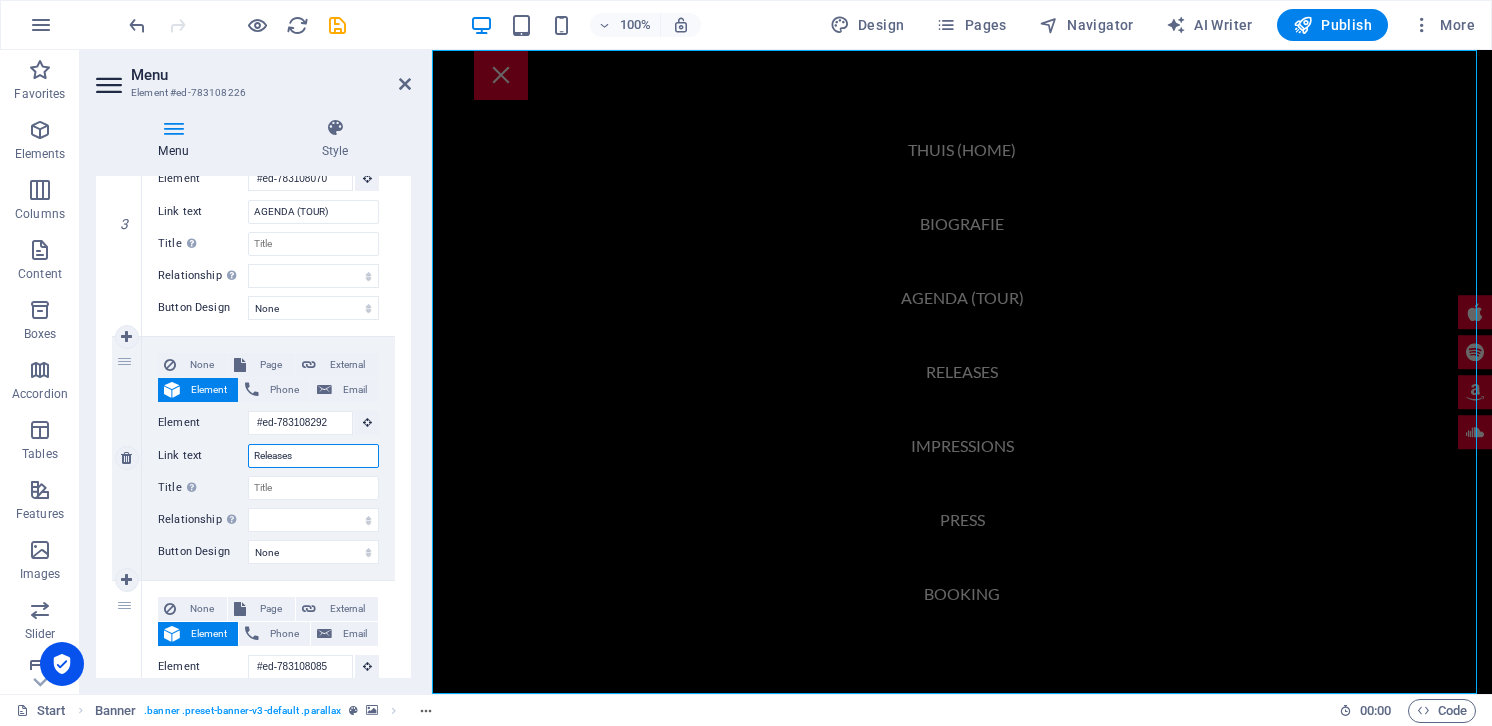 drag, startPoint x: 338, startPoint y: 613, endPoint x: 195, endPoint y: 595, distance: 144.12842 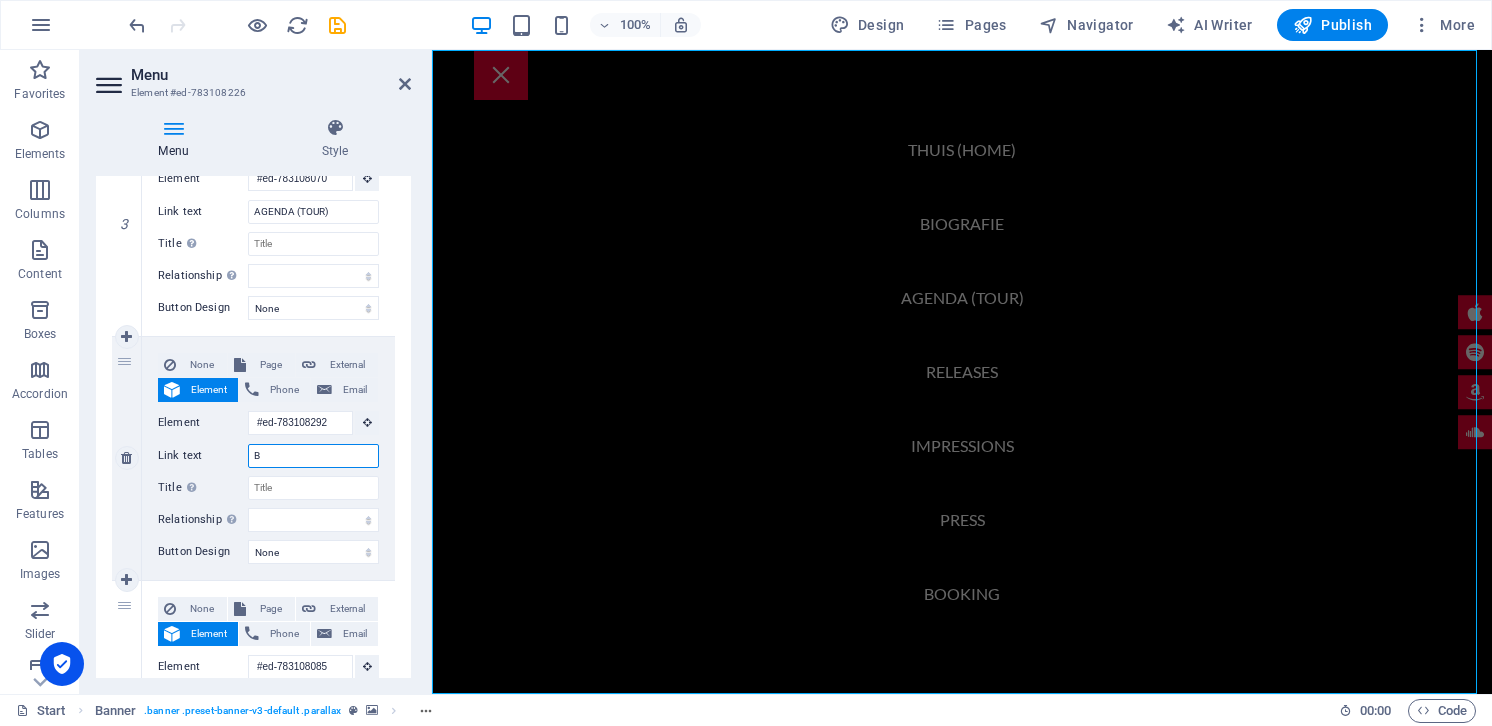 type on "BA" 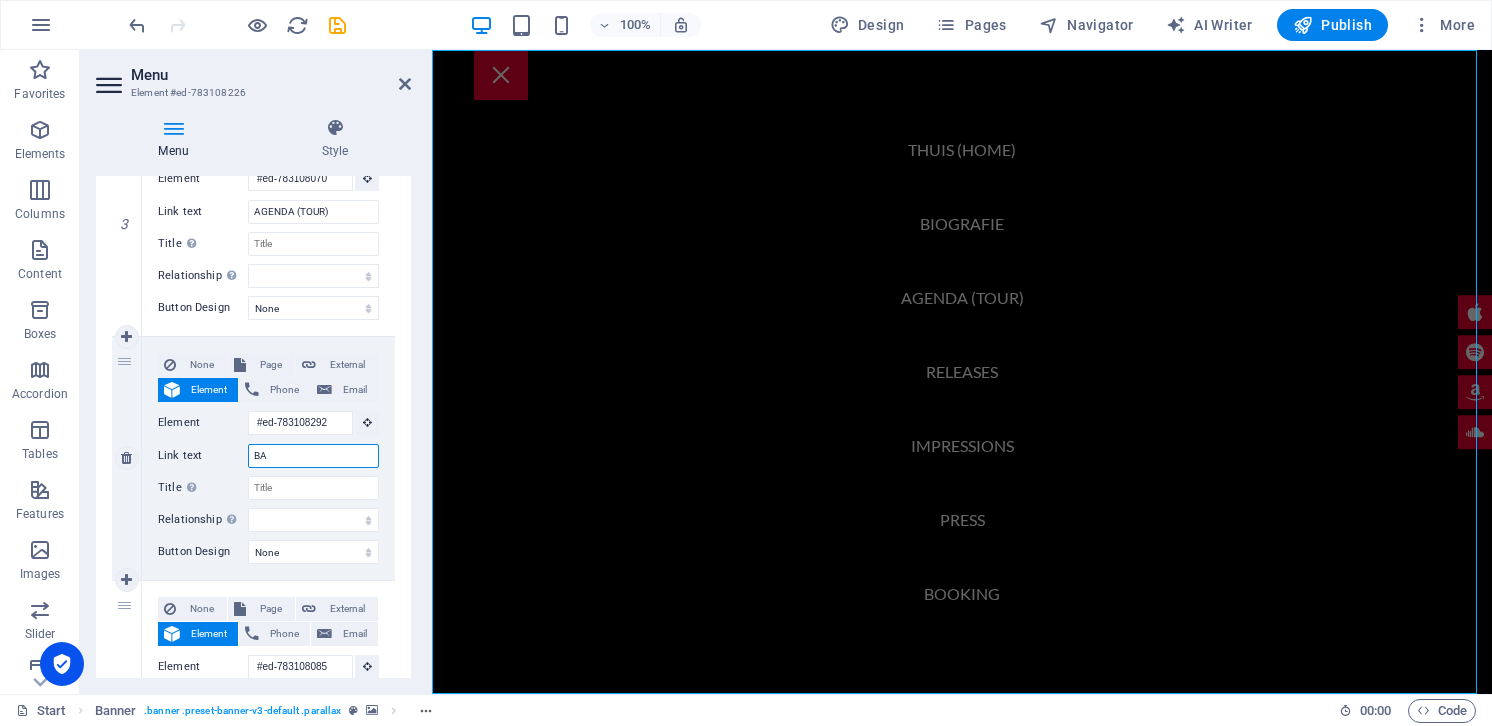 select 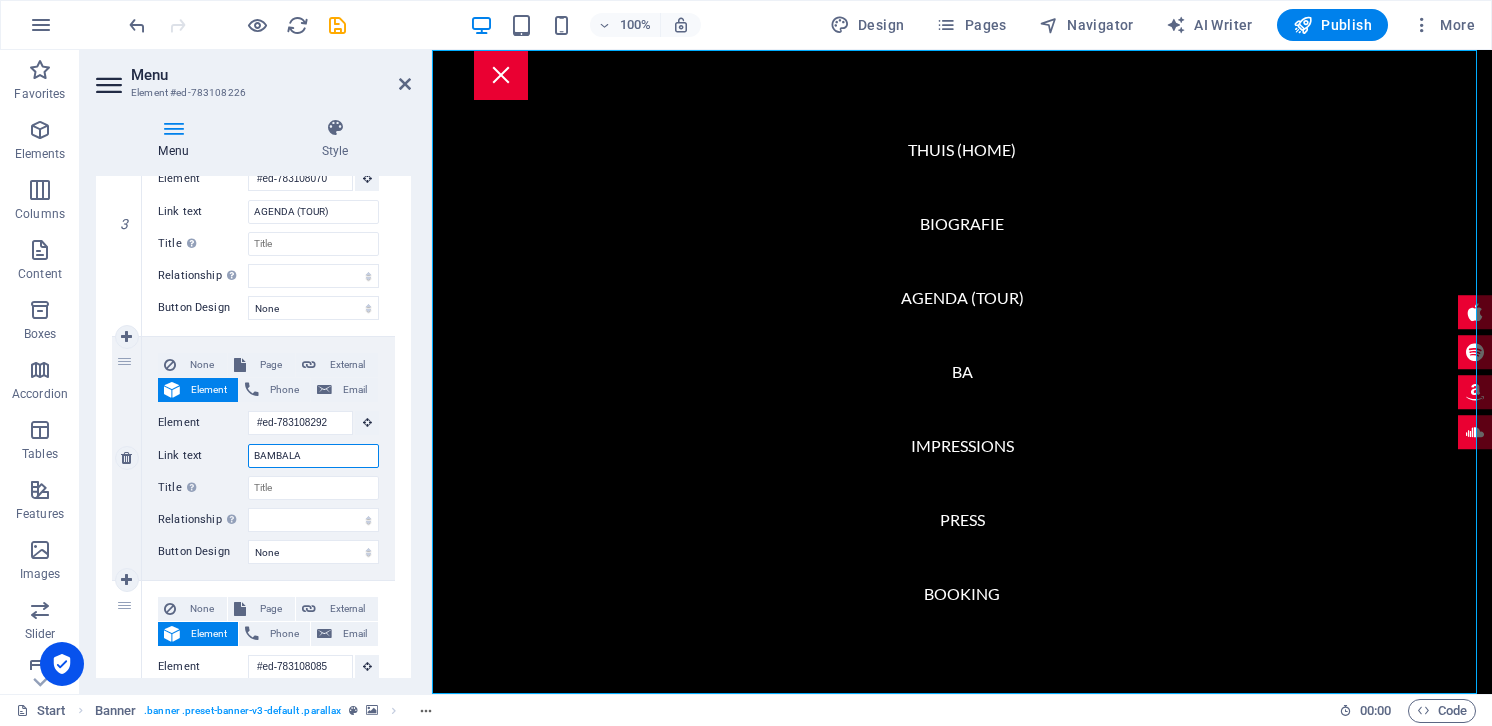 type on "BAMBALAM" 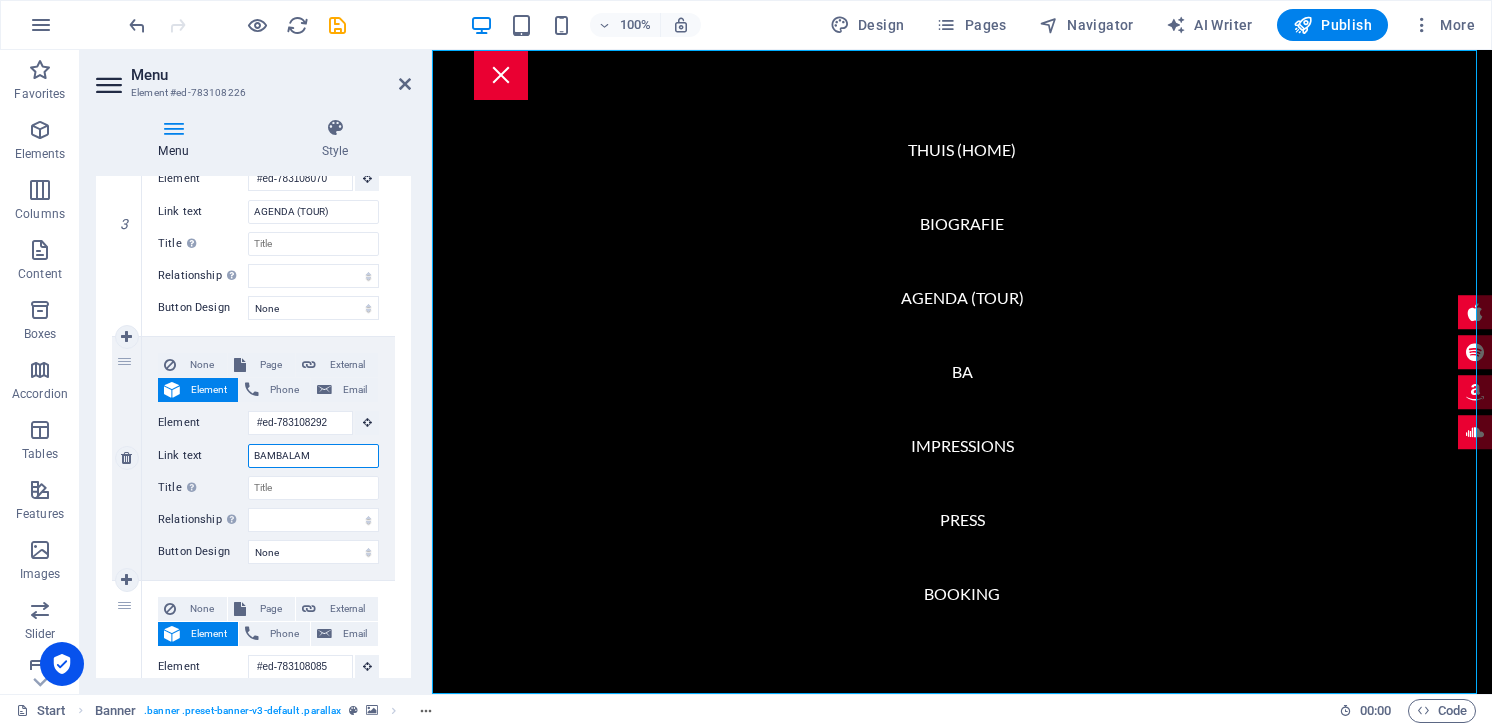 select 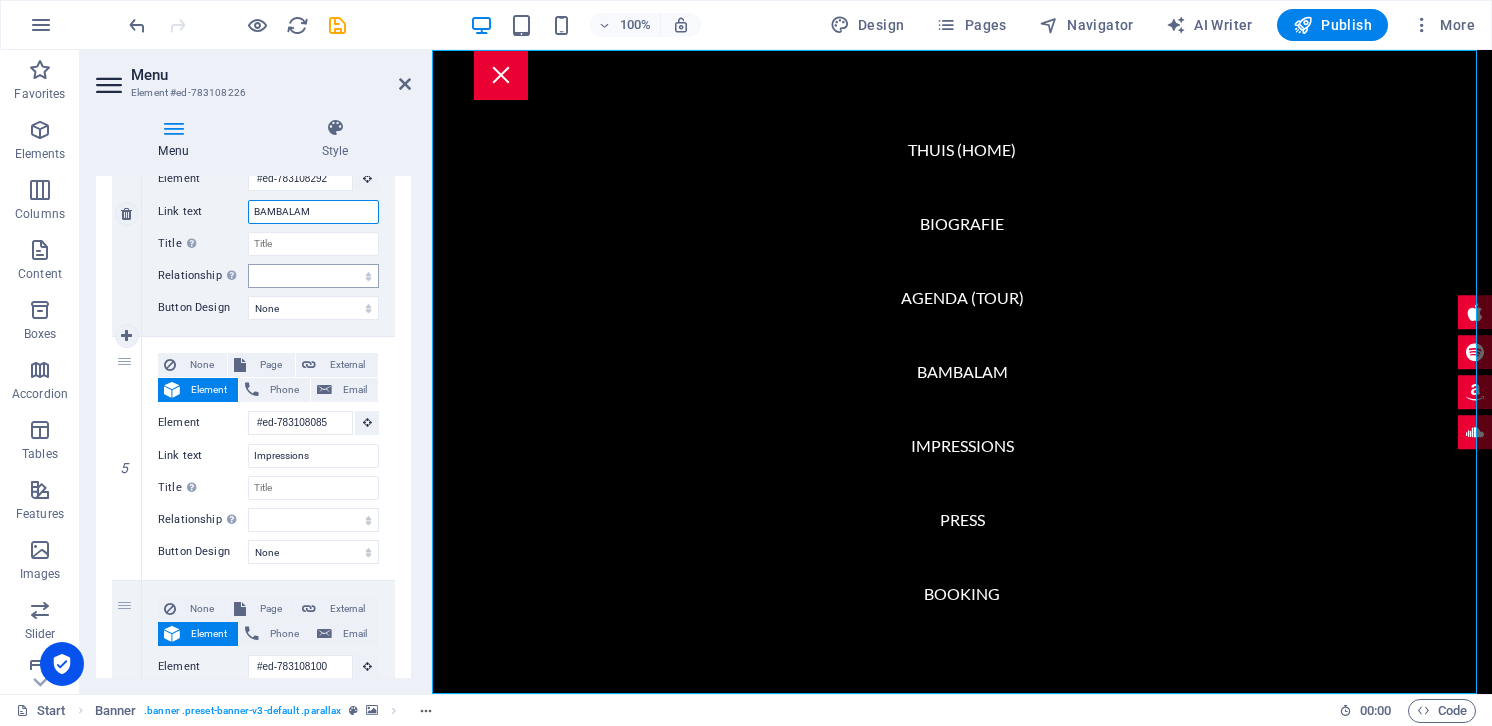 scroll, scrollTop: 1040, scrollLeft: 0, axis: vertical 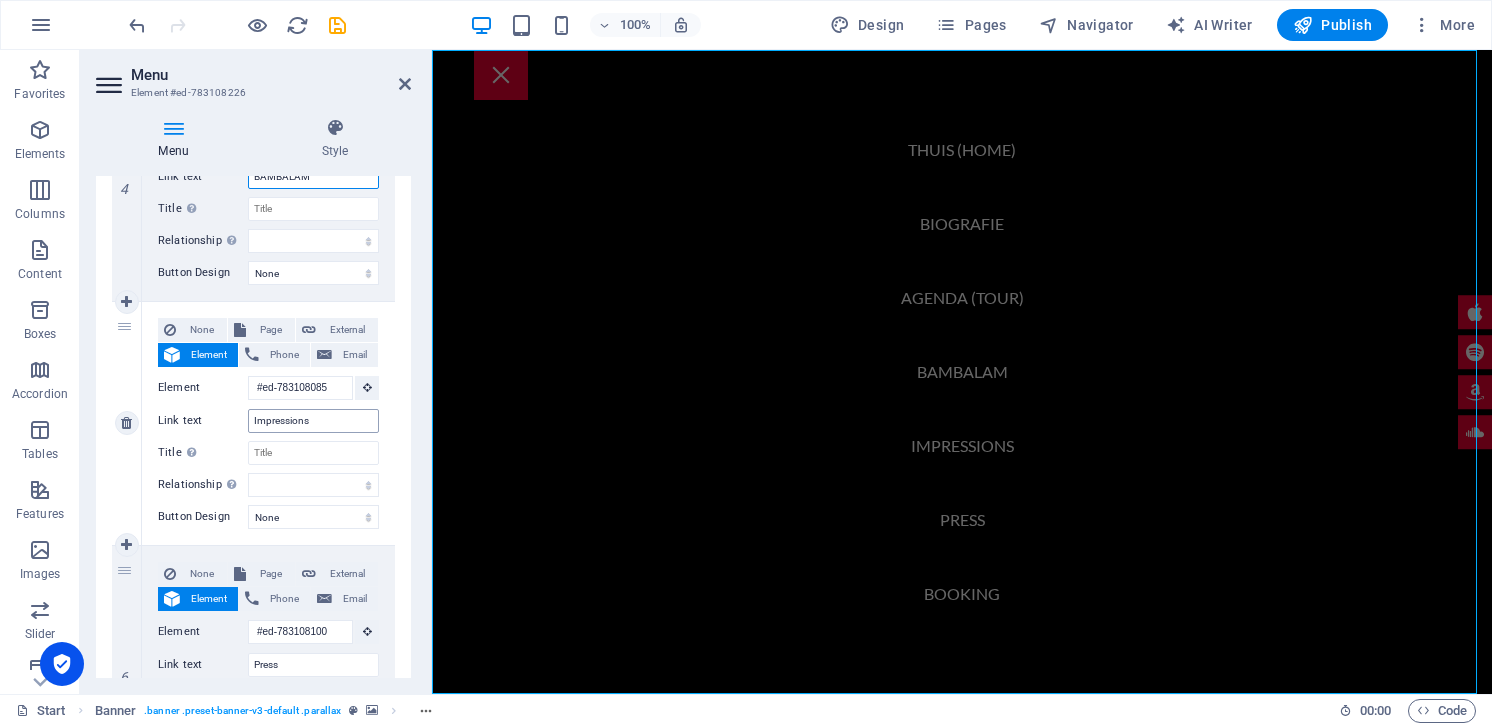 type on "BAMBALAM" 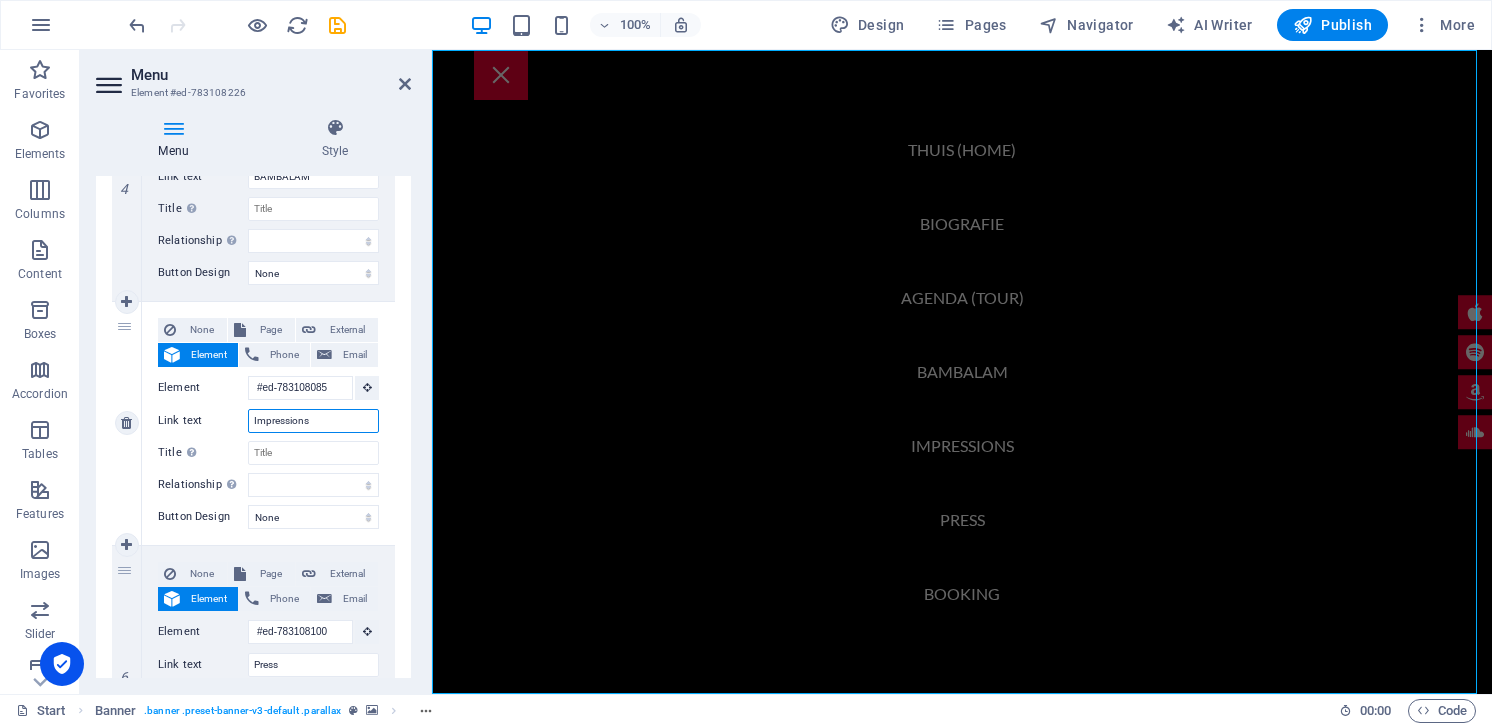 drag, startPoint x: 362, startPoint y: 601, endPoint x: 225, endPoint y: 595, distance: 137.13132 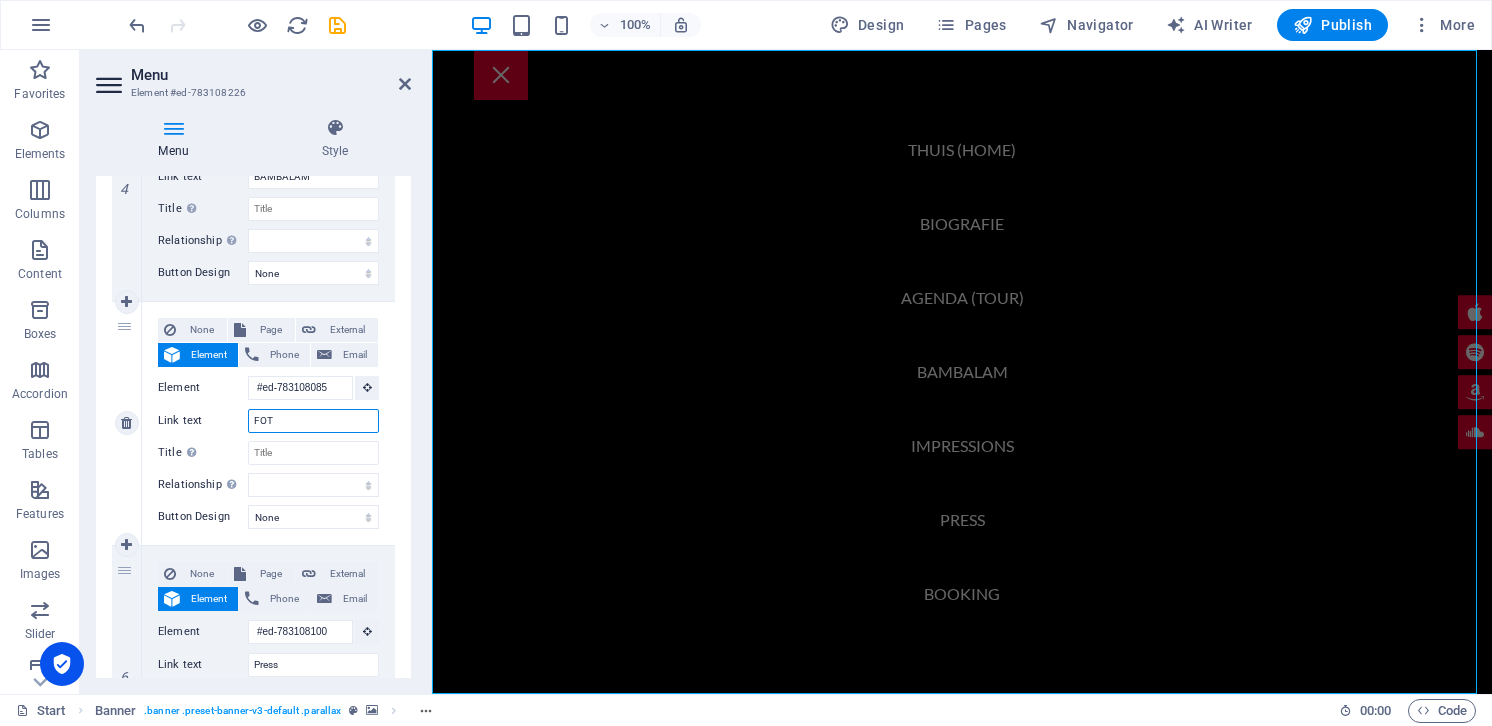 type on "FOTO" 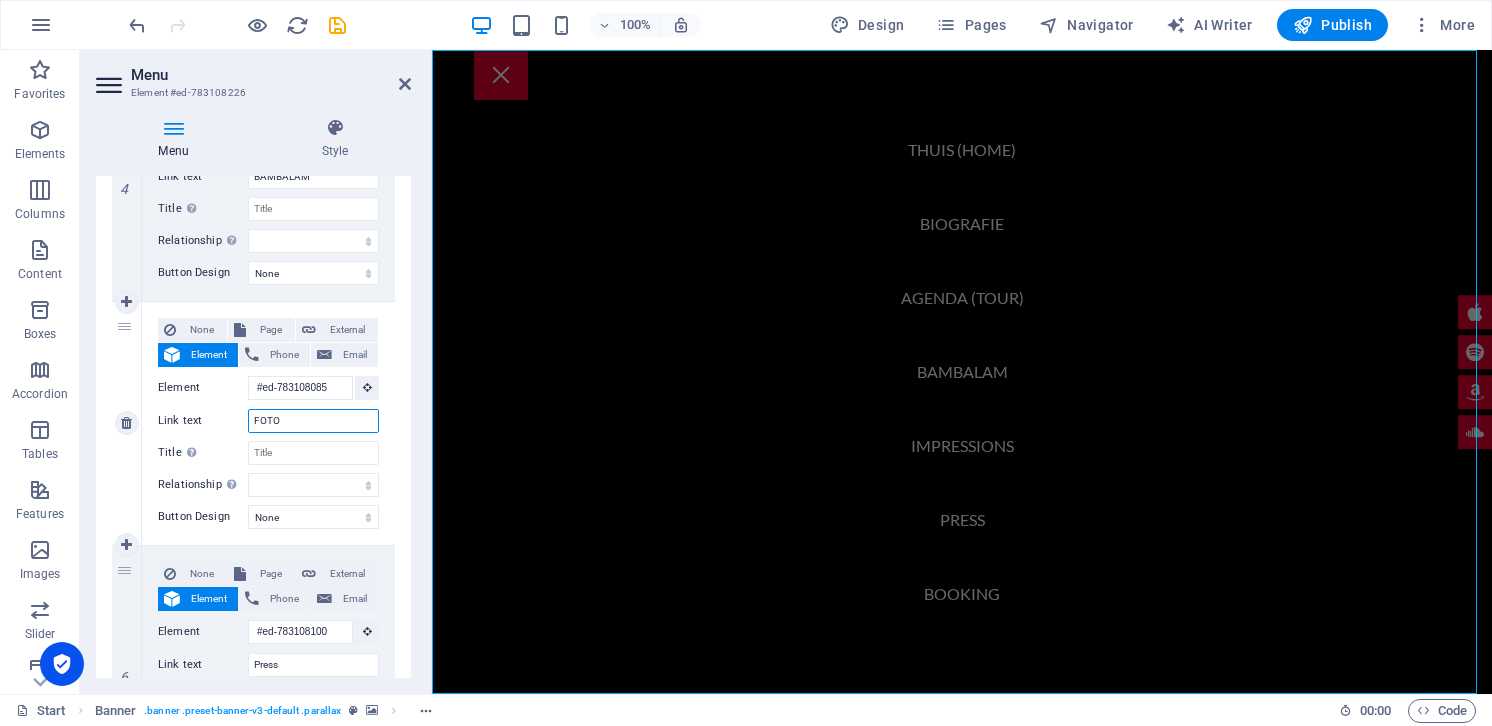 select 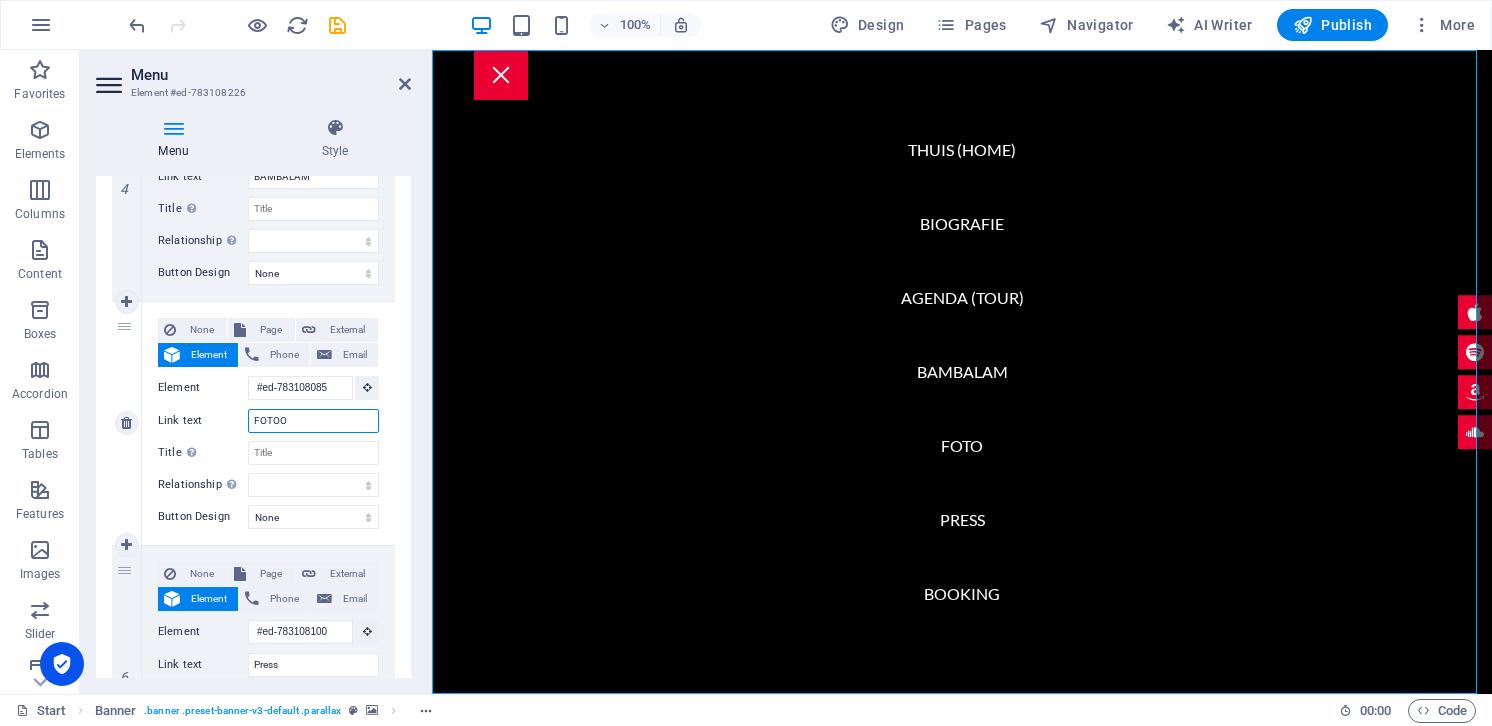 type on "FOTOOS" 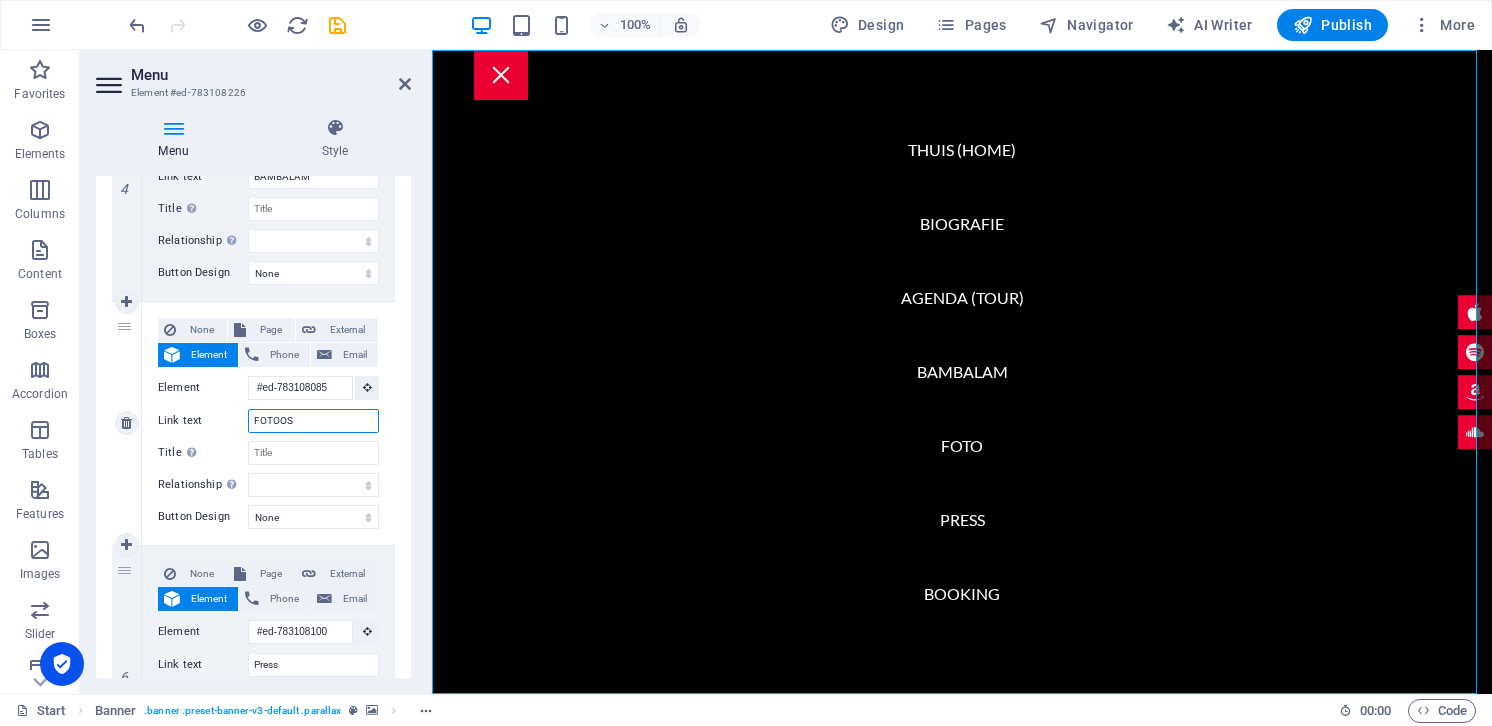 select 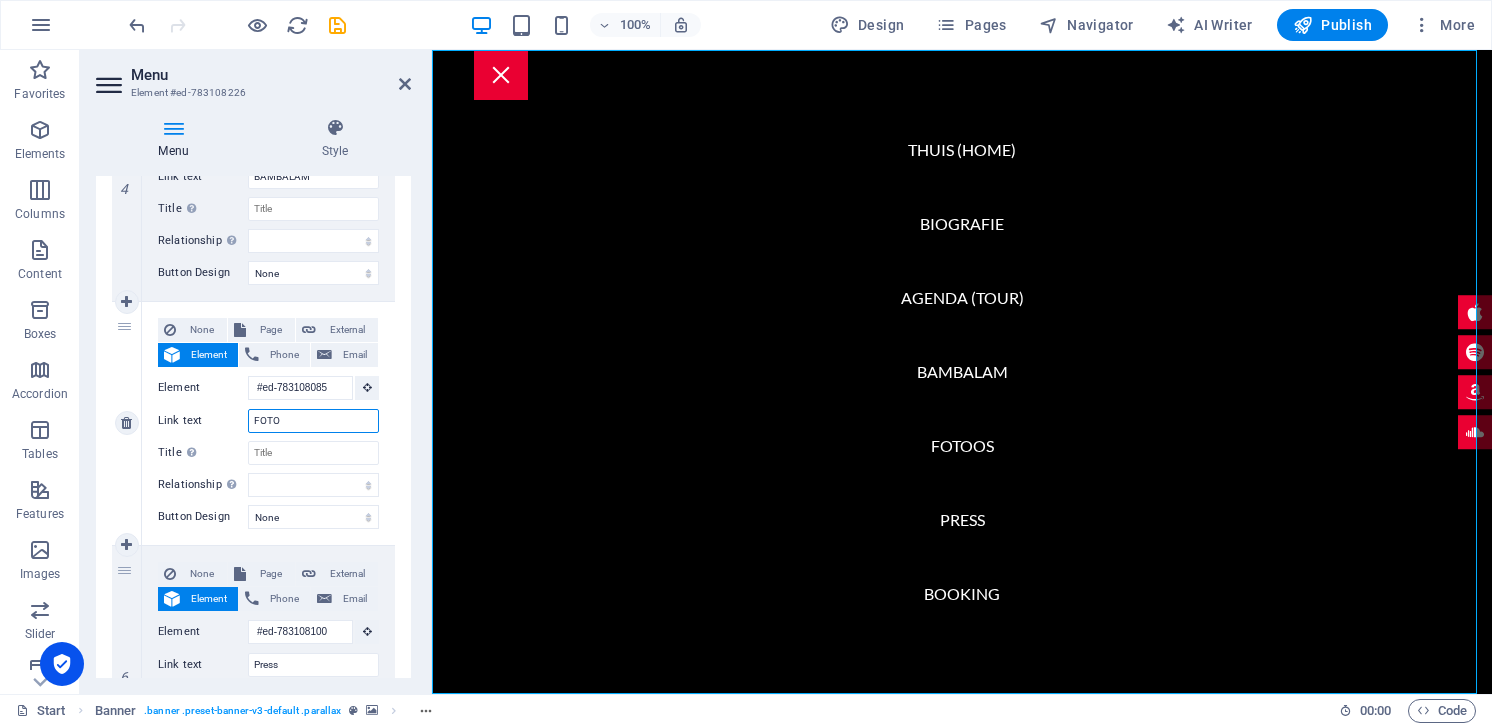 type on "FOTO'" 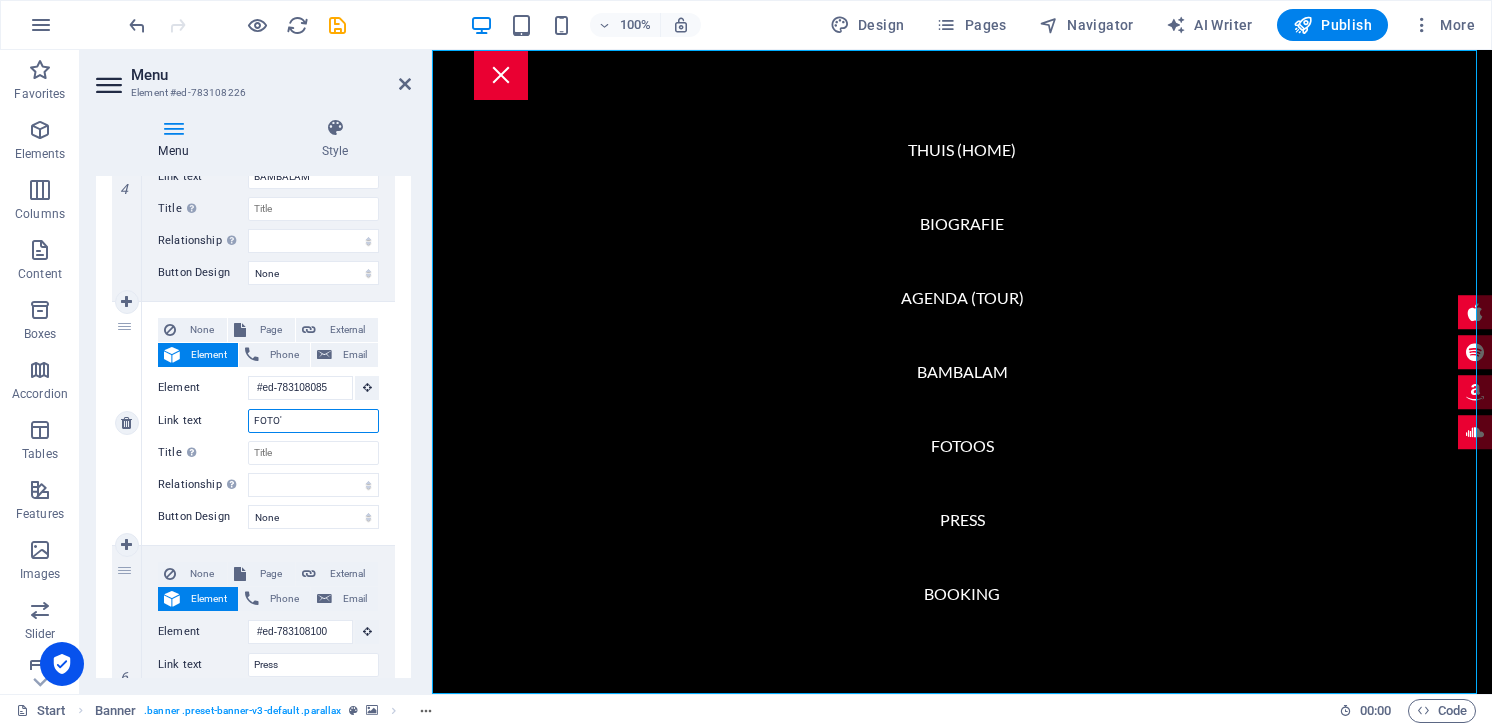 select 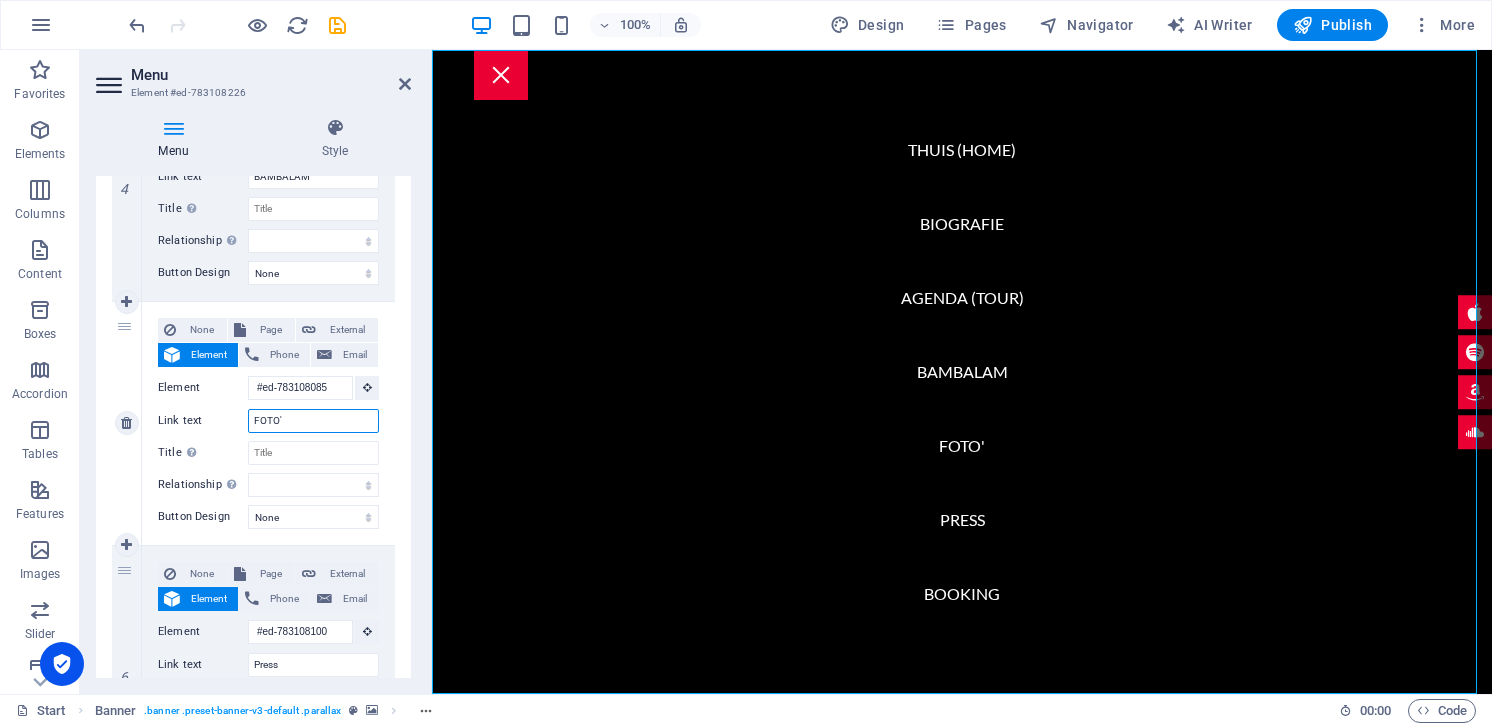 type on "FOTO'S" 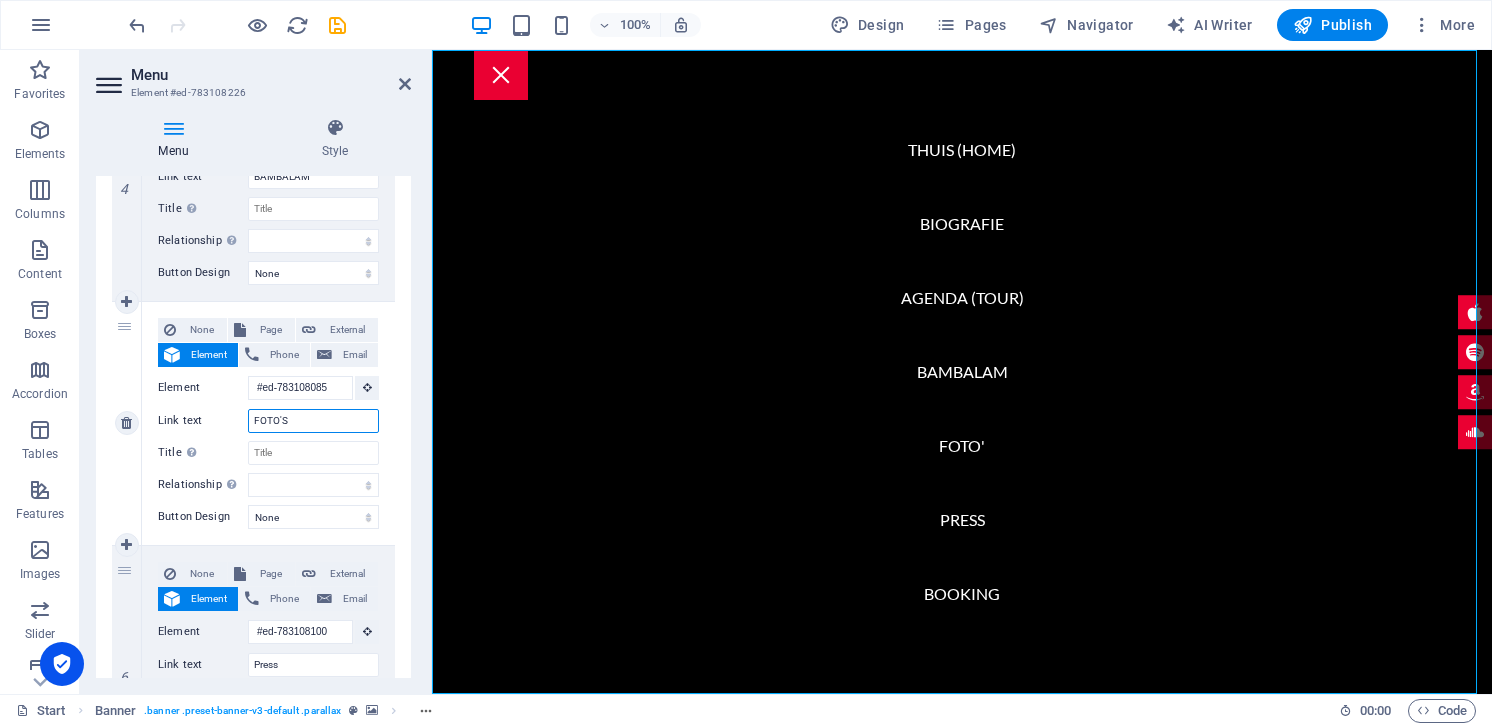 select 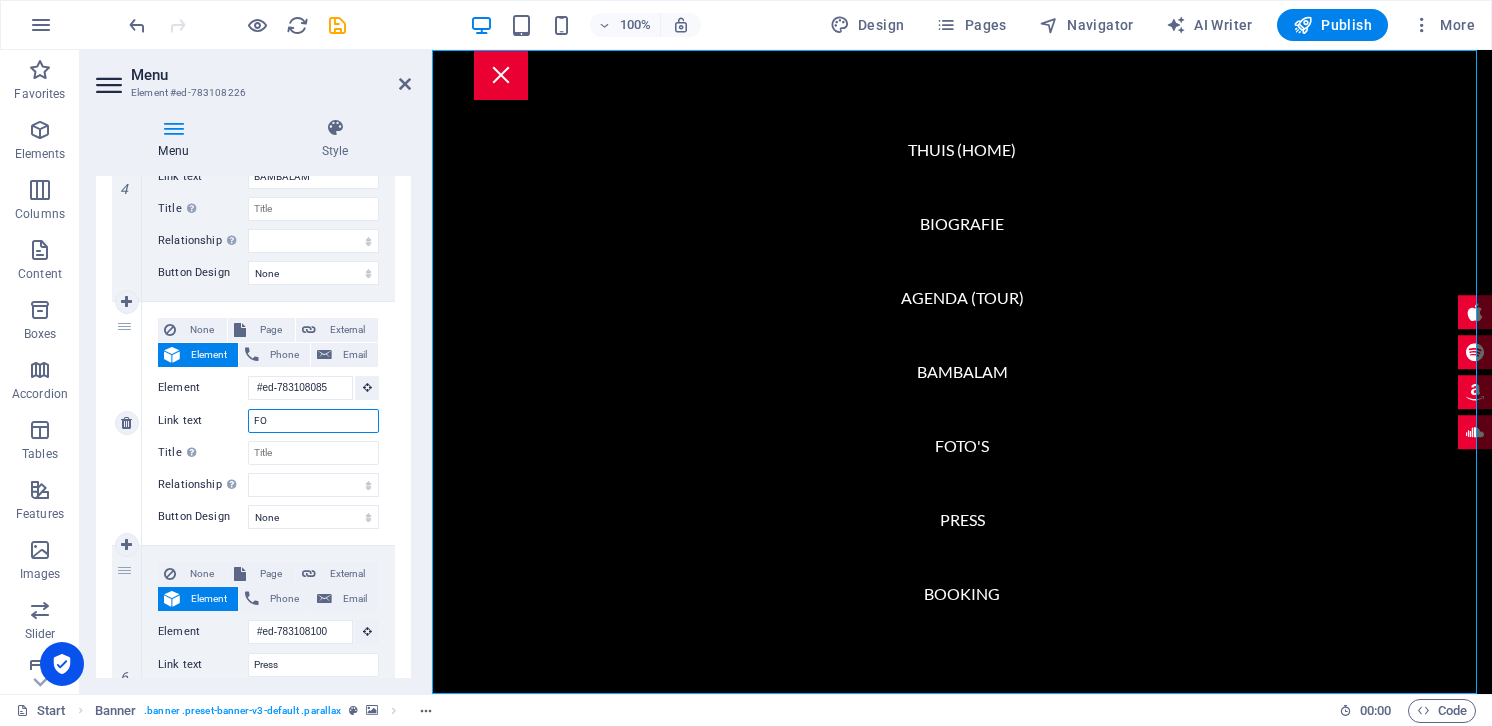 type on "F" 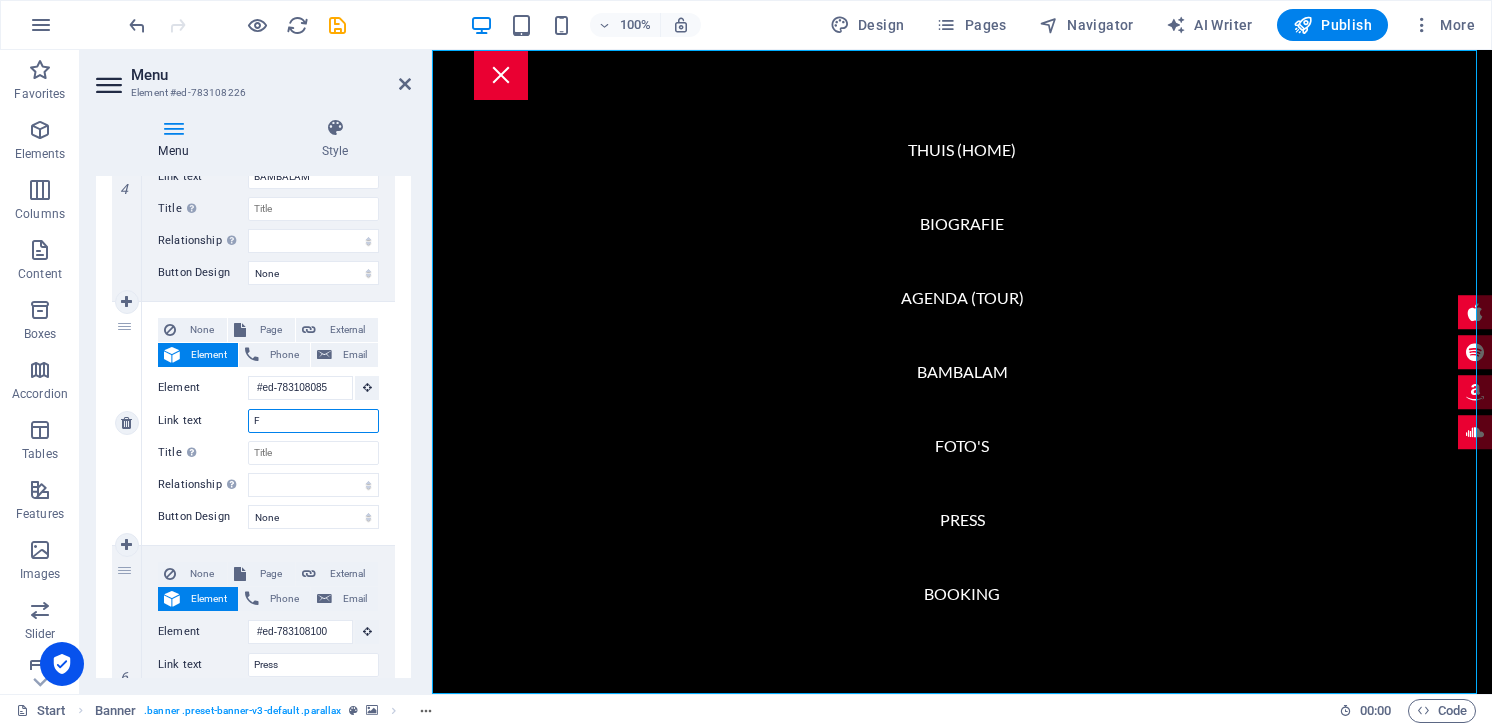 type 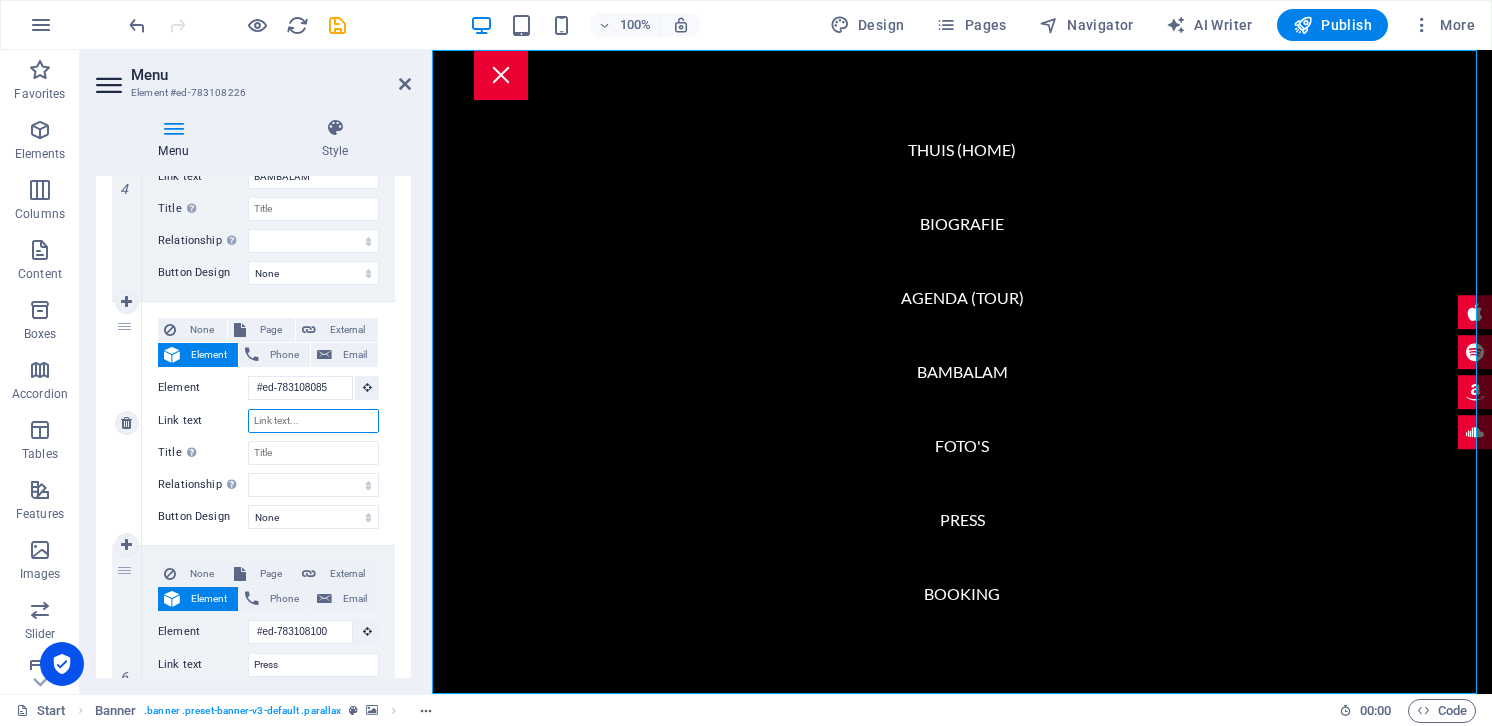 select 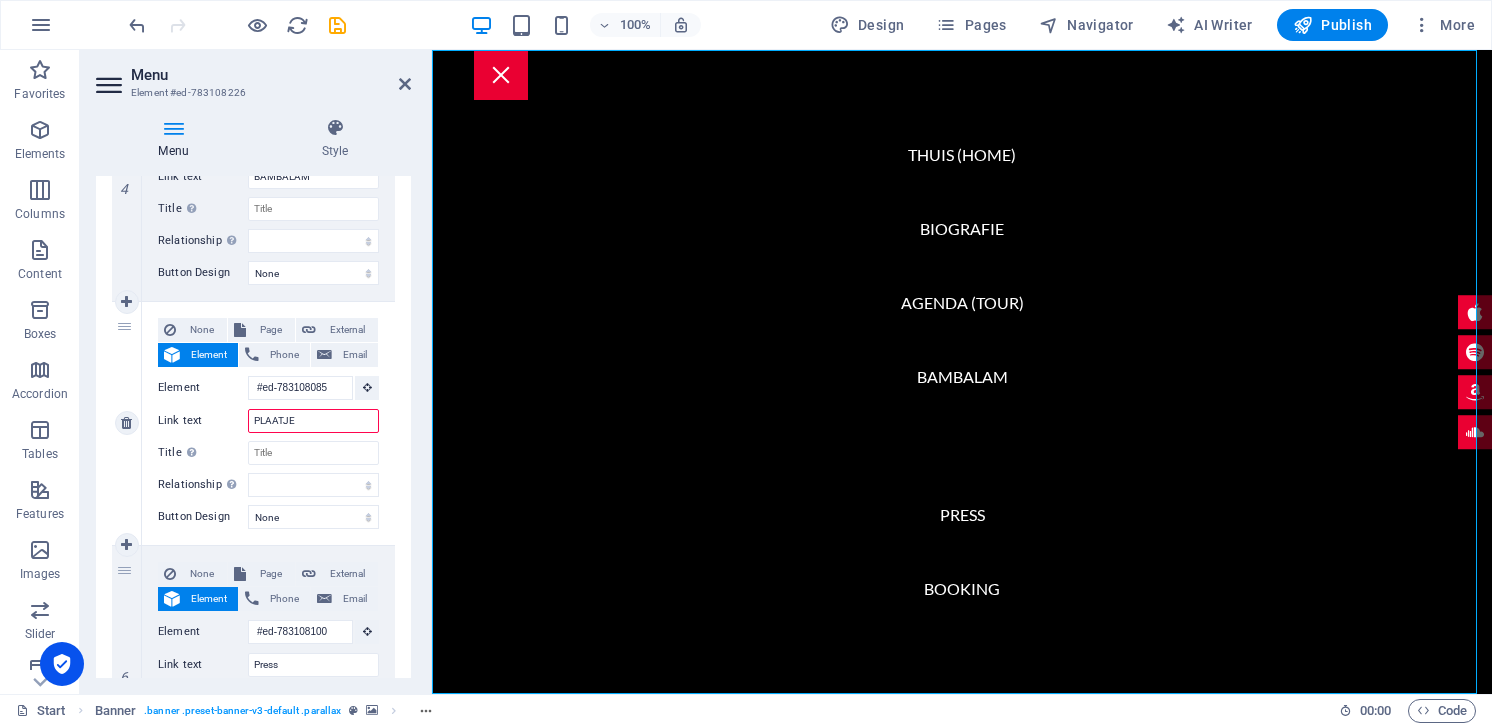 type on "PLAATJES" 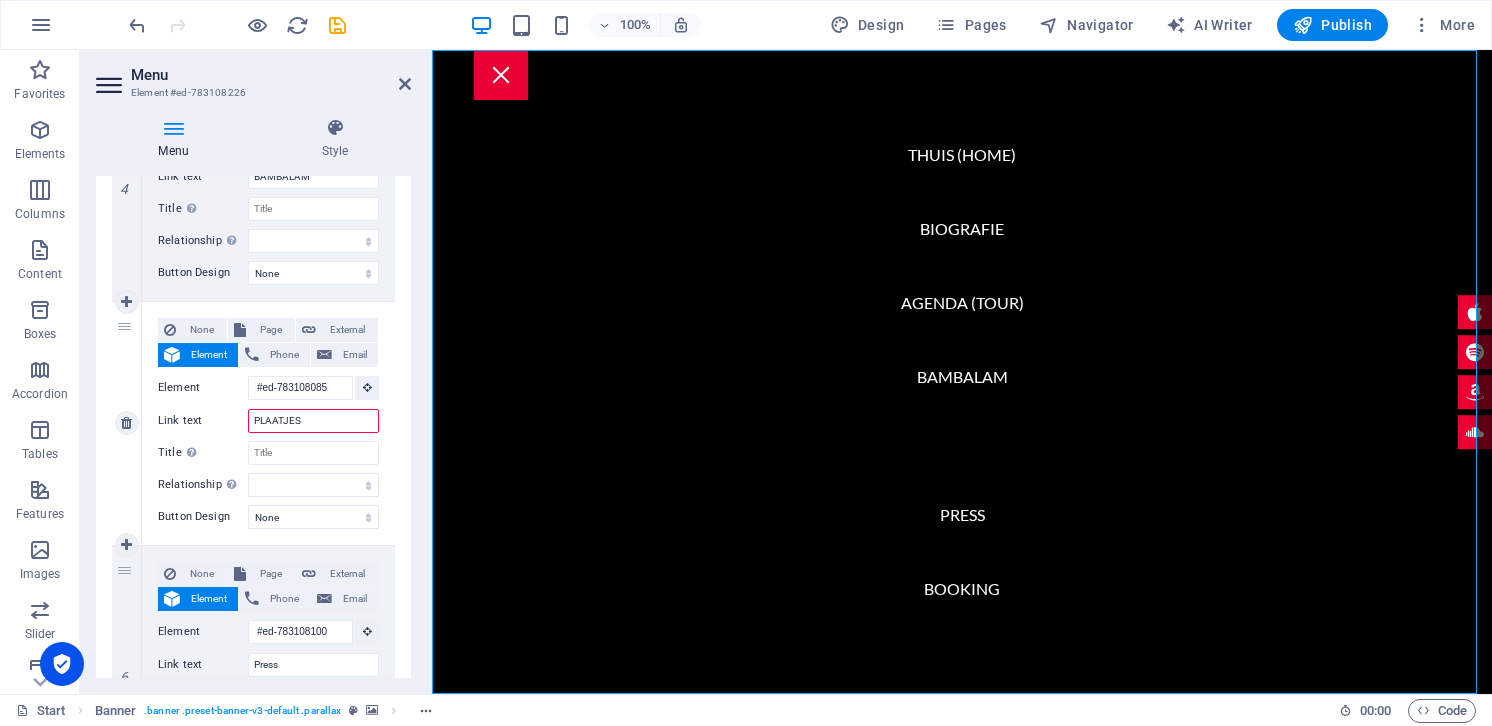 select 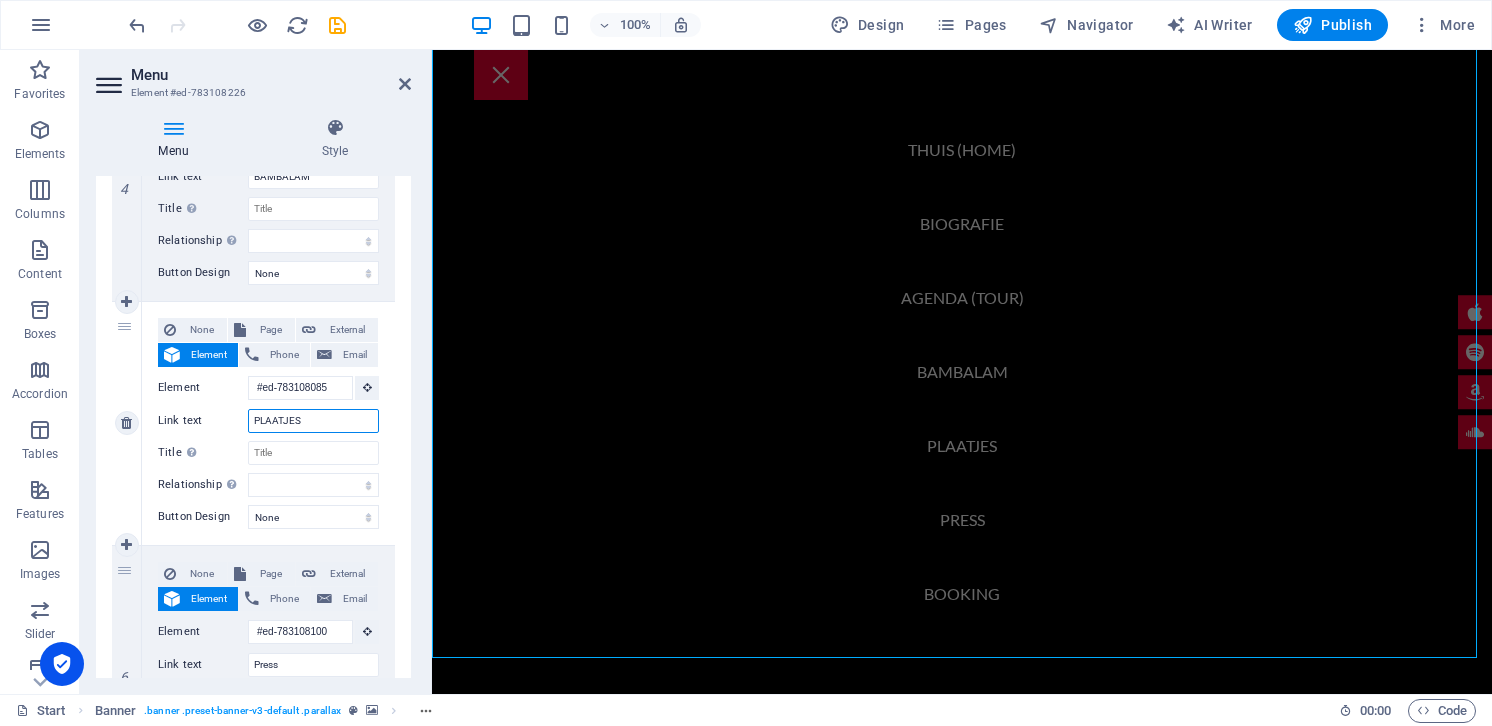 scroll, scrollTop: 457, scrollLeft: 0, axis: vertical 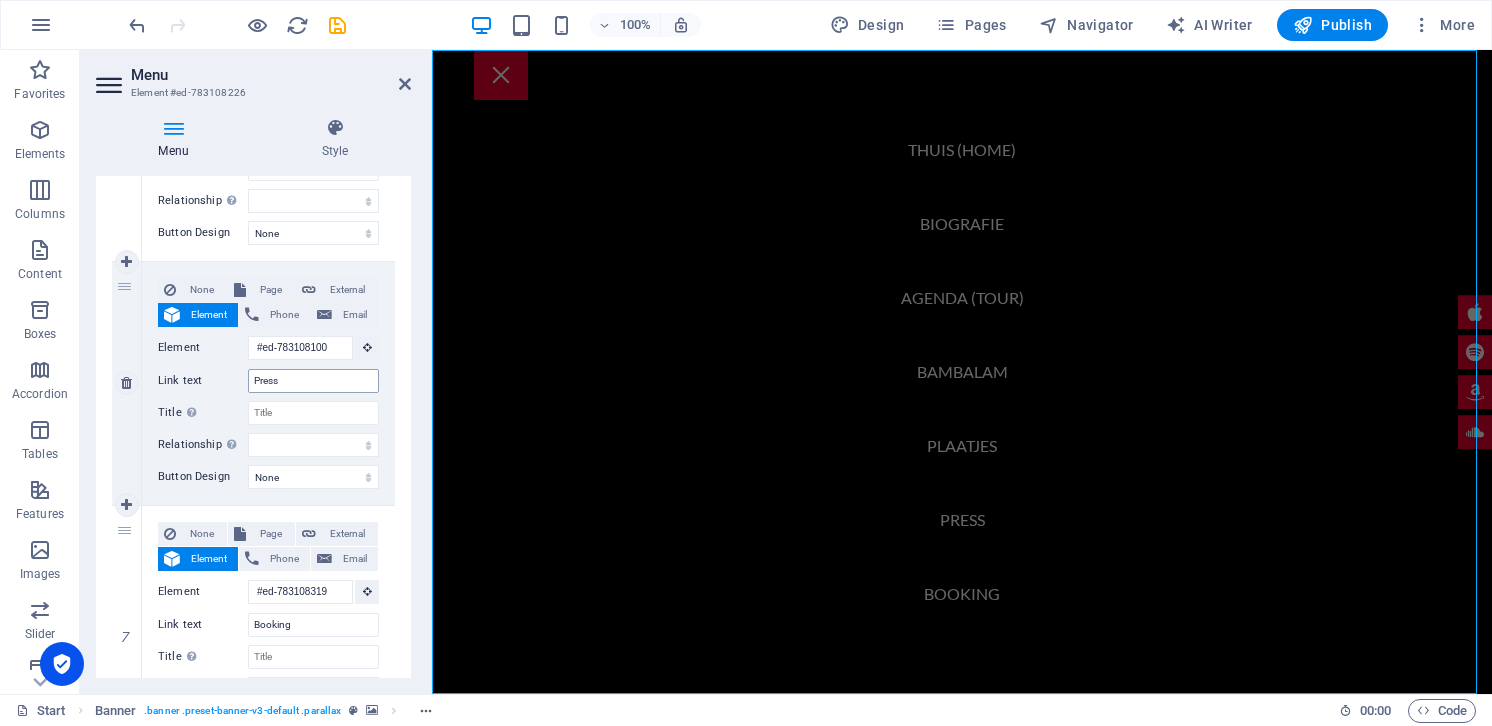 type on "PLAATJES" 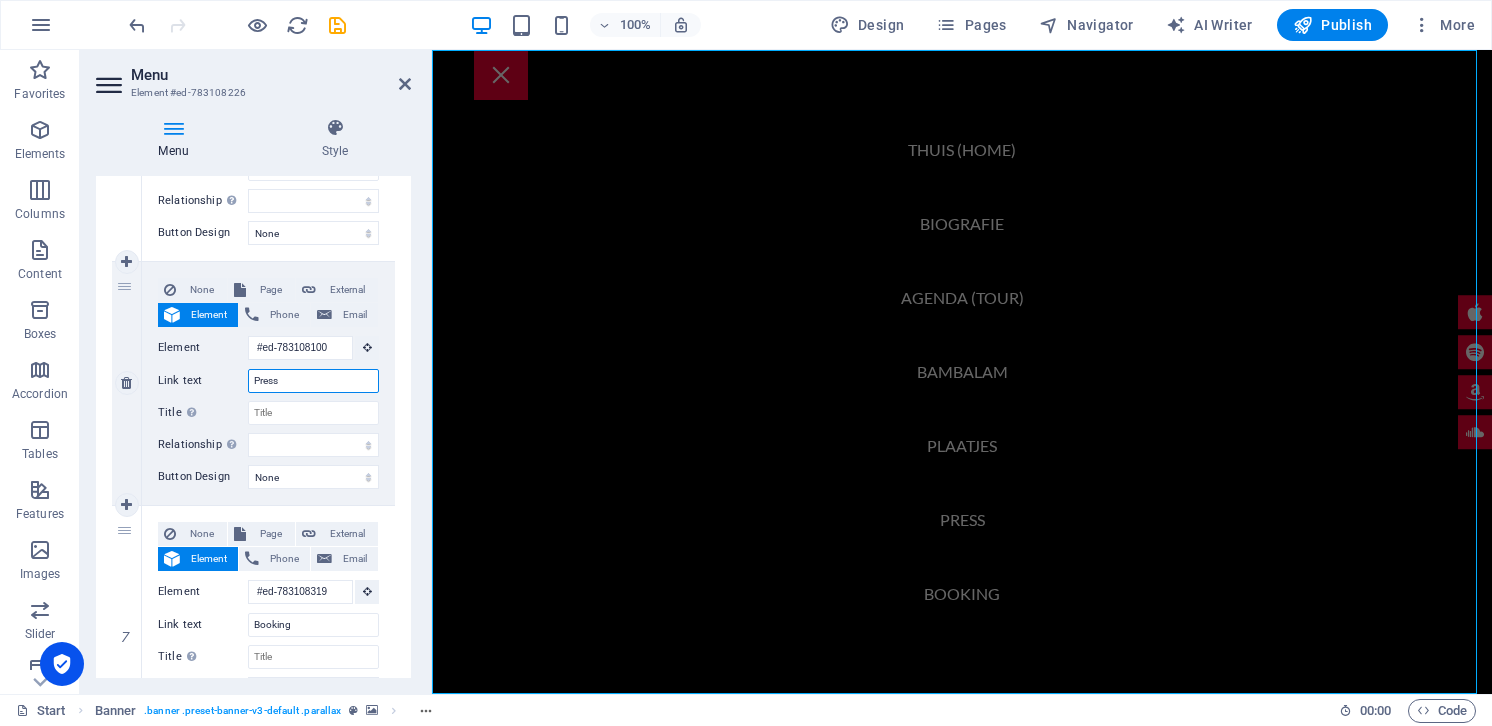 click on "Press" at bounding box center (313, 381) 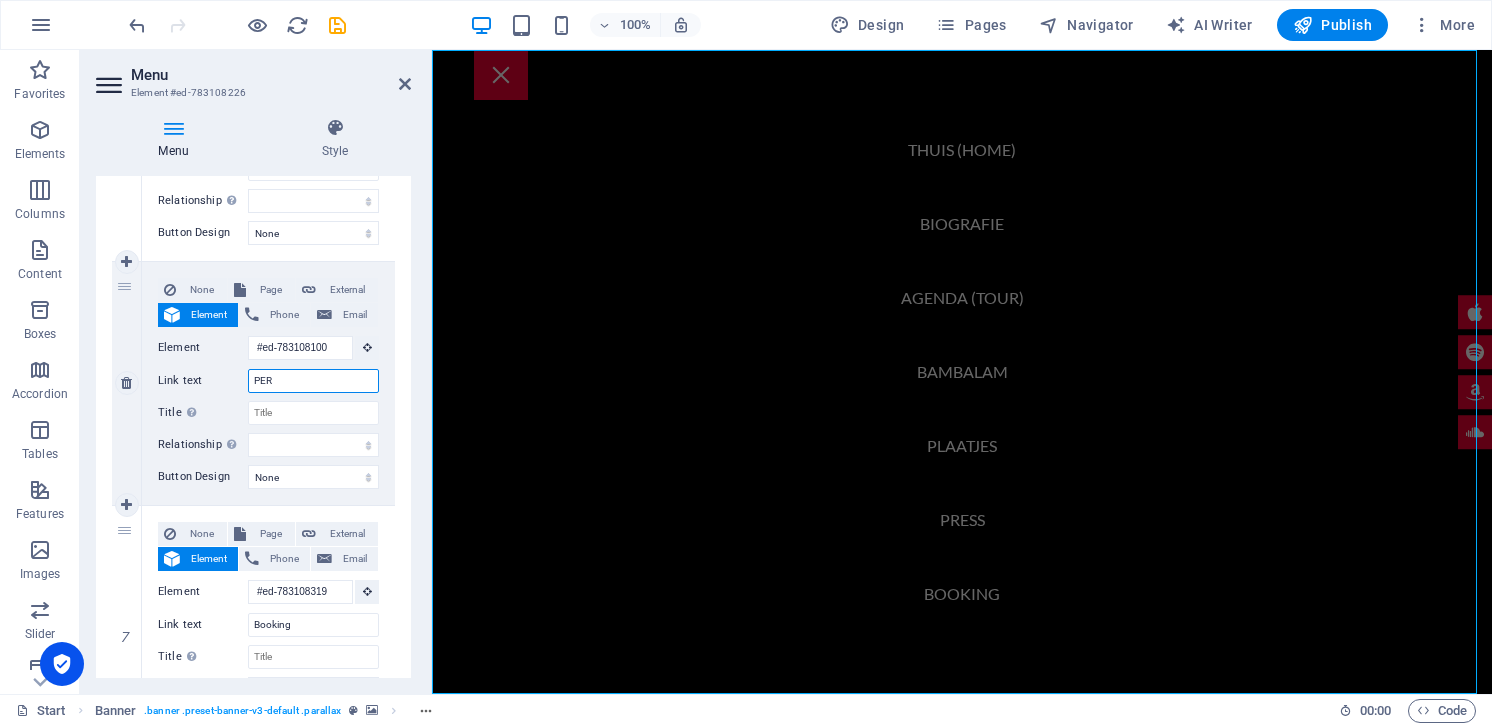 type on "PERS" 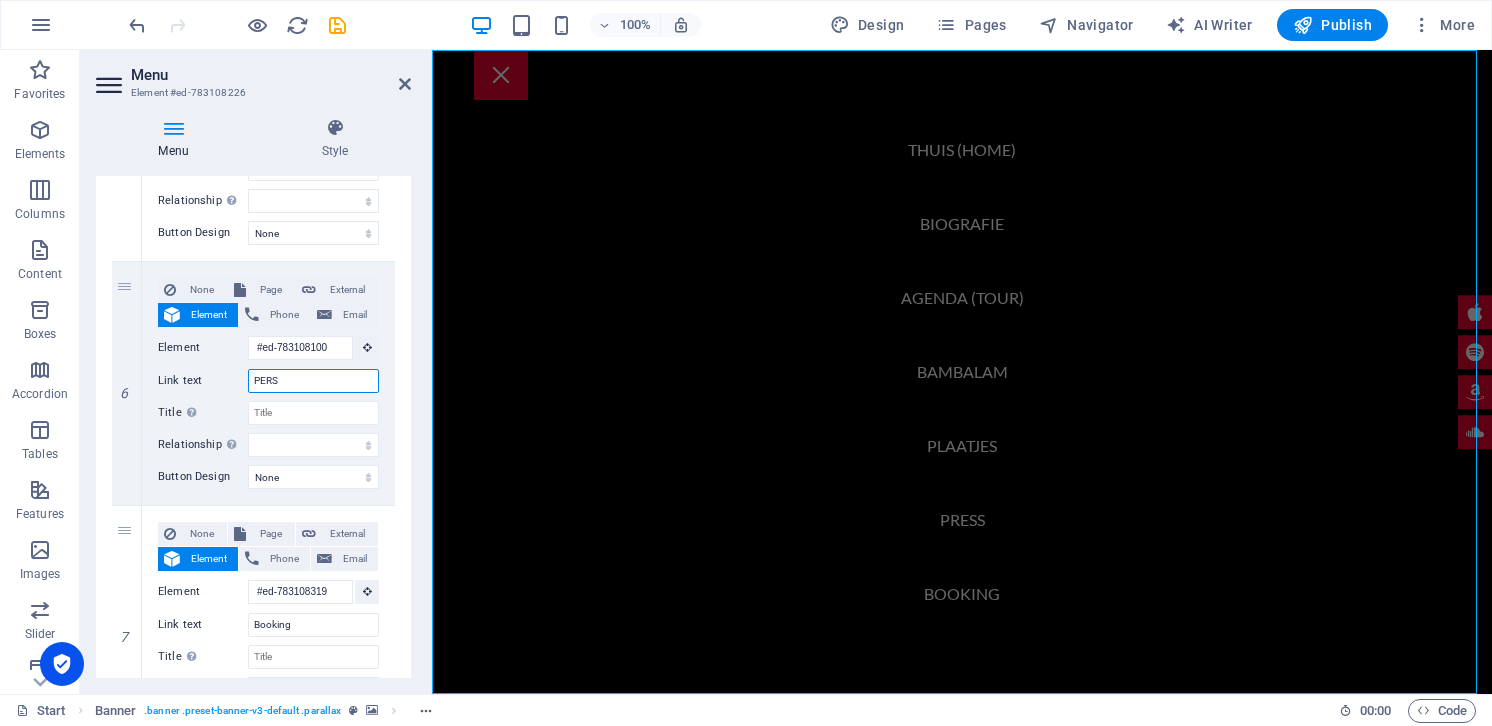 select 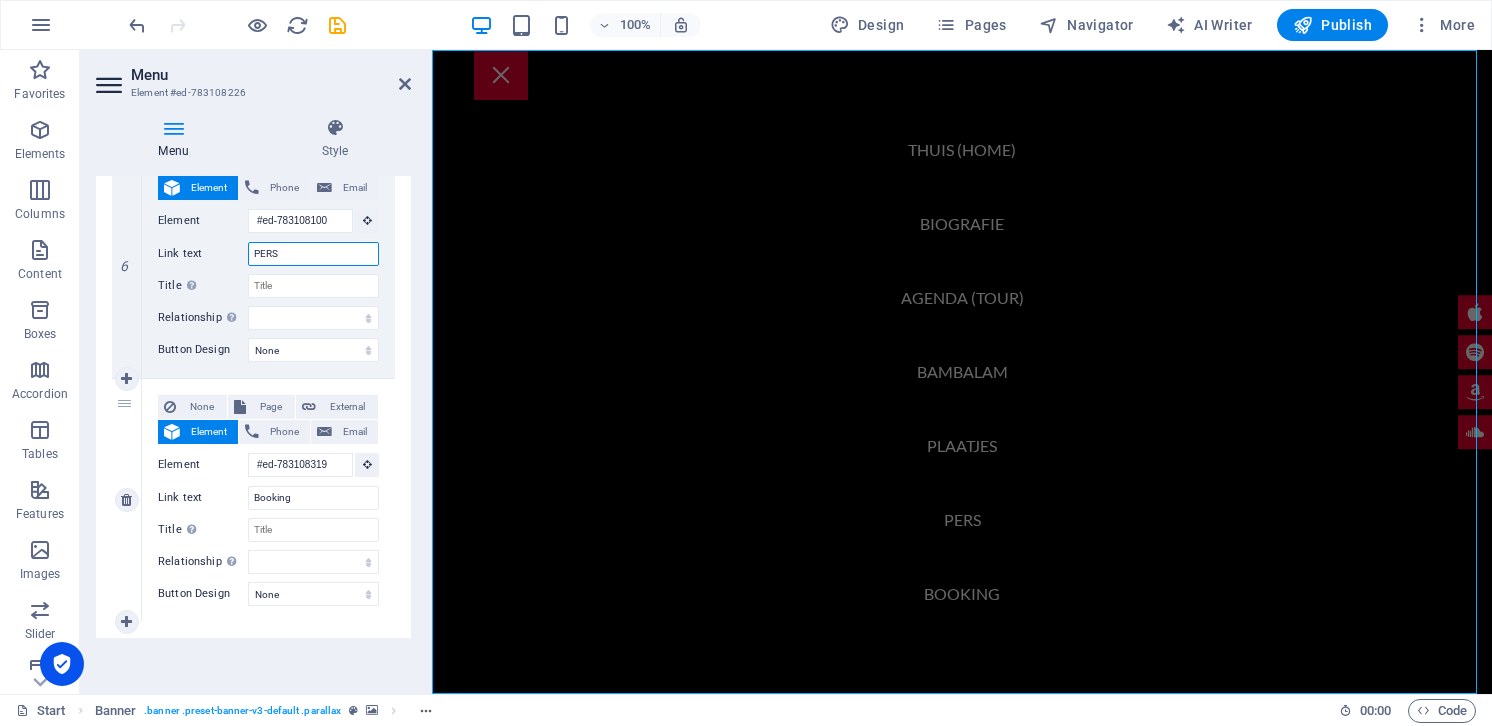 scroll, scrollTop: 1560, scrollLeft: 0, axis: vertical 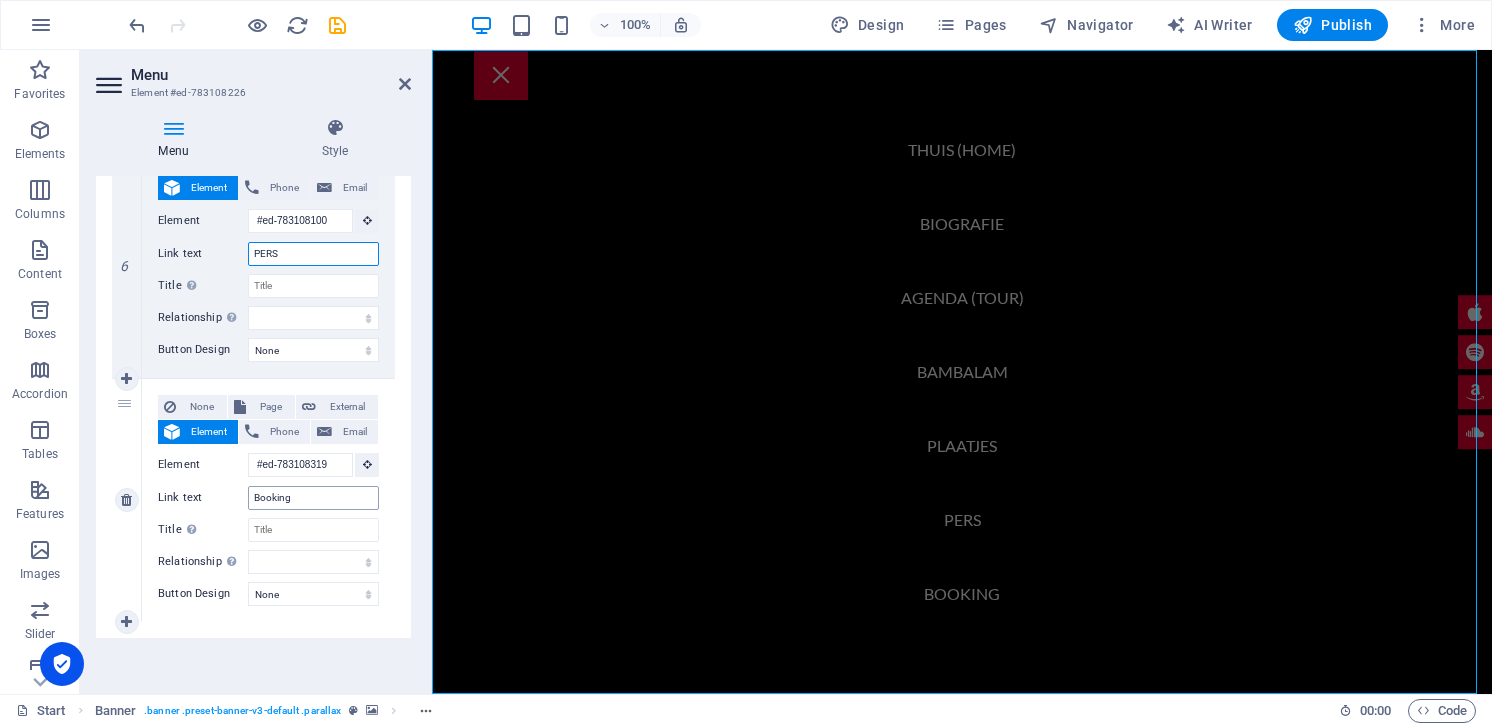 type on "PERS" 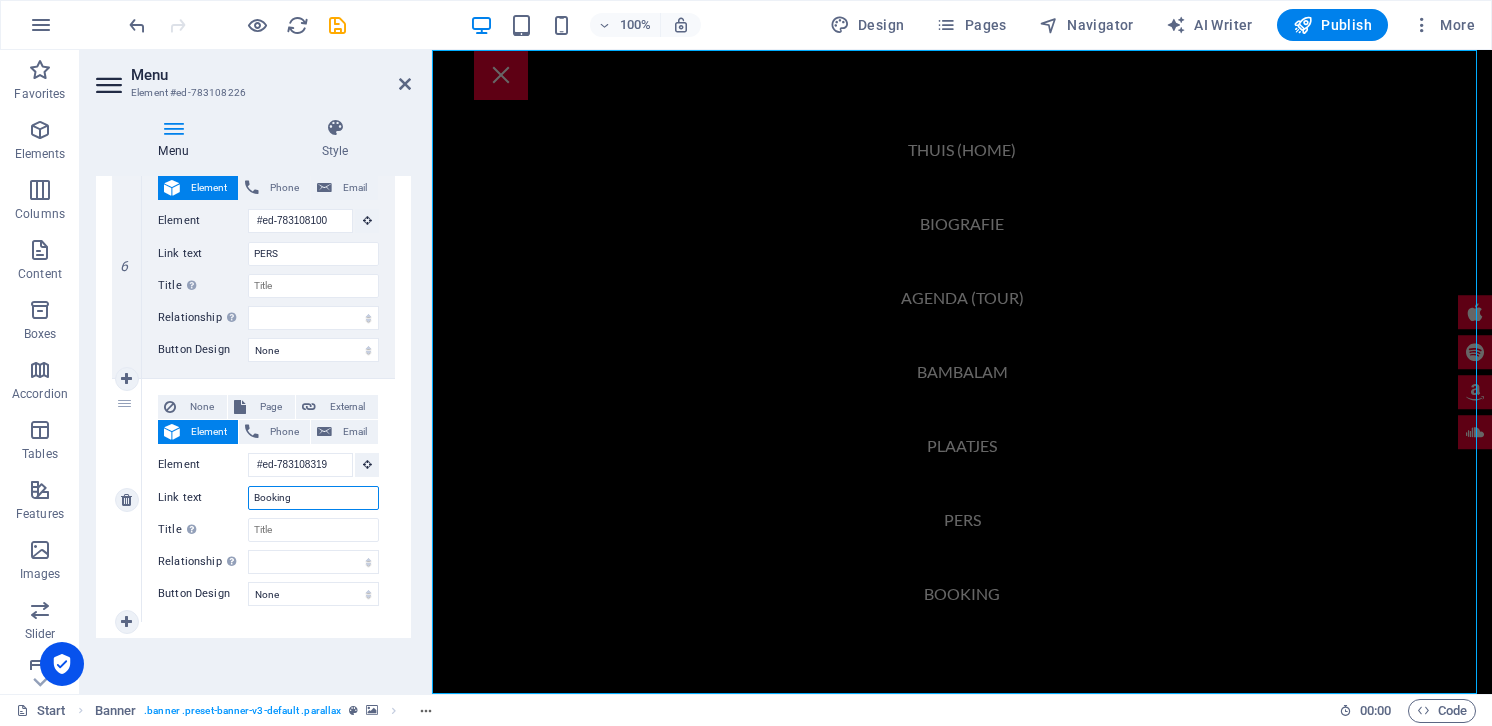 drag, startPoint x: 344, startPoint y: 616, endPoint x: 215, endPoint y: 615, distance: 129.00388 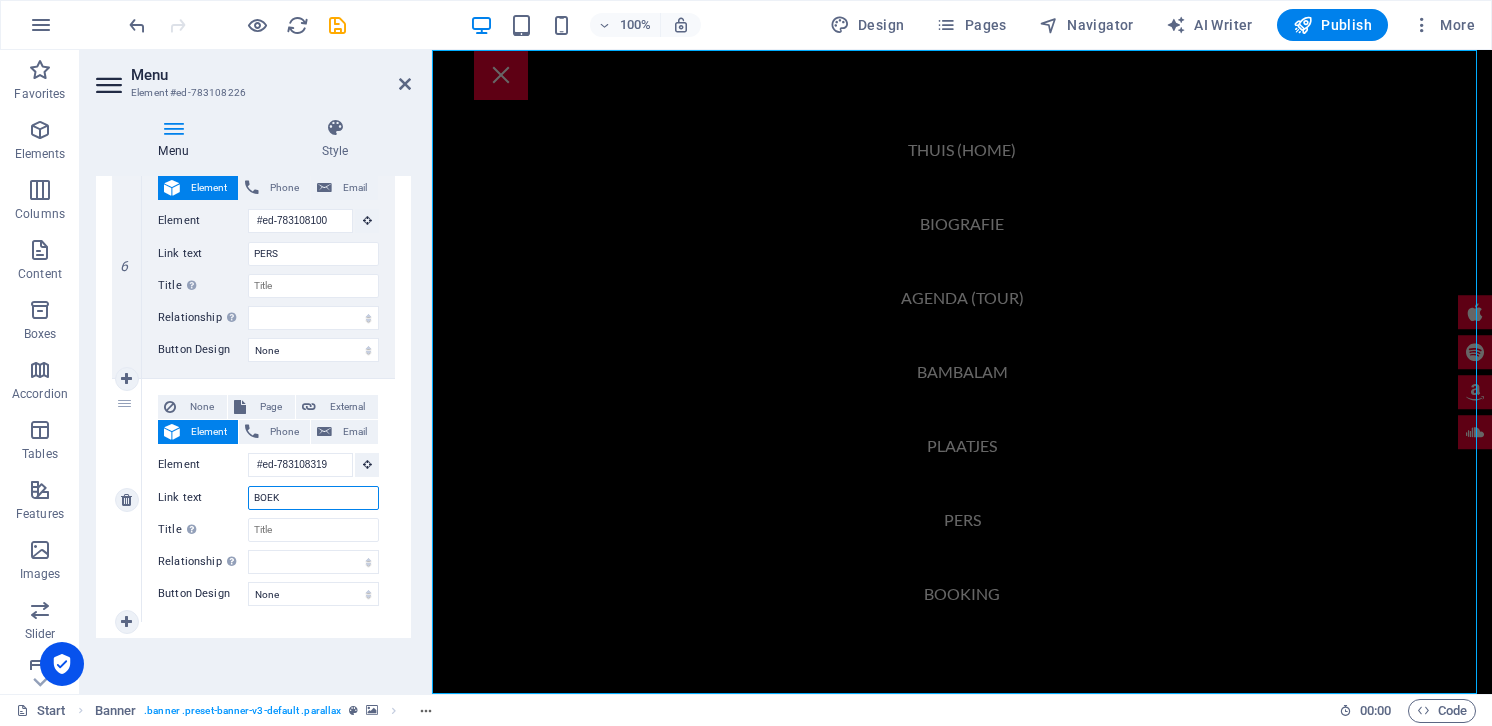 type on "[PERSON_NAME]" 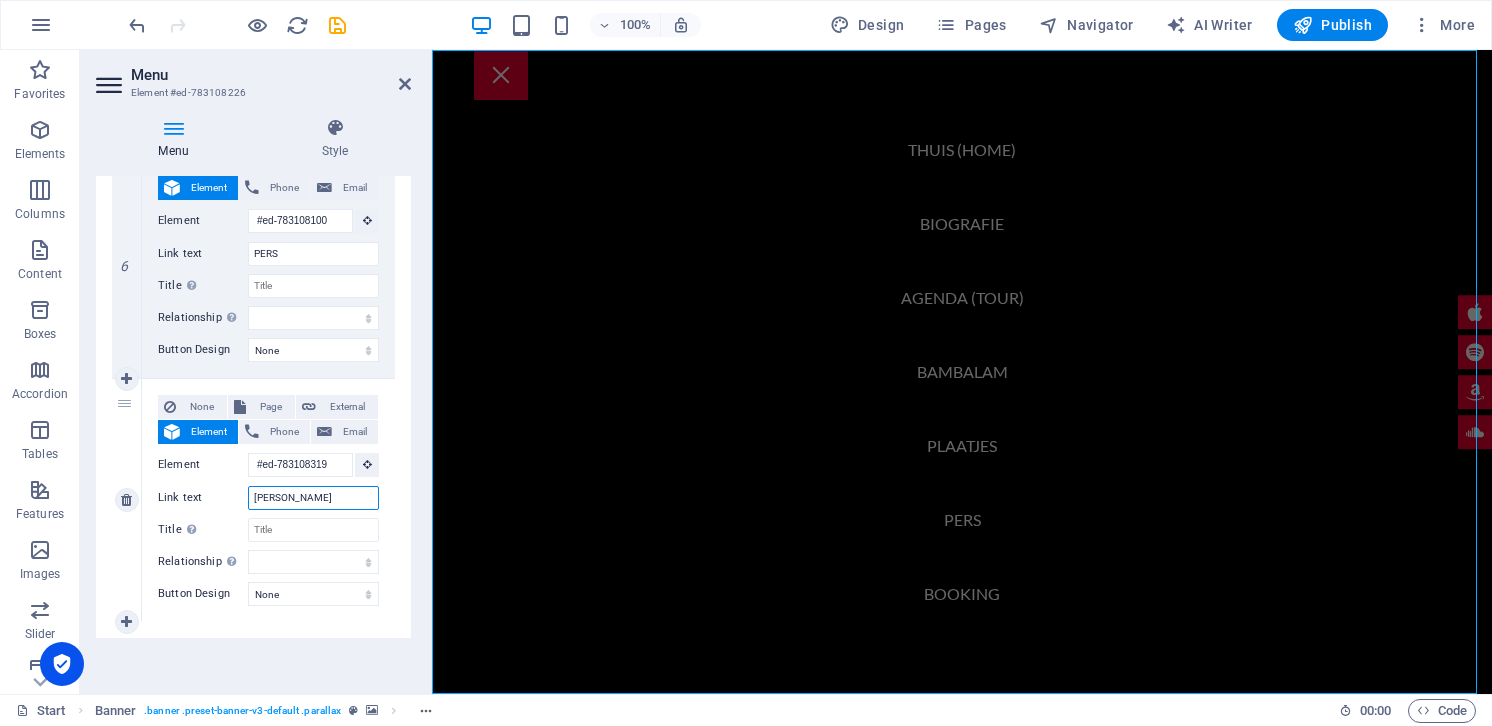select 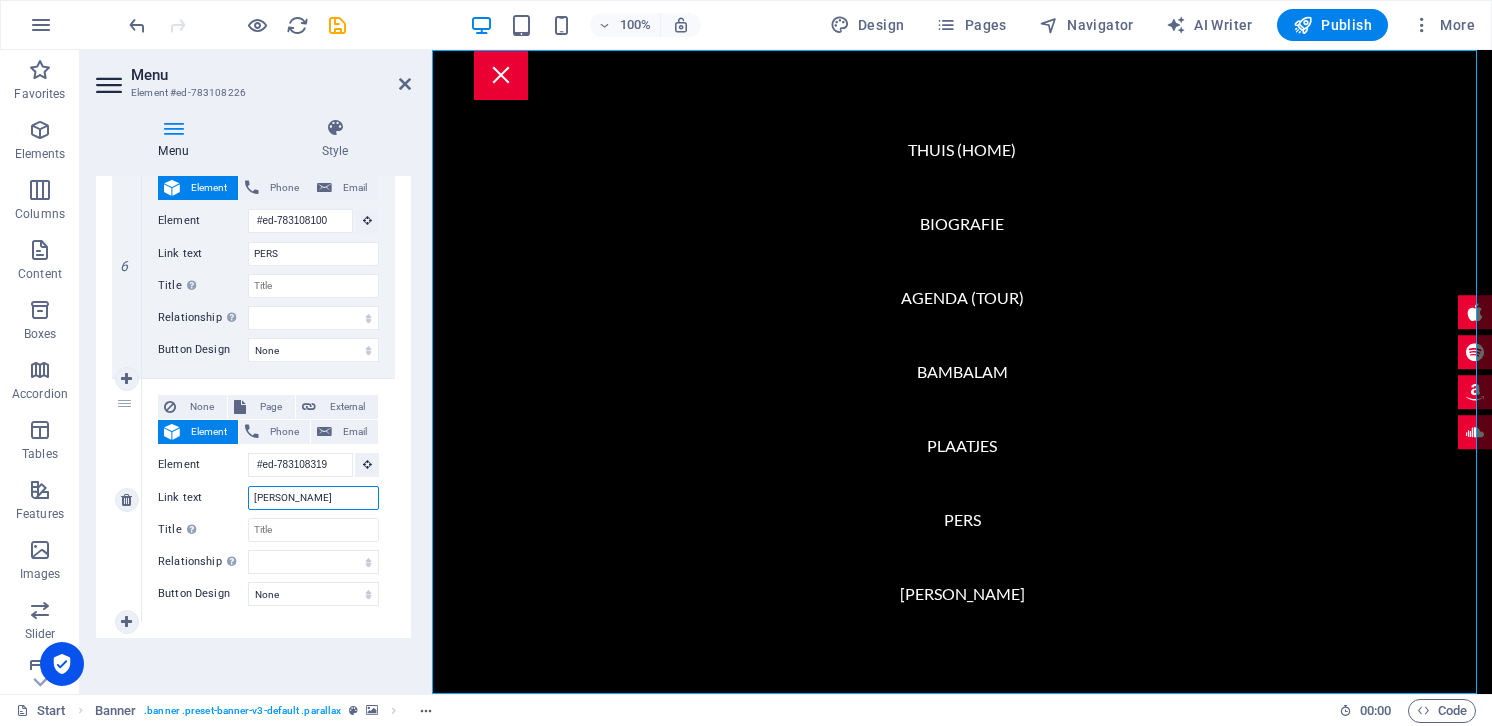 type on "BOEK" 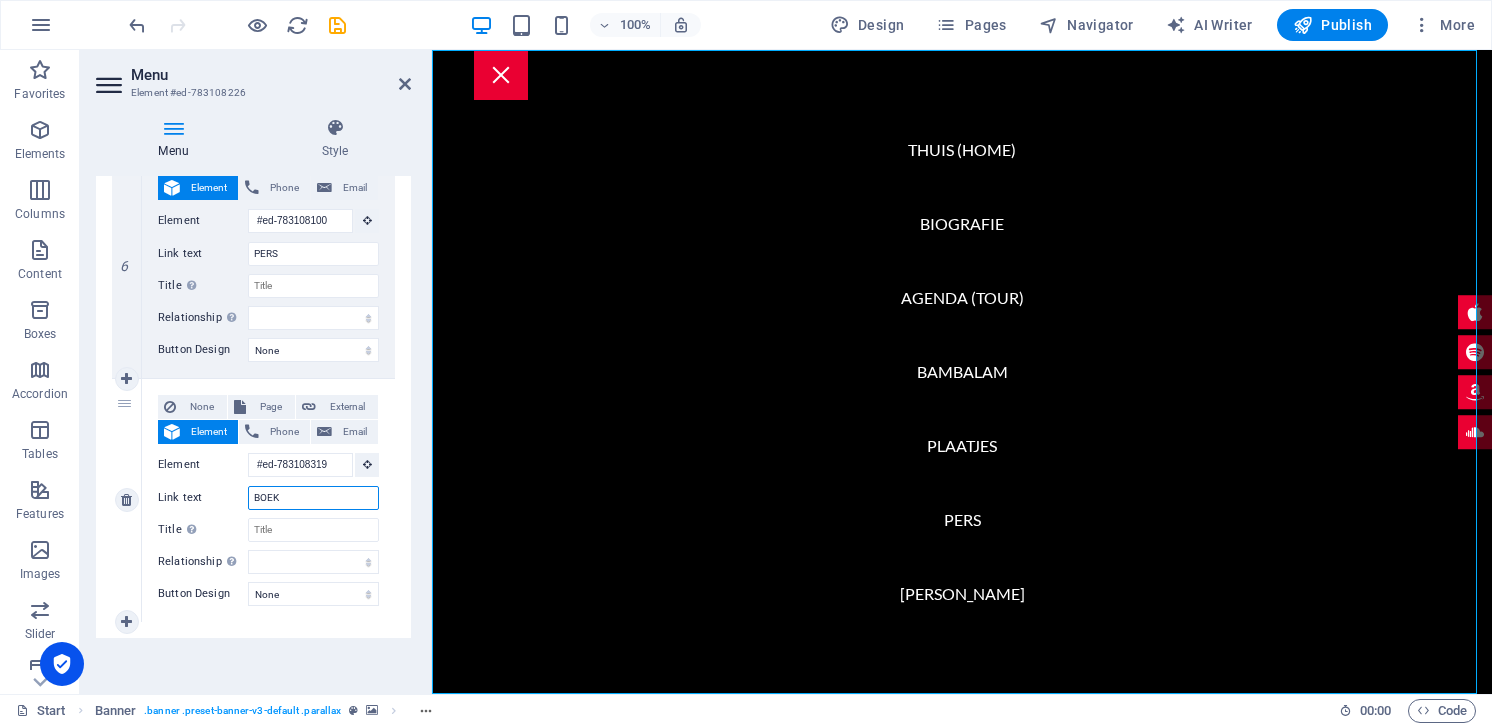 select 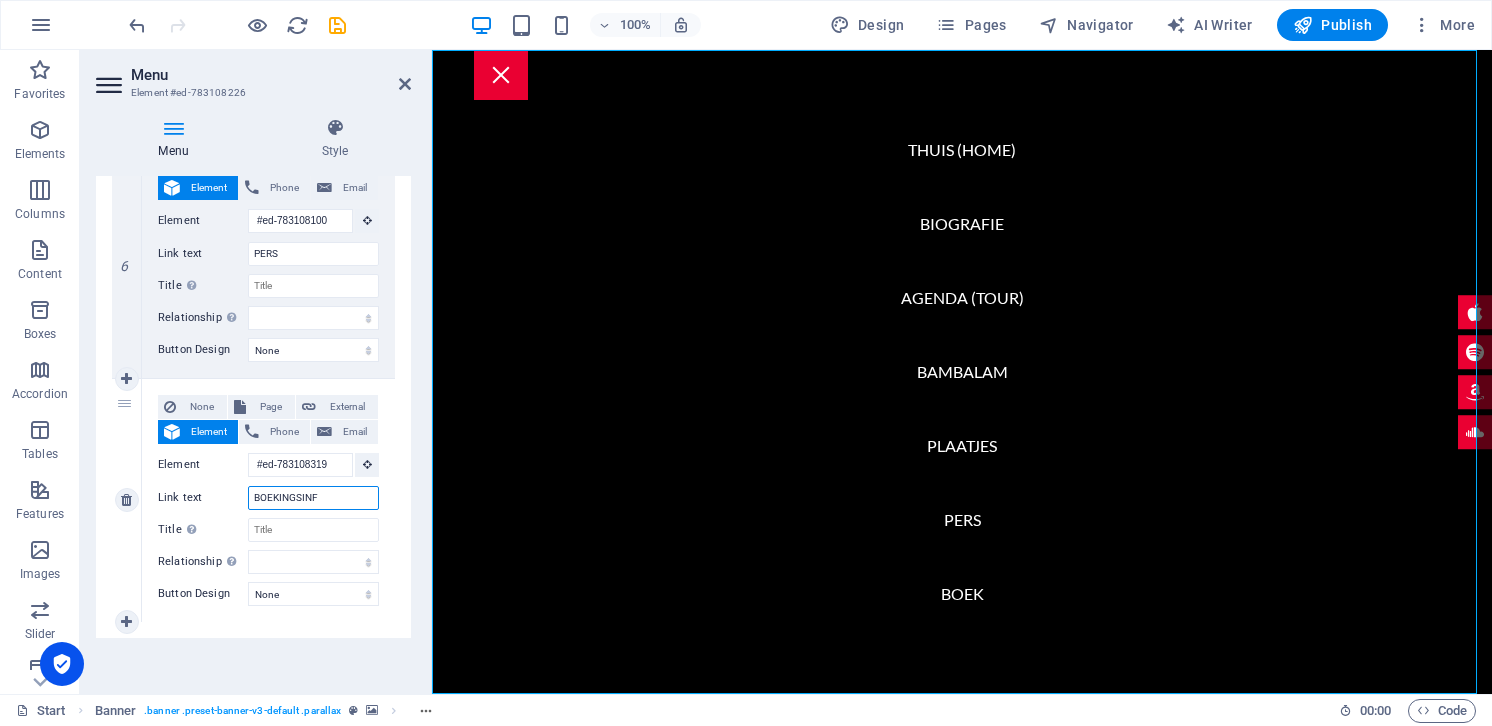 type on "BOEKINGSINFO" 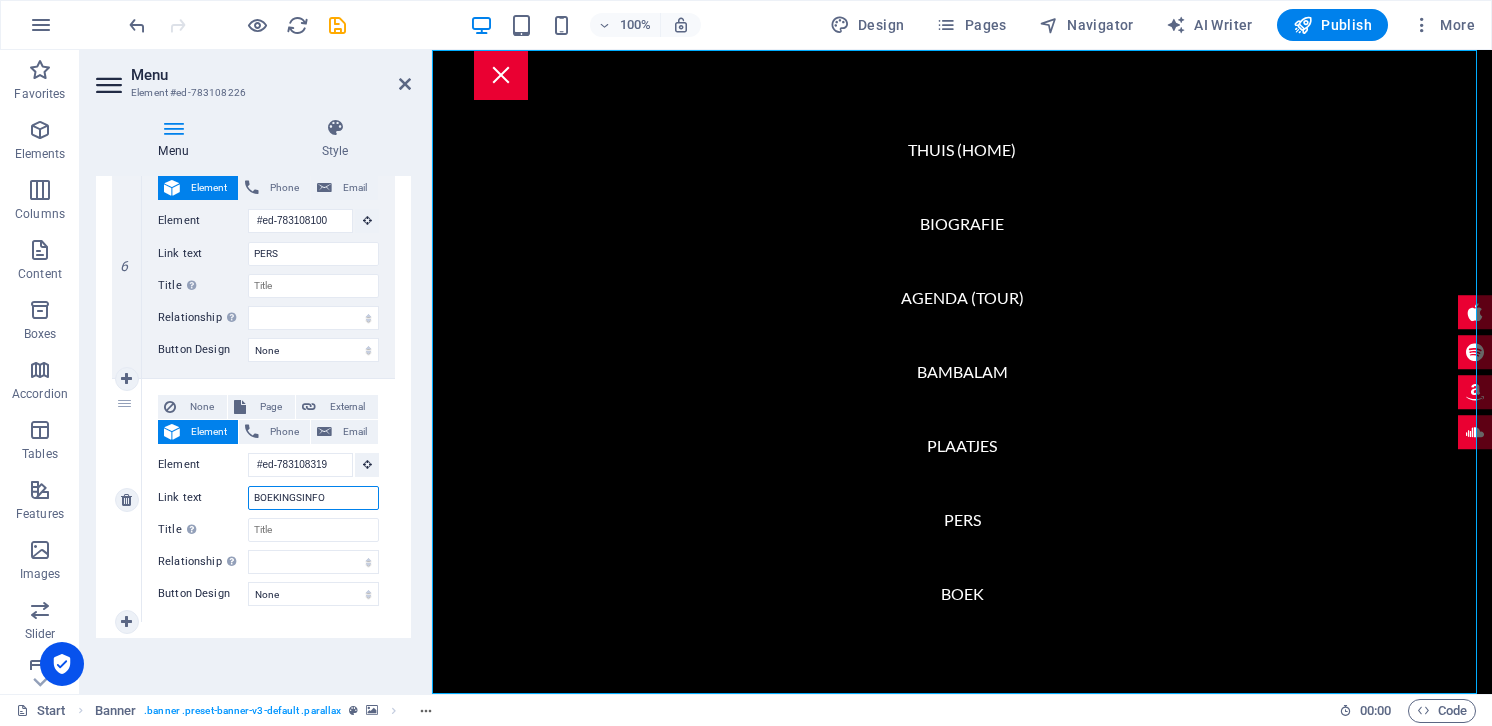 scroll, scrollTop: 0, scrollLeft: 10, axis: horizontal 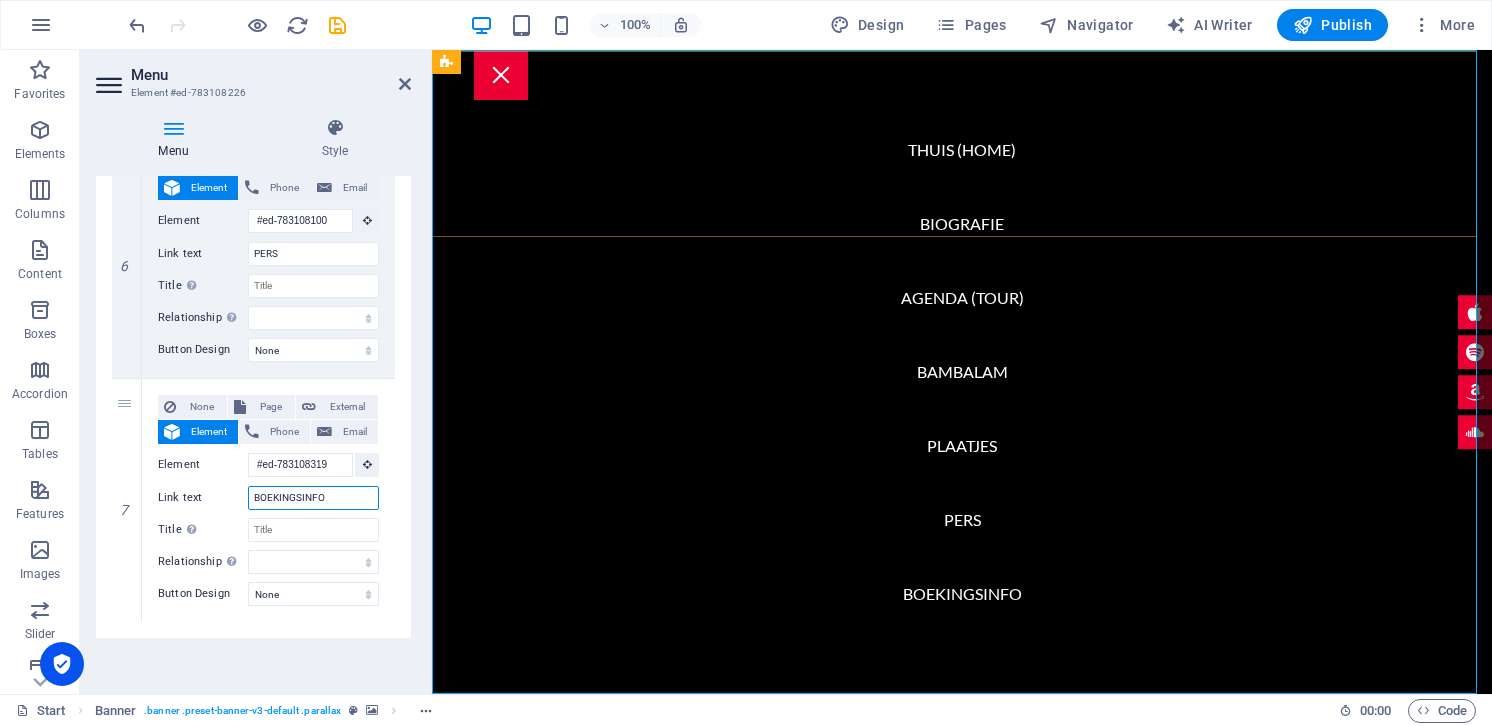 type on "BOEKINGSINFO" 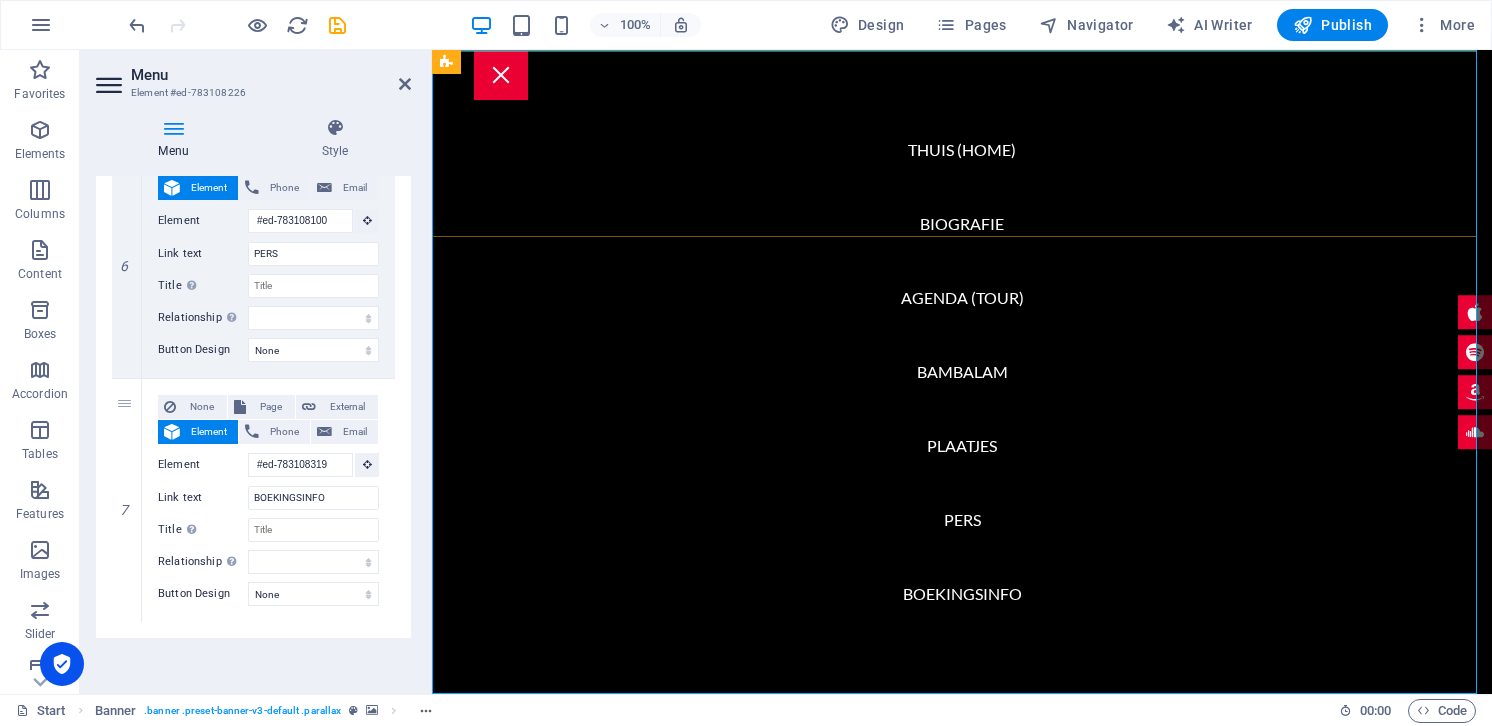 click on "THUIS (HOME) BIOGRAFIE  AGENDA (TOUR) BAMBALAM PLAATJES PERS BOEKINGSINFO" at bounding box center [962, 372] 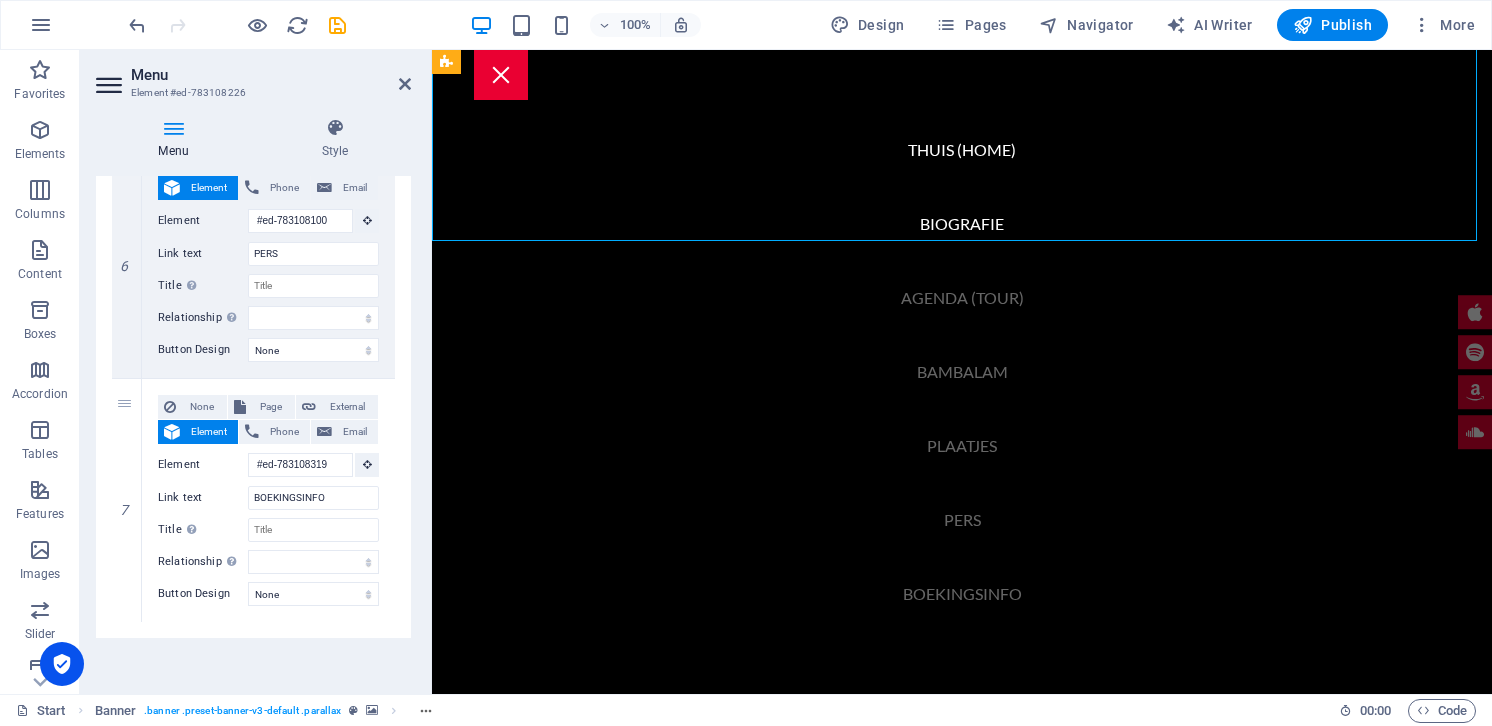 scroll, scrollTop: 1133, scrollLeft: 0, axis: vertical 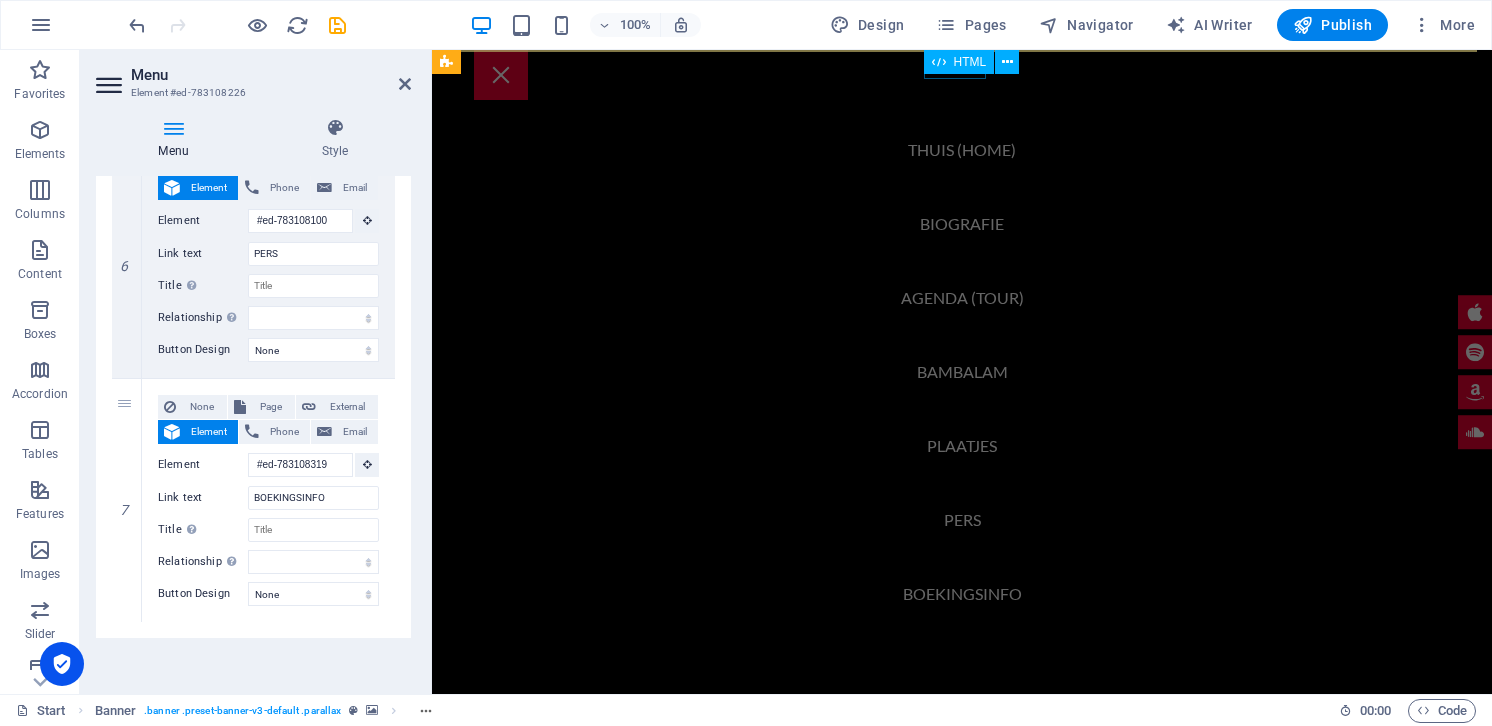click at bounding box center [501, 75] 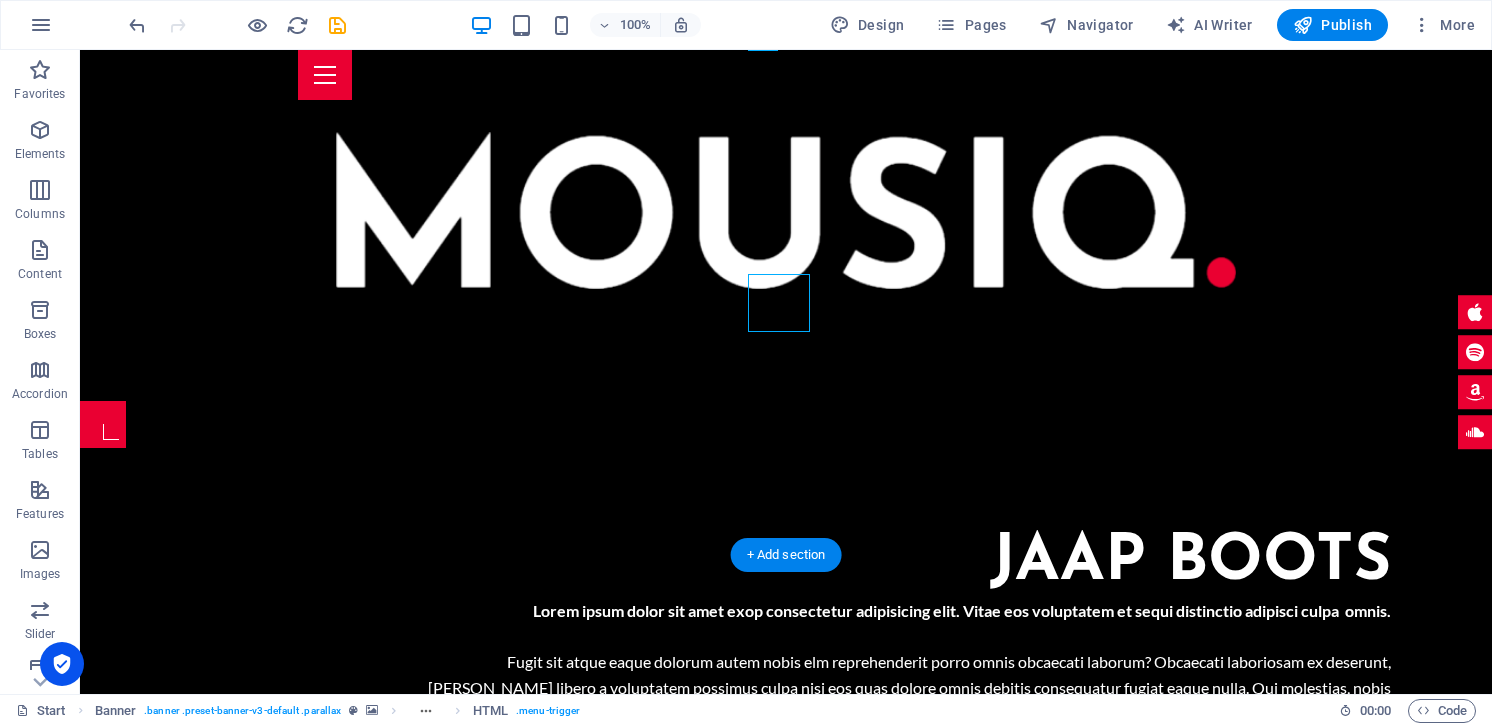 scroll, scrollTop: 570, scrollLeft: 0, axis: vertical 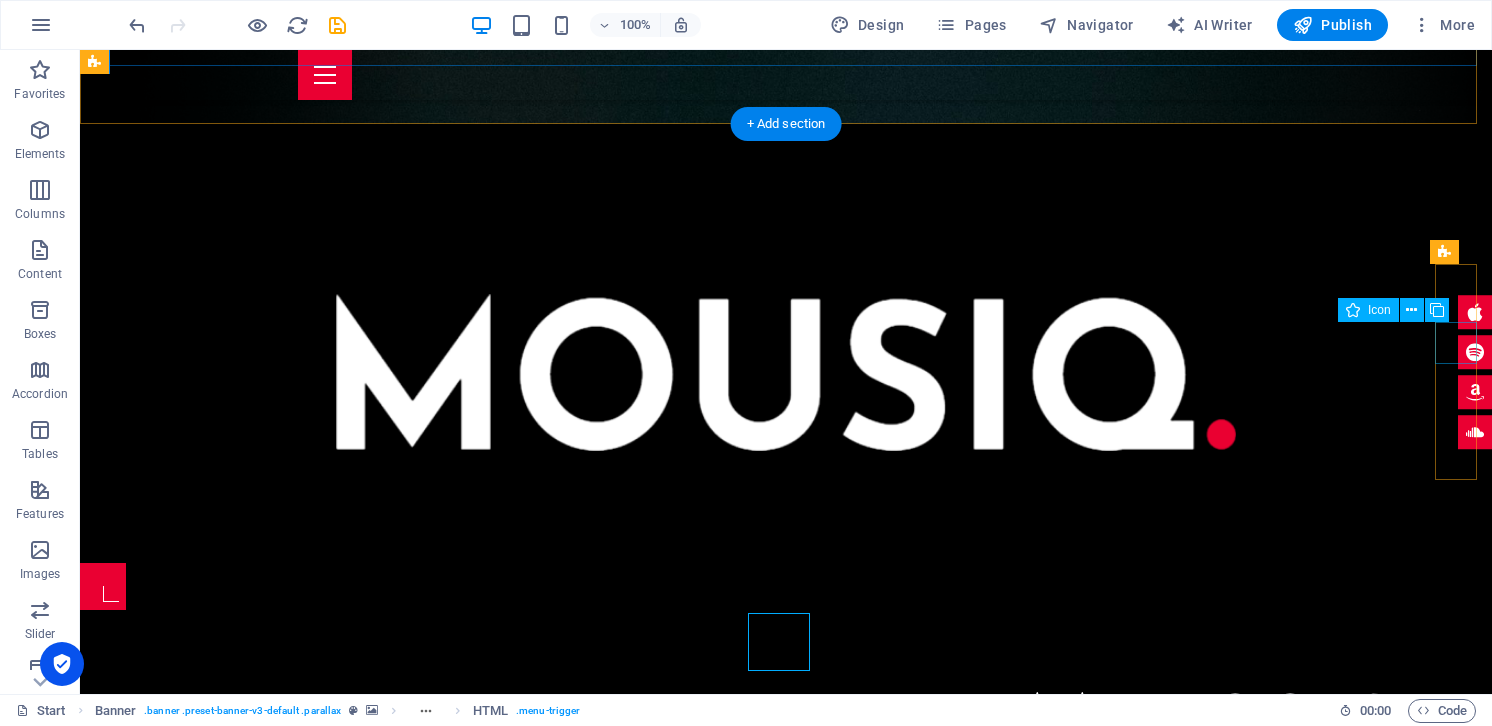 click at bounding box center [1475, 352] 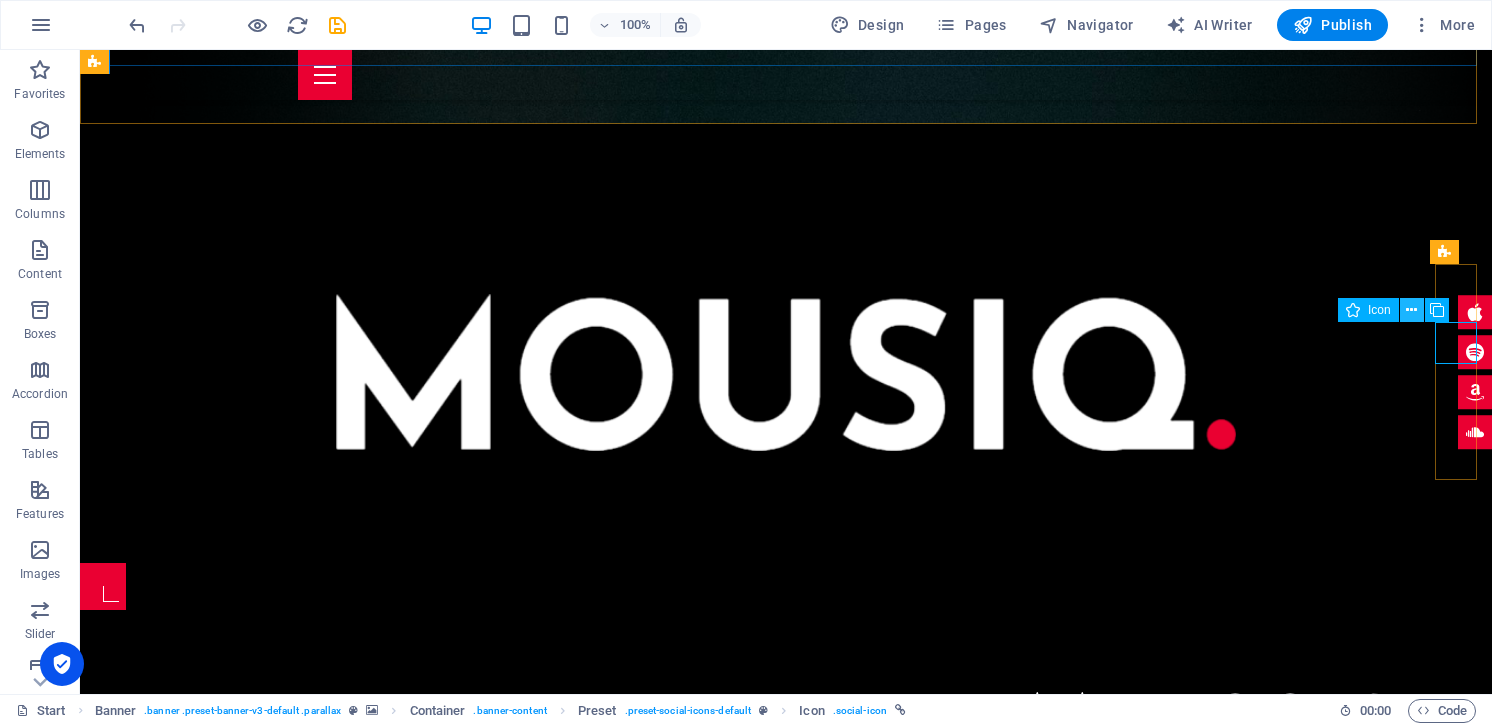 click at bounding box center [1411, 310] 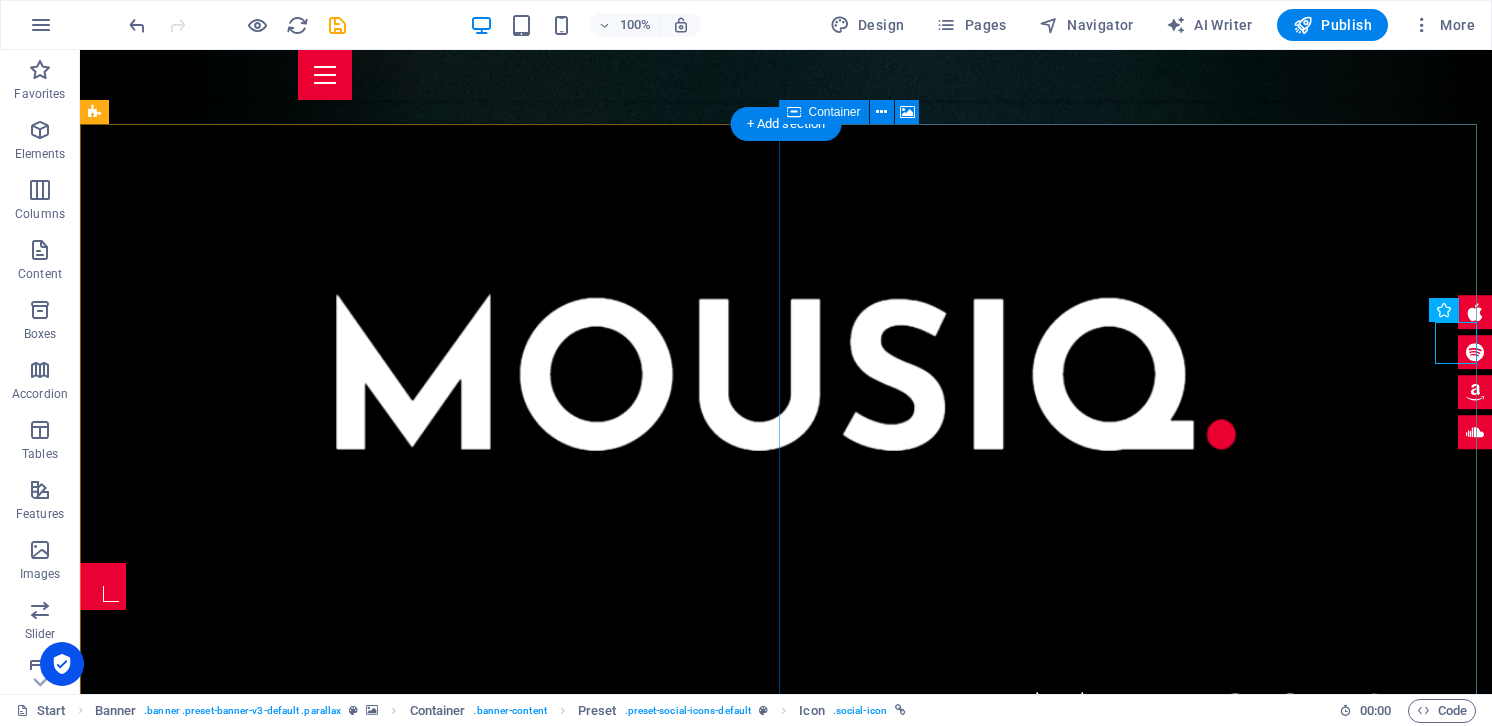 click on "Paste clipboard" at bounding box center (840, 2039) 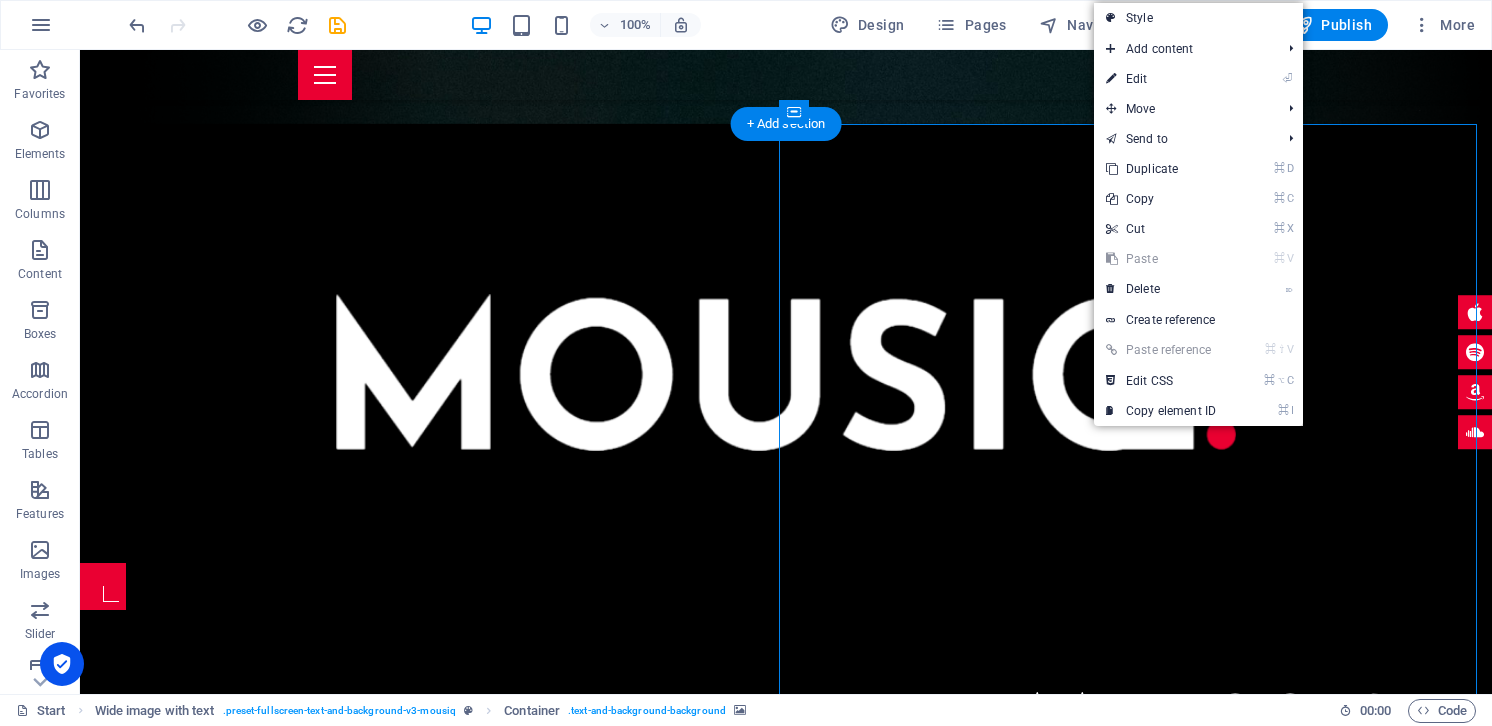 click at bounding box center (786, 1553) 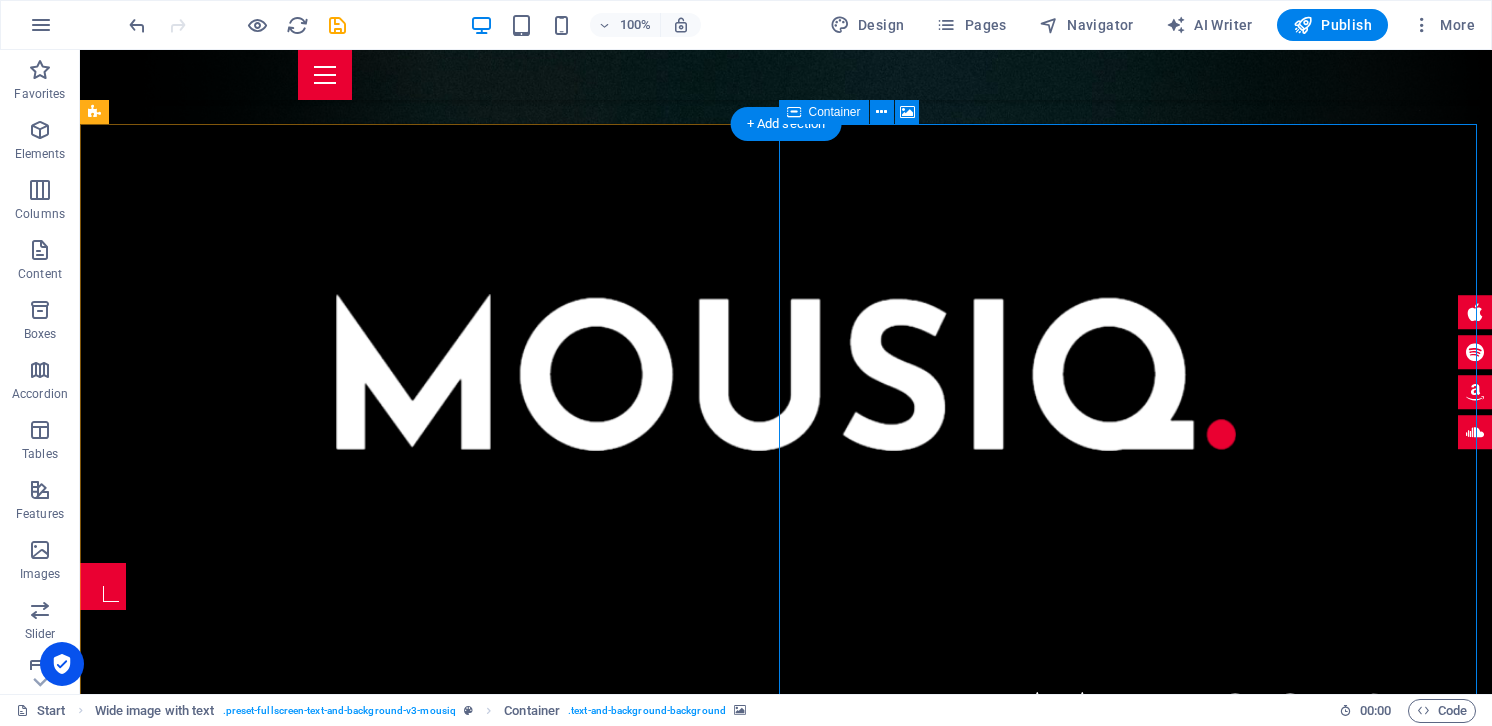 click on "Add elements" at bounding box center (727, 2039) 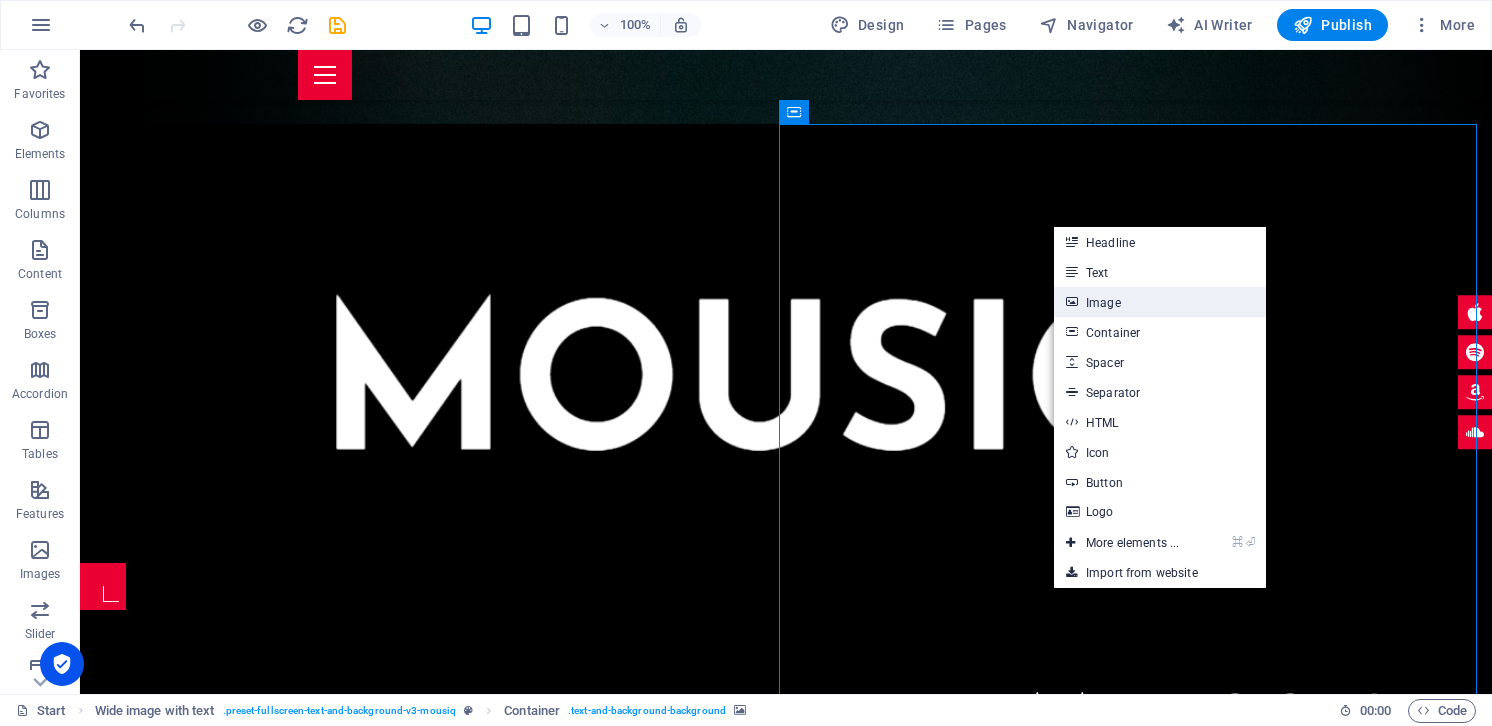 click on "Image" at bounding box center (1160, 302) 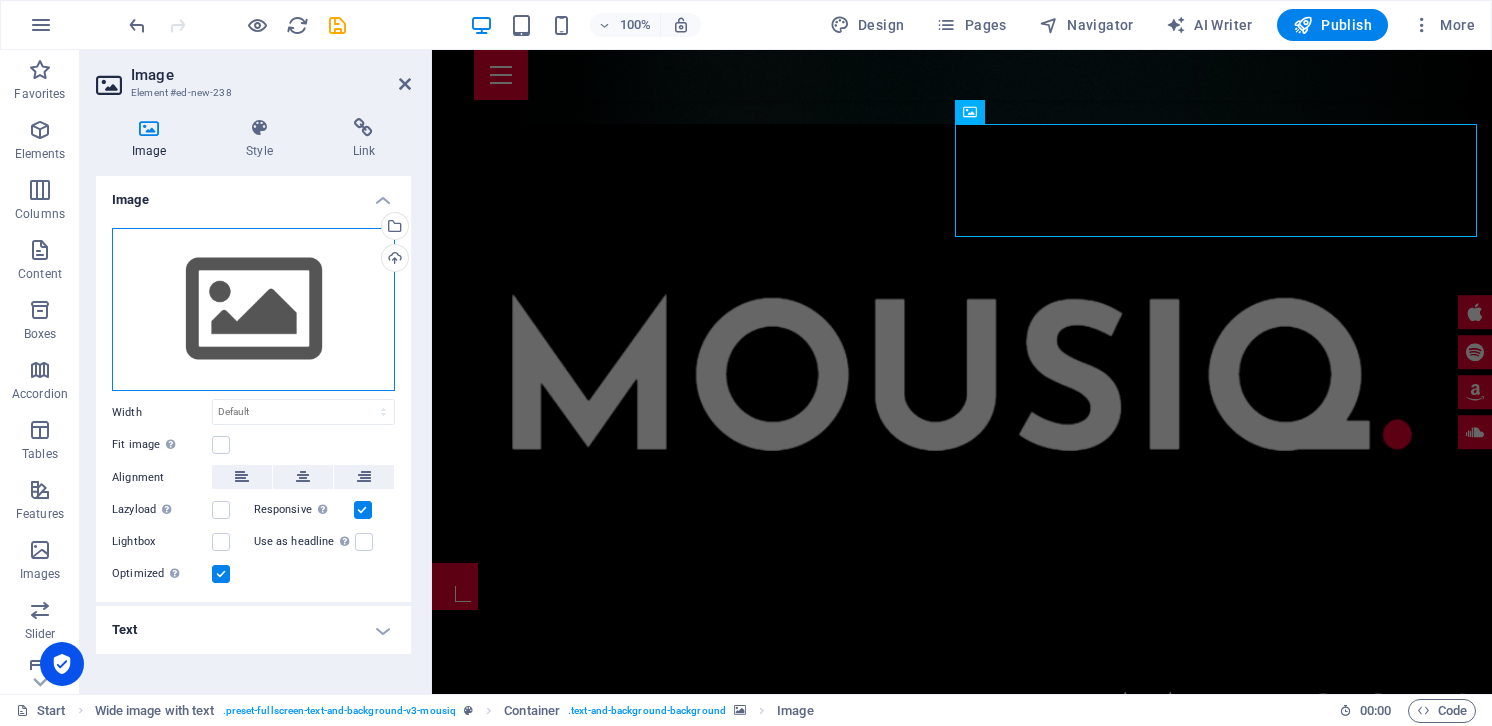 click on "Drag files here, click to choose files or select files from Files or our free stock photos & videos" at bounding box center (253, 310) 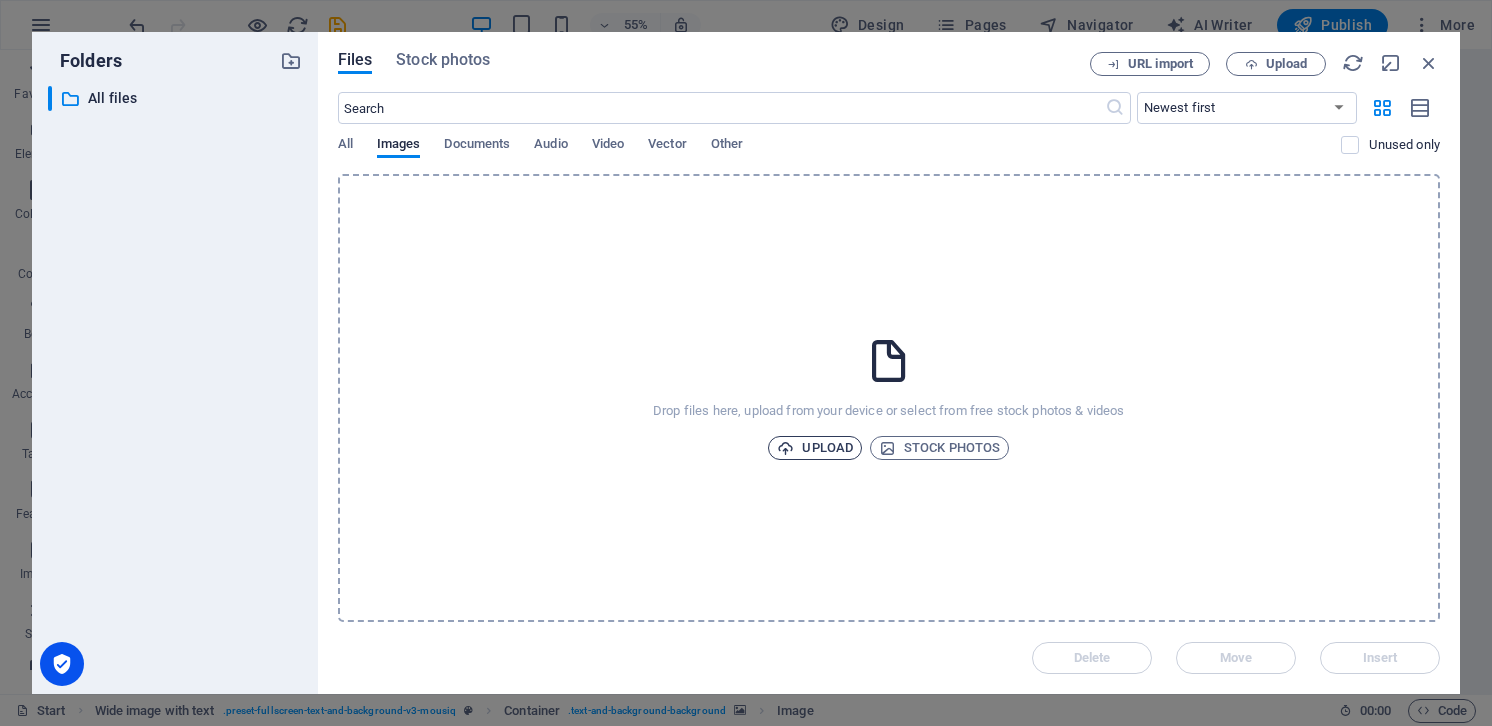 click on "Upload" at bounding box center [815, 448] 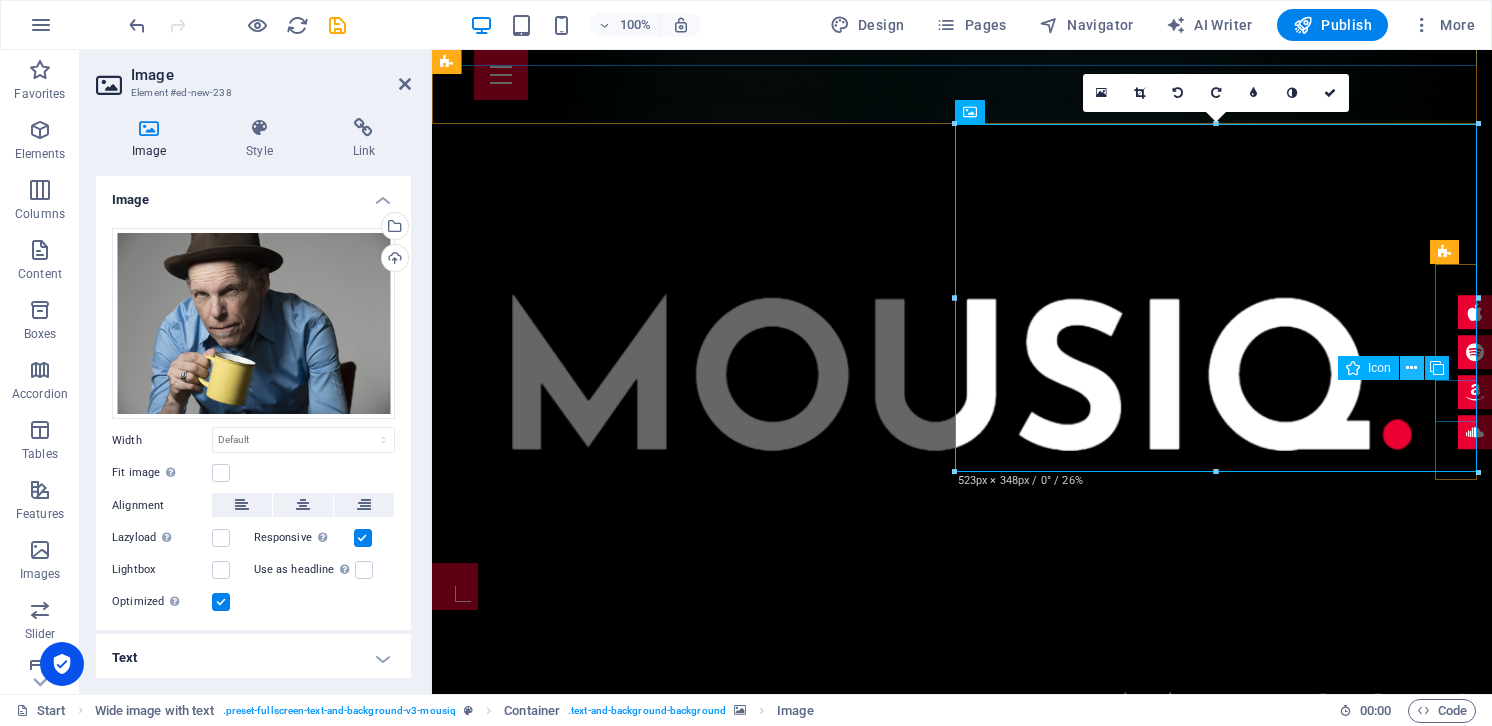 click at bounding box center (1411, 368) 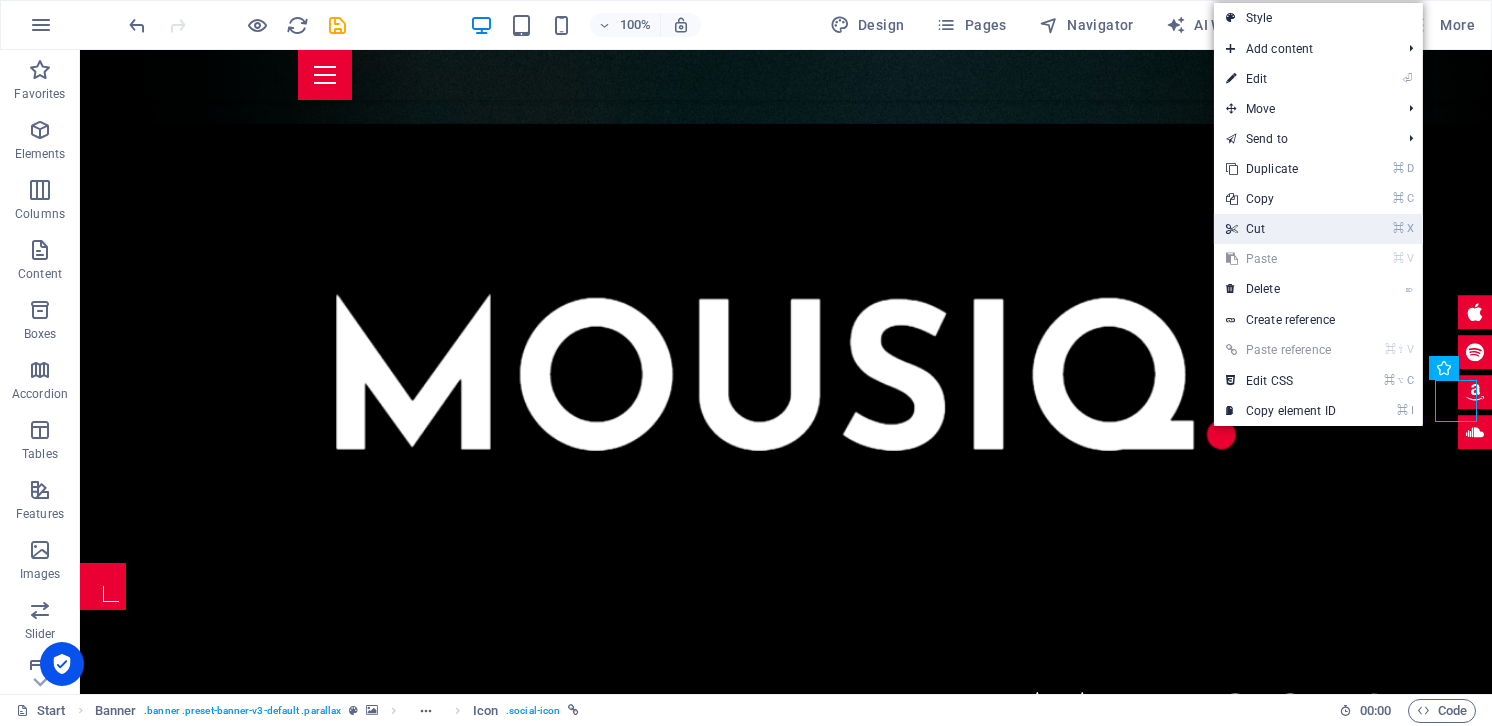 drag, startPoint x: 1263, startPoint y: 226, endPoint x: 1182, endPoint y: 176, distance: 95.189285 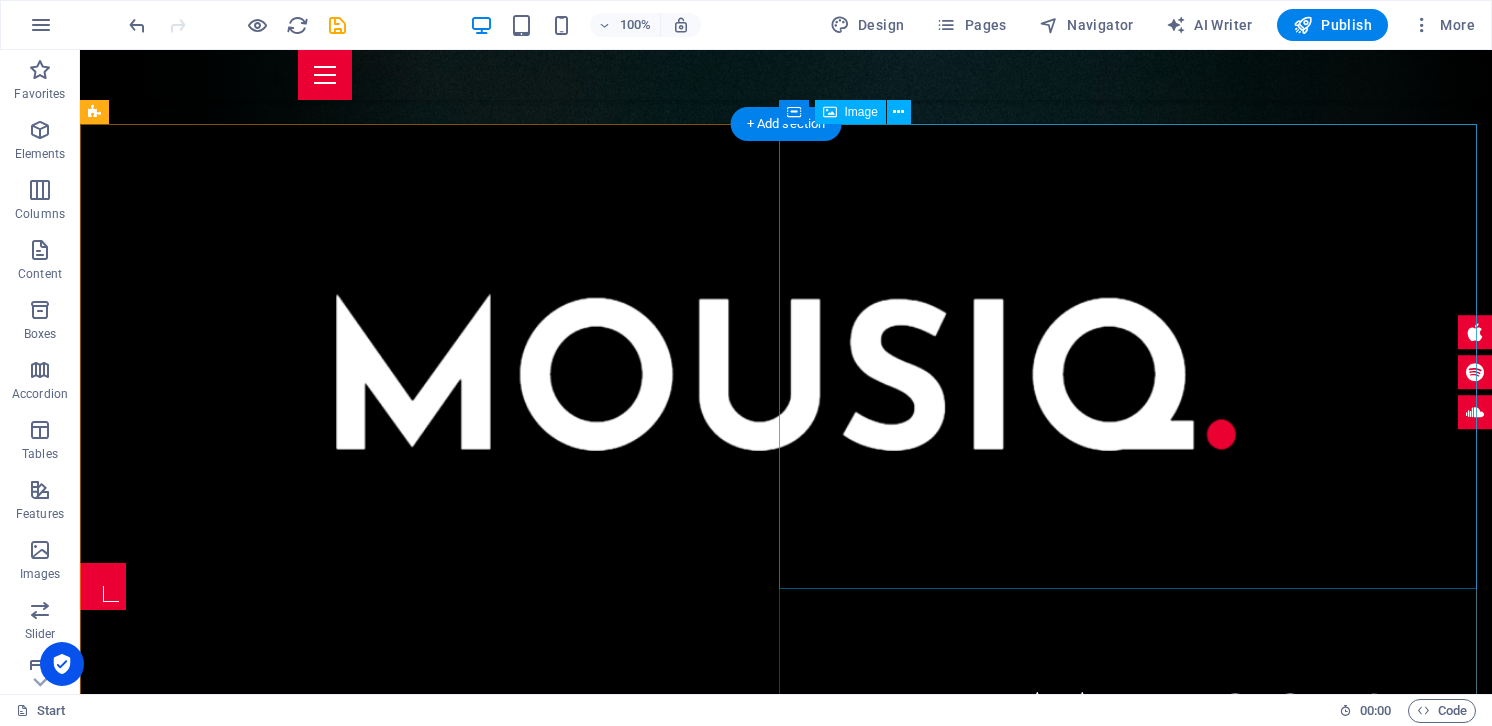 click at bounding box center (786, 2407) 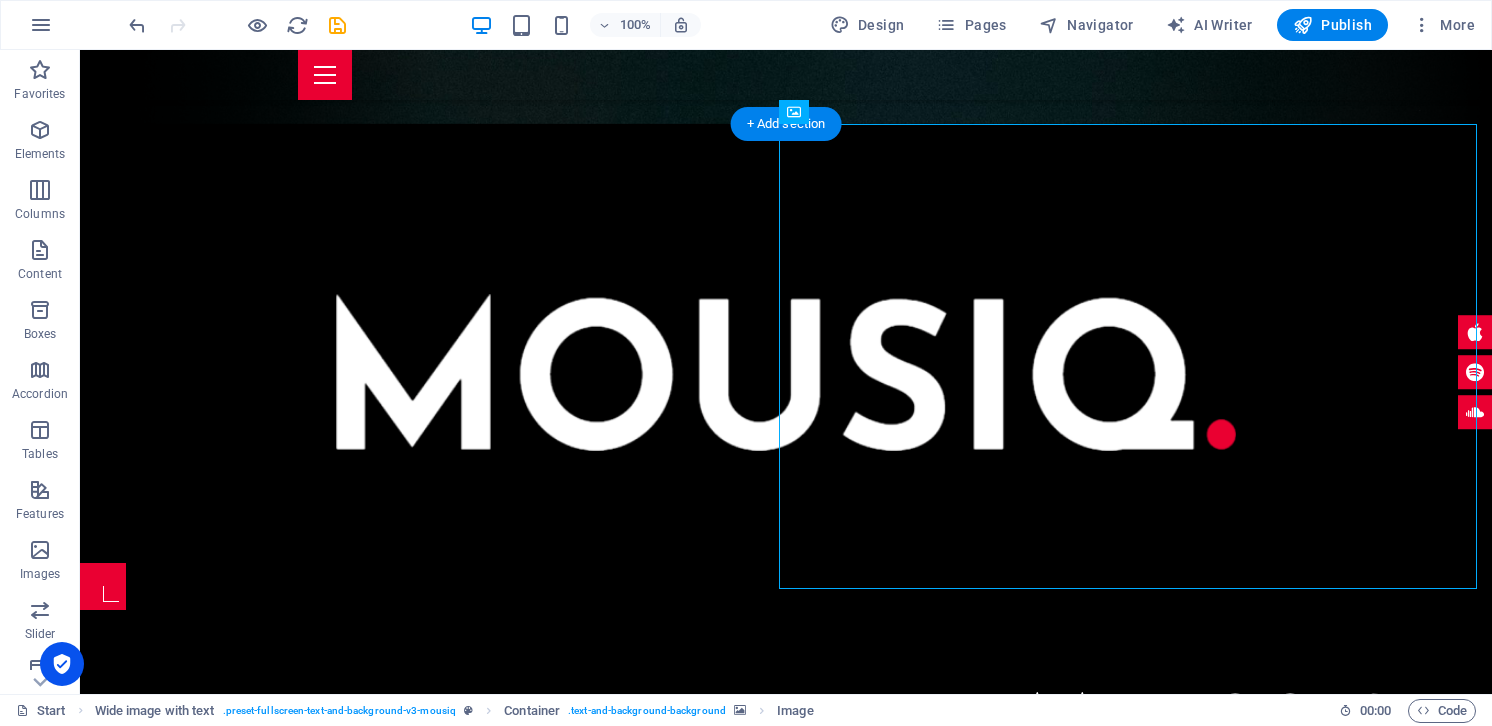 click at bounding box center (786, 1553) 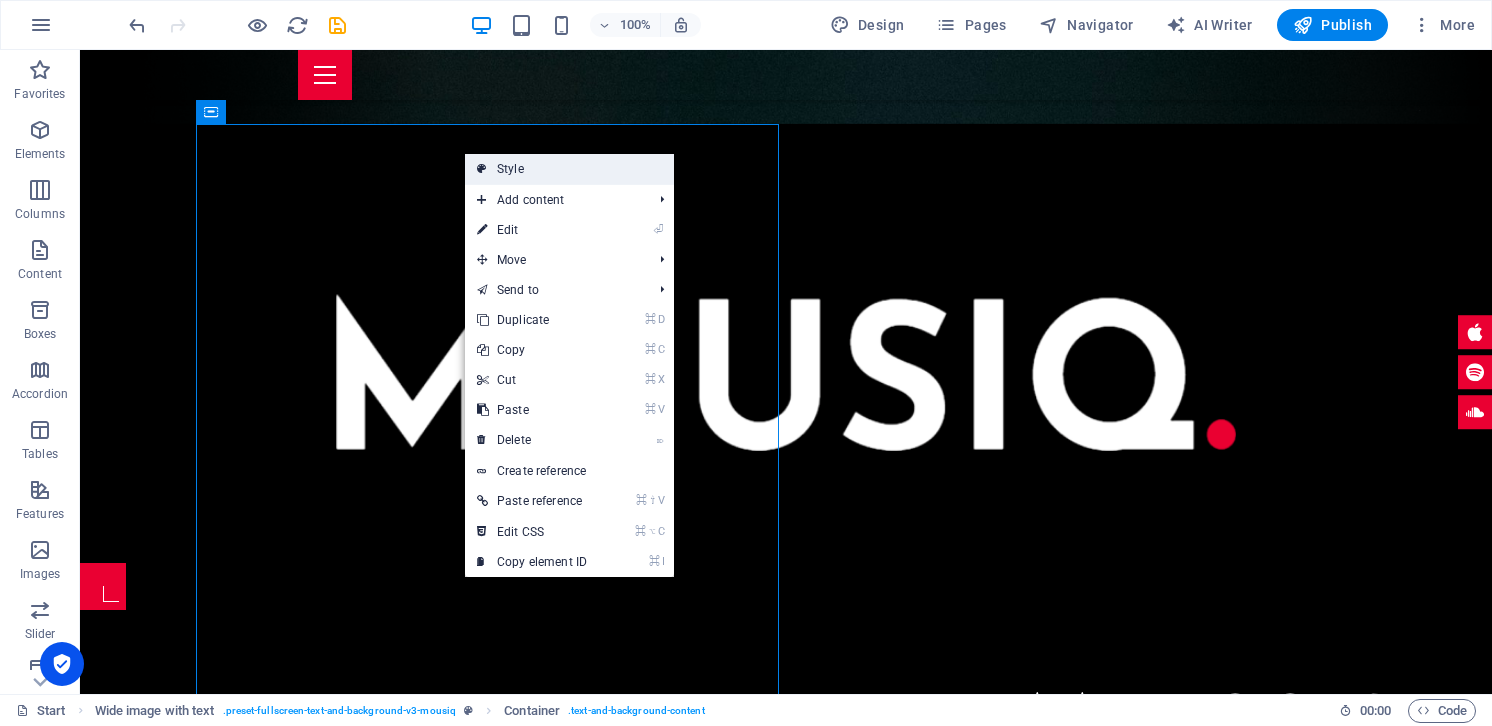 click on "Style" at bounding box center [569, 169] 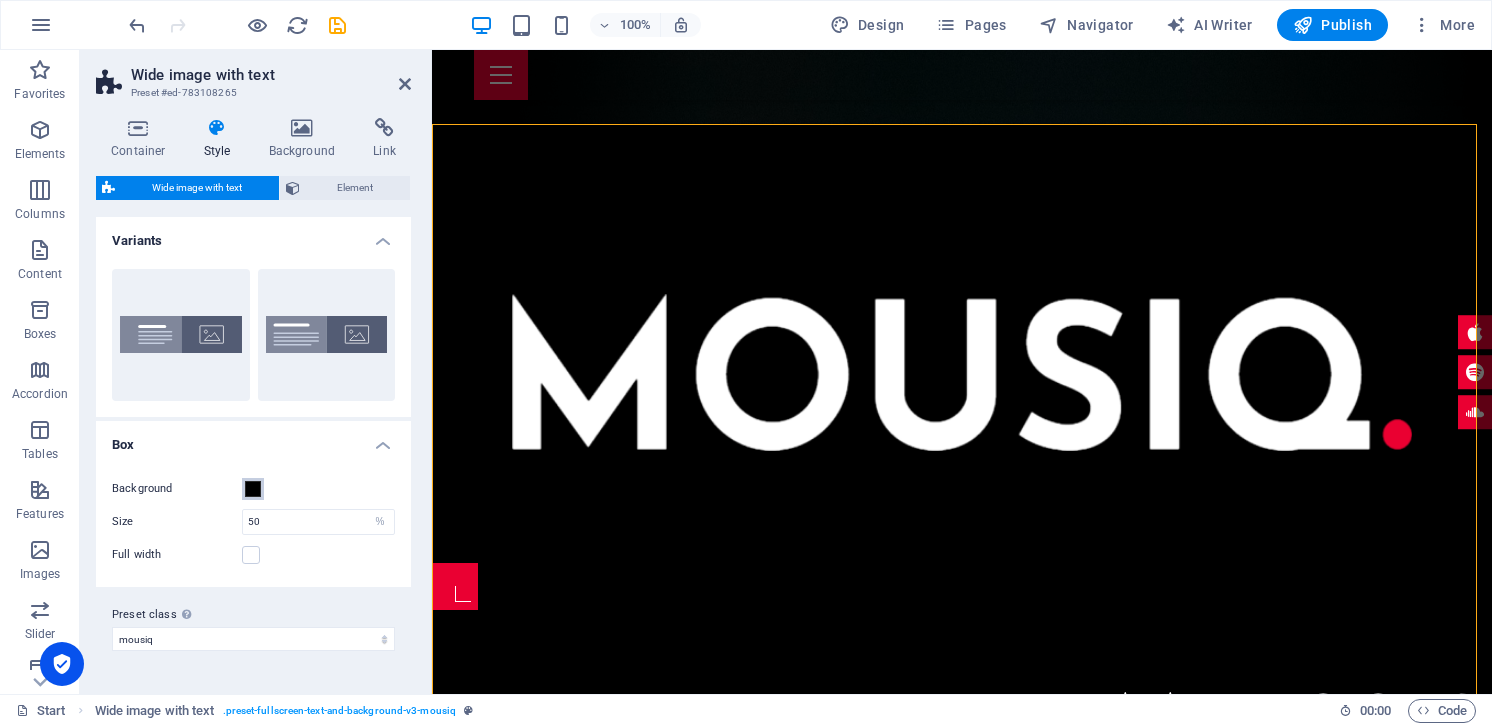 click at bounding box center (253, 489) 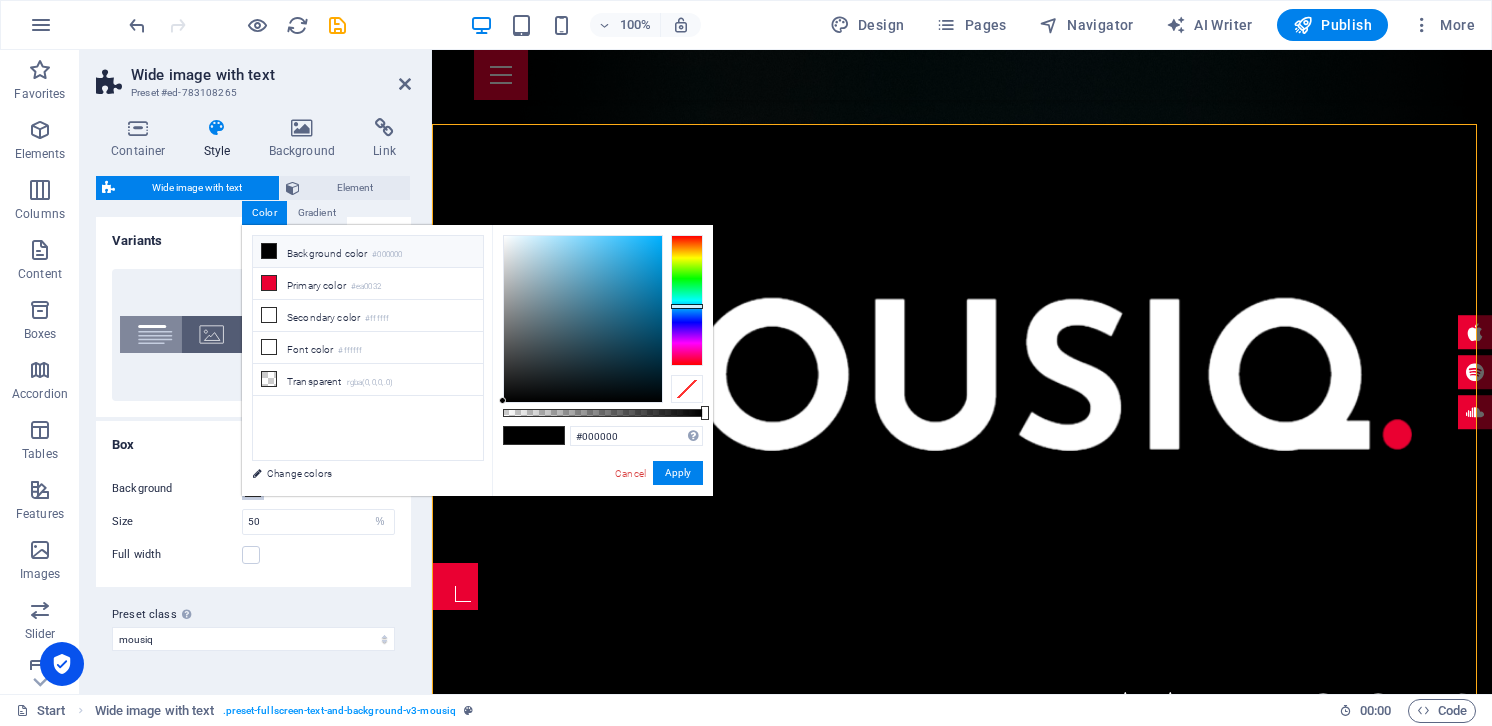 click at bounding box center (687, 300) 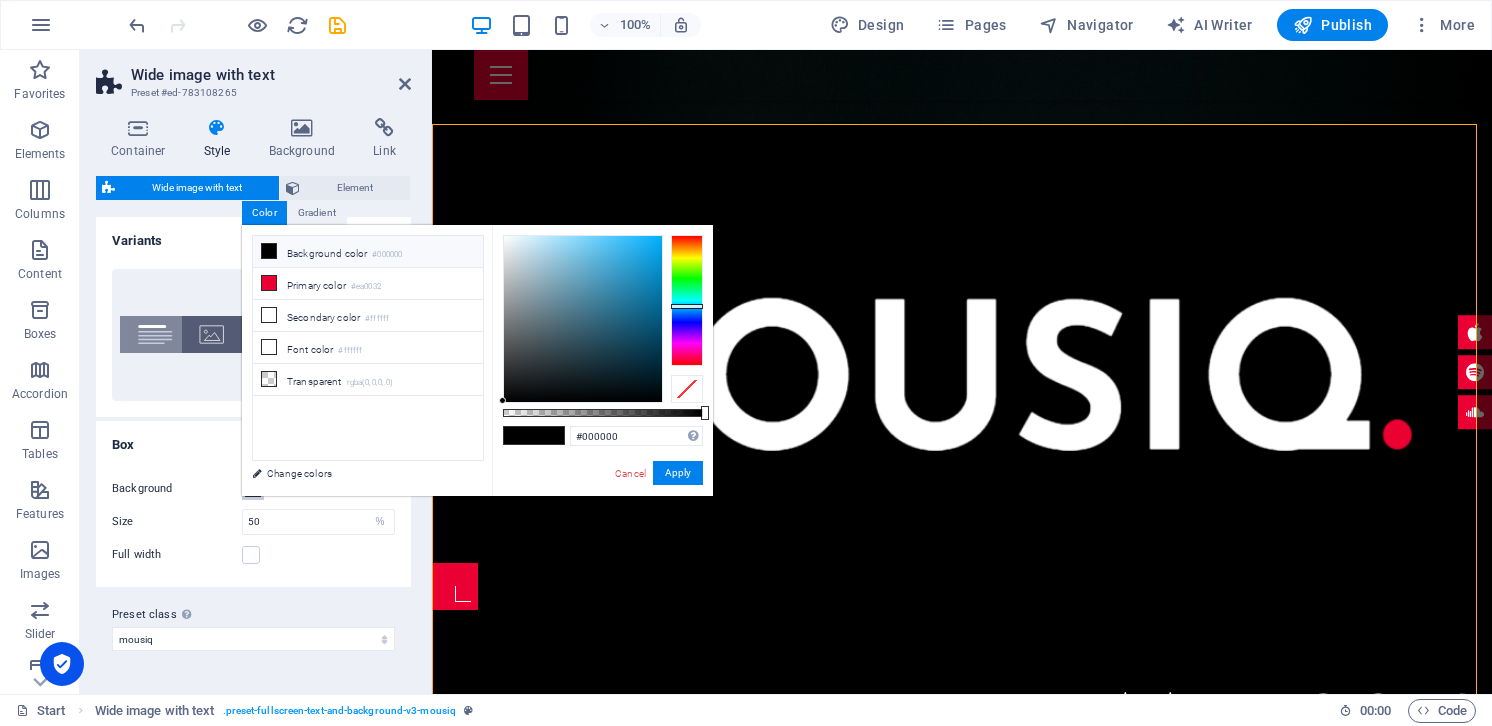 type on "#3da6d5" 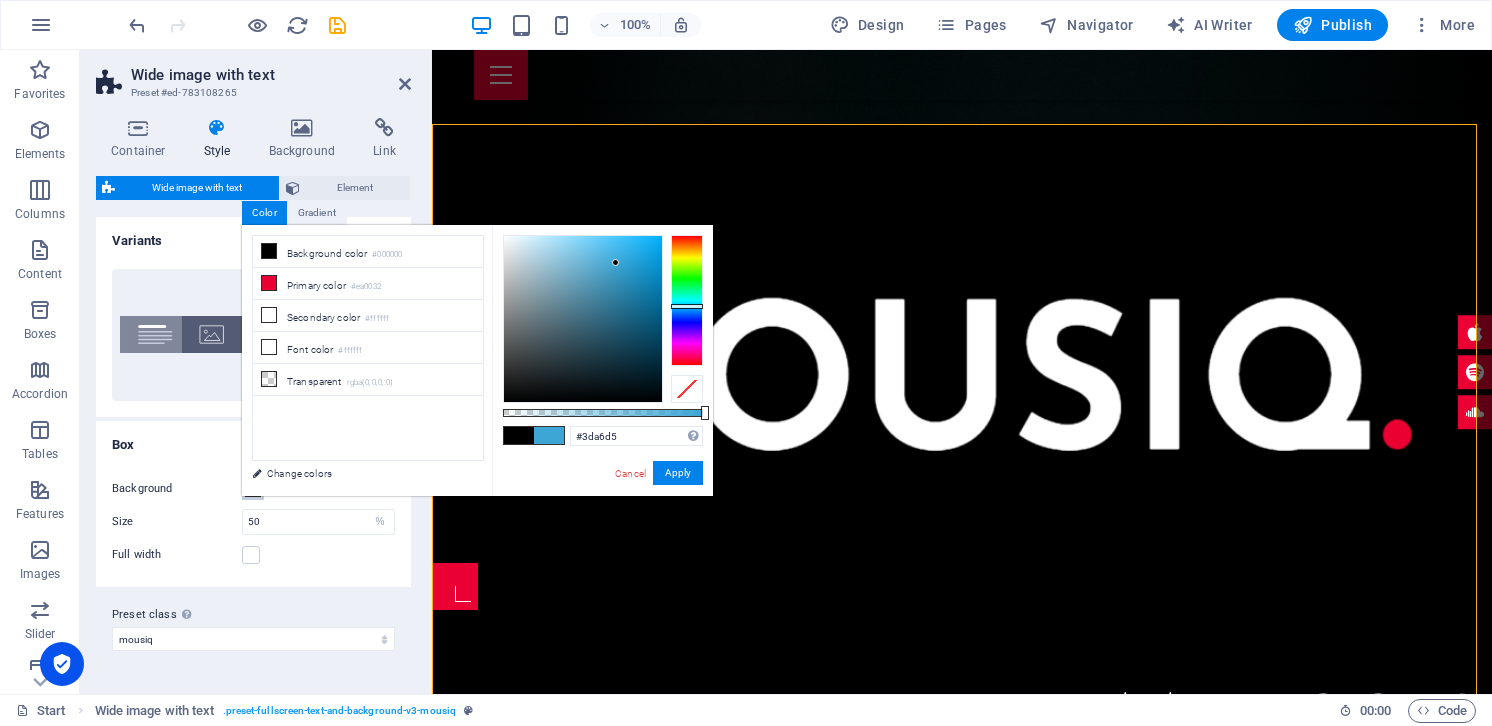 click at bounding box center (583, 319) 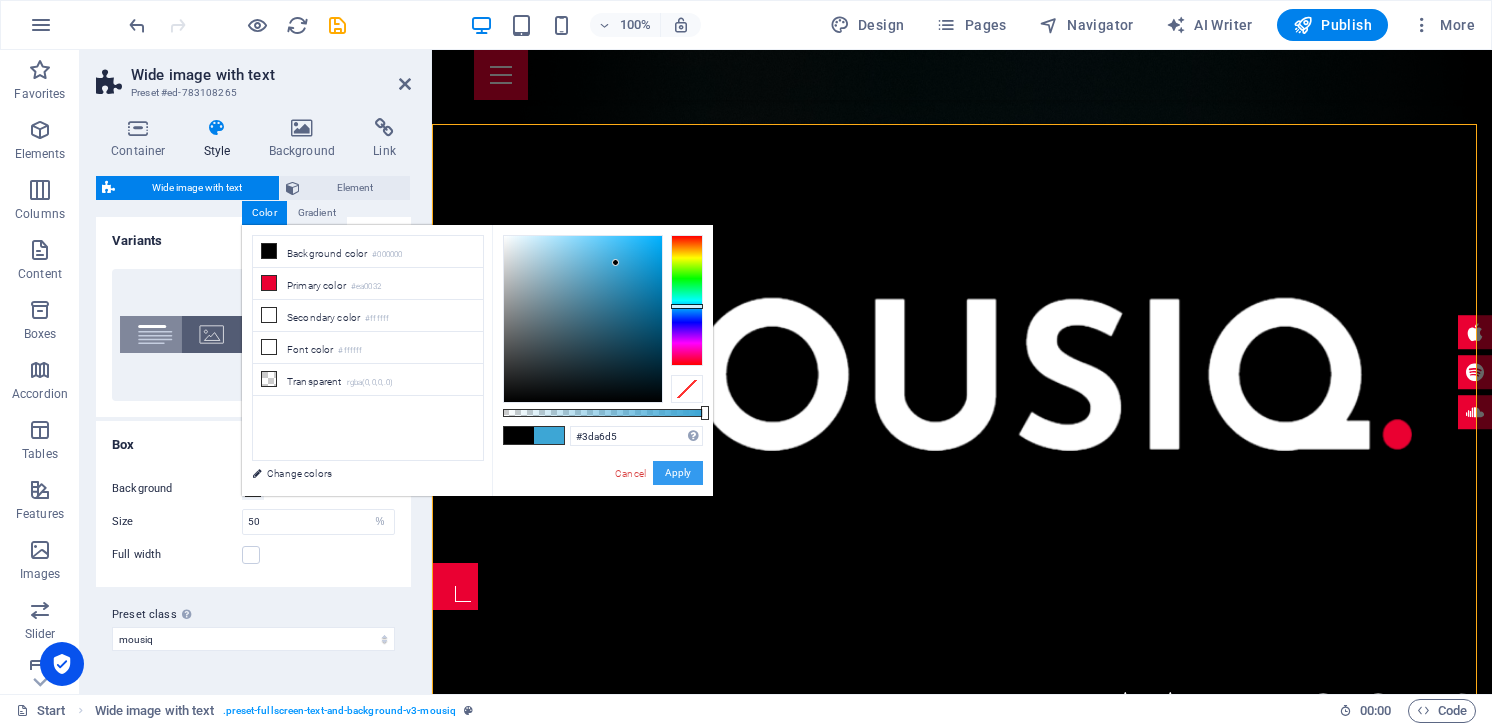 click on "Apply" at bounding box center [678, 473] 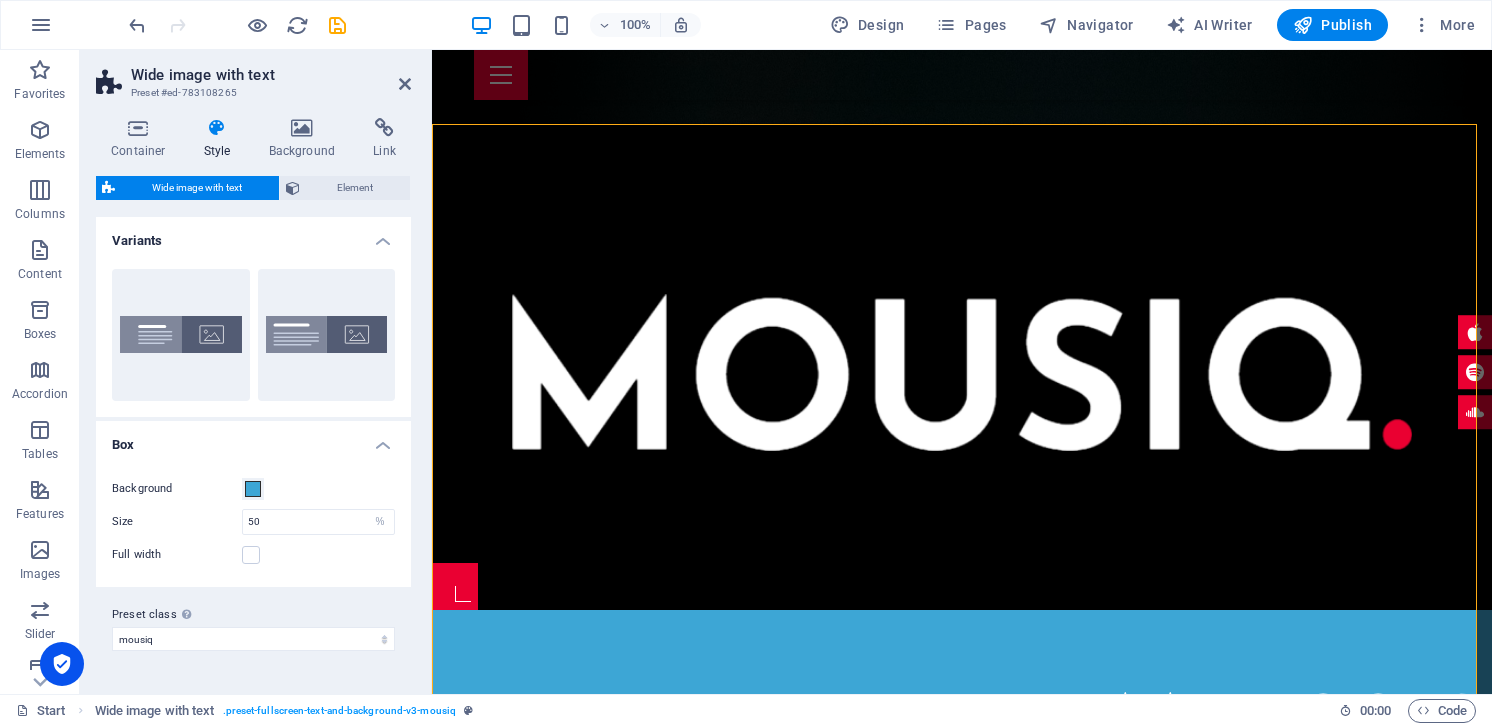 click at bounding box center [962, 1561] 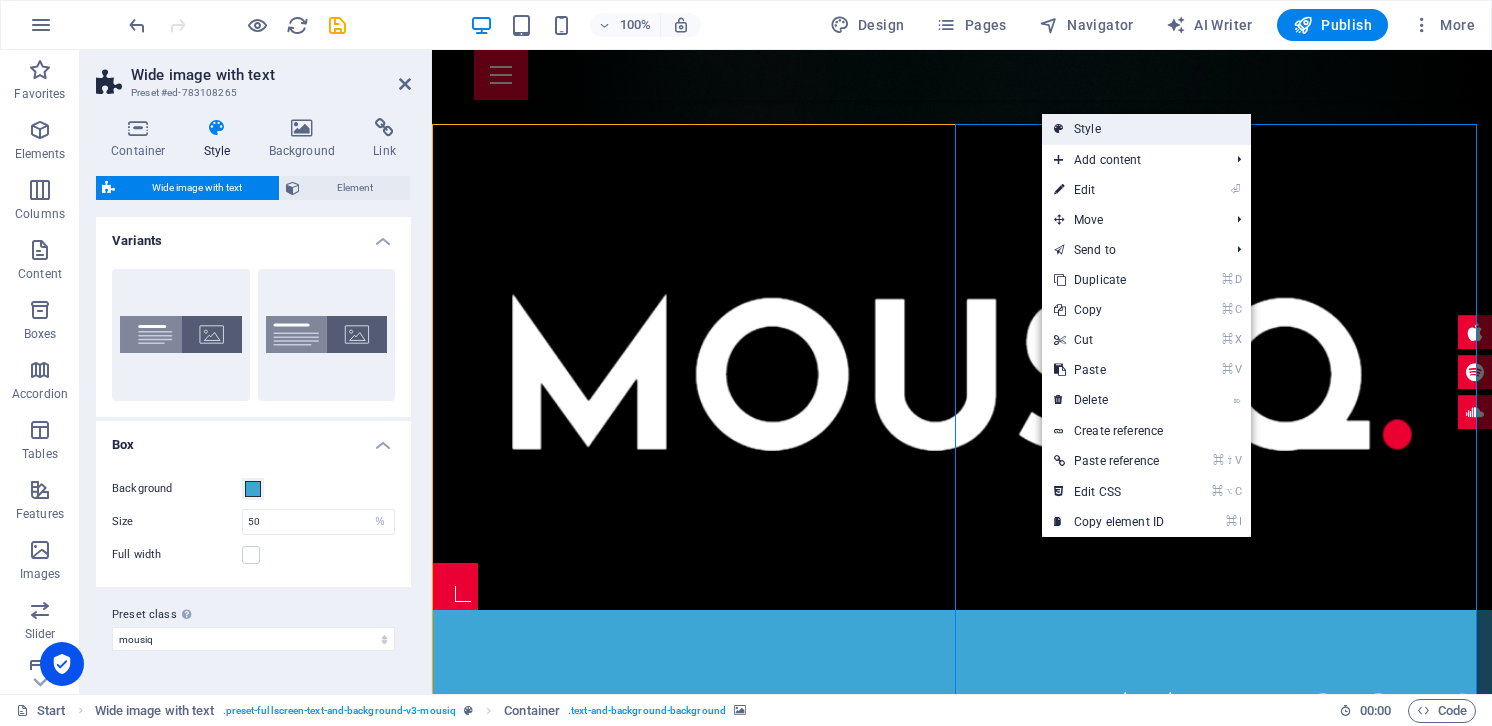 click on "Style" at bounding box center [1146, 129] 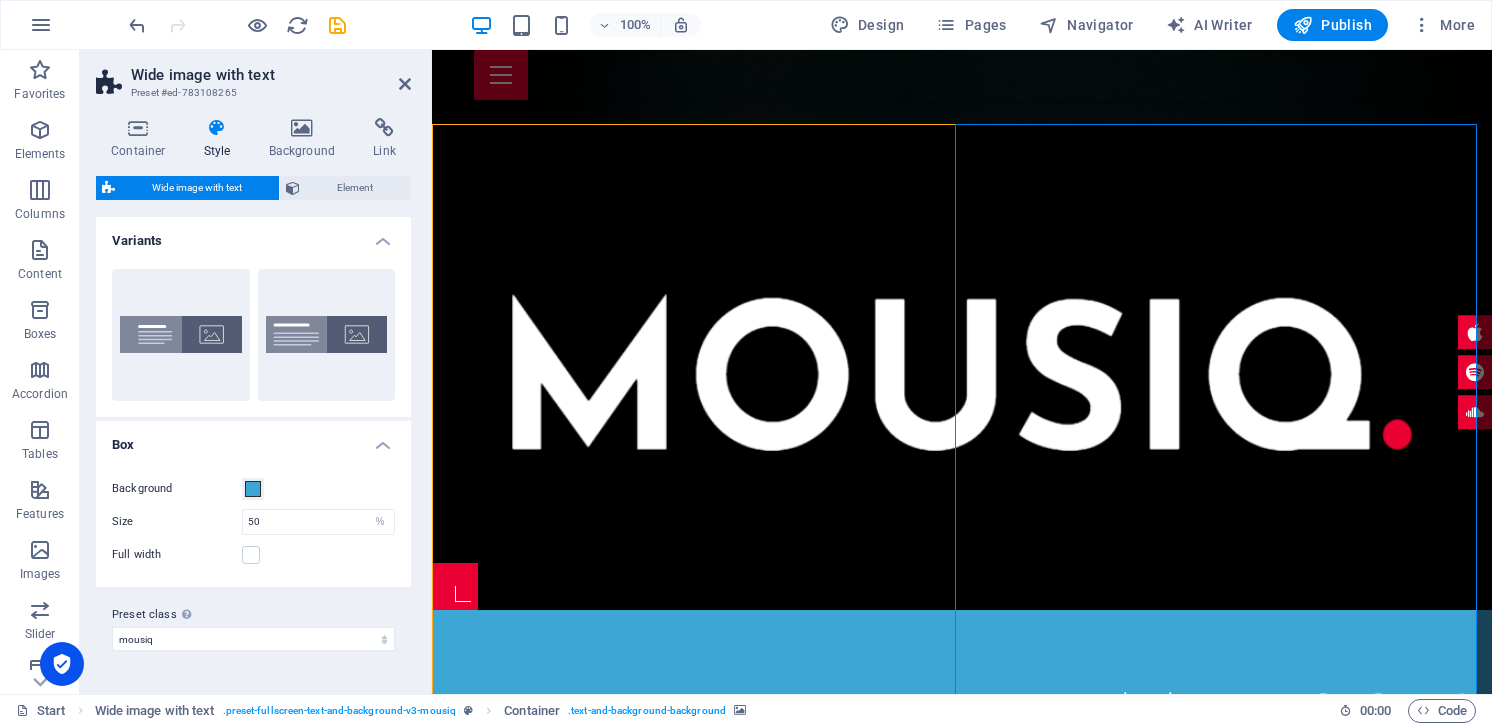 click at bounding box center [962, 1561] 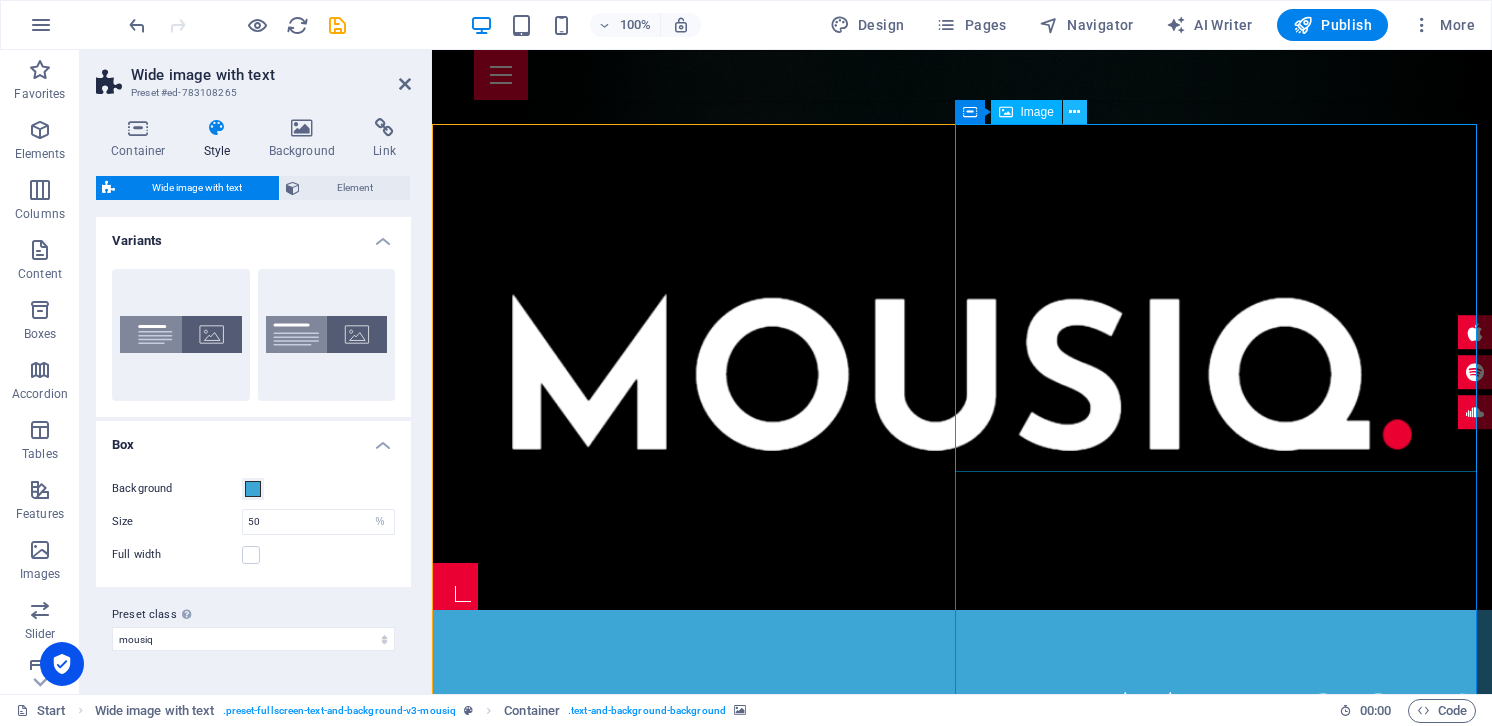click at bounding box center [1074, 112] 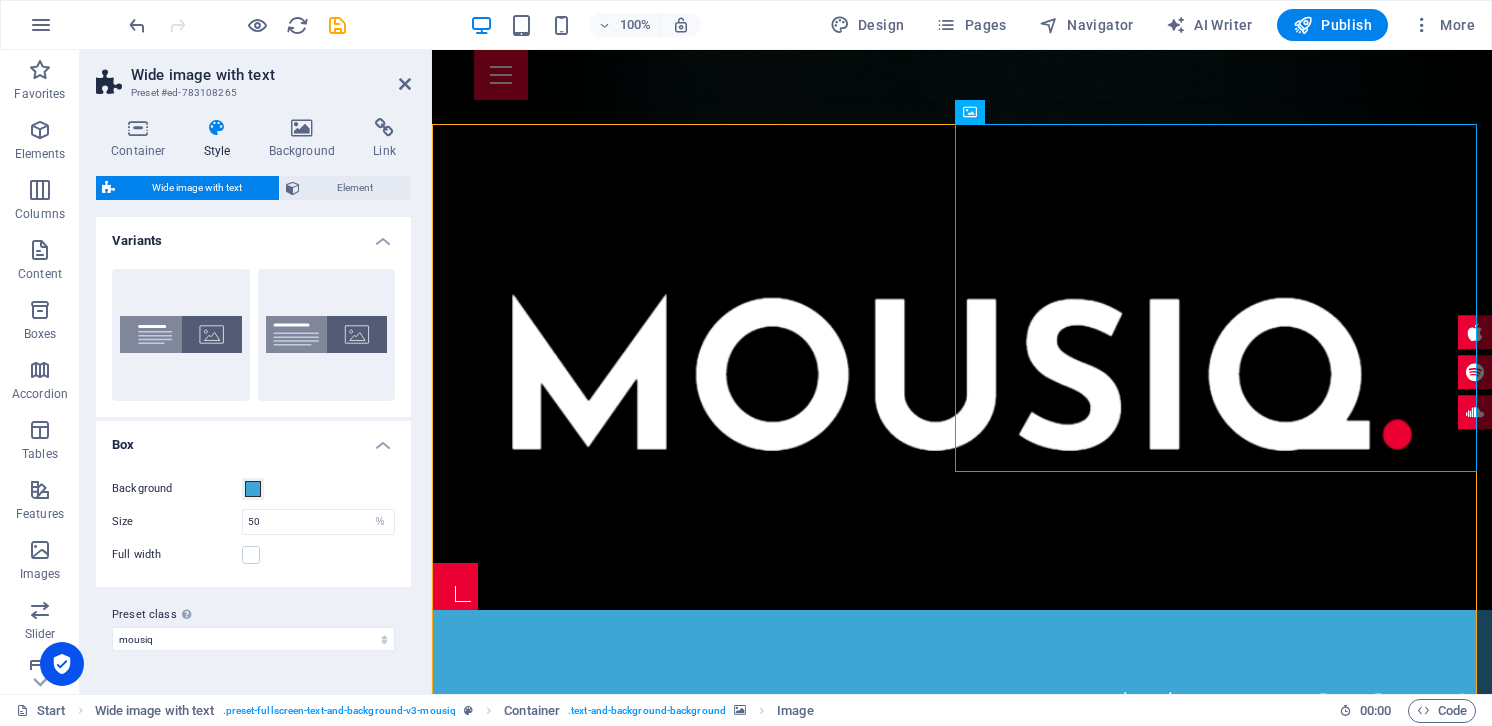 click at bounding box center [962, 1561] 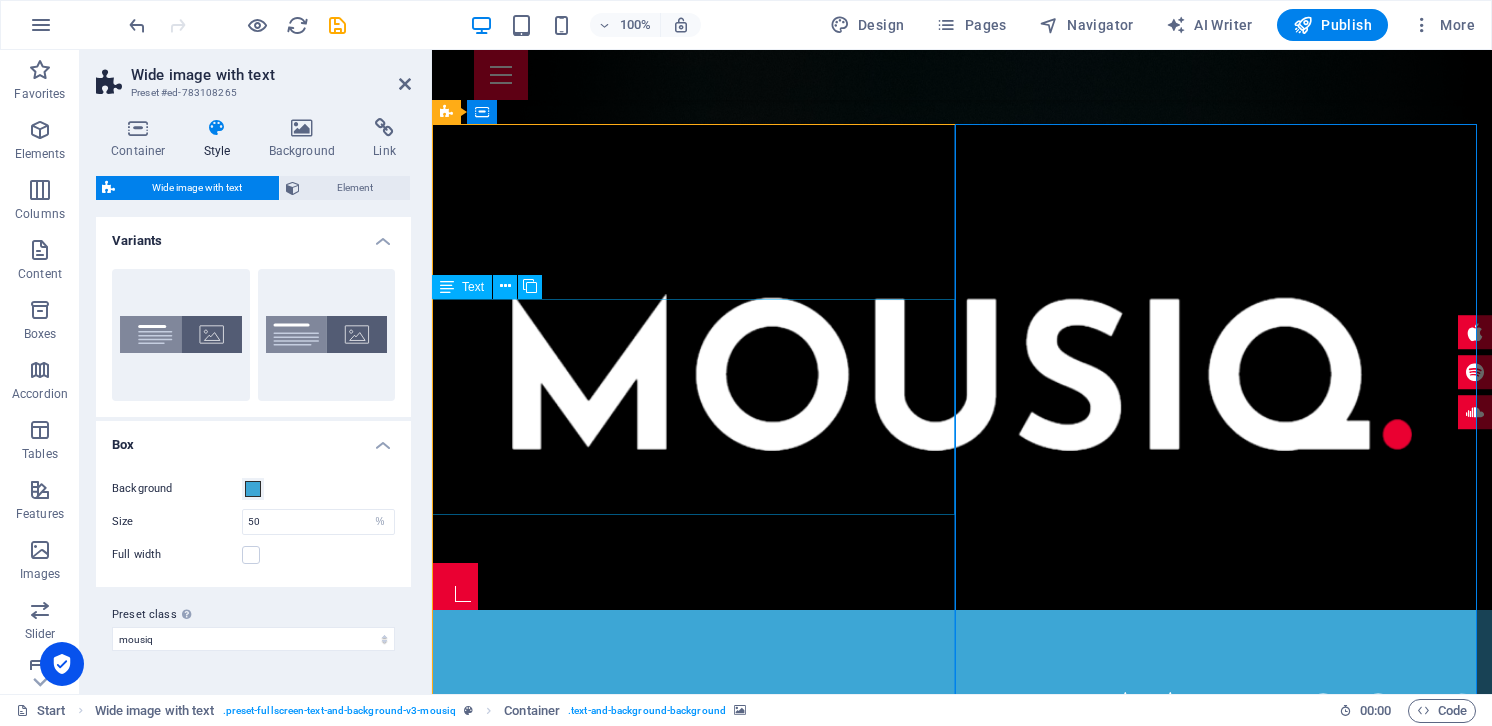 click on "Lorem ipsum dolor sit amet exop consectetur adipisicing elit. Vitae eos voluptatem et sequi distinctio adipisci culpa  omnis. Fugit sit atque eaque dolorum autem nobis elm reprehenderit porro omnis obcaecati laborum? Obcaecati laboriosam ex deserunt, [PERSON_NAME] libero a voluptatem possimus culpa nisi eos quas dolore omnis debitis consequatur fugiat eaque nulla. Qui molestias, nobis dicta voluptas." at bounding box center [991, 824] 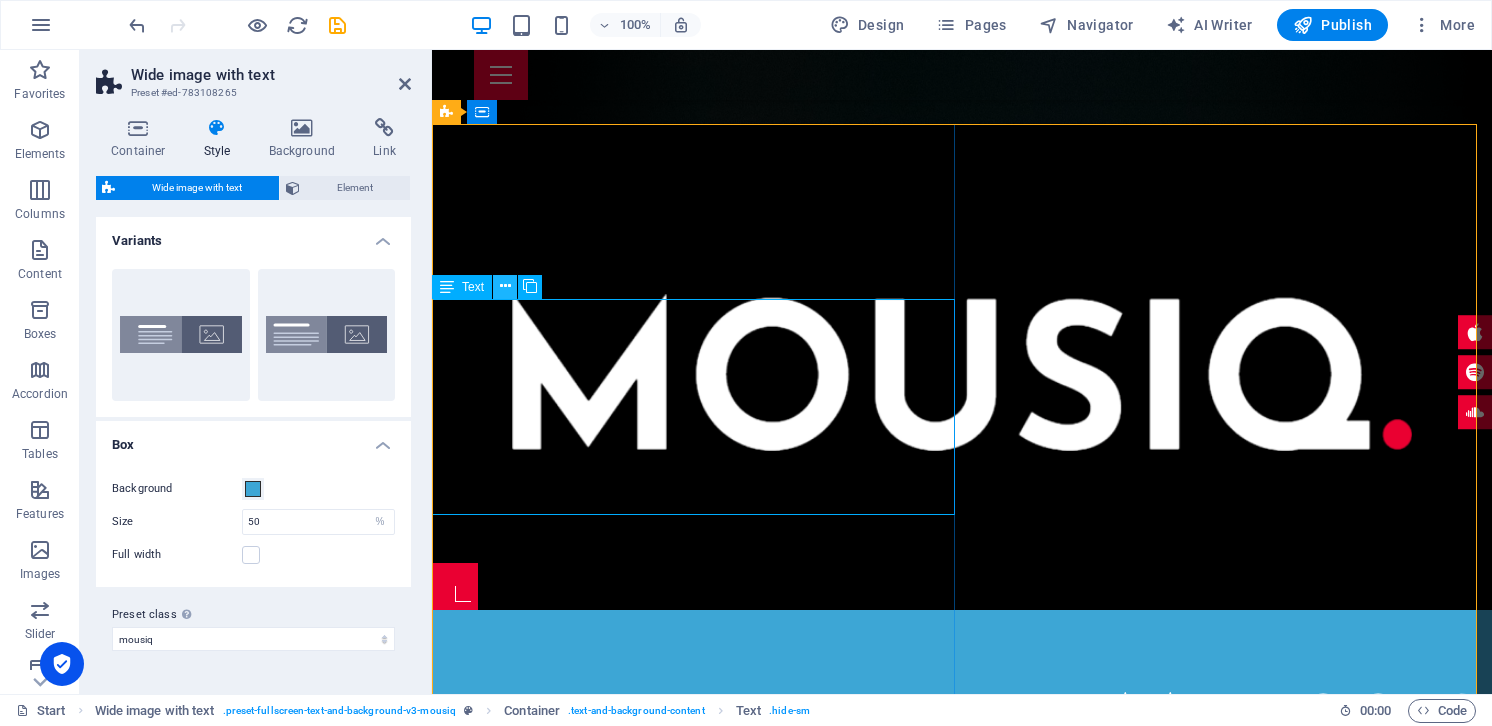 click at bounding box center [505, 286] 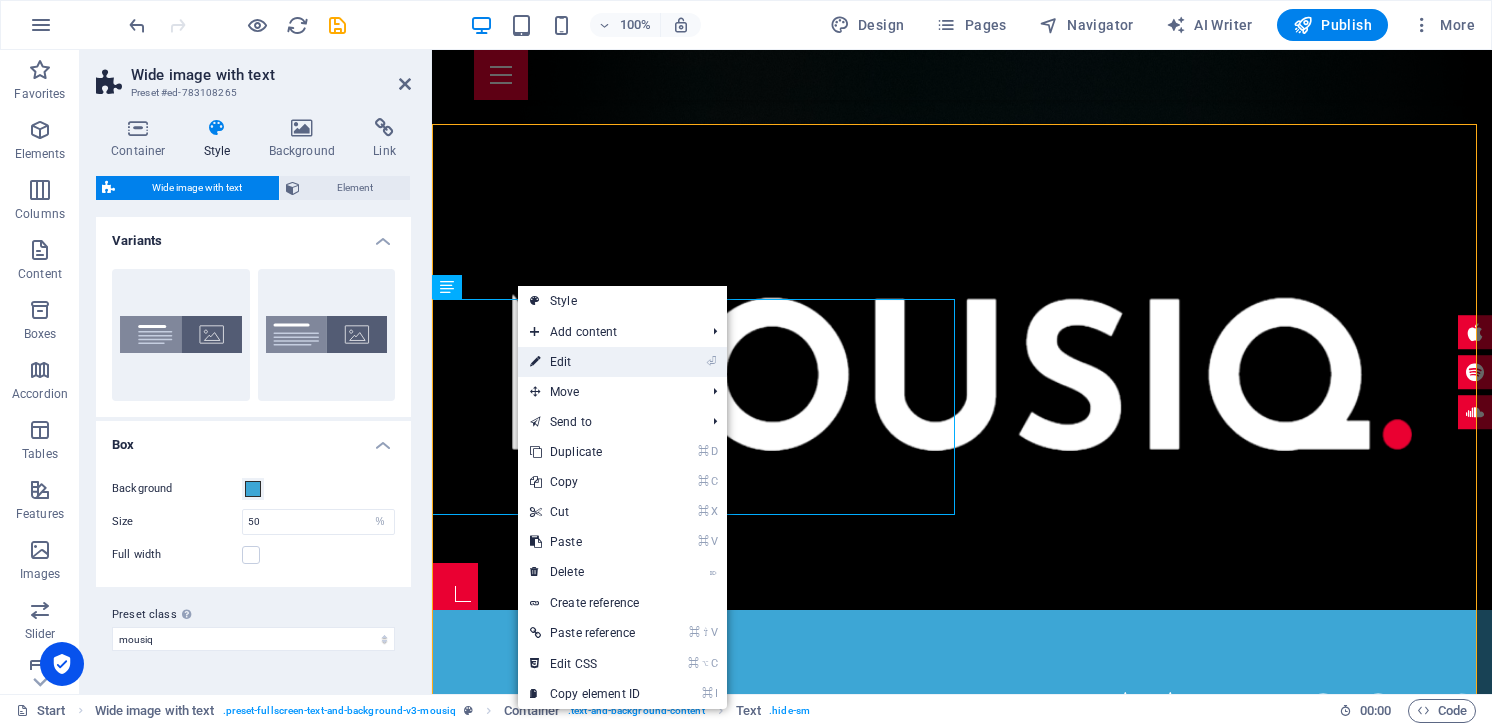 click on "⏎  Edit" at bounding box center (585, 362) 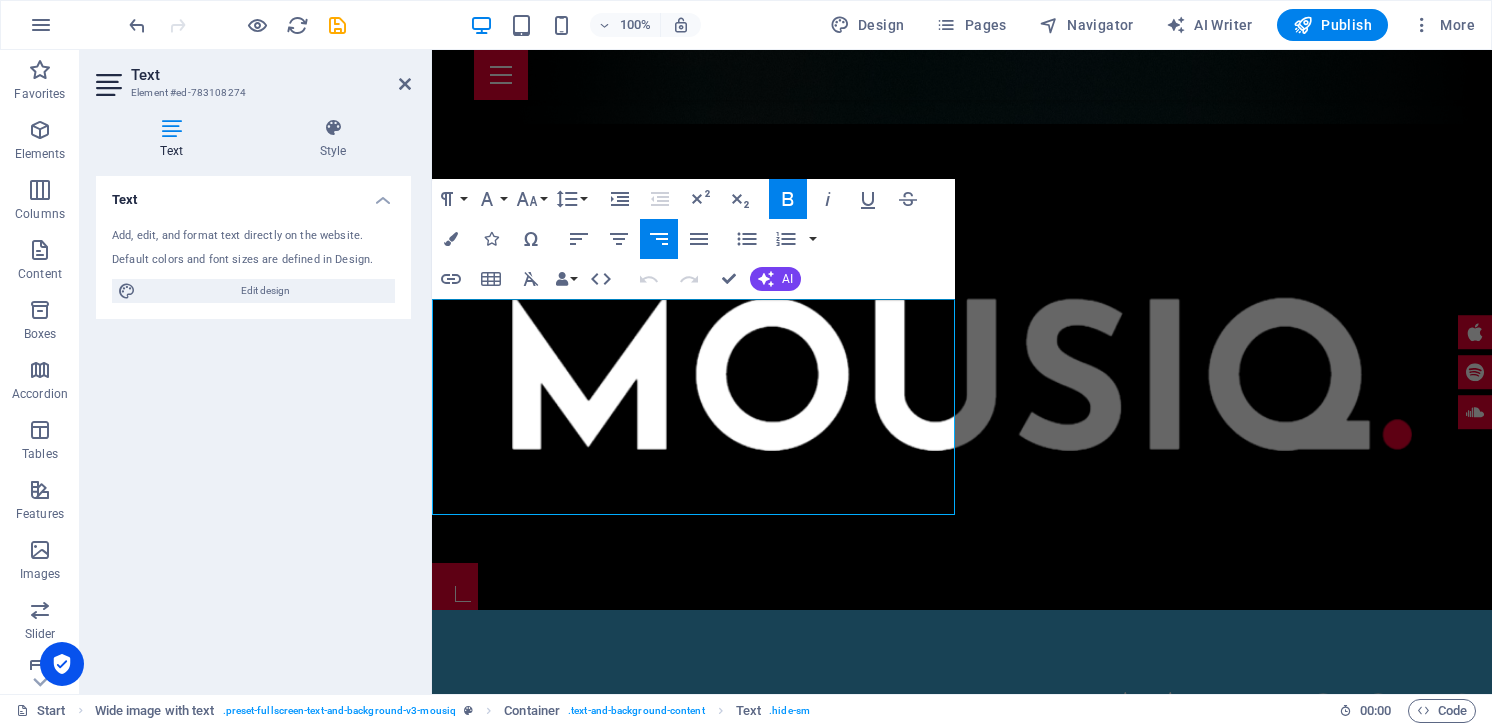 drag, startPoint x: 474, startPoint y: 316, endPoint x: 954, endPoint y: 515, distance: 519.6162 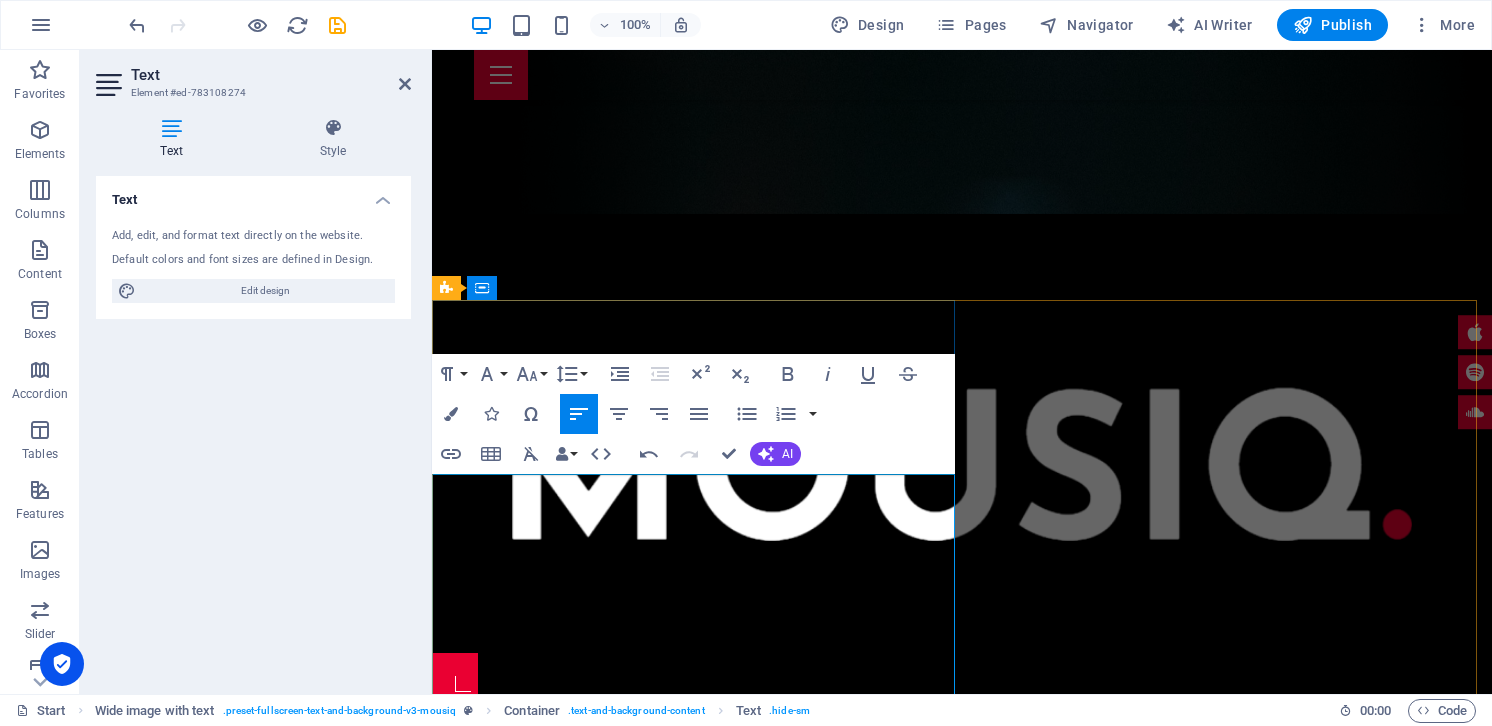 scroll, scrollTop: 308, scrollLeft: 0, axis: vertical 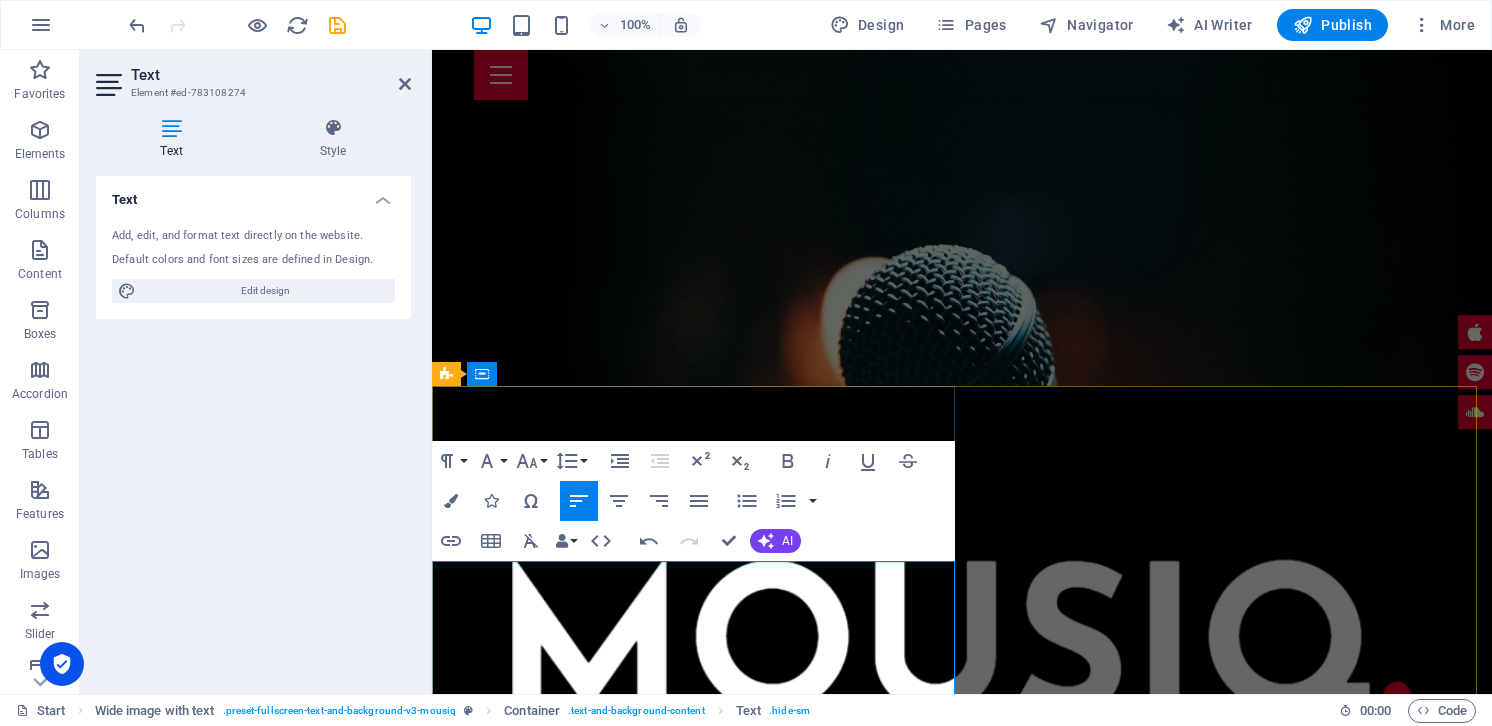 click on "Werd geboren in kunstenaarsdorp [GEOGRAPHIC_DATA] ([GEOGRAPHIC_DATA]). Studeerde in de jaren ’80 Nederlandse Taal & Letterkunde aan de UvA. [PERSON_NAME] met kompanen als [PERSON_NAME], [PERSON_NAME], [PERSON_NAME], [PERSON_NAME], Rogi [PERSON_NAME] in literatuur en poëzie (Adem, De Held). Werkte als journalist en recensent (Vrij Nederland, HP/DeTijd, Vogue, [PERSON_NAME], etc.) en vond uiteindelijk zijn bestemming bij de VPRO, waar hij tussen 1988 en 2014 vele radio- en tv-programma’s bedacht, samenstelde en presenteerde." at bounding box center (991, 1073) 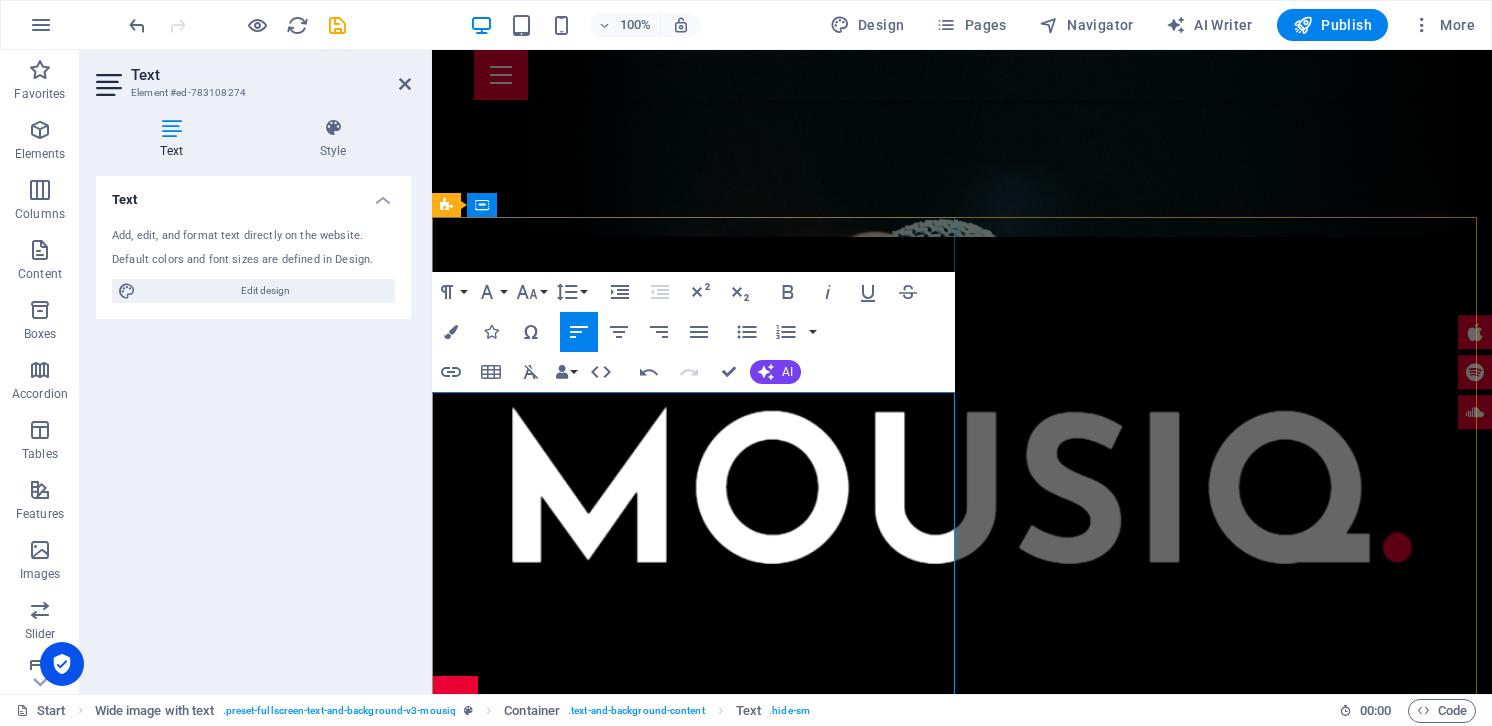 scroll, scrollTop: 477, scrollLeft: 0, axis: vertical 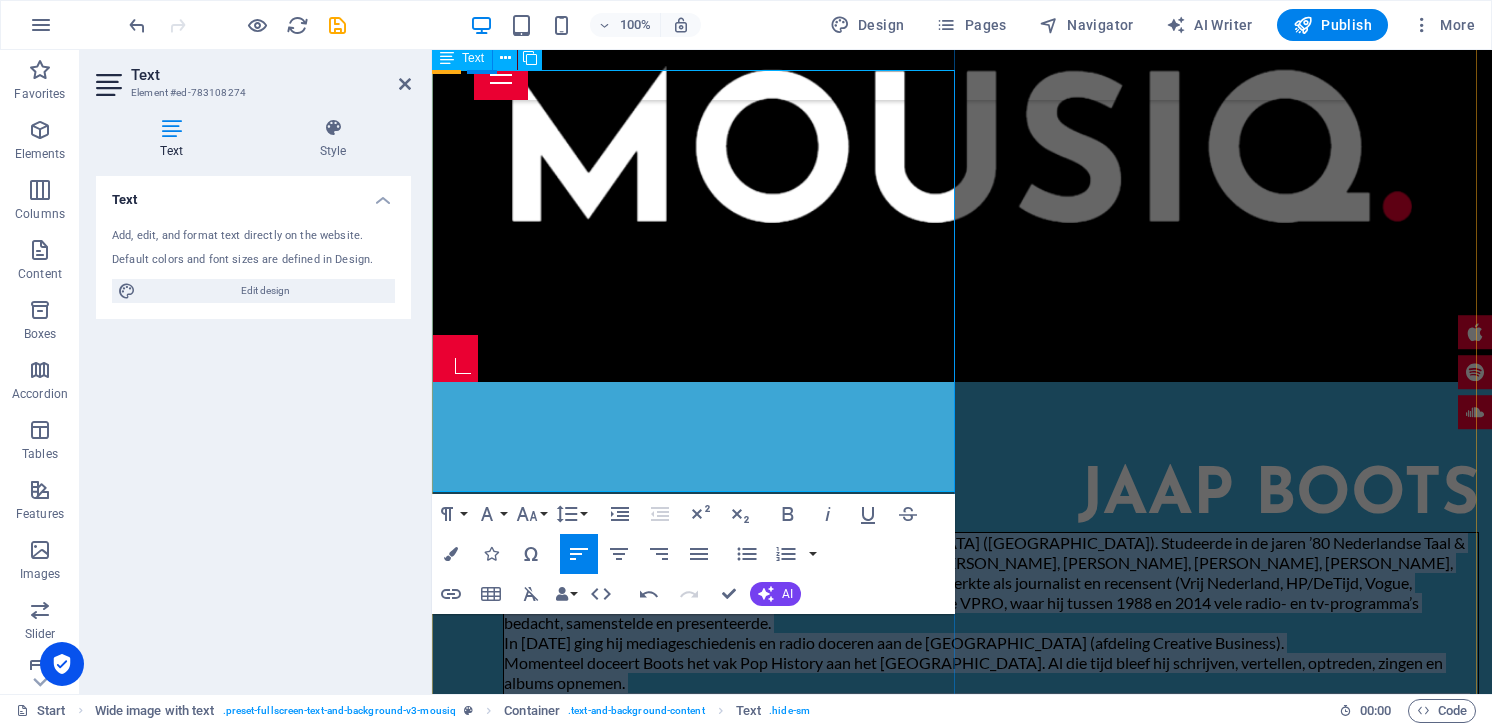 drag, startPoint x: 434, startPoint y: 409, endPoint x: 717, endPoint y: 481, distance: 292.0154 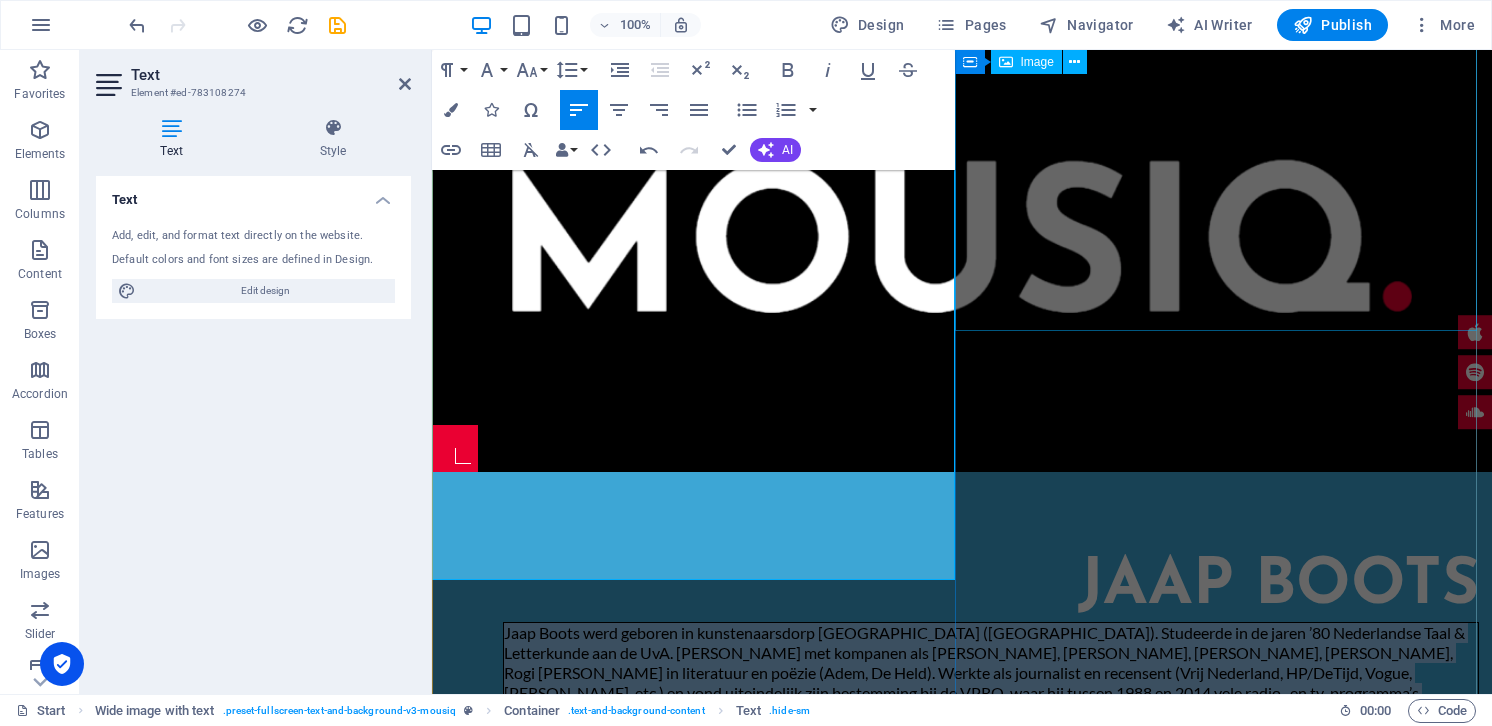 scroll, scrollTop: 707, scrollLeft: 0, axis: vertical 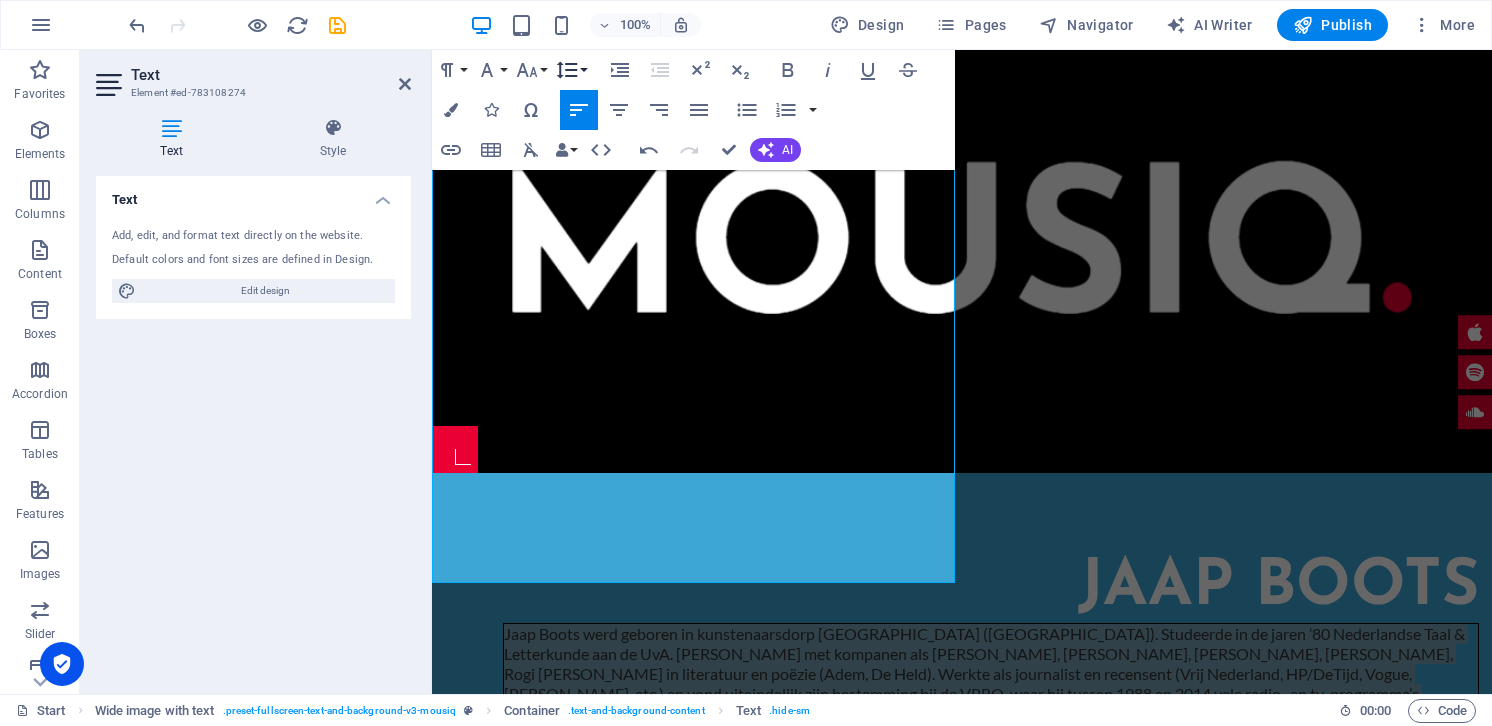 click on "Line Height" at bounding box center (571, 70) 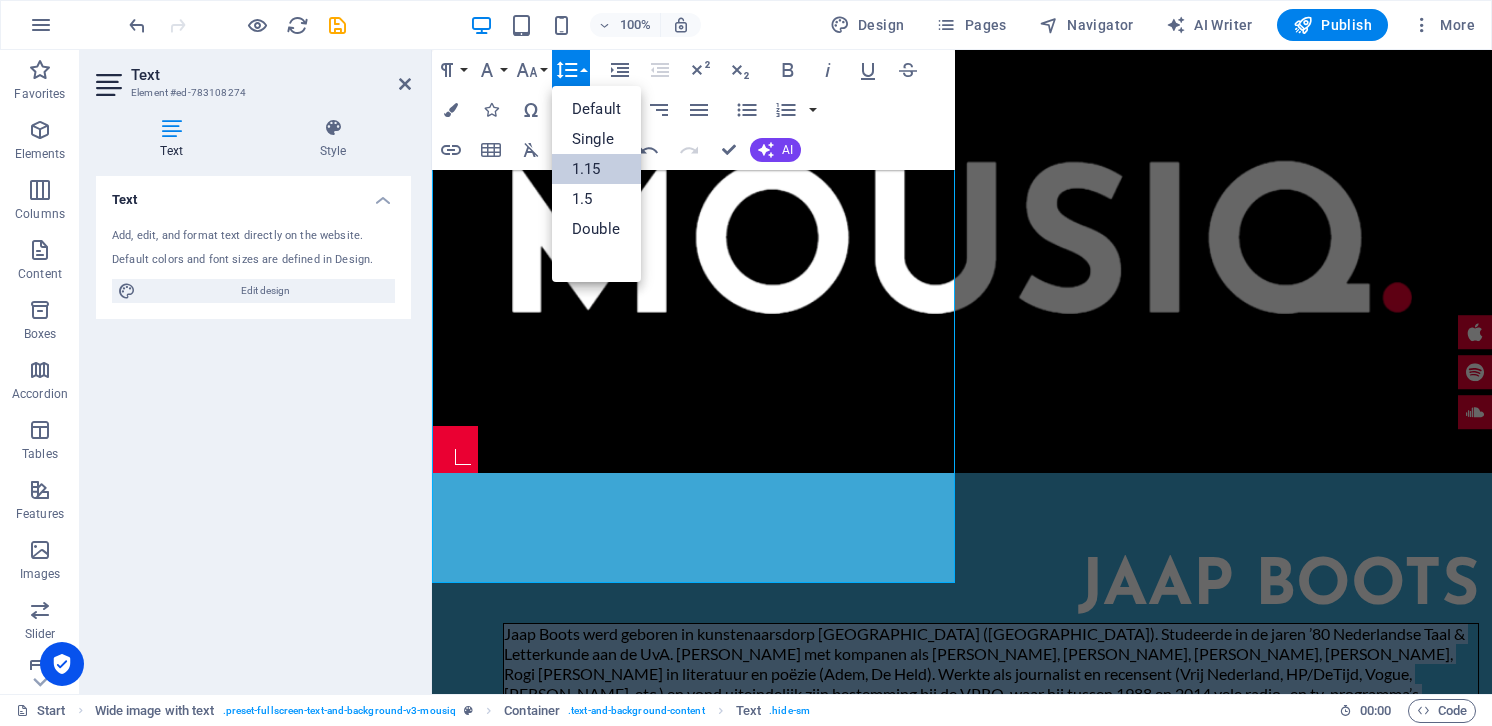 click on "1.15" at bounding box center [596, 169] 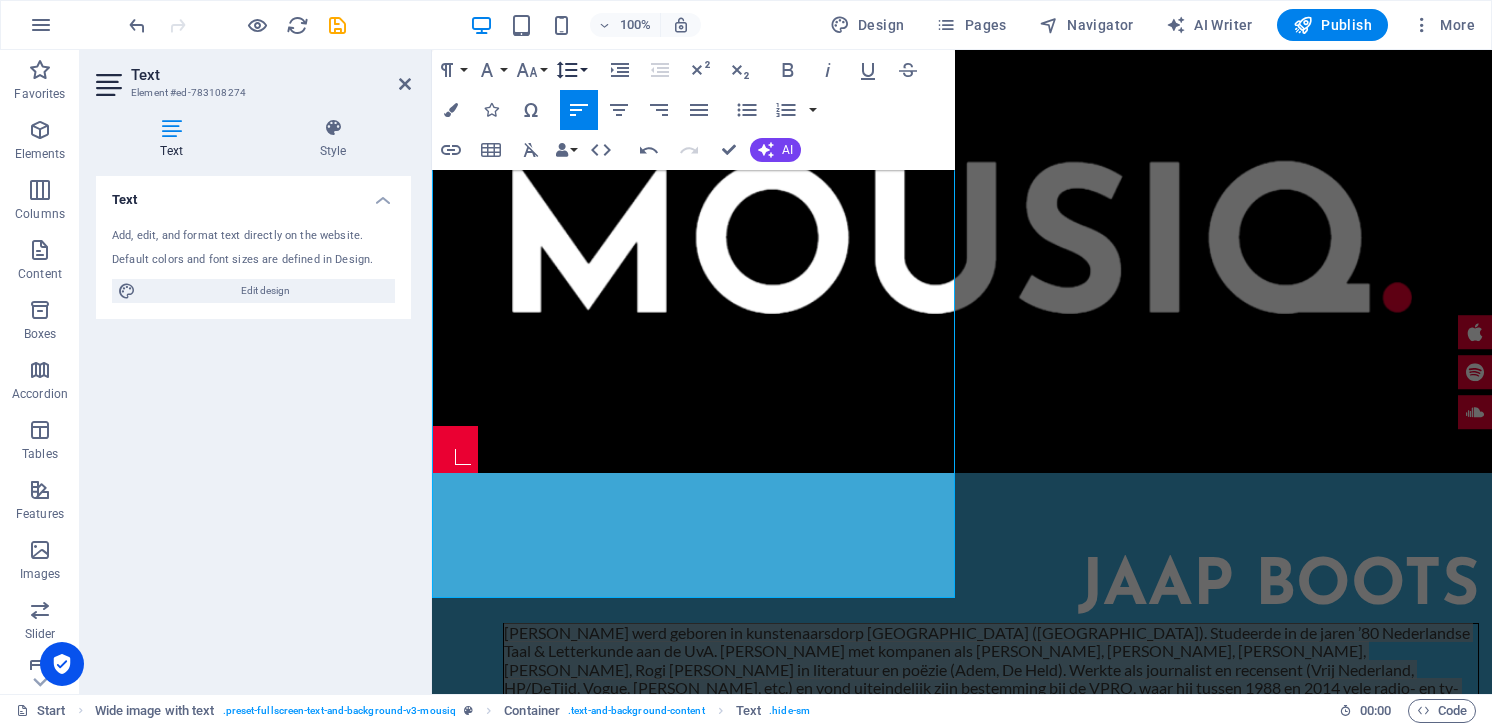 click on "Line Height" at bounding box center [571, 70] 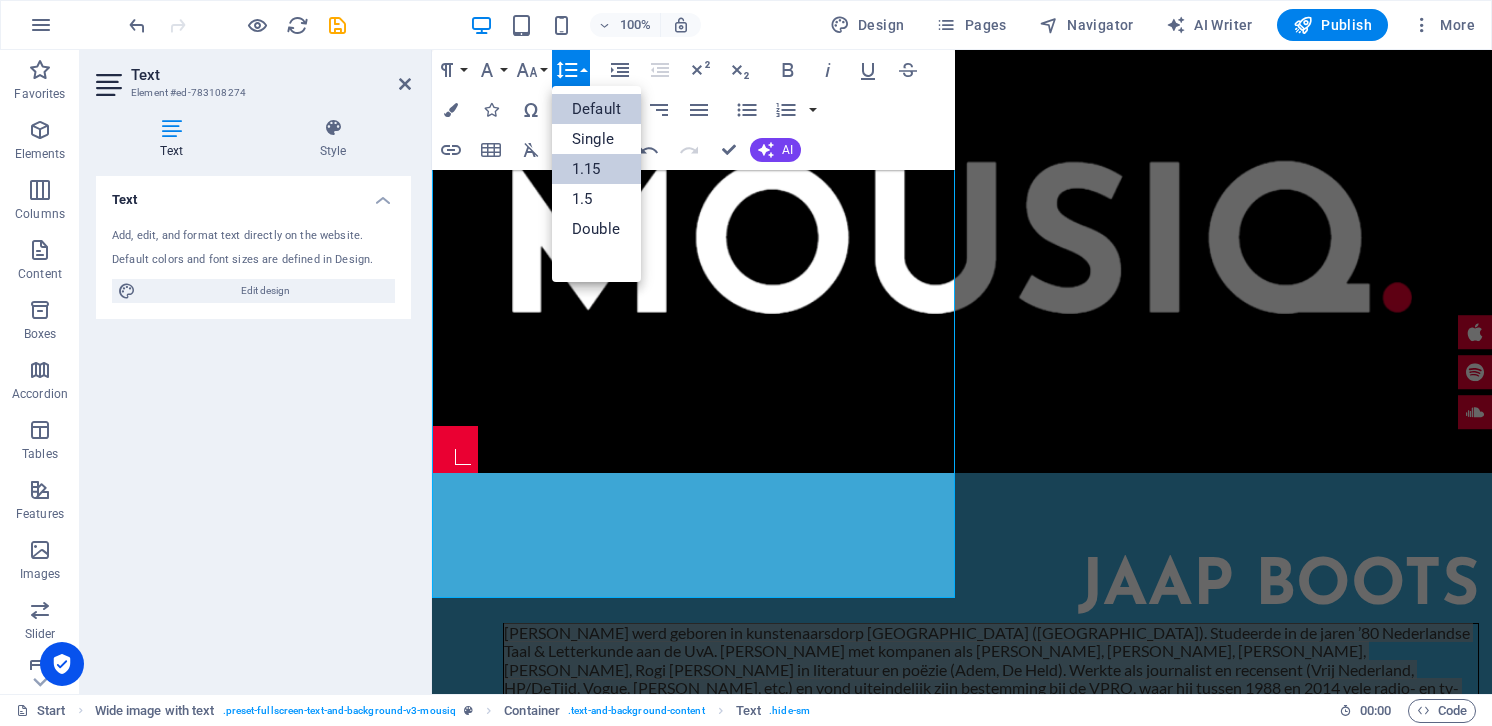 scroll, scrollTop: 0, scrollLeft: 0, axis: both 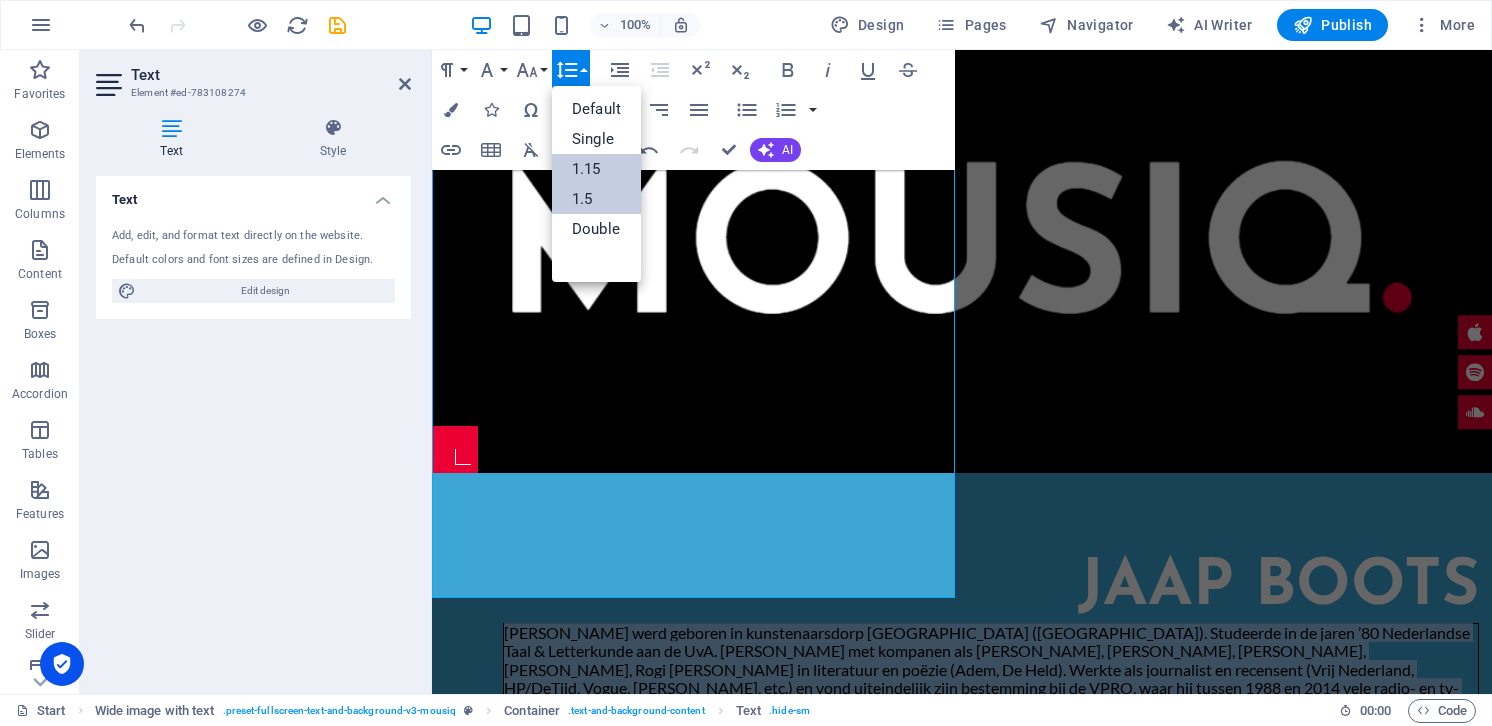 click on "1.5" at bounding box center [596, 199] 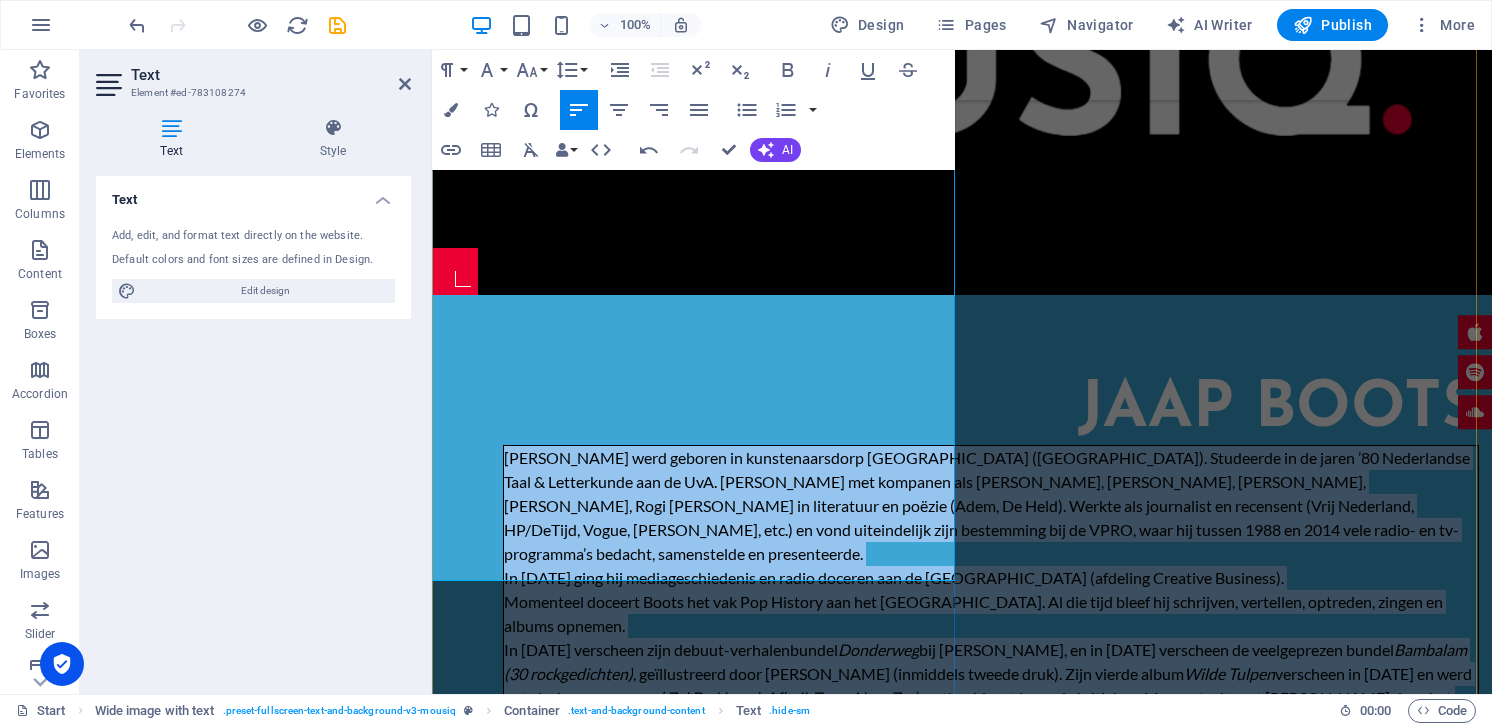 scroll, scrollTop: 890, scrollLeft: 0, axis: vertical 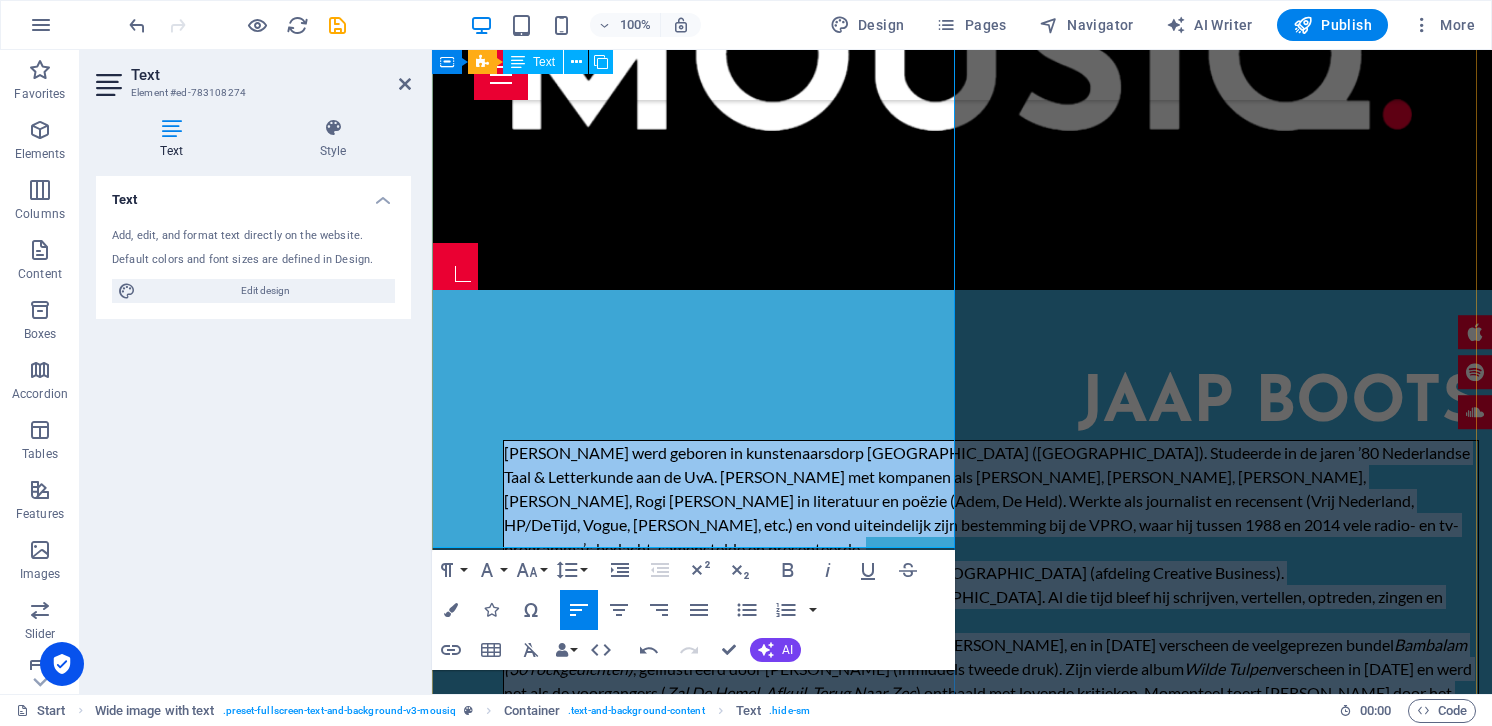 click on "In [DATE] verscheen zijn debuut-verhalenbundel  Donderweg  bij [PERSON_NAME], en in [DATE] verscheen de veelgeprezen bundel  Bambalam (30 rockgedichten) , geïllustreerd door [PERSON_NAME] (inmiddels tweede druk). Zijn vierde album  Wilde Tulpen  verscheen in [DATE] en werd net als de voorgangers ( [PERSON_NAME], Afkuil, Terug Naar Zee ) onthaald met lovende kritieken. Momenteel toert [PERSON_NAME] door het land met een theatershow om zijn nieuwste release te ondersteunen." at bounding box center [991, 681] 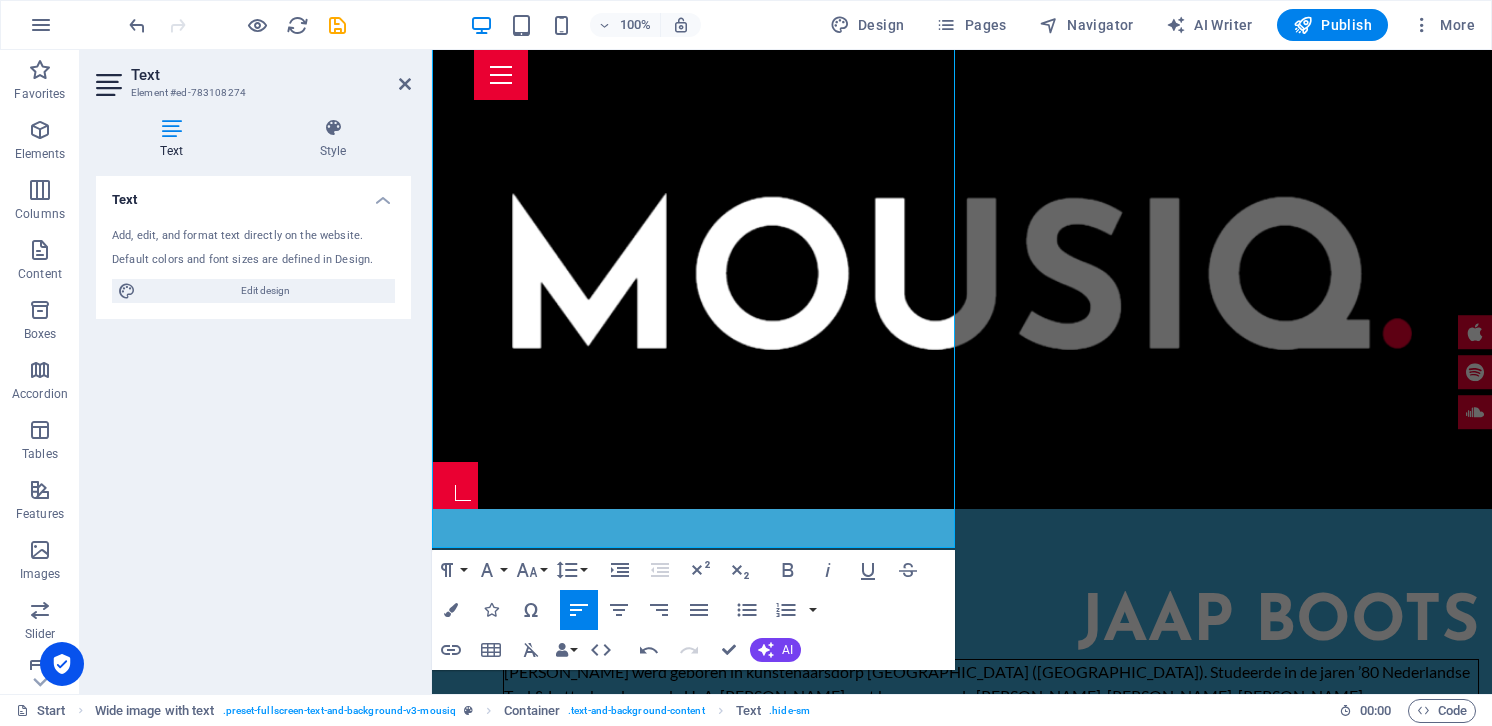 scroll, scrollTop: 326, scrollLeft: 0, axis: vertical 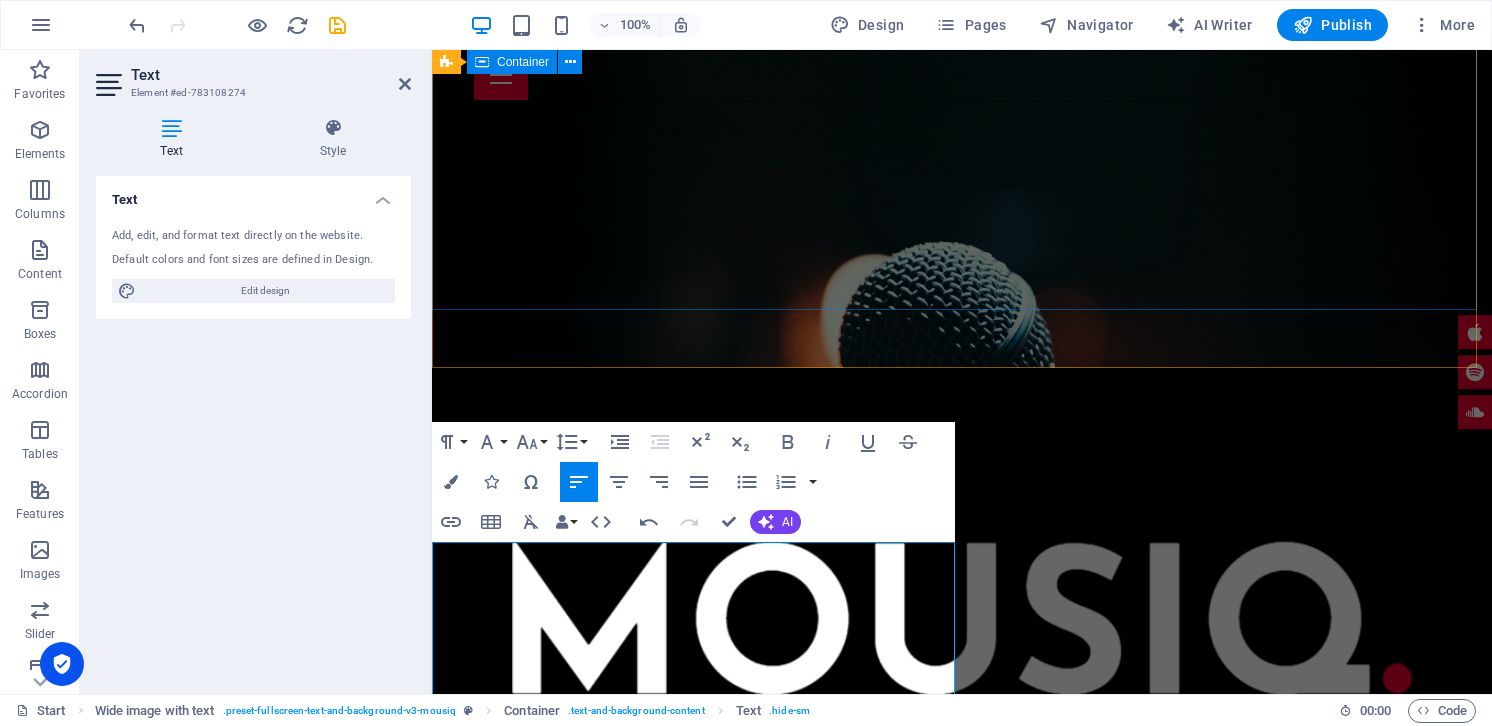 click at bounding box center [962, 587] 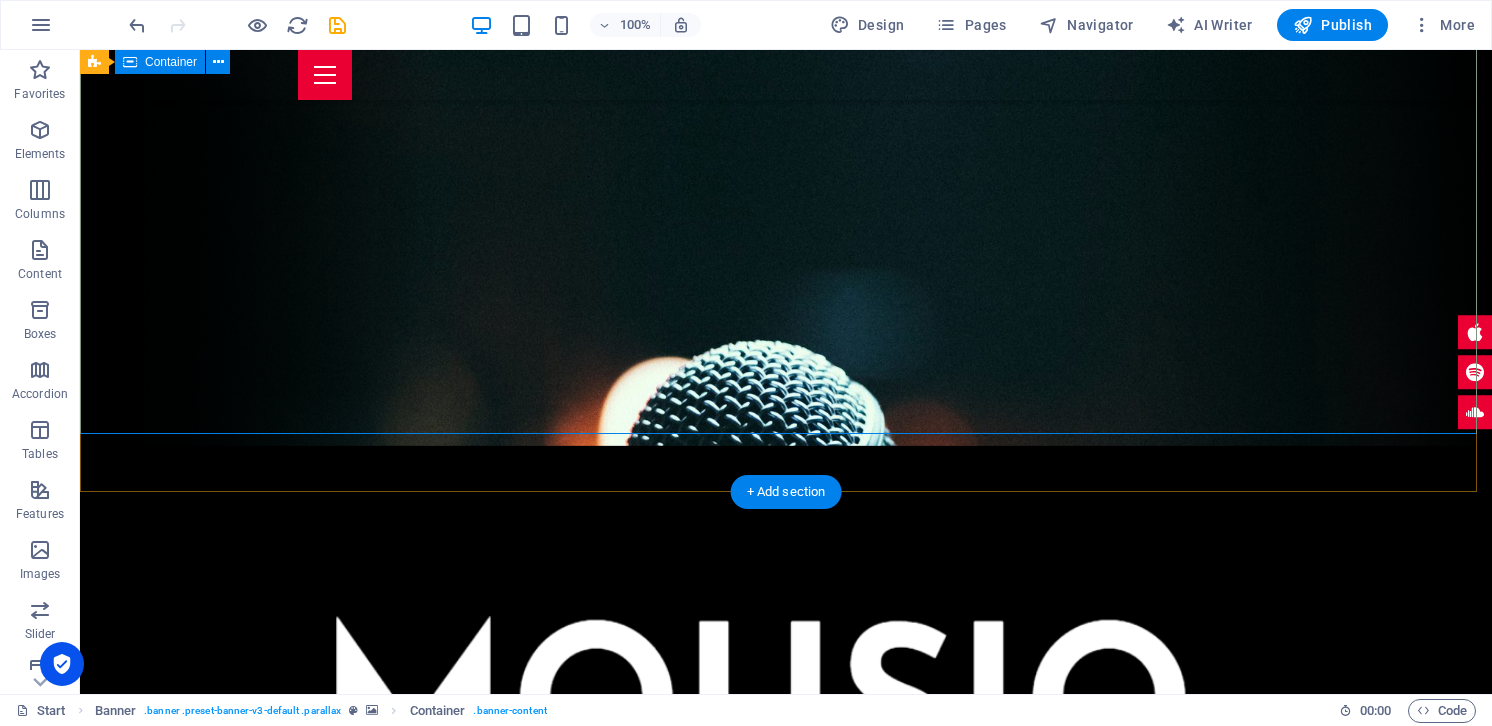 scroll, scrollTop: 111, scrollLeft: 0, axis: vertical 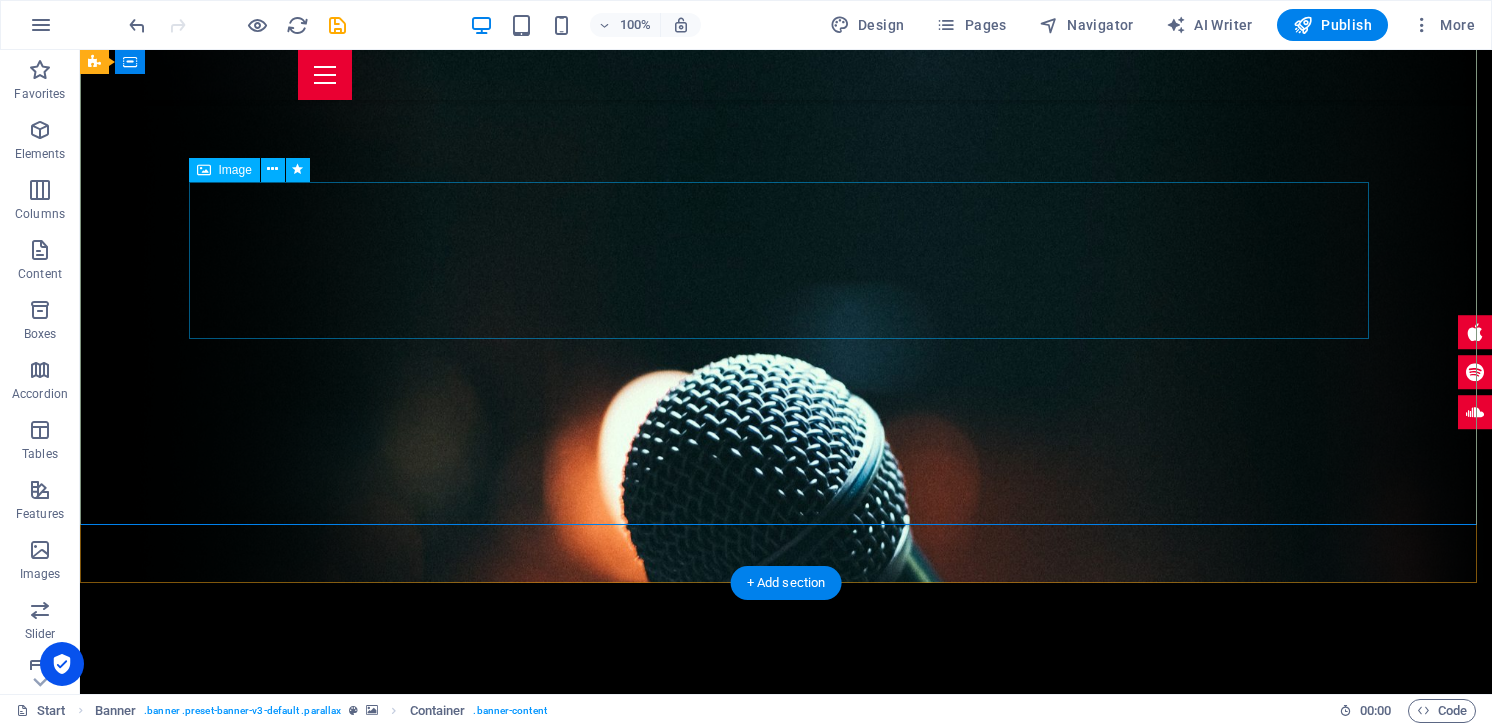 click at bounding box center [786, 831] 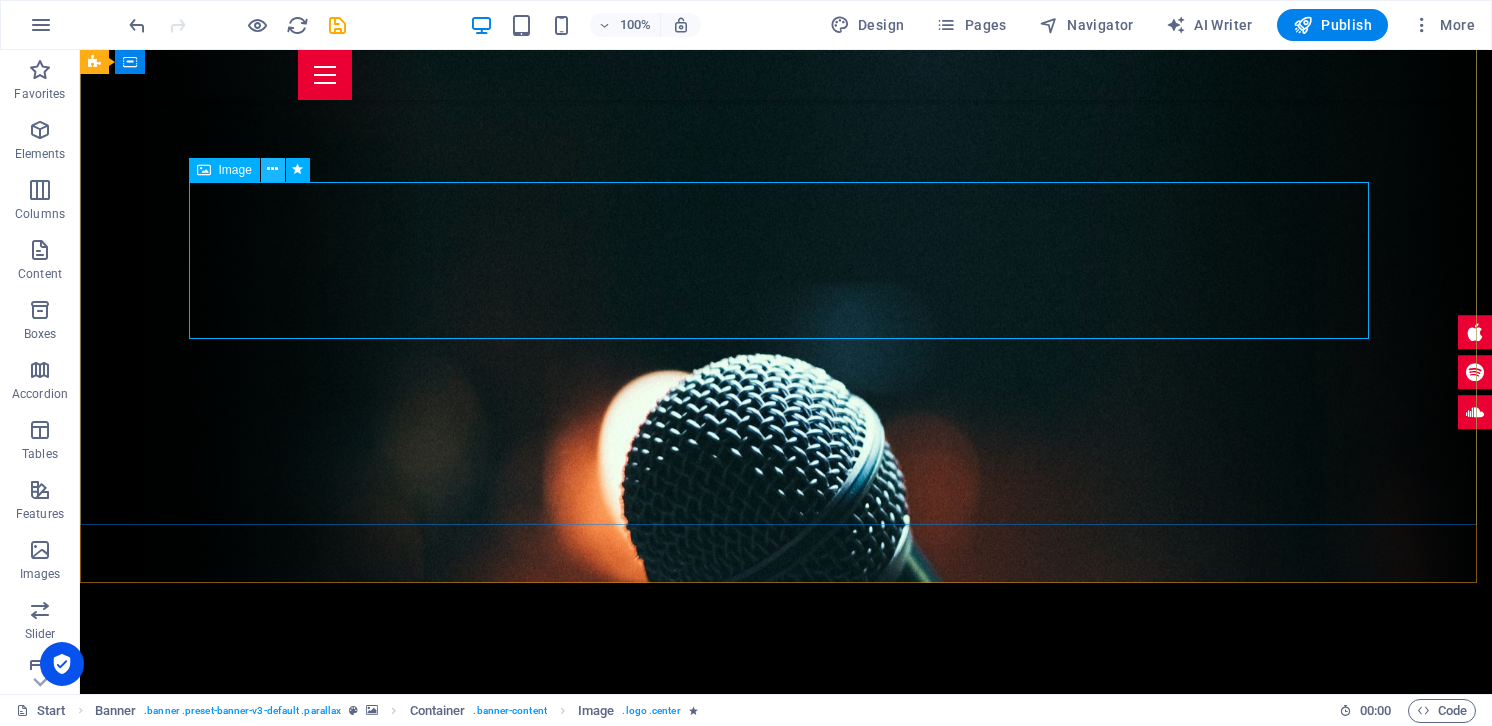click at bounding box center (272, 169) 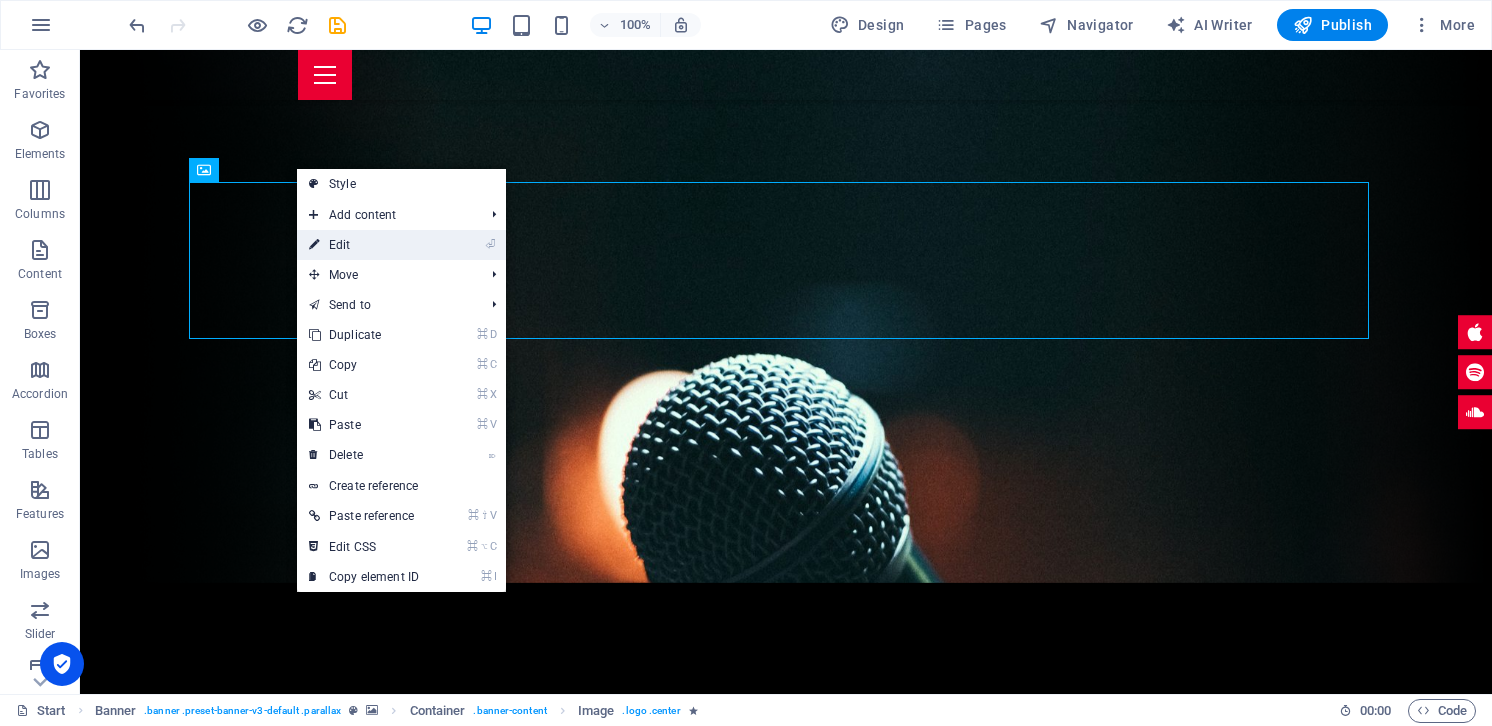 click on "⏎  Edit" at bounding box center (364, 245) 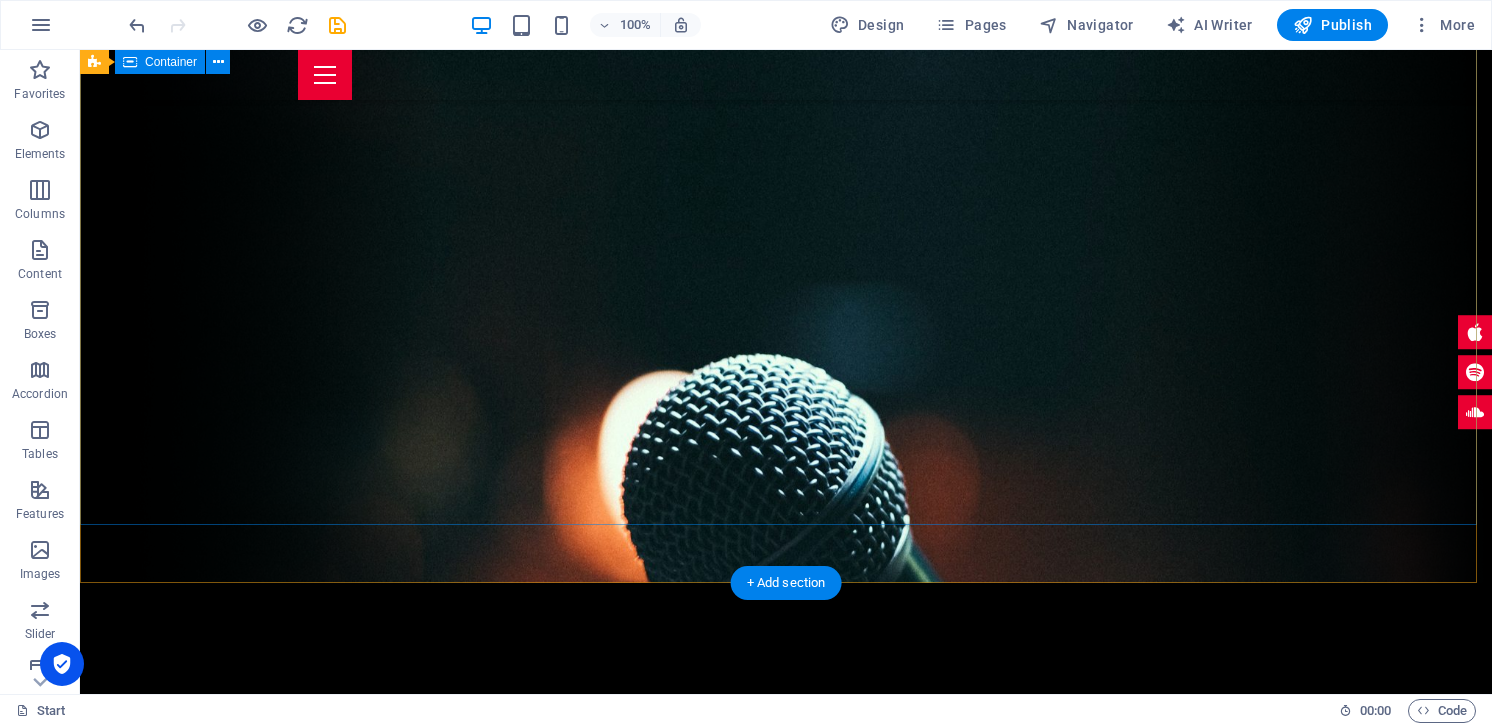 click at bounding box center [786, 724] 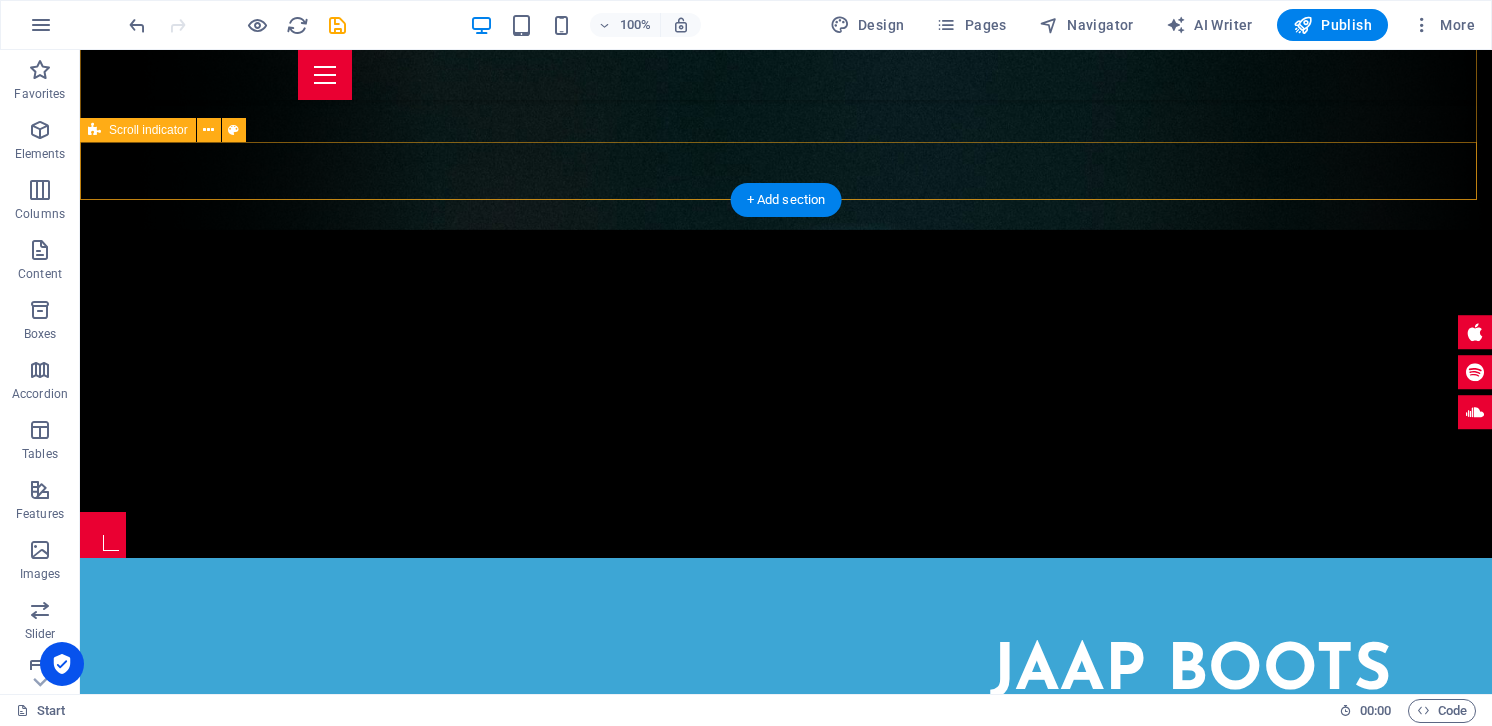 scroll, scrollTop: 365, scrollLeft: 0, axis: vertical 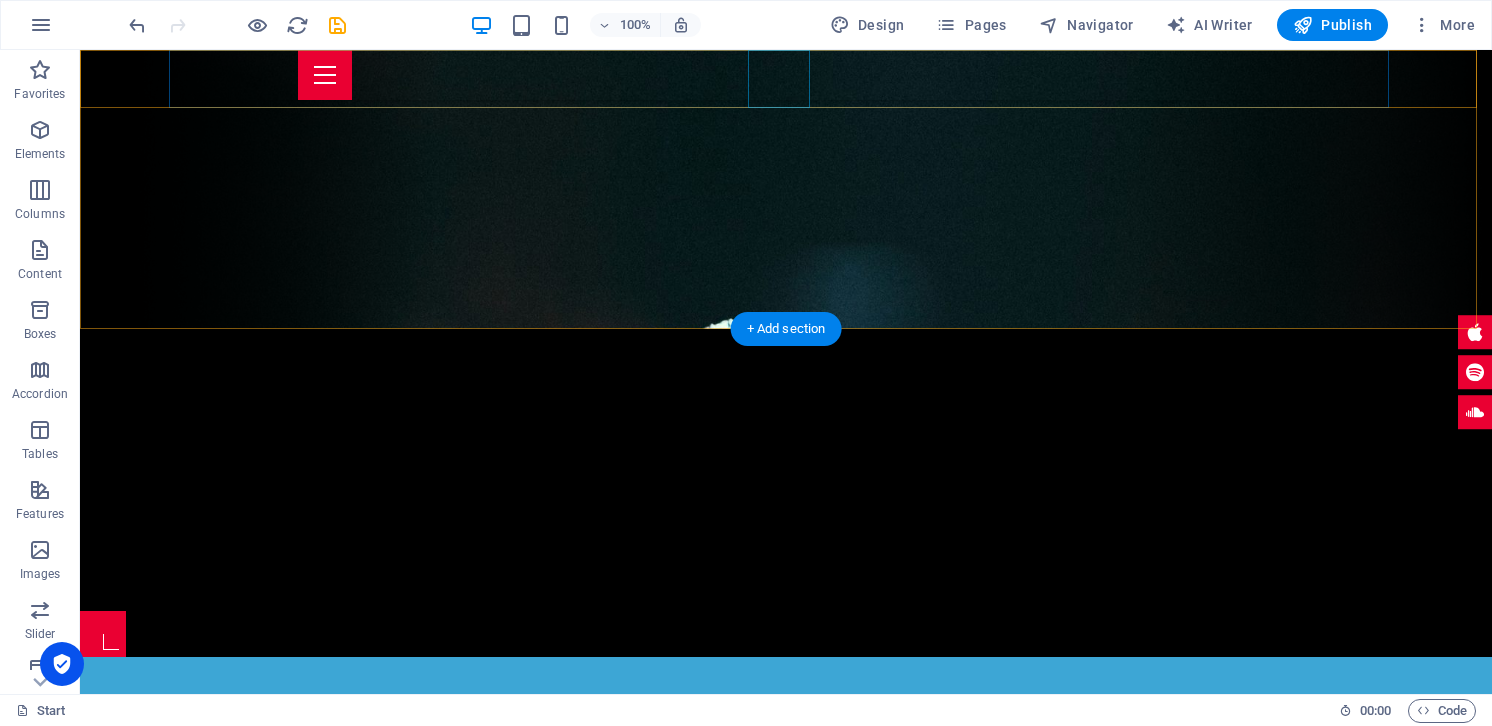click at bounding box center [786, 75] 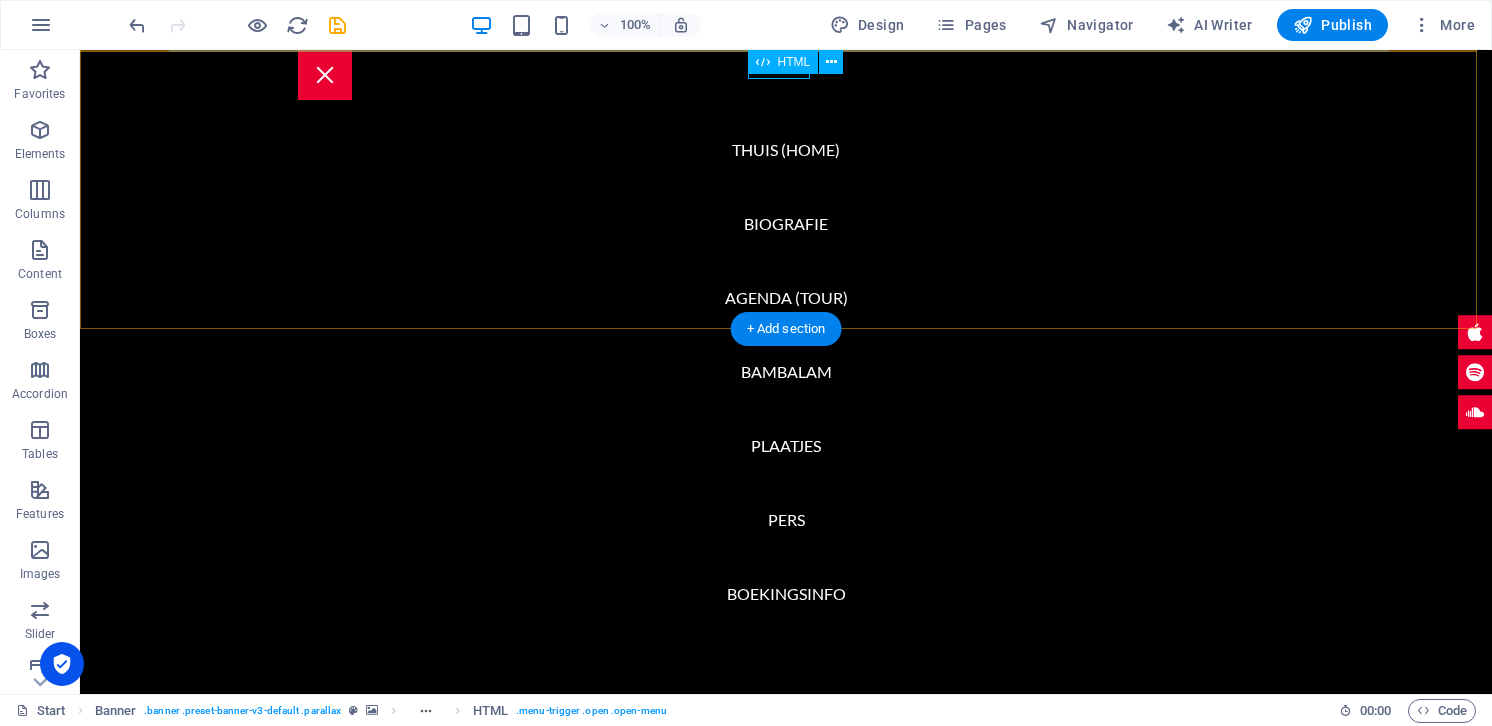 click at bounding box center (325, 75) 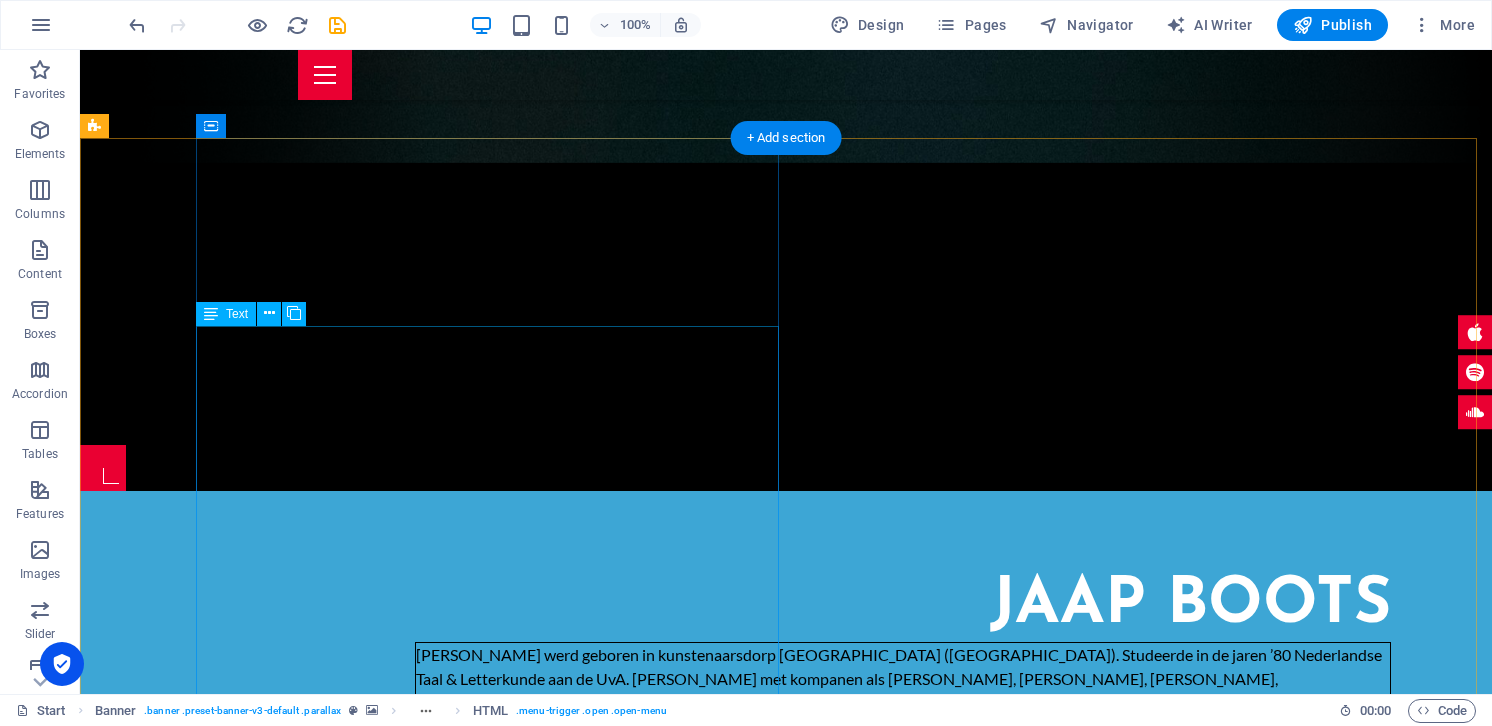 scroll, scrollTop: 558, scrollLeft: 0, axis: vertical 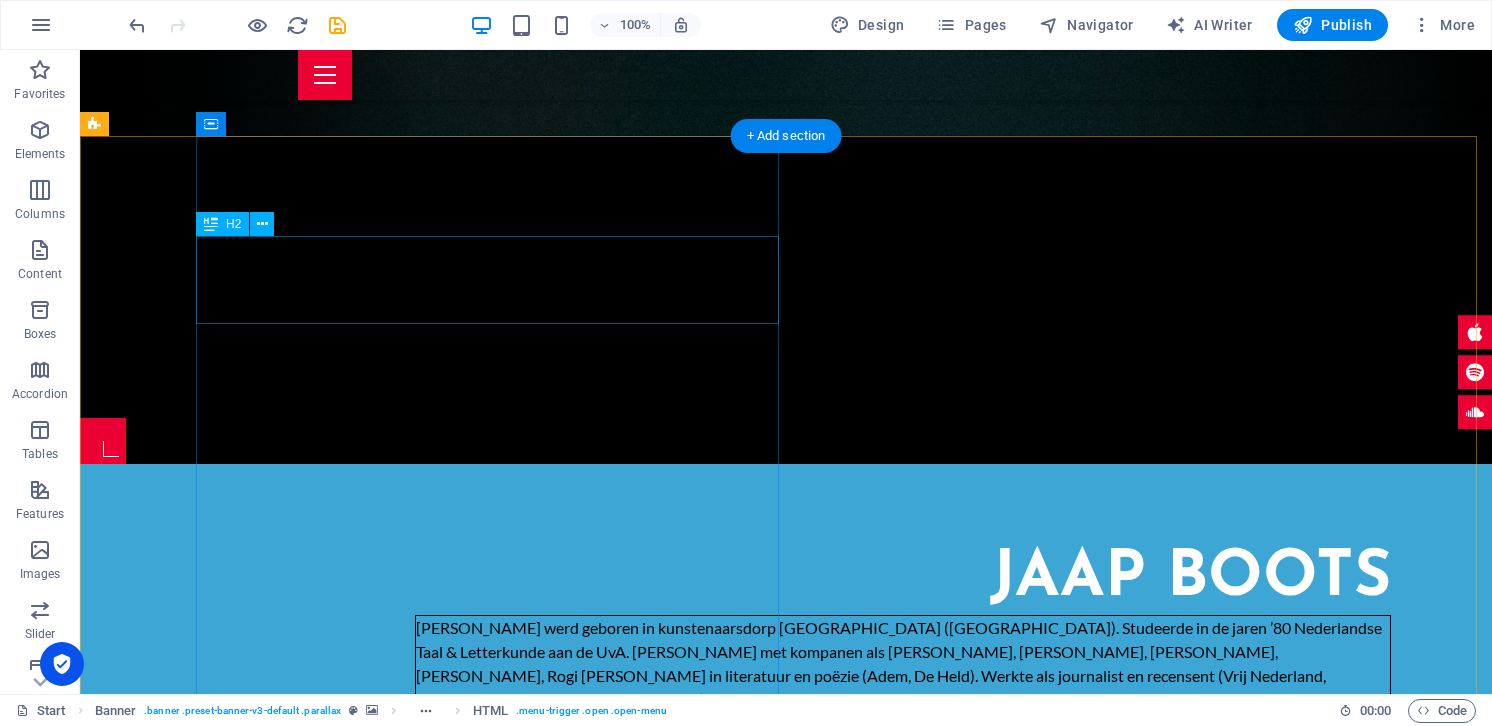 click on "JAAP BOOTS" at bounding box center [903, 579] 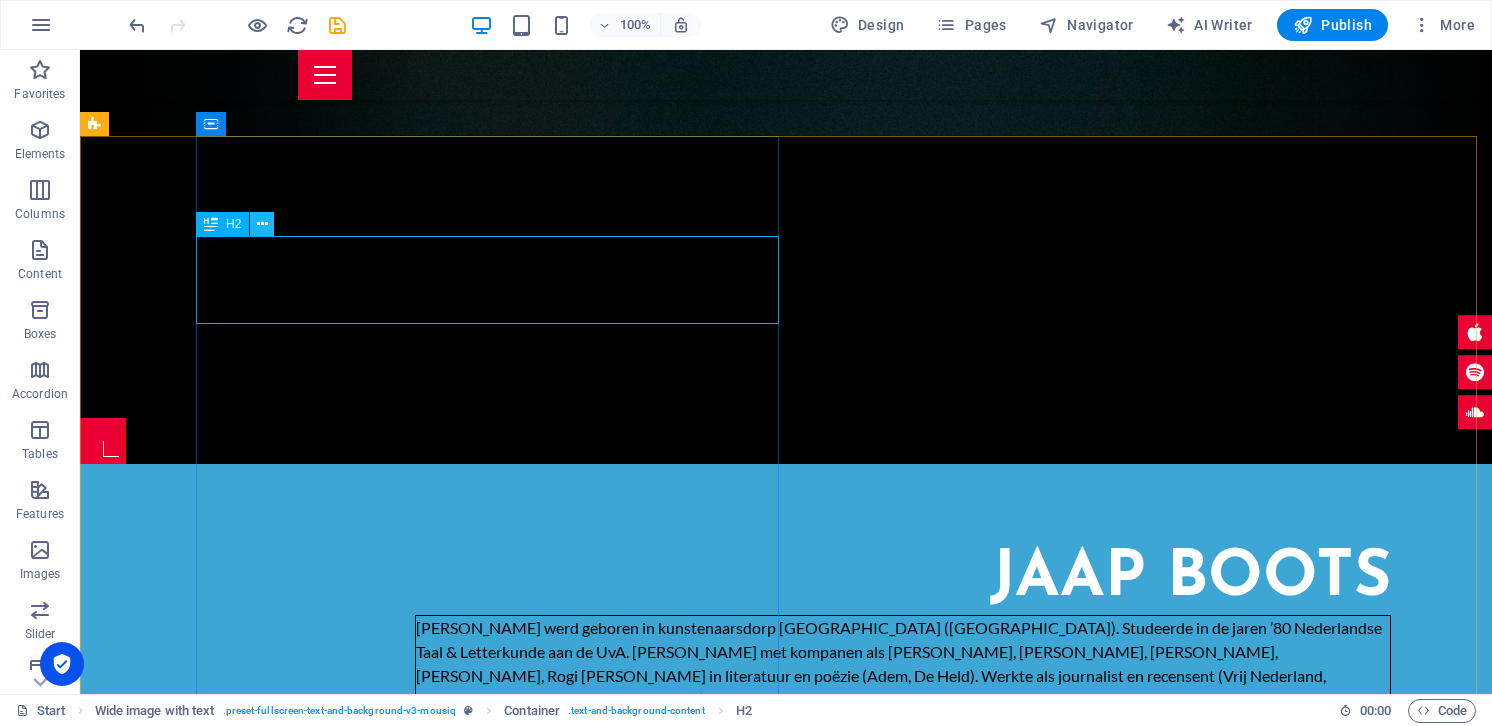 click at bounding box center [262, 224] 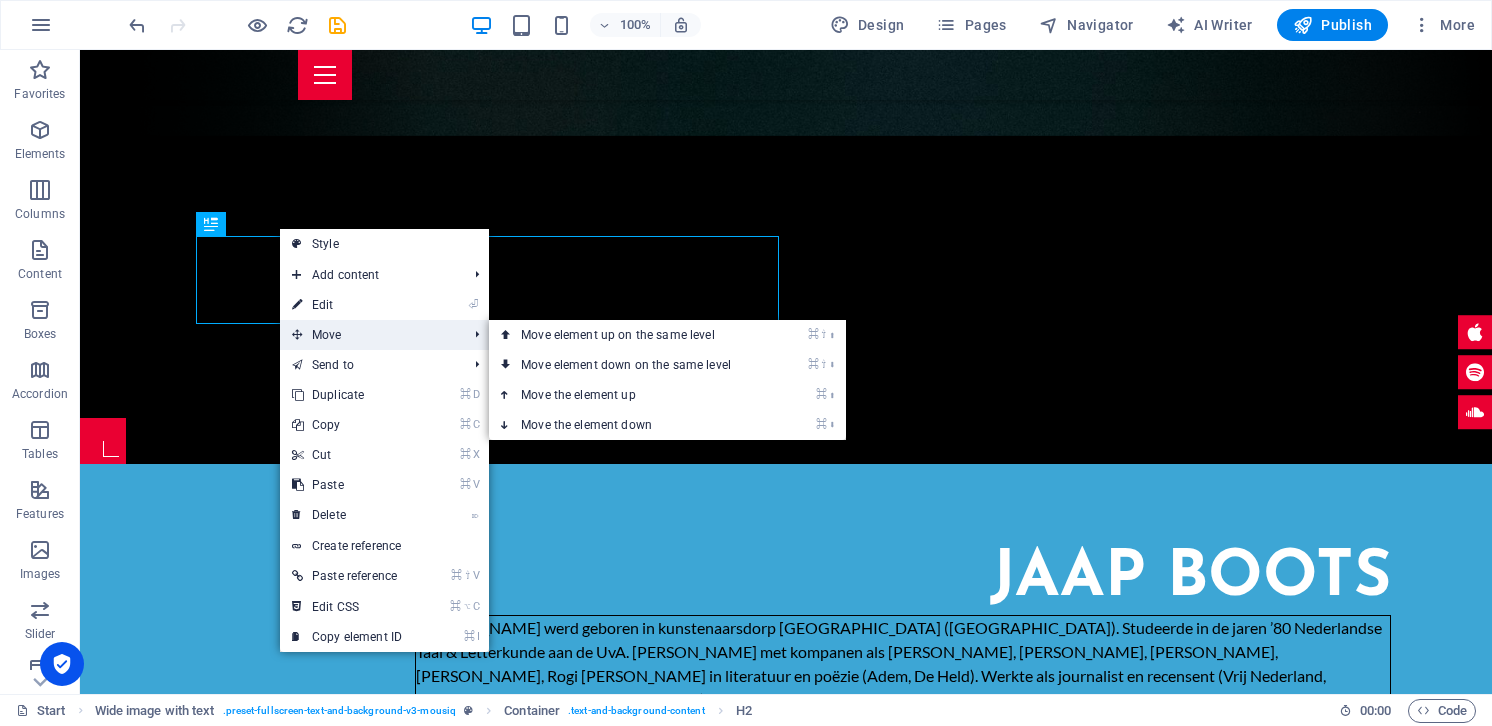 click on "Move" at bounding box center (369, 335) 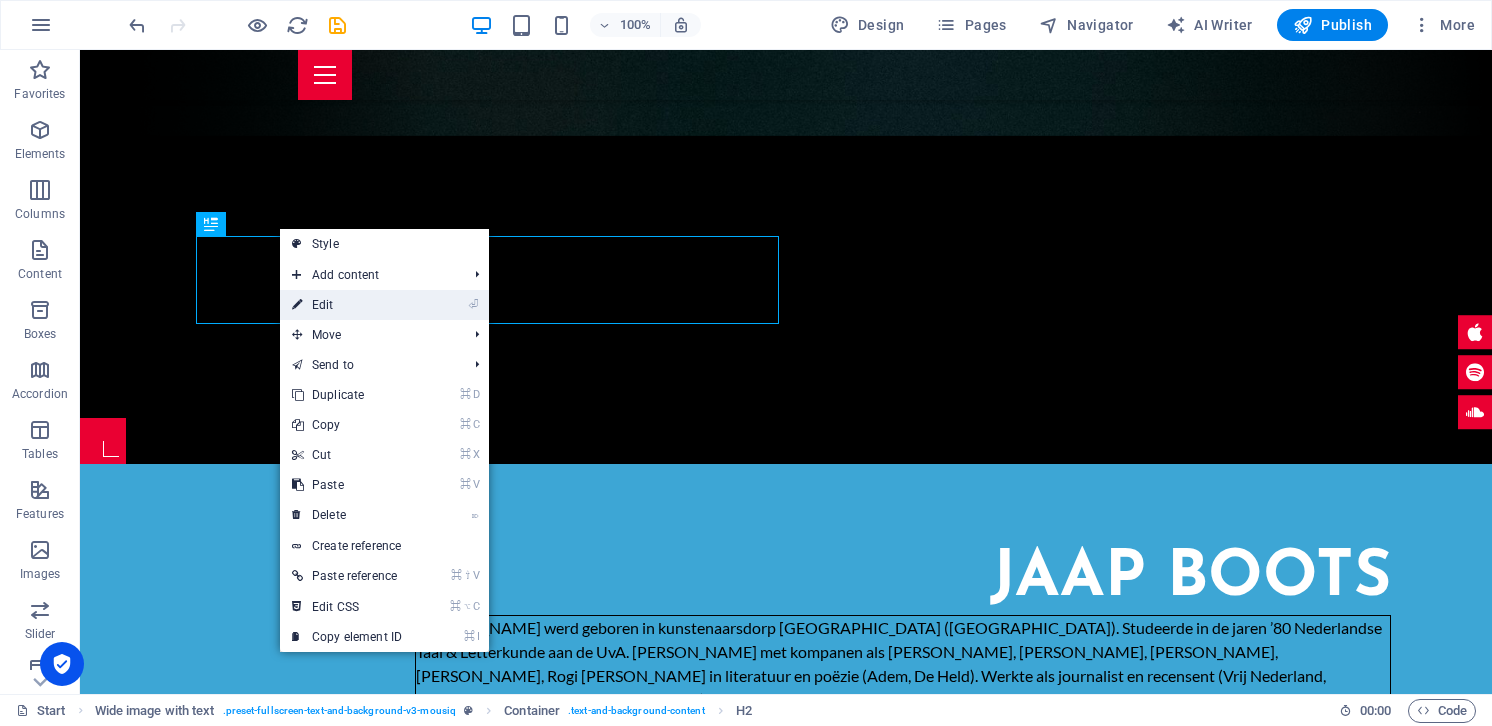 click on "⏎  Edit" at bounding box center (347, 305) 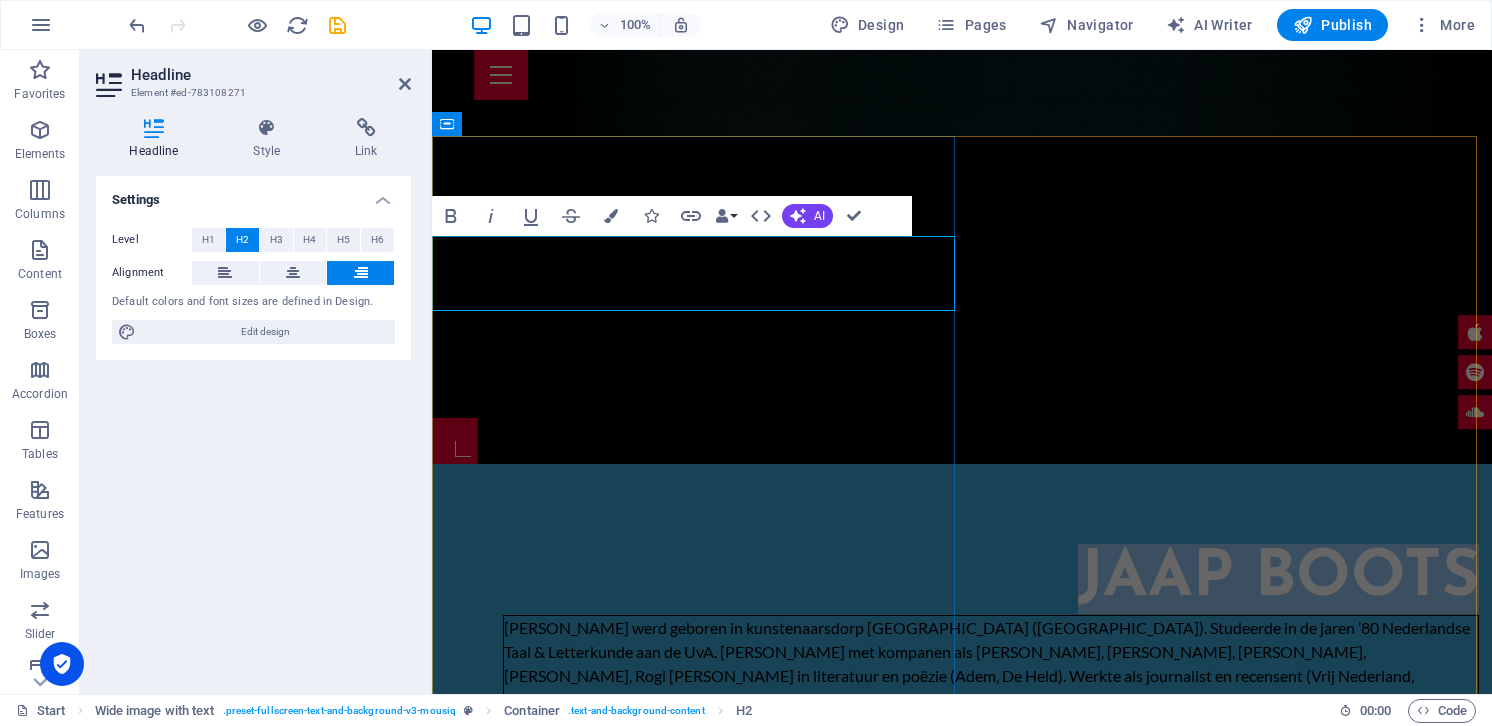 click on "JAAP BOOTS" at bounding box center (991, 579) 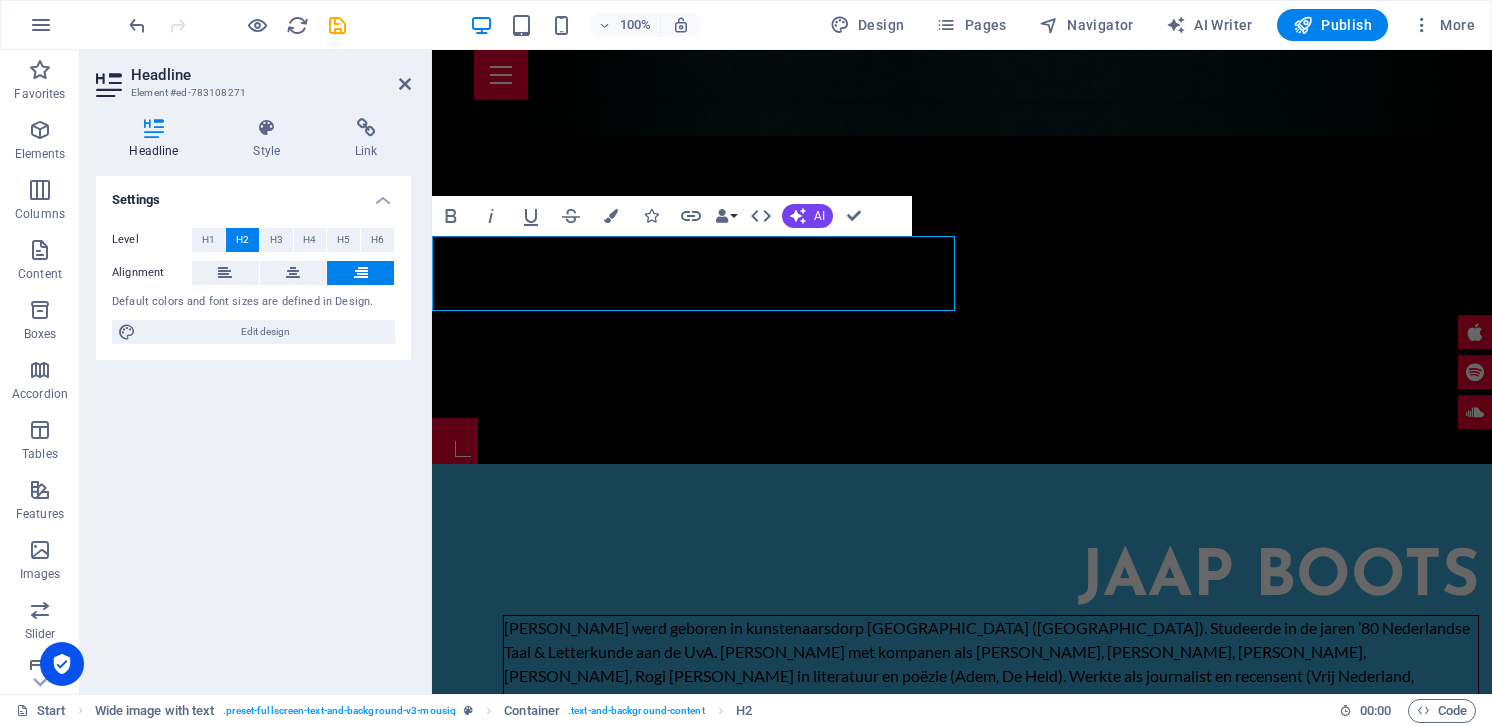 drag, startPoint x: 454, startPoint y: 272, endPoint x: 833, endPoint y: 322, distance: 382.28394 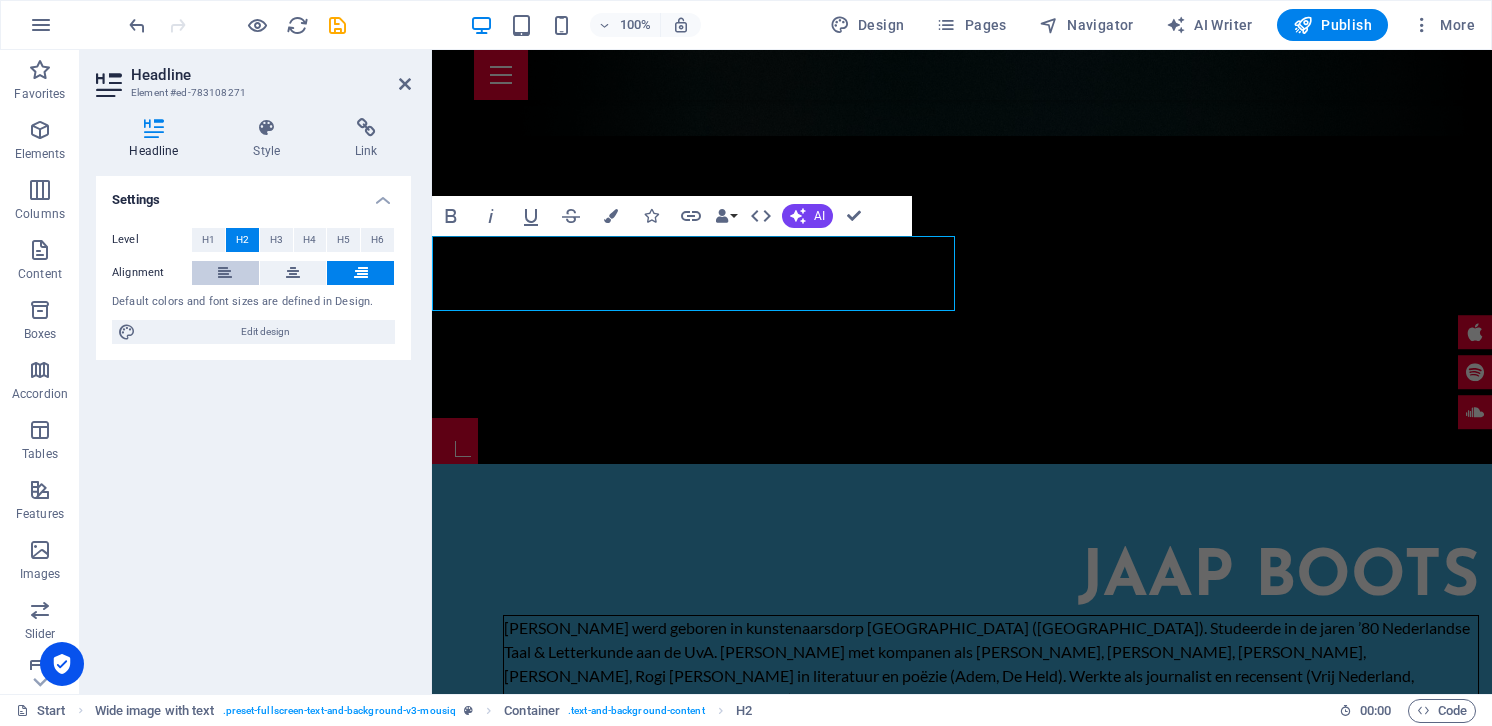 click at bounding box center (225, 273) 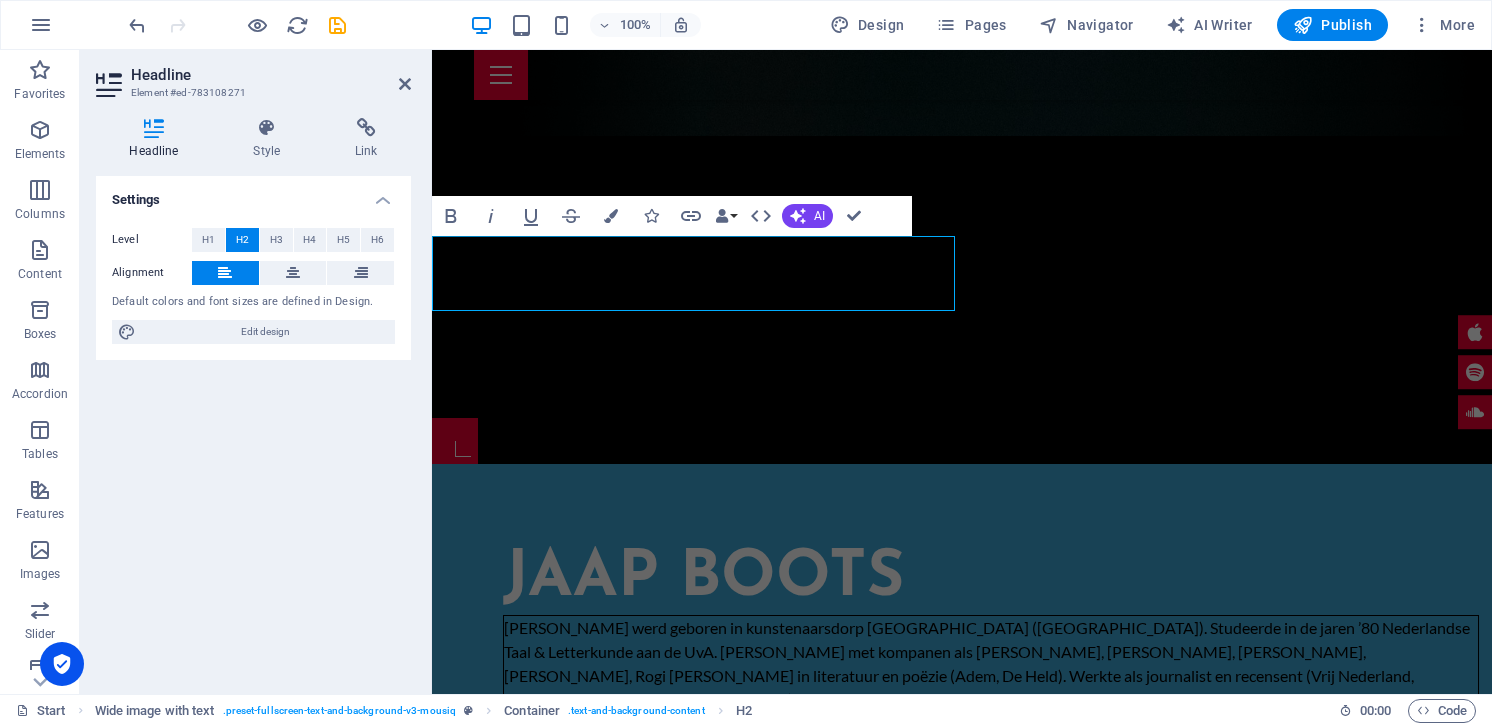 click on "Settings Level H1 H2 H3 H4 H5 H6 Alignment Default colors and font sizes are defined in Design. Edit design" at bounding box center (253, 427) 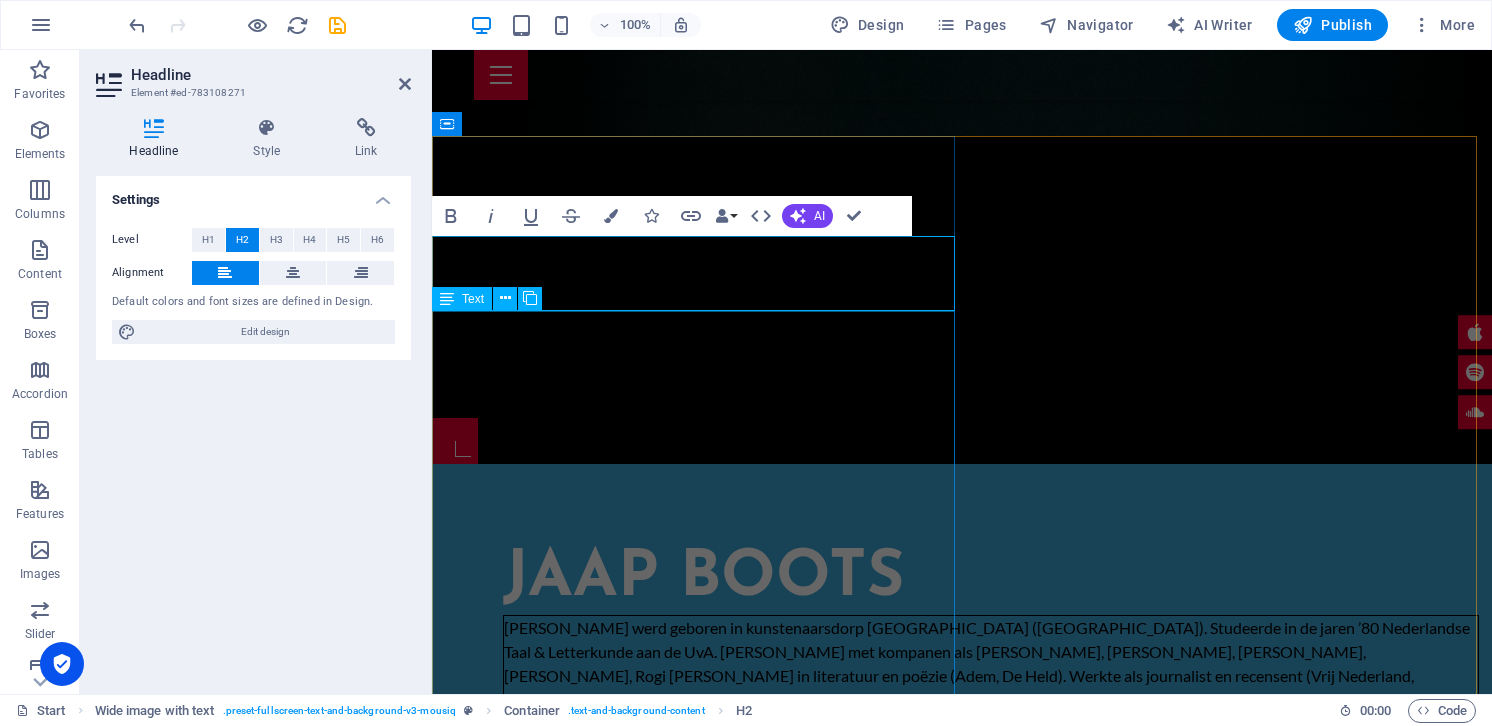 click on "[PERSON_NAME] werd geboren in kunstenaarsdorp [GEOGRAPHIC_DATA] ([GEOGRAPHIC_DATA]). Studeerde in de jaren ’80 Nederlandse Taal & Letterkunde aan de UvA. [PERSON_NAME] met kompanen als [PERSON_NAME], [PERSON_NAME], [PERSON_NAME], [PERSON_NAME], Rogi [PERSON_NAME] in literatuur en poëzie (Adem, De Held). Werkte als journalist en recensent (Vrij Nederland, HP/DeTijd, Vogue, [PERSON_NAME], etc.) en vond uiteindelijk zijn bestemming bij de VPRO, waar hij tussen 1988 en 2014 vele radio- en tv-programma’s bedacht, samenstelde en presenteerde. In [DATE] ging hij mediageschiedenis en radio doceren aan de [GEOGRAPHIC_DATA] (afdeling Creative Business). Momenteel doceert Boots het vak Pop History aan het [GEOGRAPHIC_DATA]. Al die tijd bleef hij schrijven, vertellen, optreden, zingen en albums opnemen. In [DATE] verscheen zijn debuut-verhalenbundel  Donderweg  bij [PERSON_NAME], en in [DATE] verscheen de veelgeprezen bundel  Bambalam (30 rockgedichten) , geïllustreerd door [PERSON_NAME] (inmiddels tweede druk). Zijn vierde album  Wilde Tulpen" at bounding box center (991, 760) 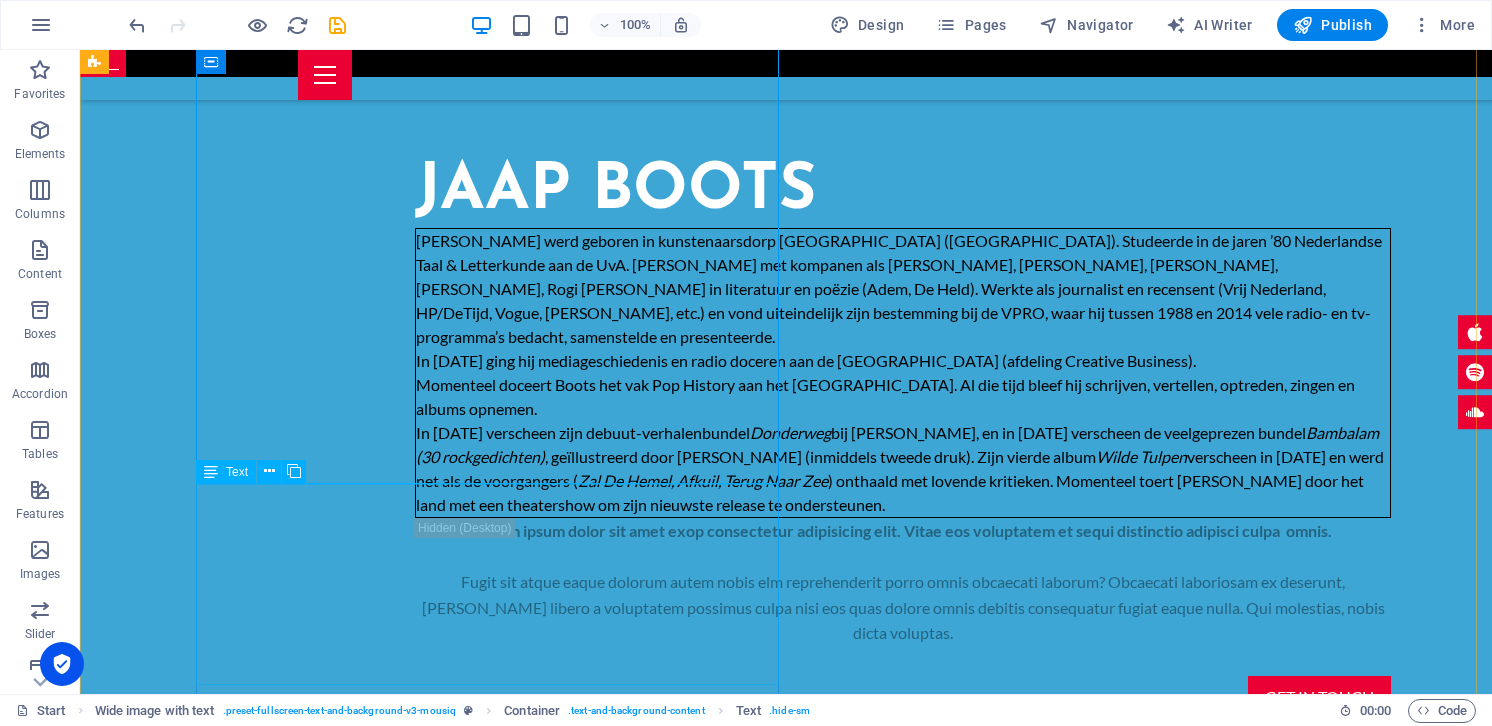 scroll, scrollTop: 1008, scrollLeft: 0, axis: vertical 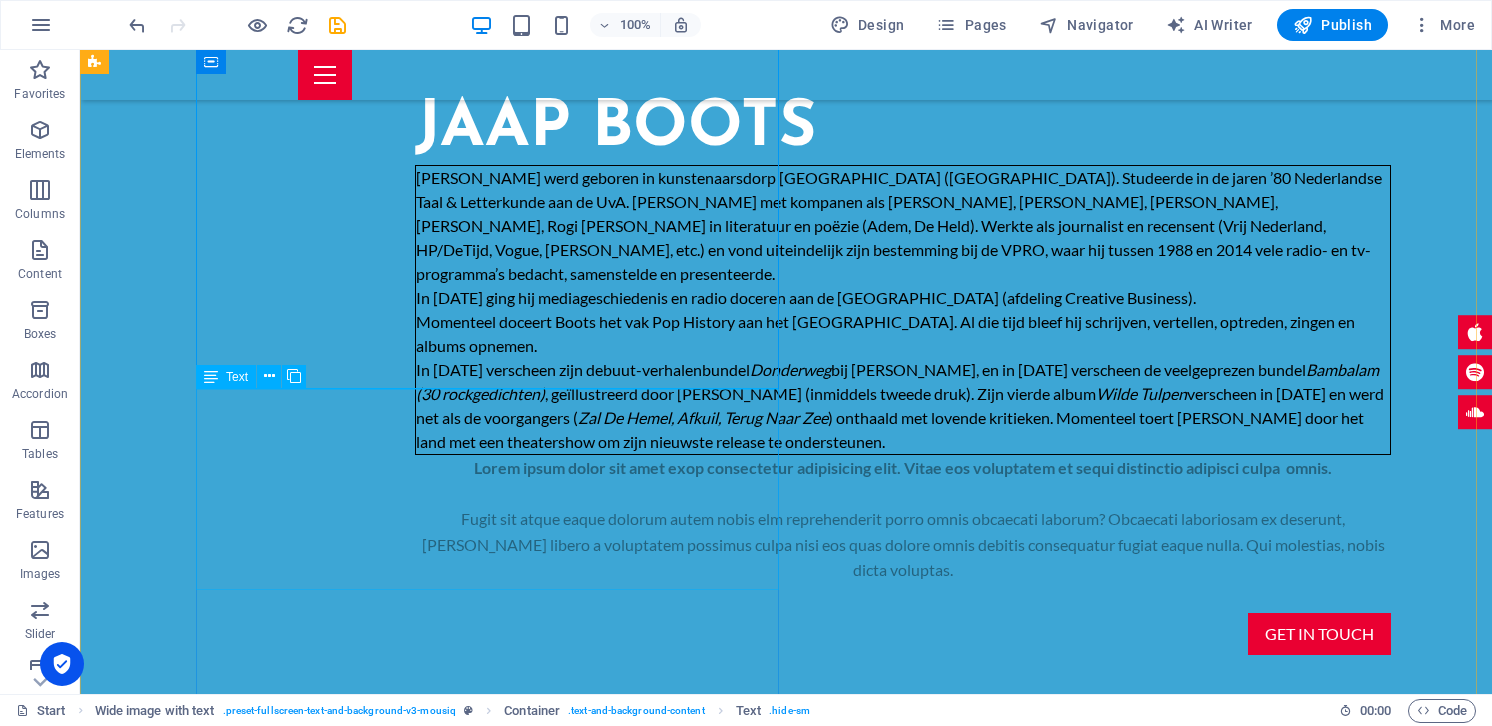 click on "Lorem ipsum dolor sit amet exop consectetur adipisicing elit. Vitae eos voluptatem et sequi distinctio adipisci culpa  omnis. Fugit sit atque eaque dolorum autem nobis elm reprehenderit porro omnis obcaecati laborum? Obcaecati laboriosam ex deserunt, [PERSON_NAME] libero a voluptatem possimus culpa nisi eos quas dolore omnis debitis consequatur fugiat eaque nulla. Qui molestias, nobis dicta voluptas." at bounding box center (903, 519) 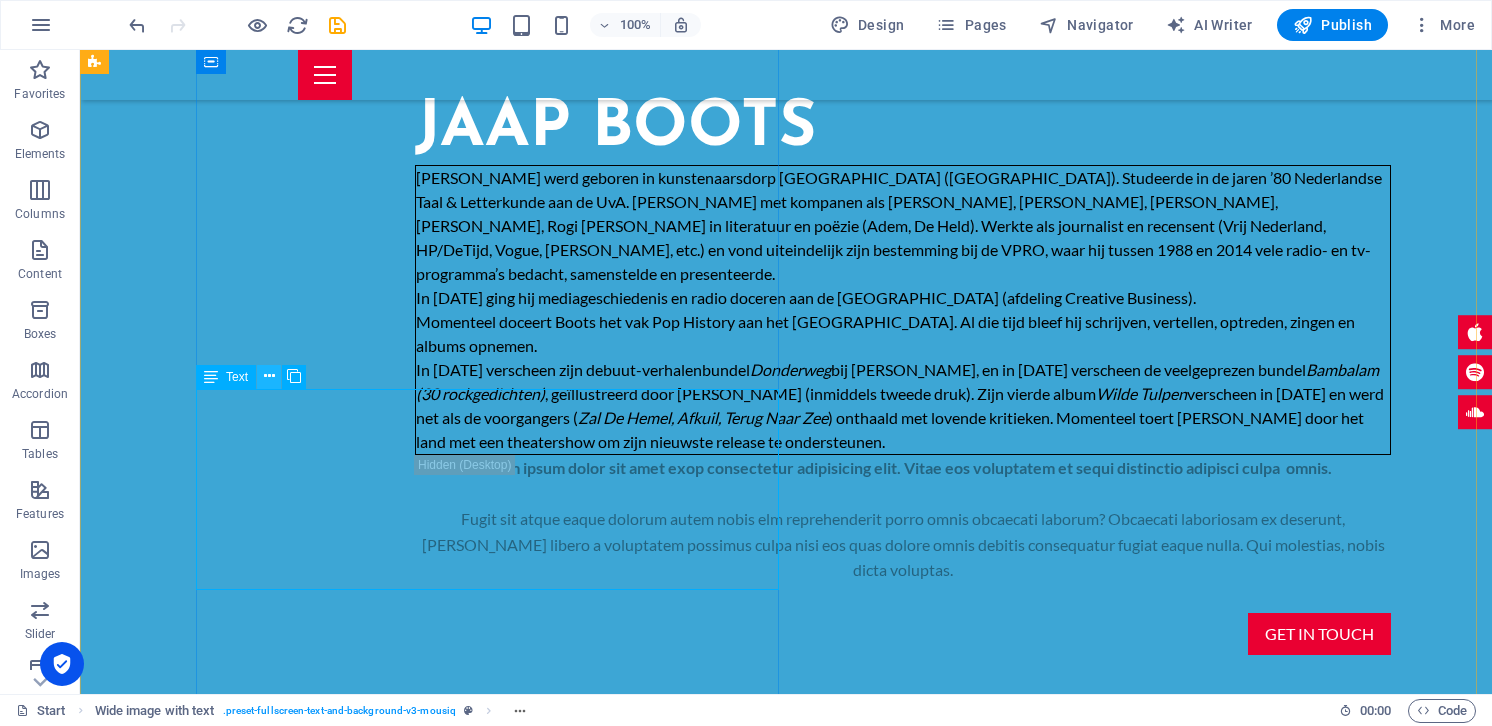 click at bounding box center (269, 376) 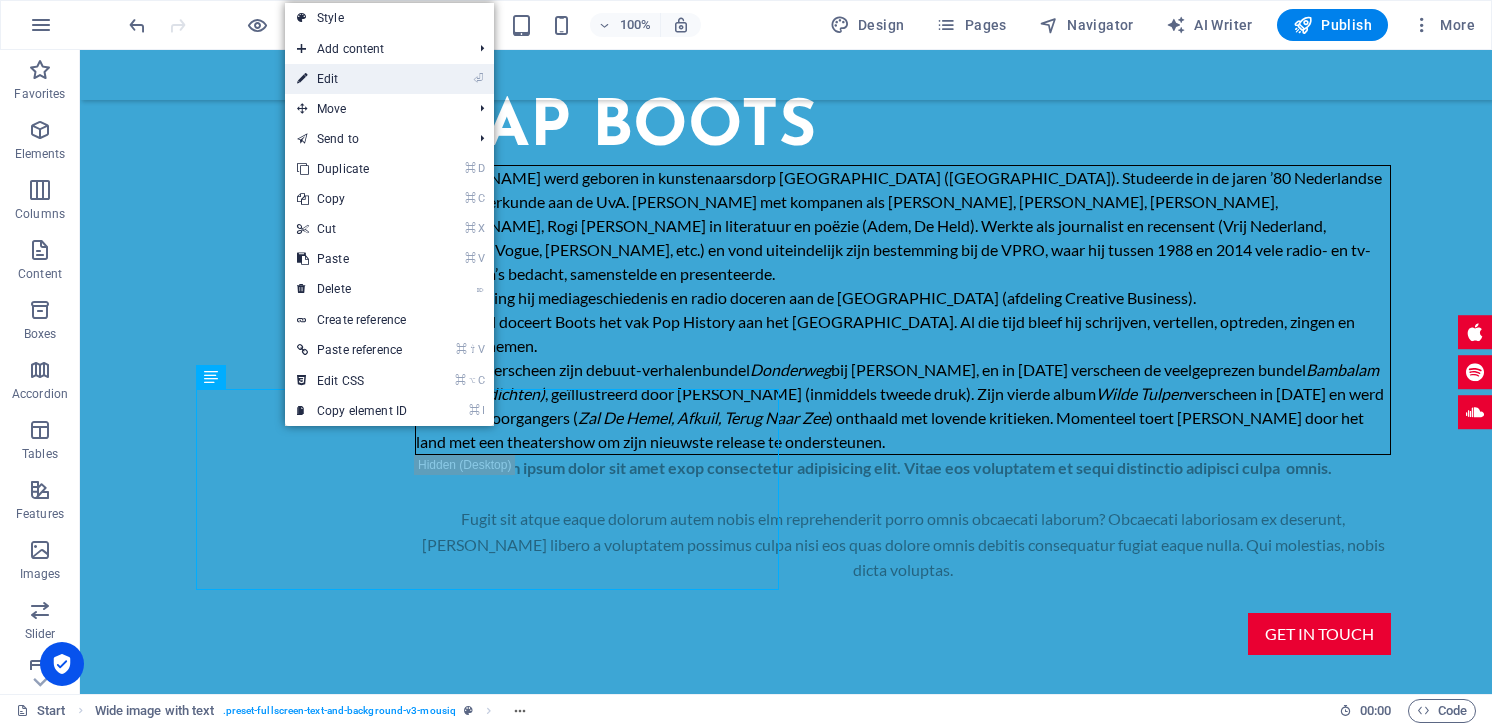 click on "⏎  Edit" at bounding box center [352, 79] 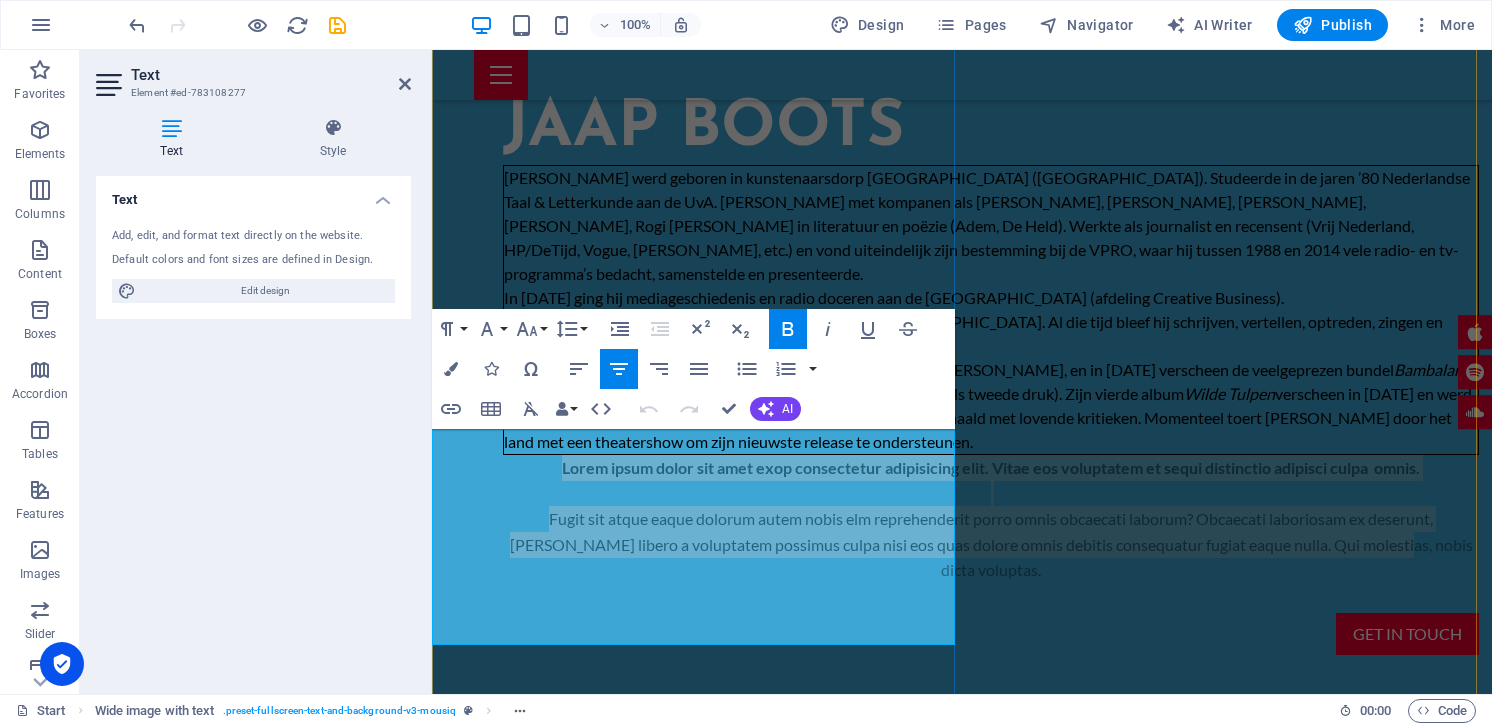 drag, startPoint x: 450, startPoint y: 446, endPoint x: 648, endPoint y: 622, distance: 264.91507 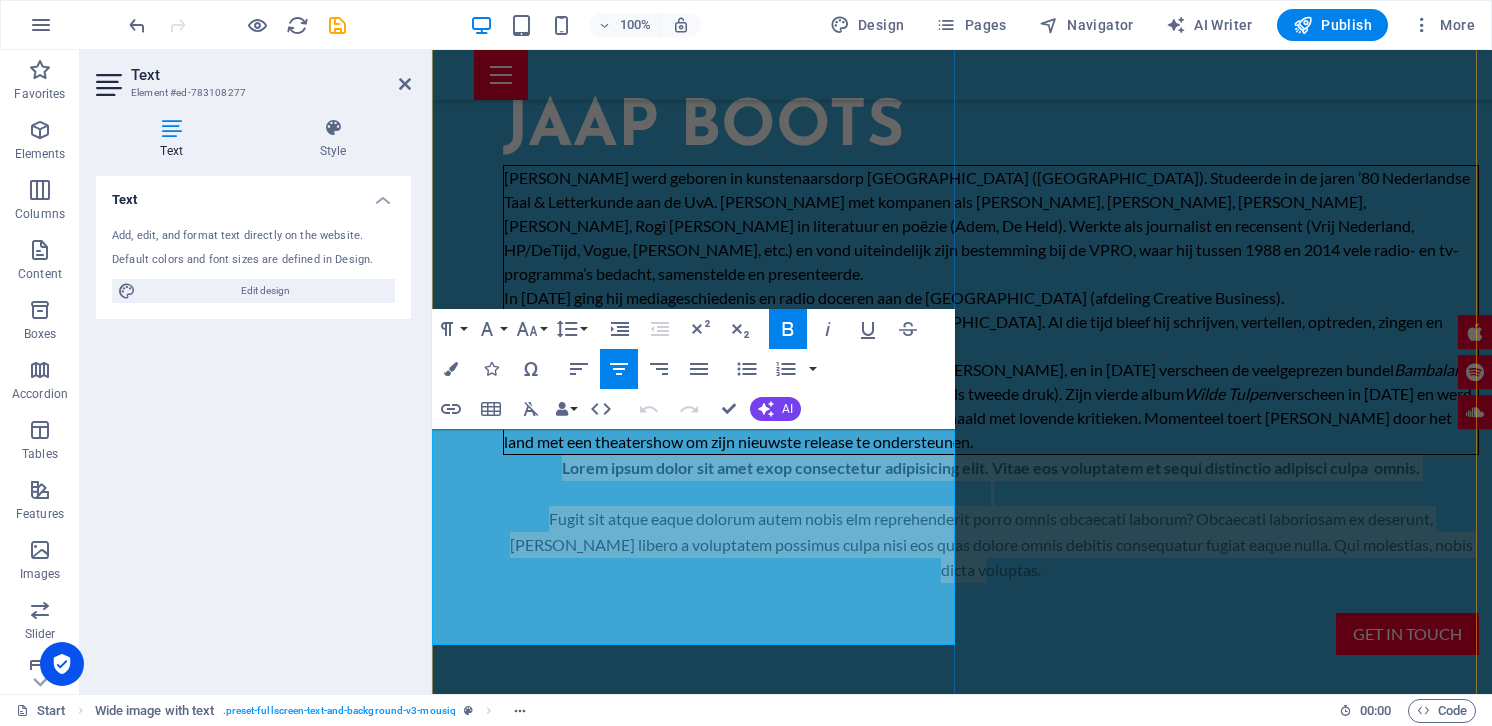 drag, startPoint x: 454, startPoint y: 446, endPoint x: 868, endPoint y: 629, distance: 452.64224 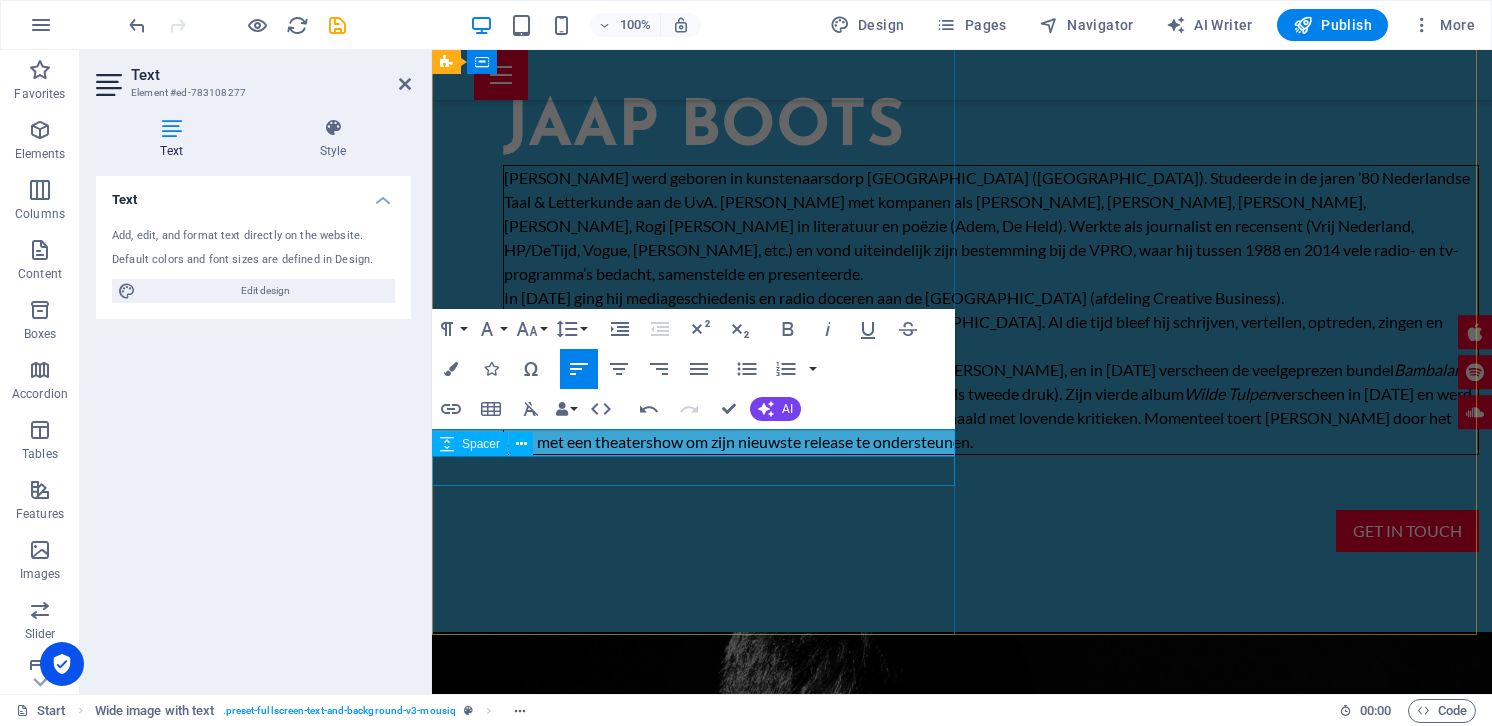 click at bounding box center [991, 495] 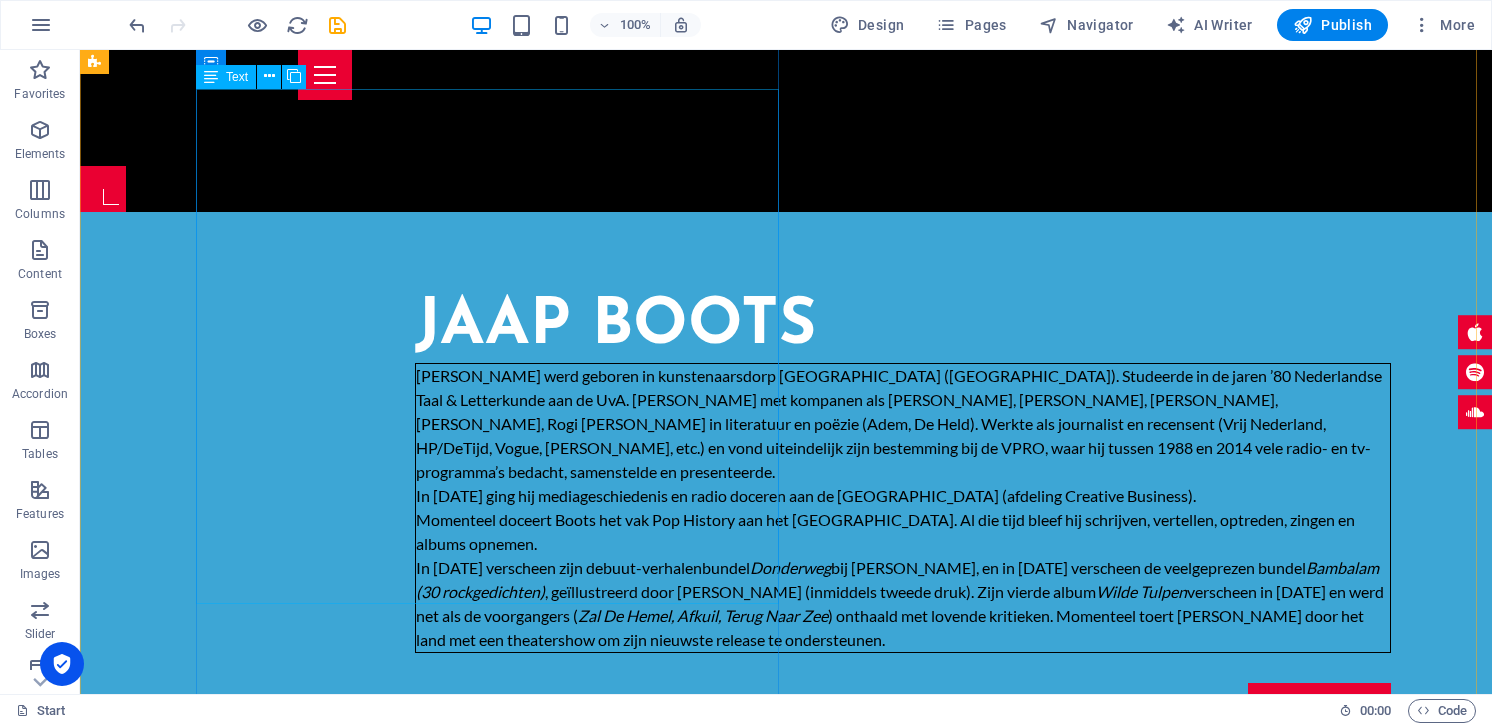 scroll, scrollTop: 817, scrollLeft: 0, axis: vertical 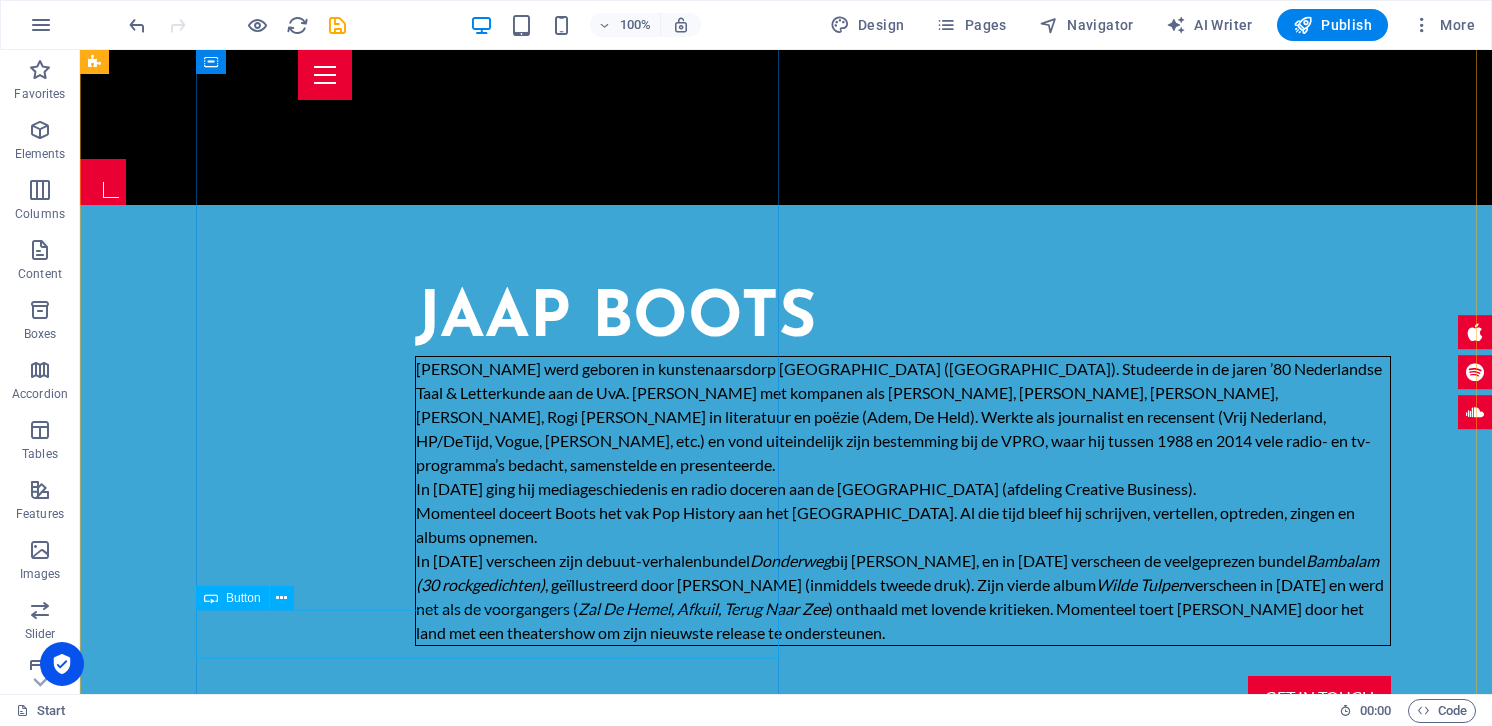 click on "Get in touch" at bounding box center [903, 697] 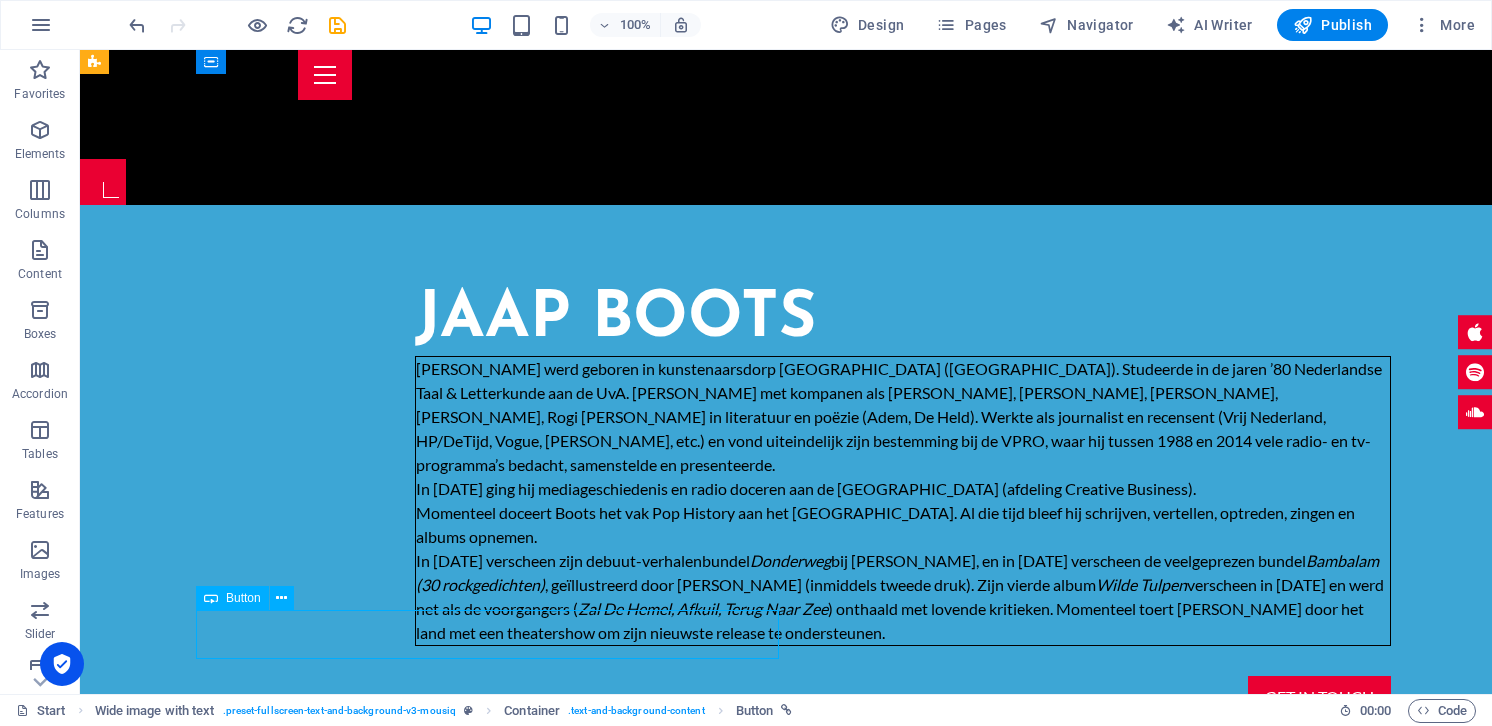 click on "Get in touch" at bounding box center [903, 697] 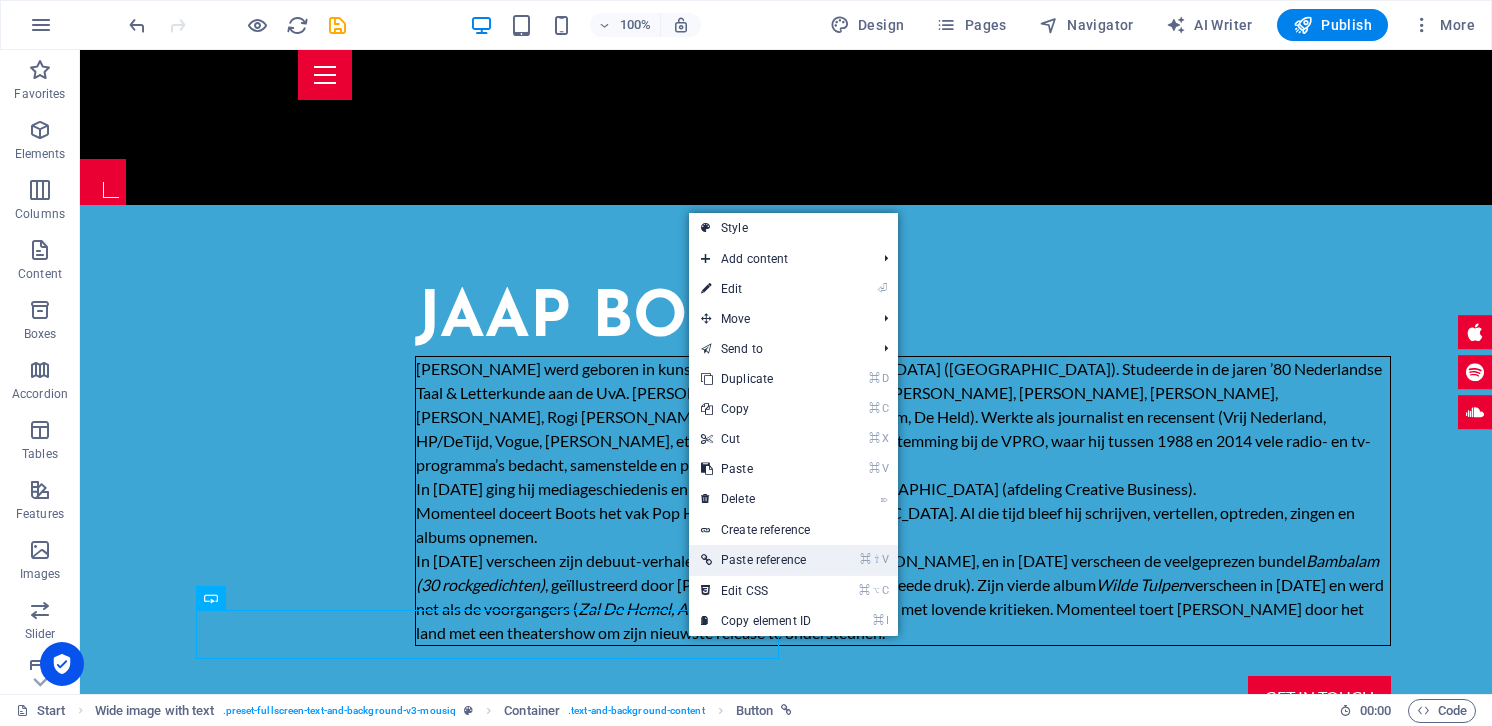 click on "⌘ ⇧ V  Paste reference" at bounding box center (756, 560) 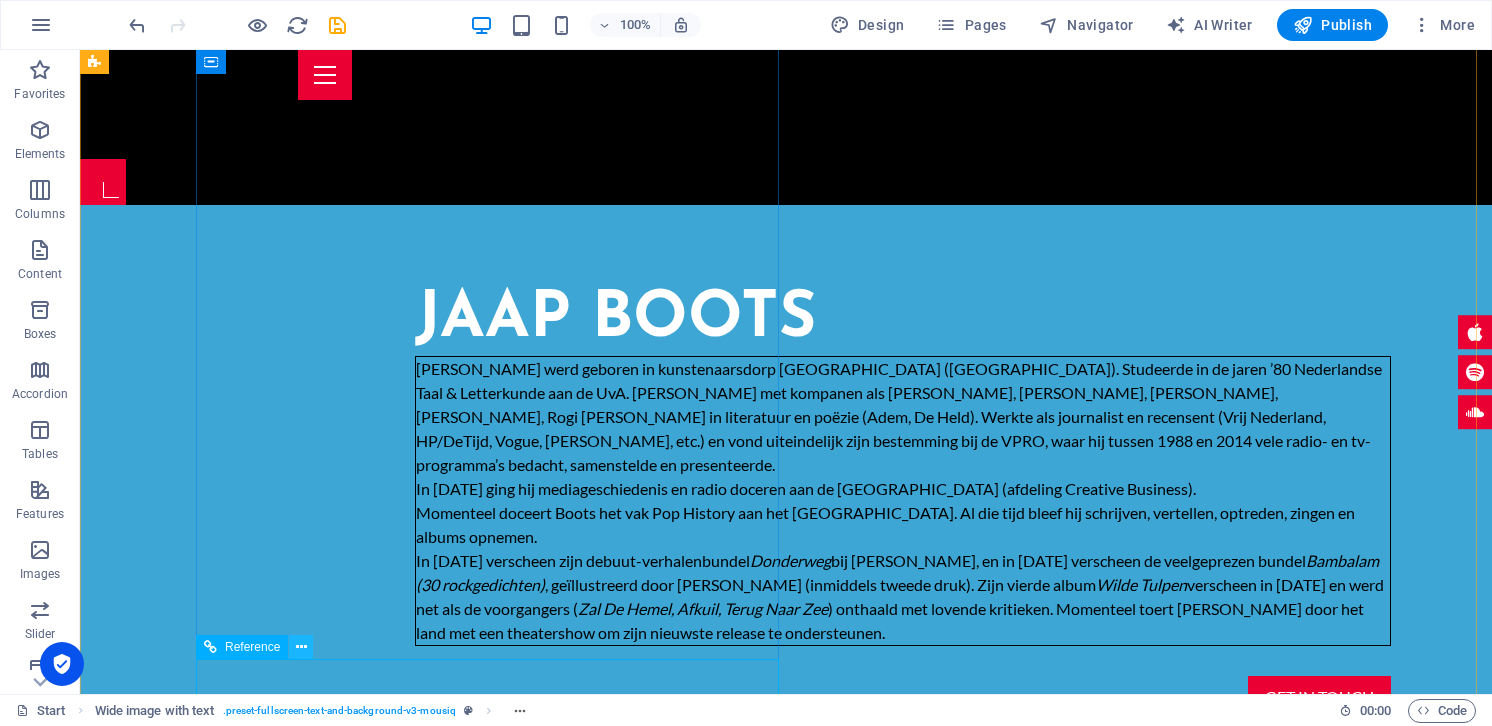 click at bounding box center (301, 647) 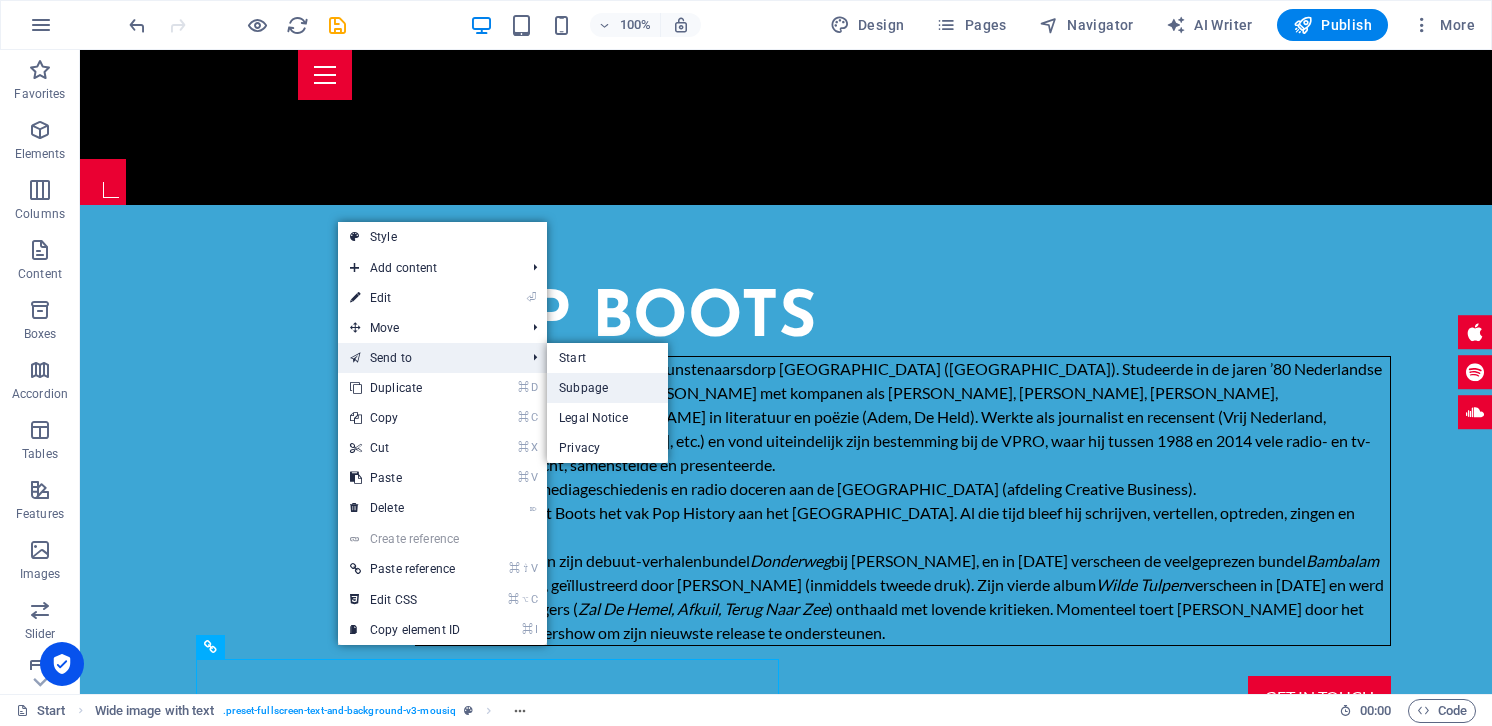 click on "Subpage" at bounding box center (607, 388) 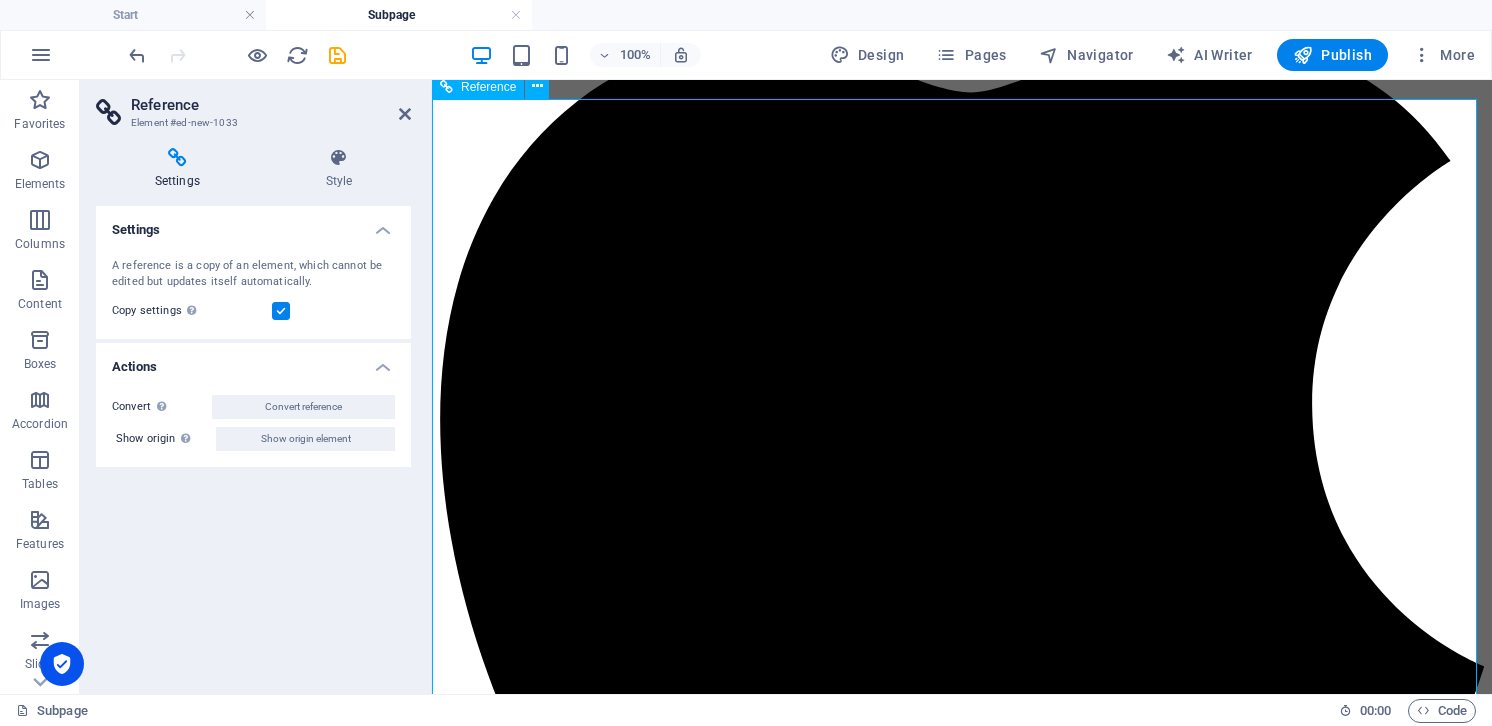 scroll, scrollTop: 928, scrollLeft: 0, axis: vertical 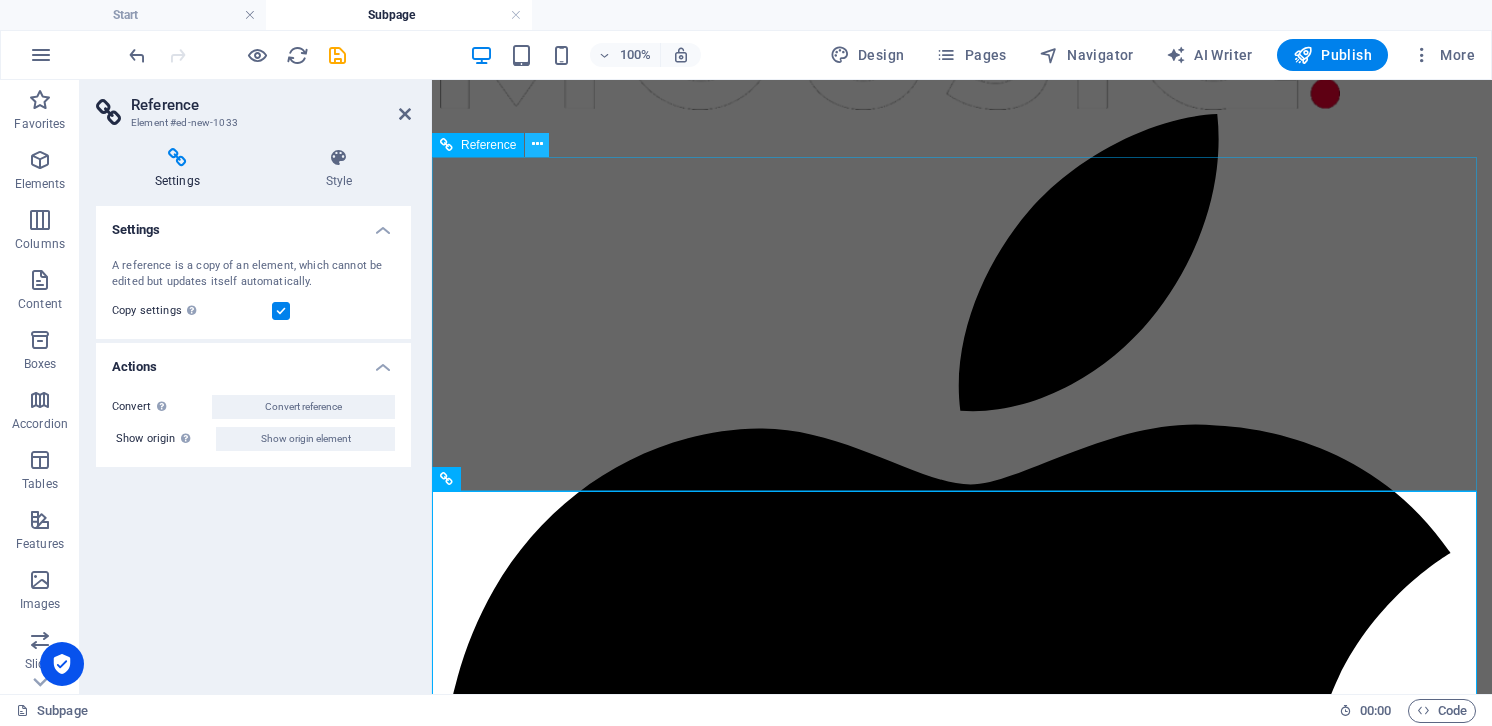 click at bounding box center (537, 144) 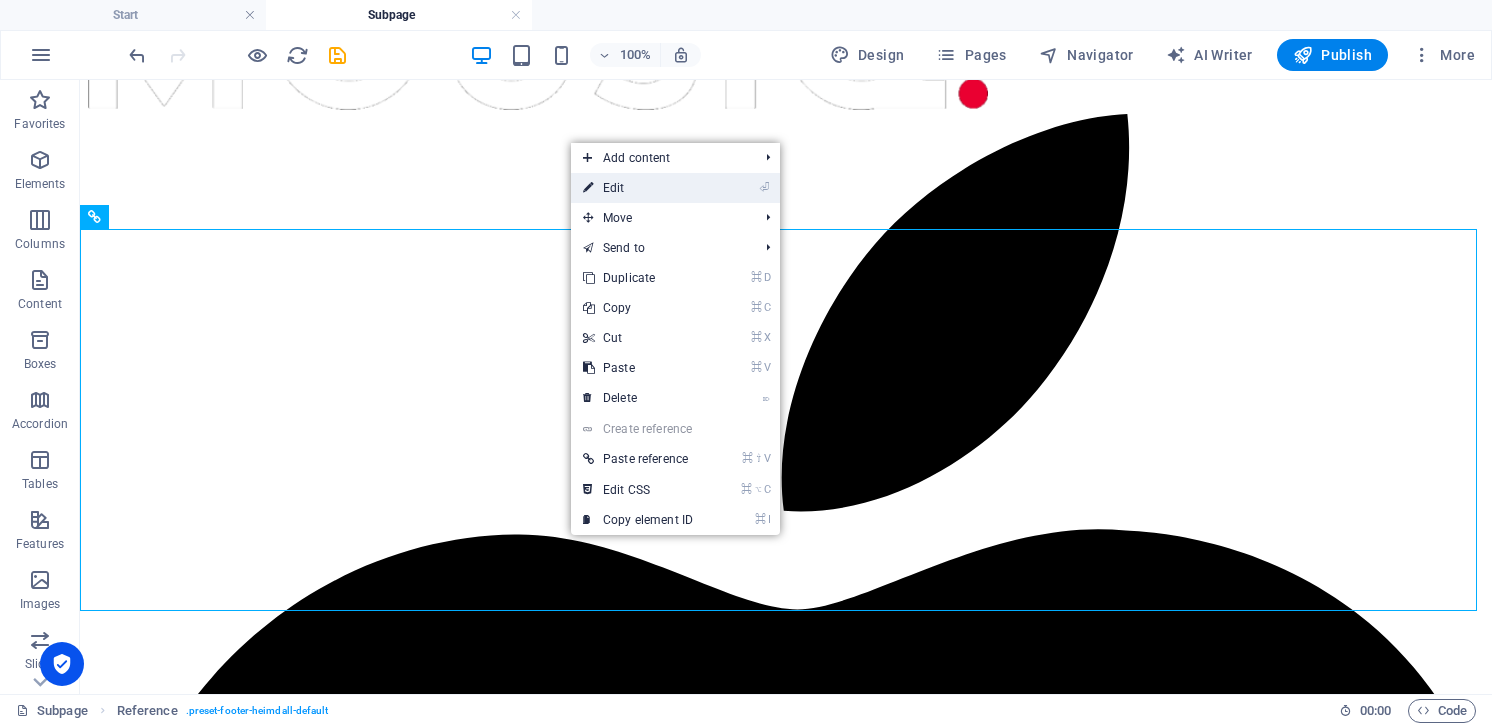 click on "⏎  Edit" at bounding box center [638, 188] 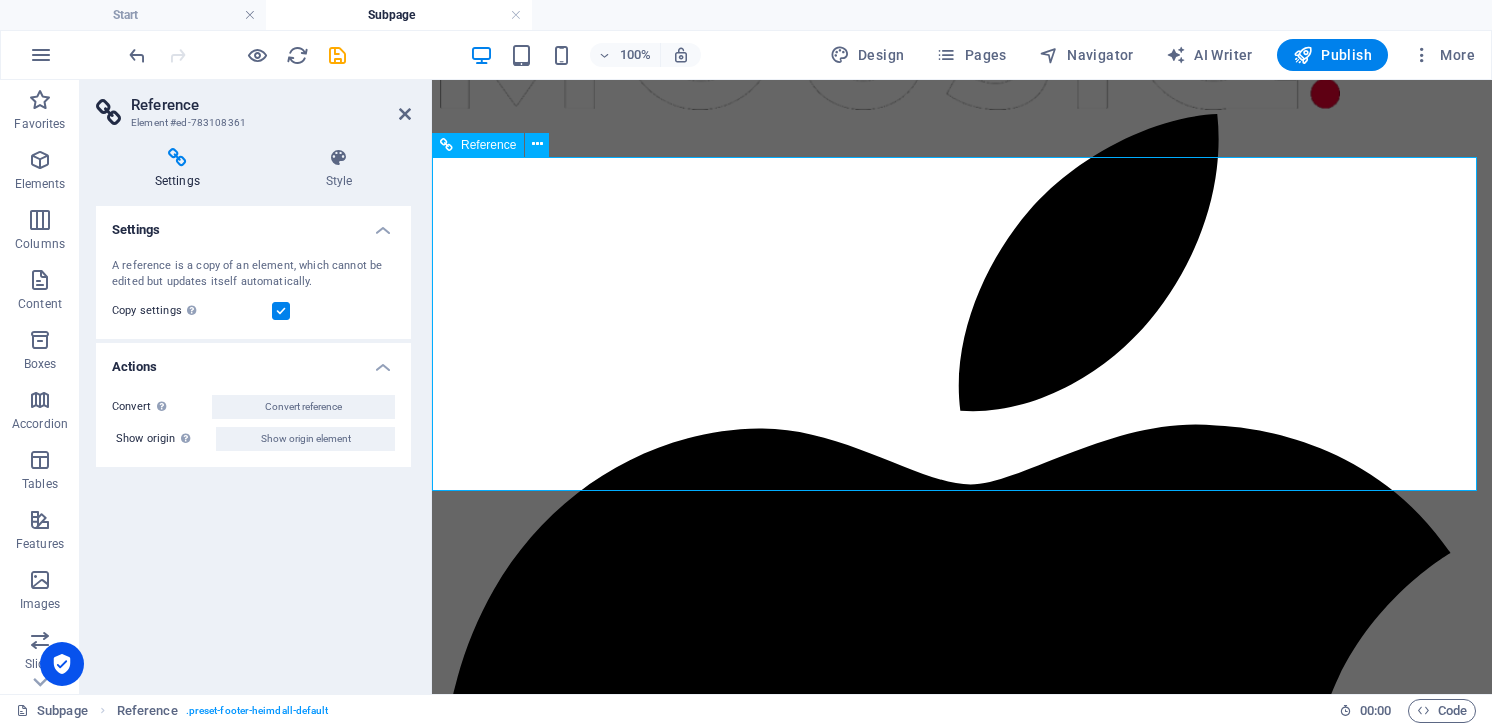 click on "Address" at bounding box center (962, 4194) 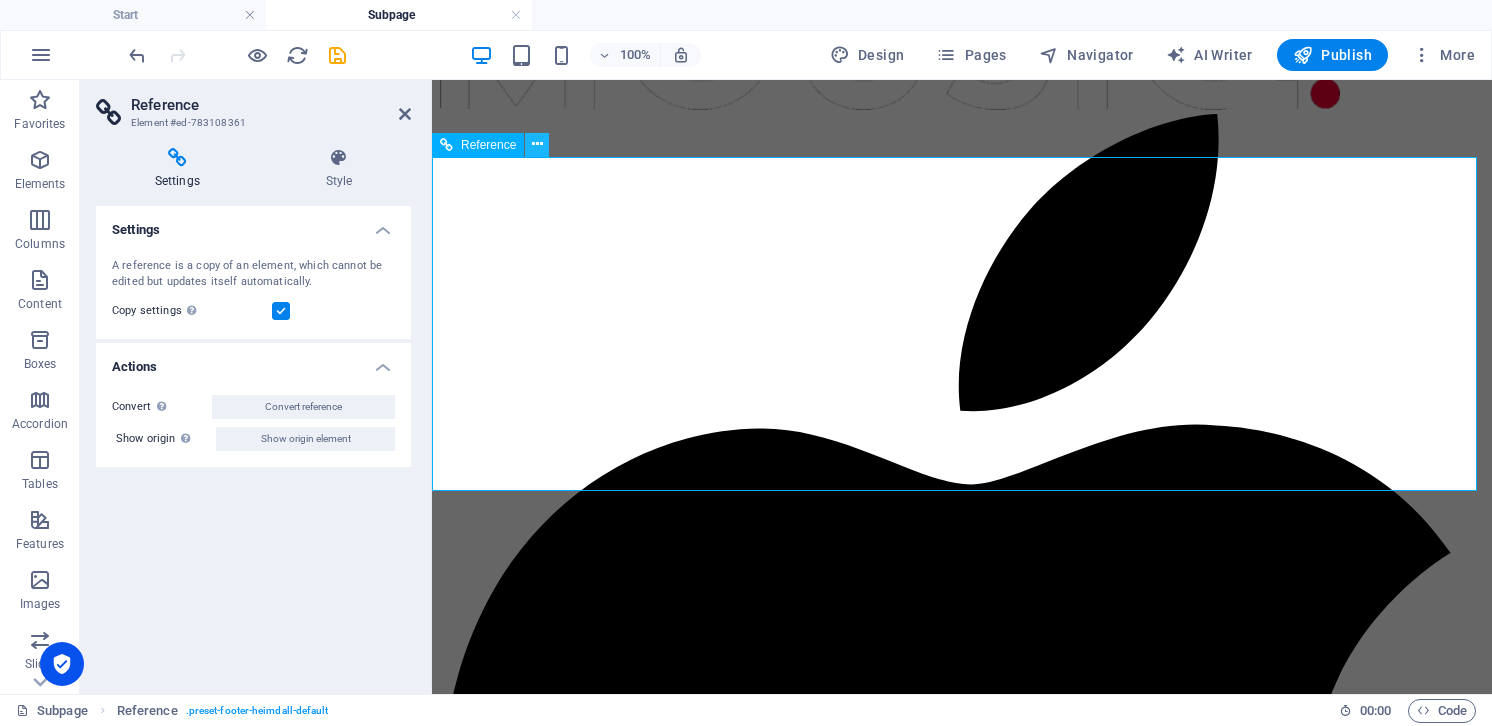 click at bounding box center [537, 144] 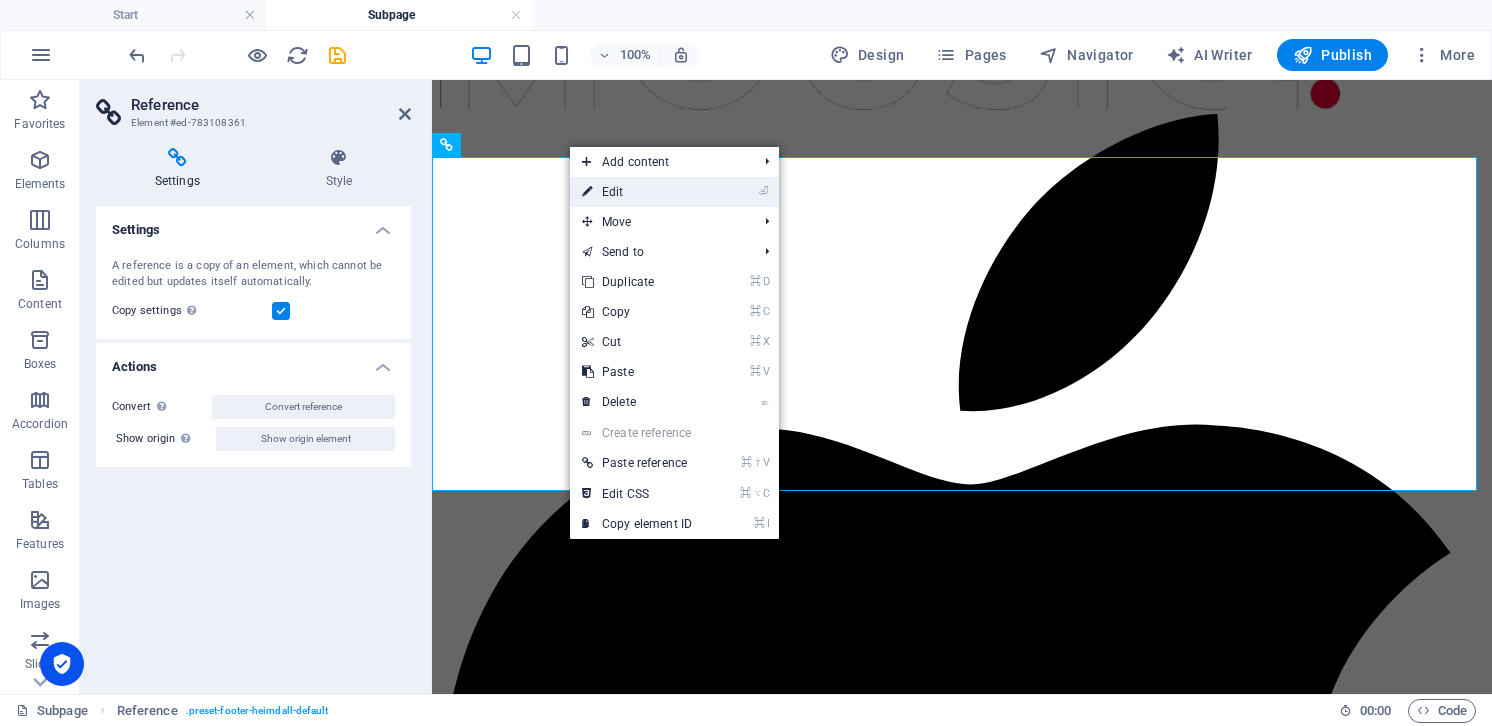 drag, startPoint x: 619, startPoint y: 189, endPoint x: 187, endPoint y: 110, distance: 439.16397 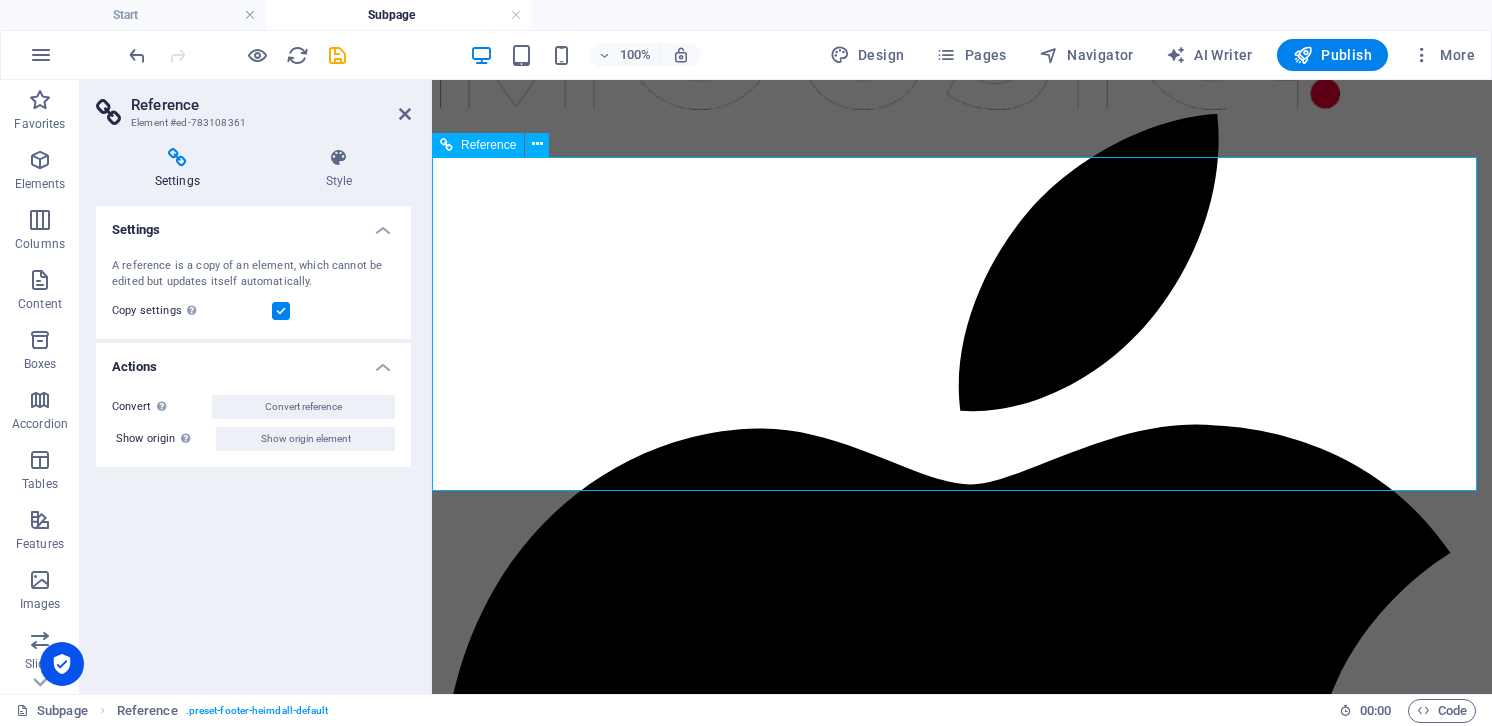click on "Address" at bounding box center [962, 4194] 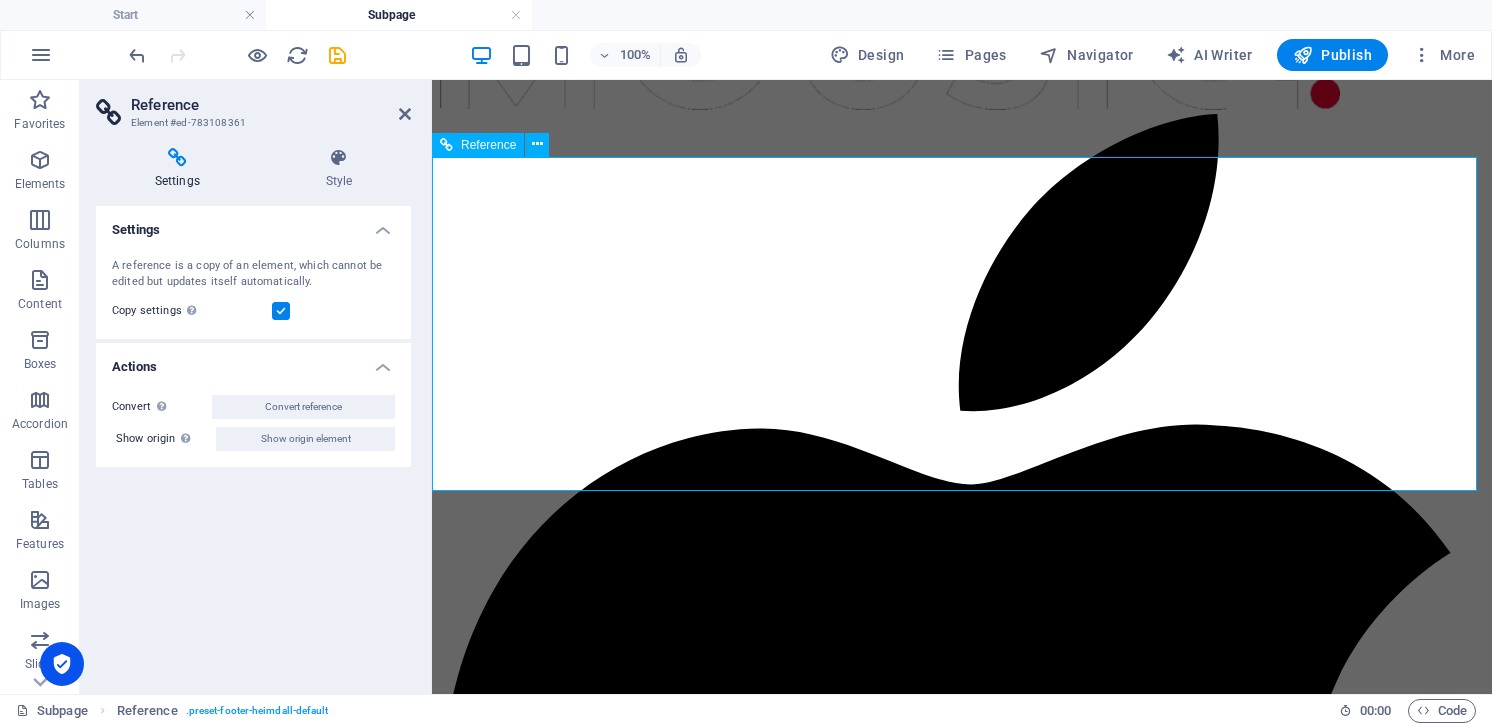 click on "Address [STREET_ADDRESS][US_STATE]" at bounding box center [962, 4229] 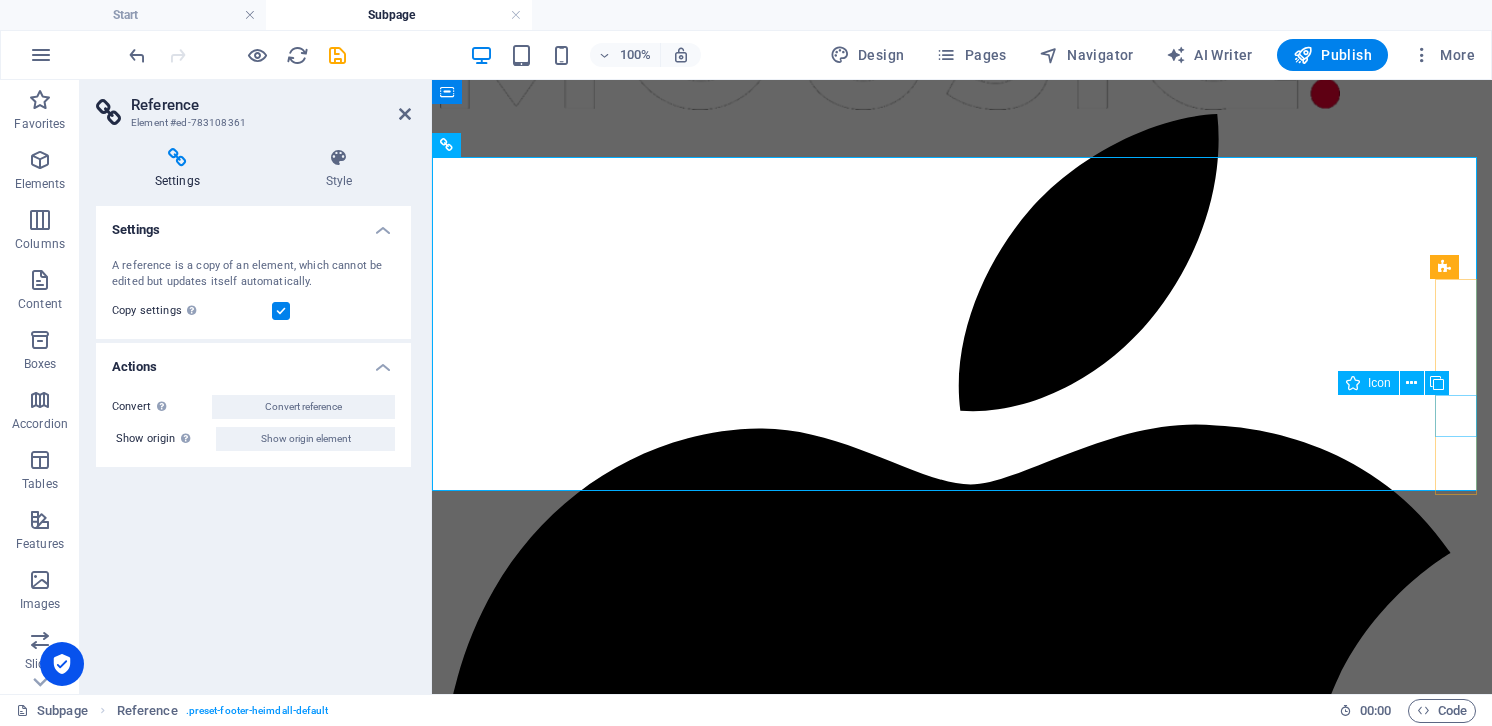 click at bounding box center (962, 2929) 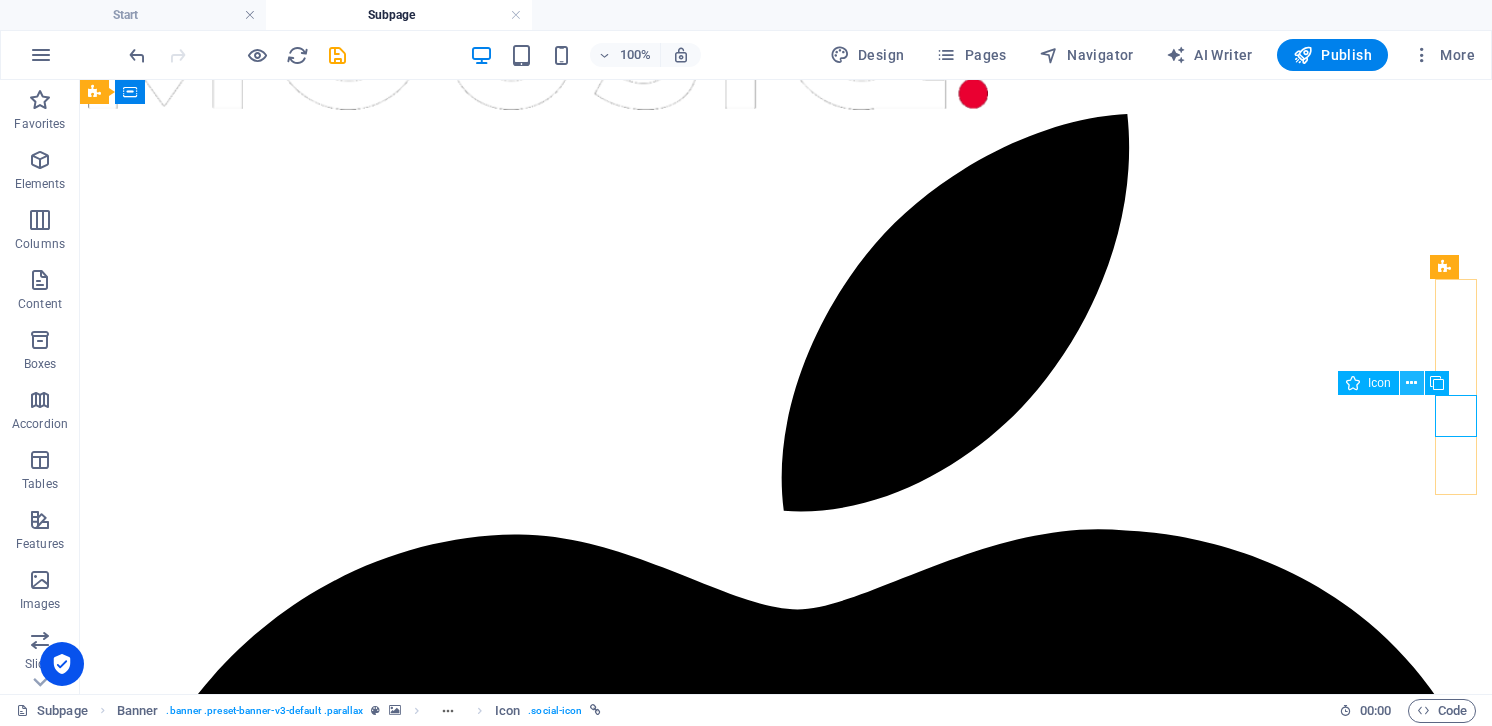 click at bounding box center (1411, 383) 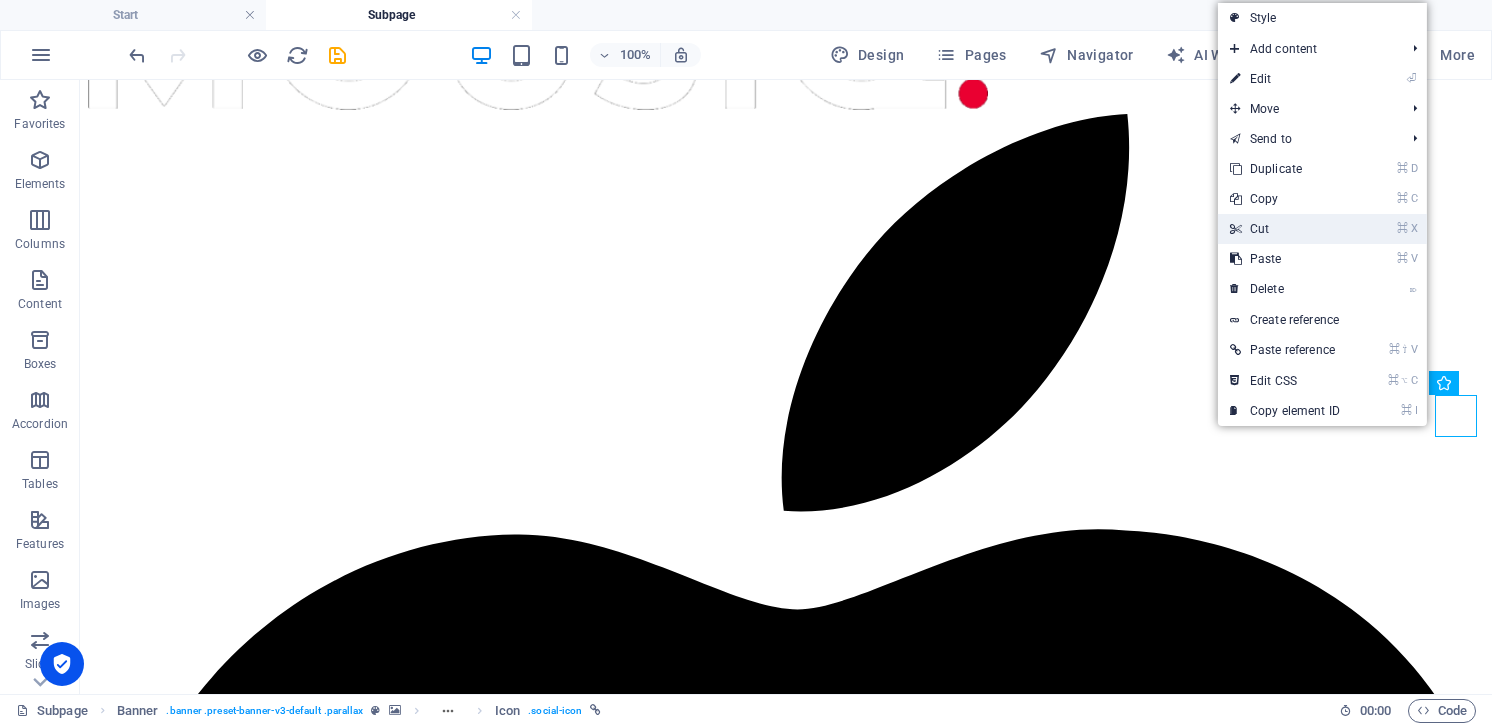 click on "⌘ X  Cut" at bounding box center [1285, 229] 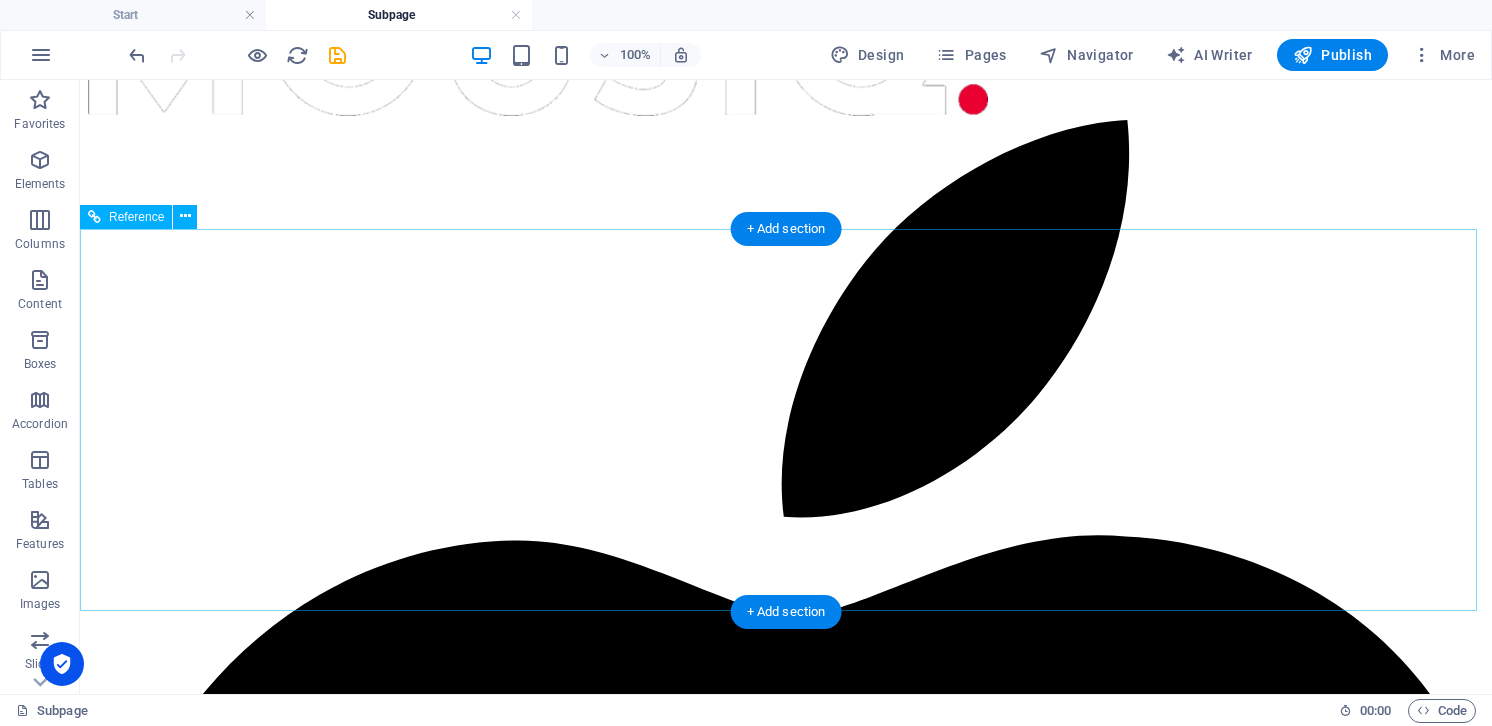 click on "[EMAIL_ADDRESS] Legal Notice  |  Privacy" at bounding box center [786, 4485] 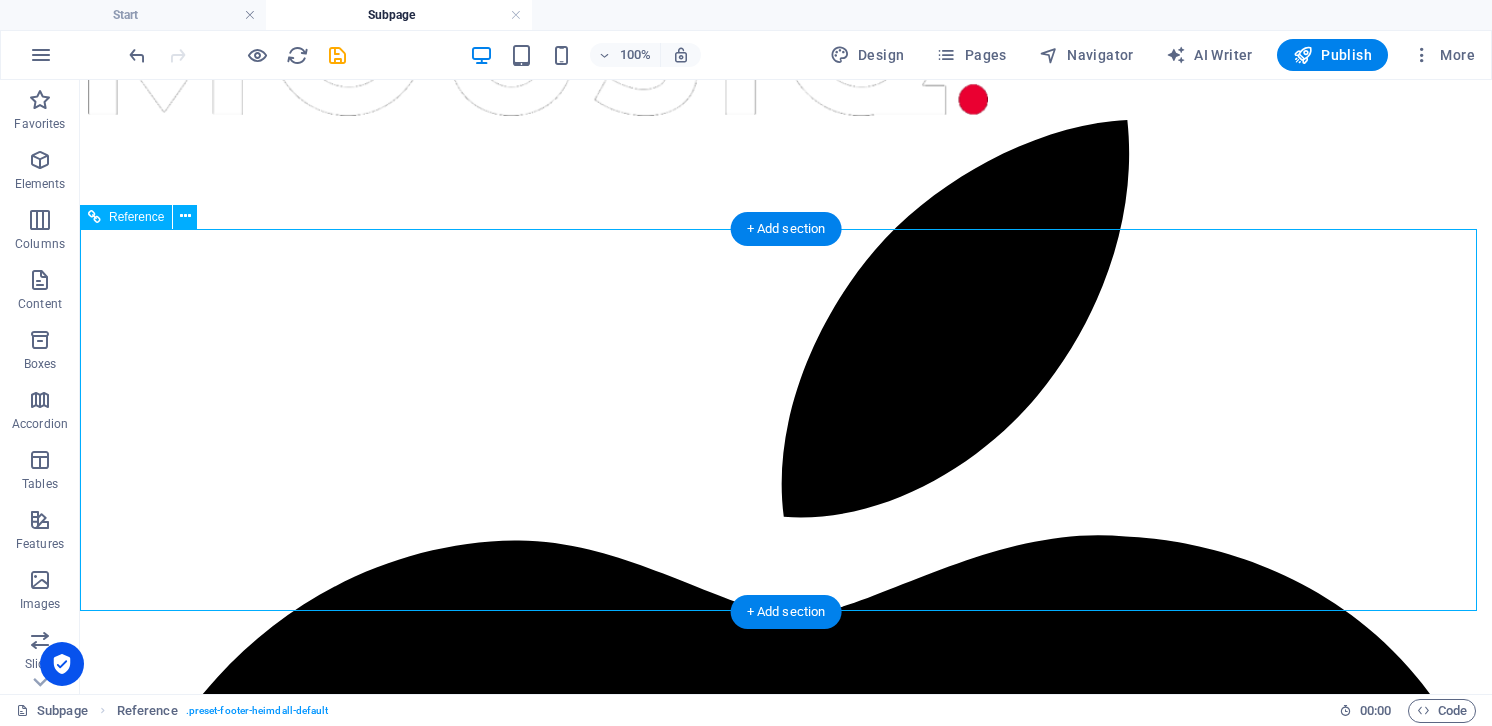 click on "Phone" at bounding box center [786, 4318] 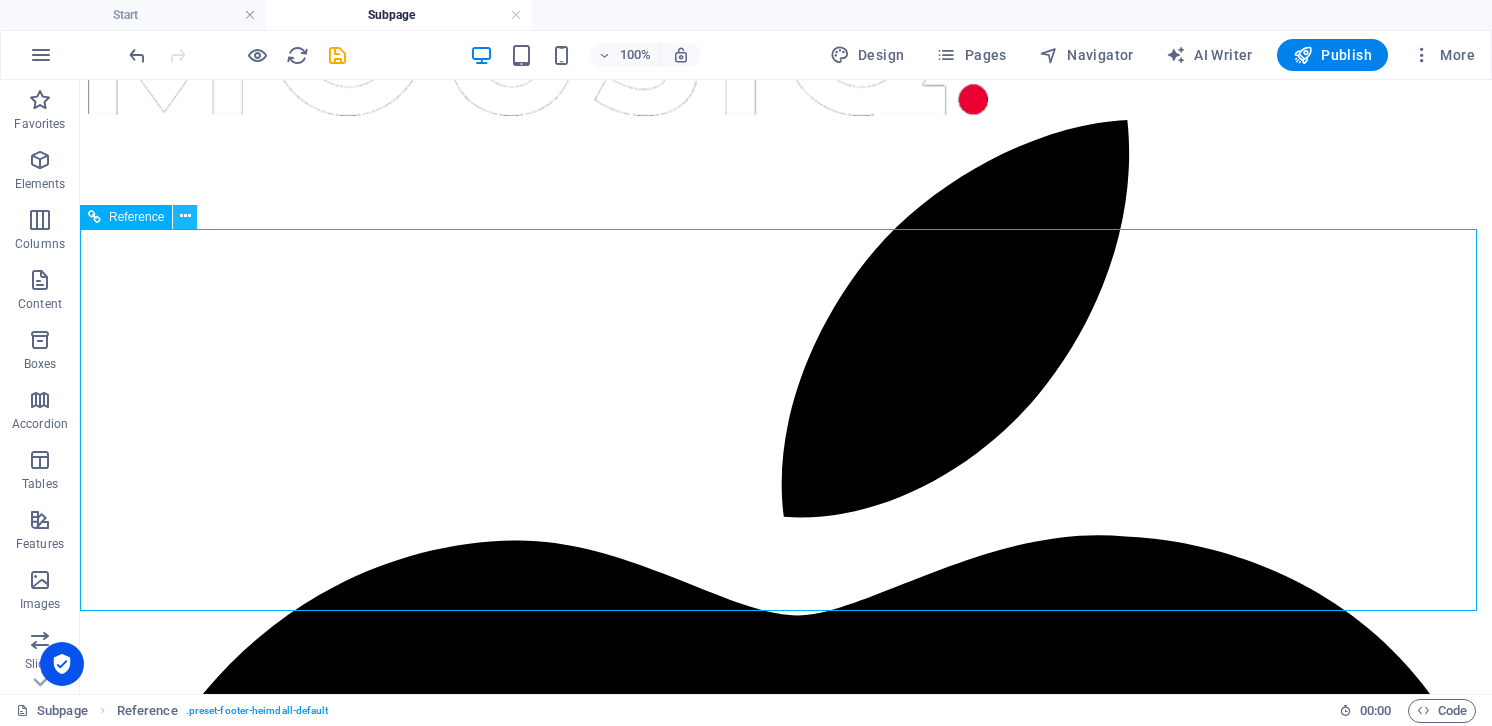 click at bounding box center (185, 216) 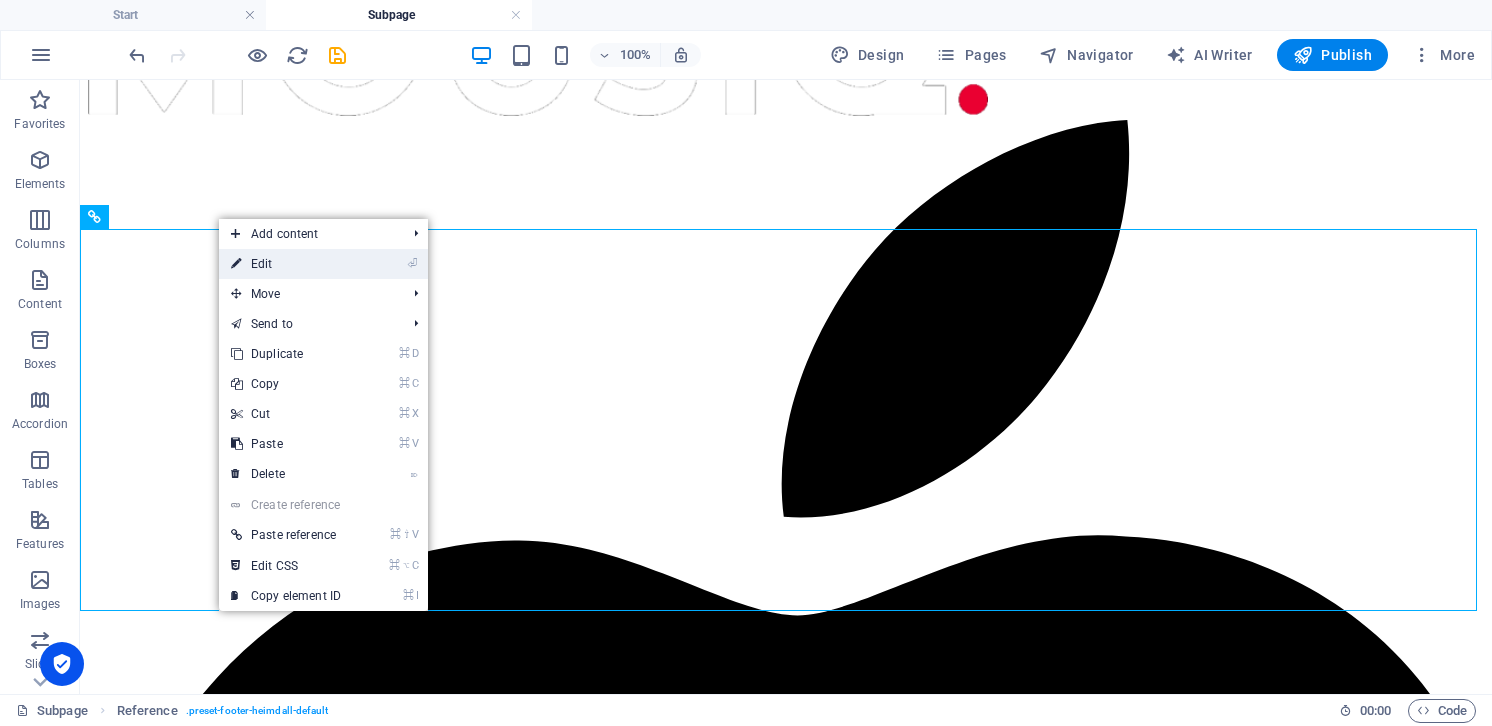 click on "⏎  Edit" at bounding box center (286, 264) 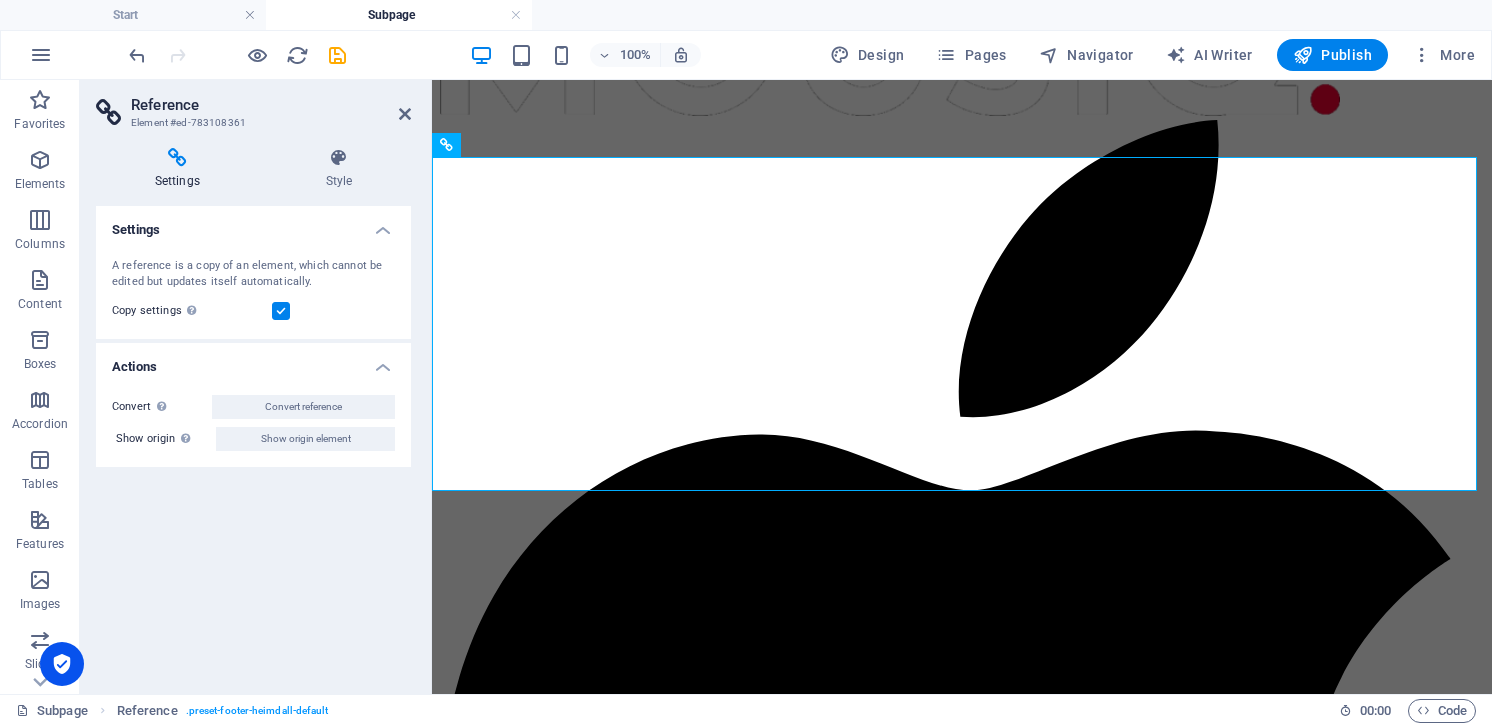 click on "Element #ed-783108361" at bounding box center (251, 123) 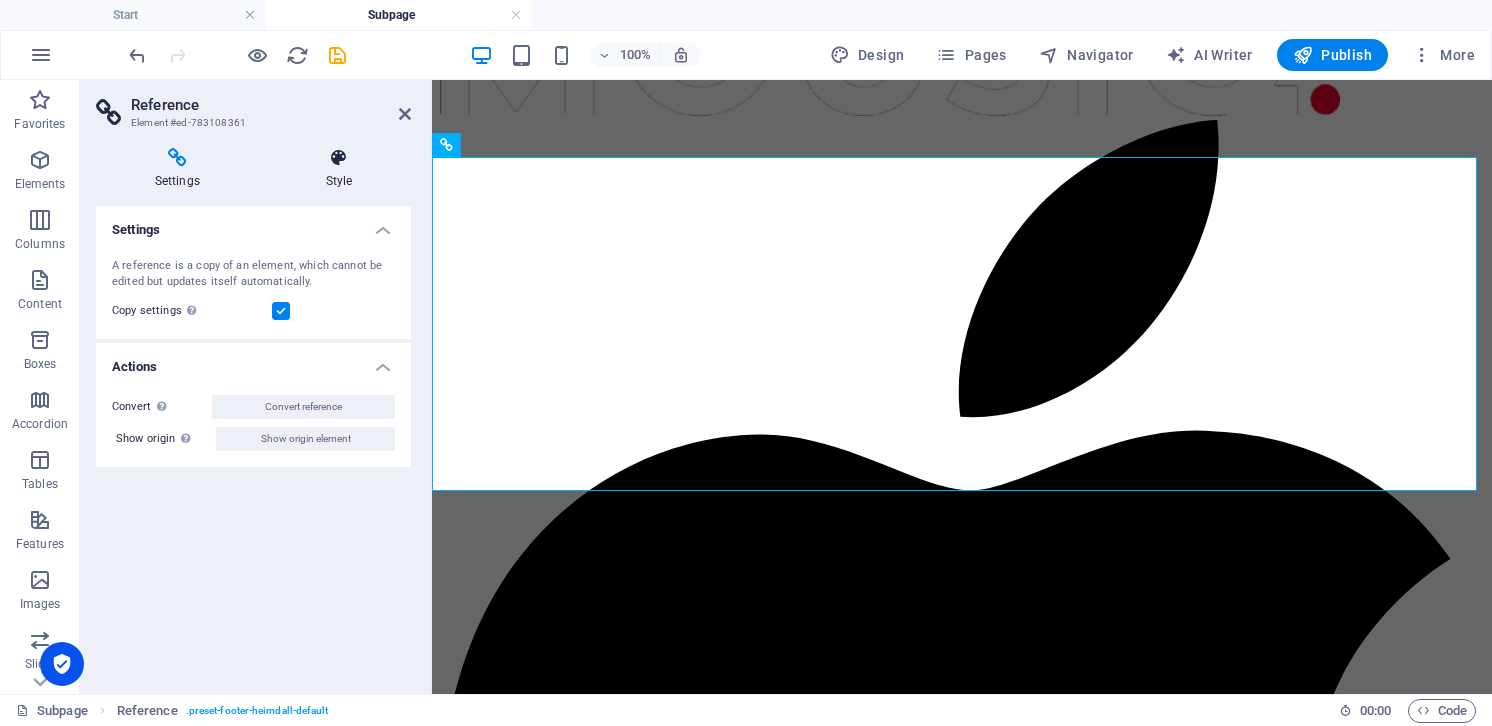 click at bounding box center [339, 158] 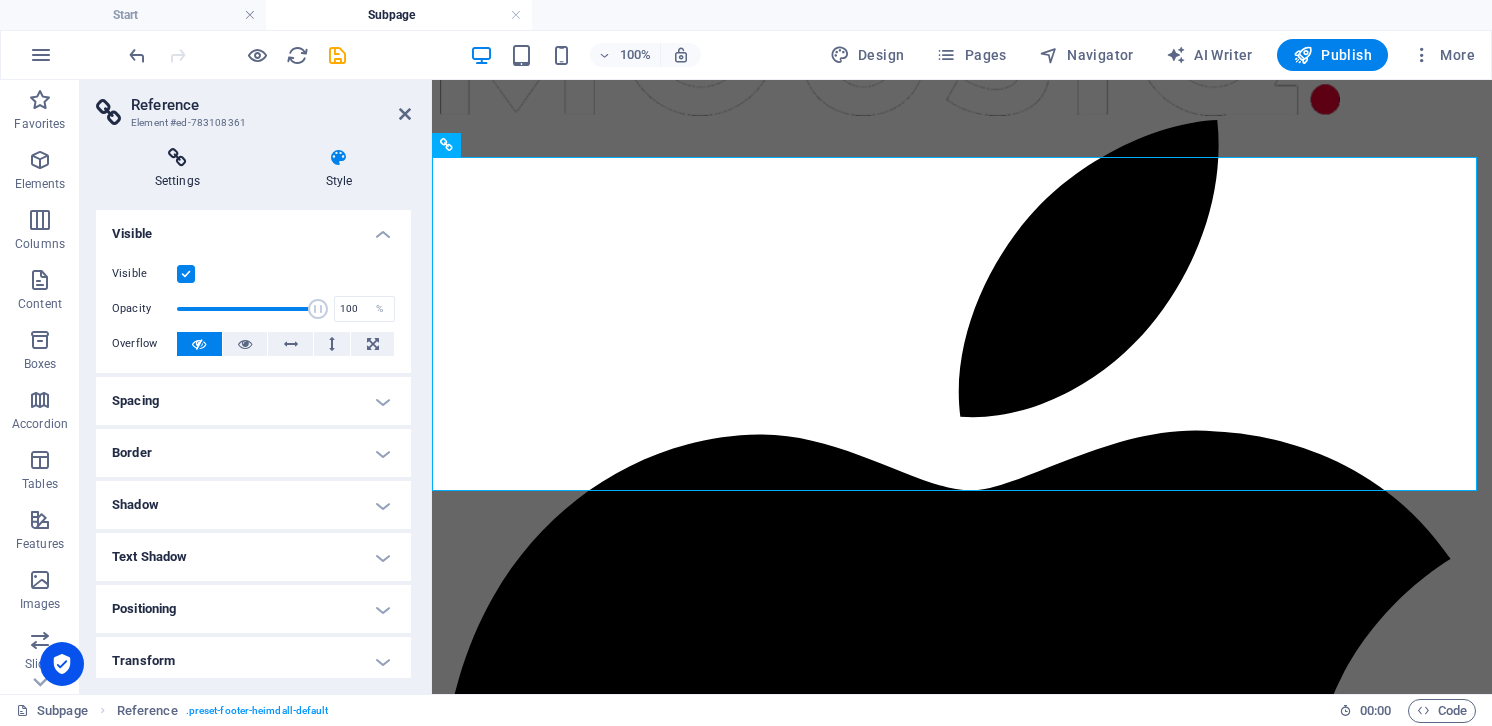 click at bounding box center (177, 158) 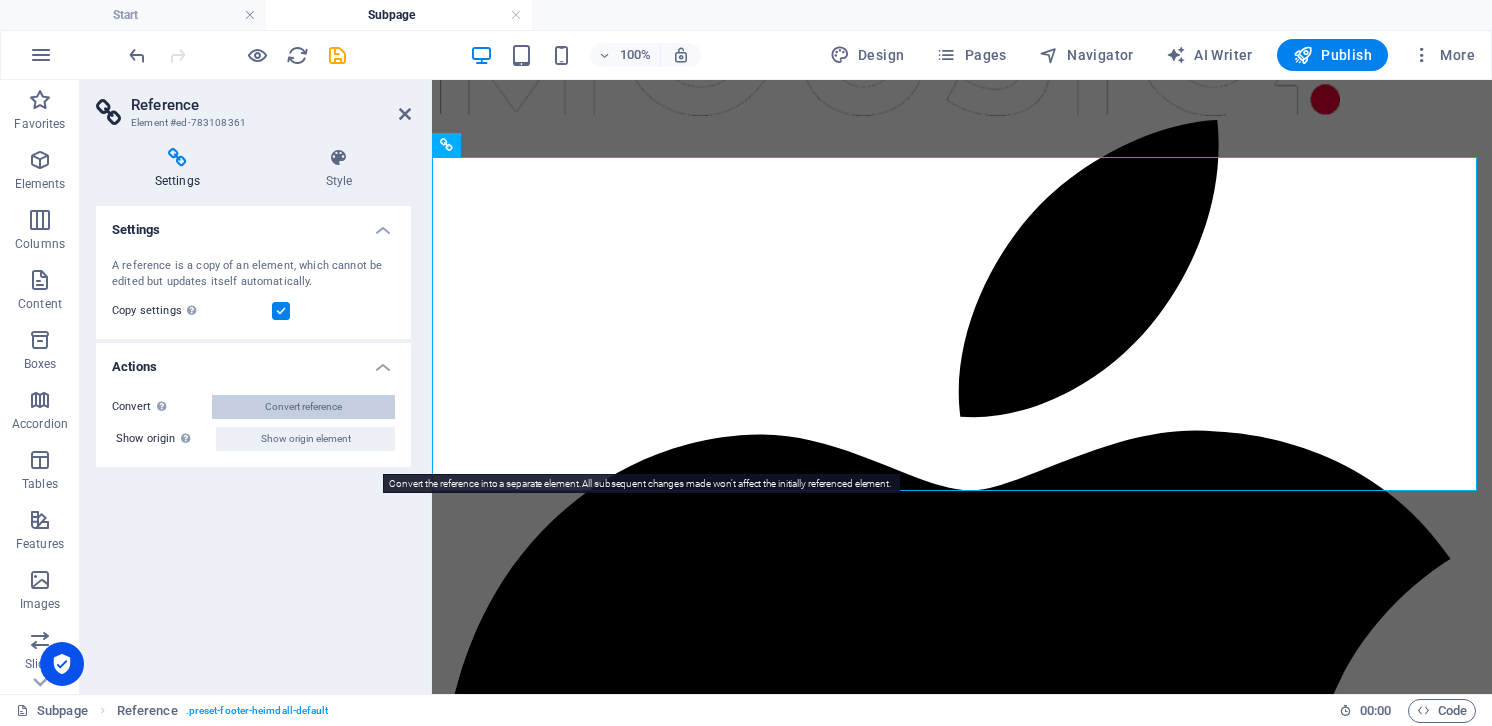 click on "Convert reference" at bounding box center (303, 407) 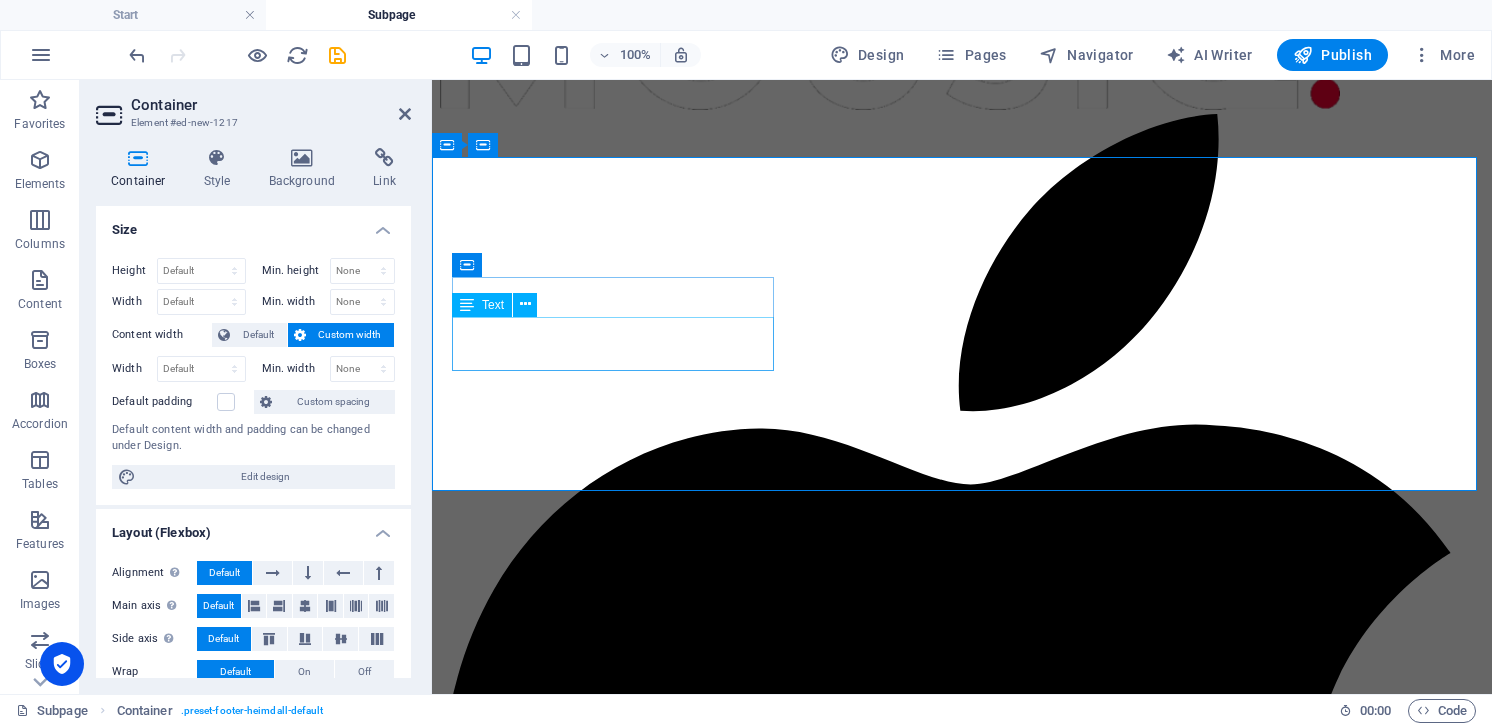 click on "[STREET_ADDRESS][US_STATE]" at bounding box center (962, 3294) 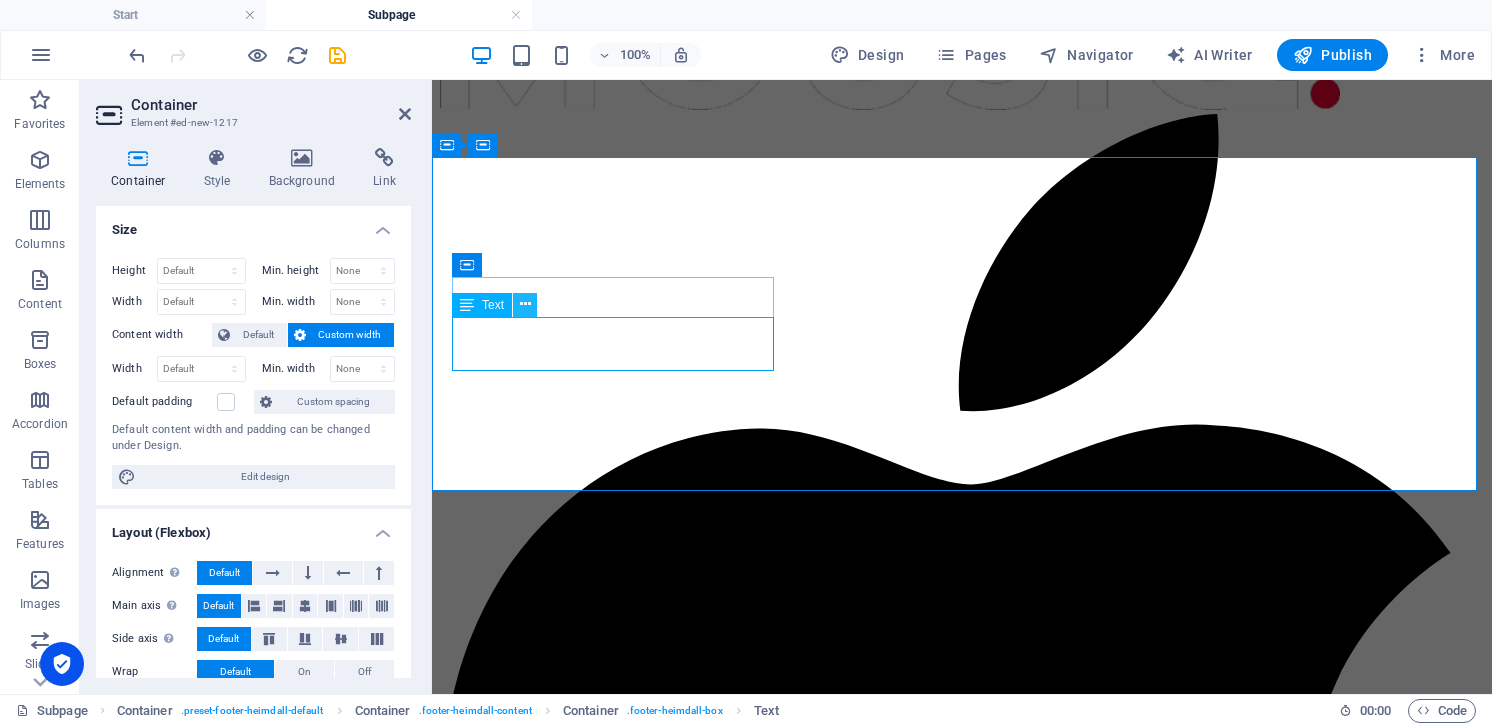click at bounding box center (525, 304) 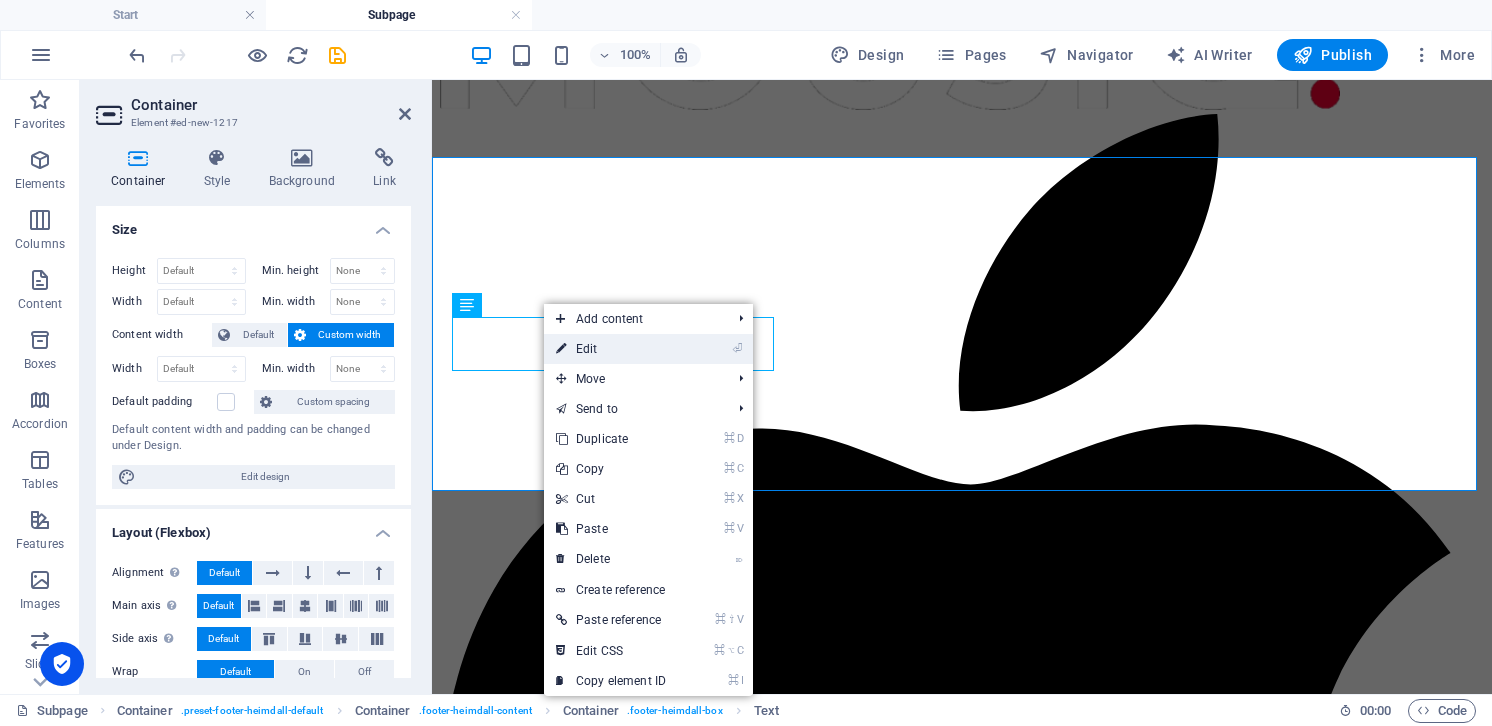 click on "⏎  Edit" at bounding box center (611, 349) 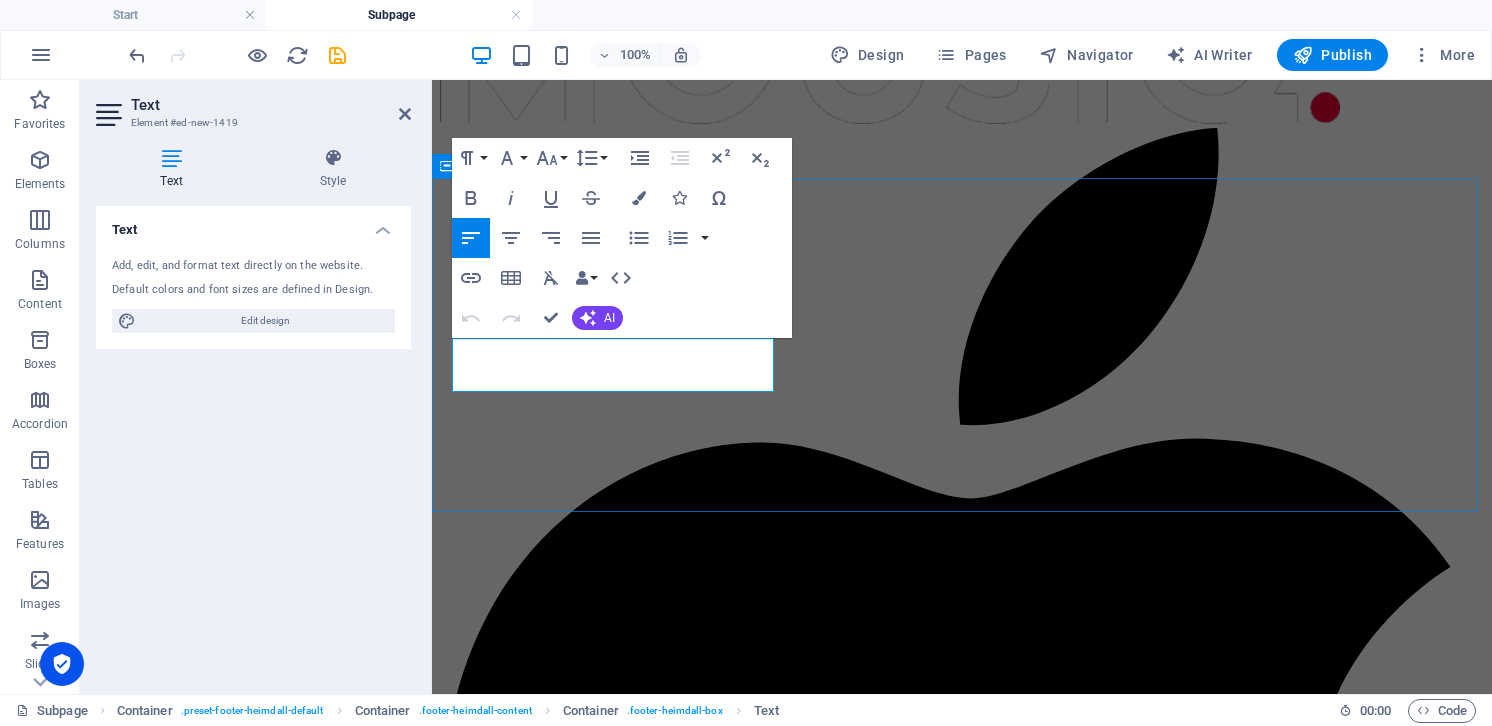 scroll, scrollTop: 899, scrollLeft: 0, axis: vertical 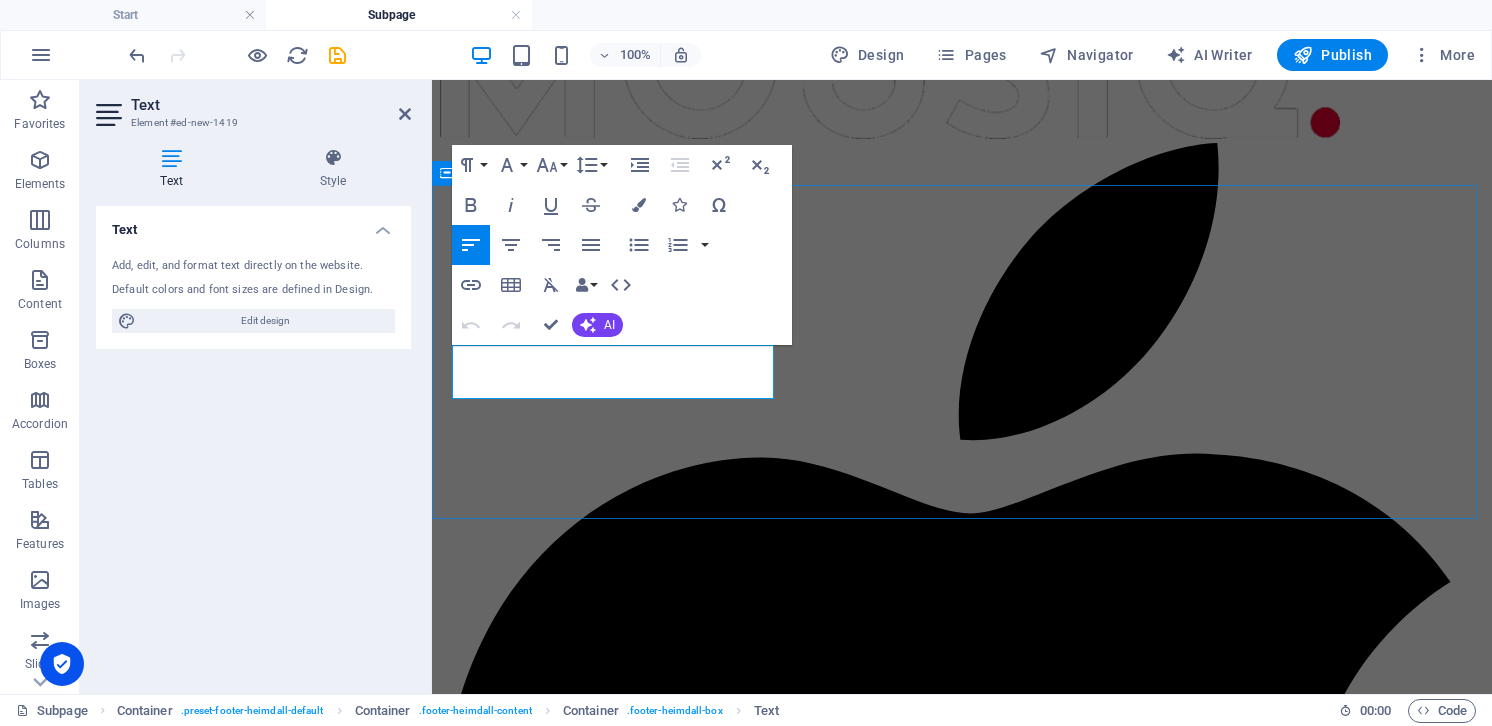click on "[US_STATE][GEOGRAPHIC_DATA]" at bounding box center [962, 3340] 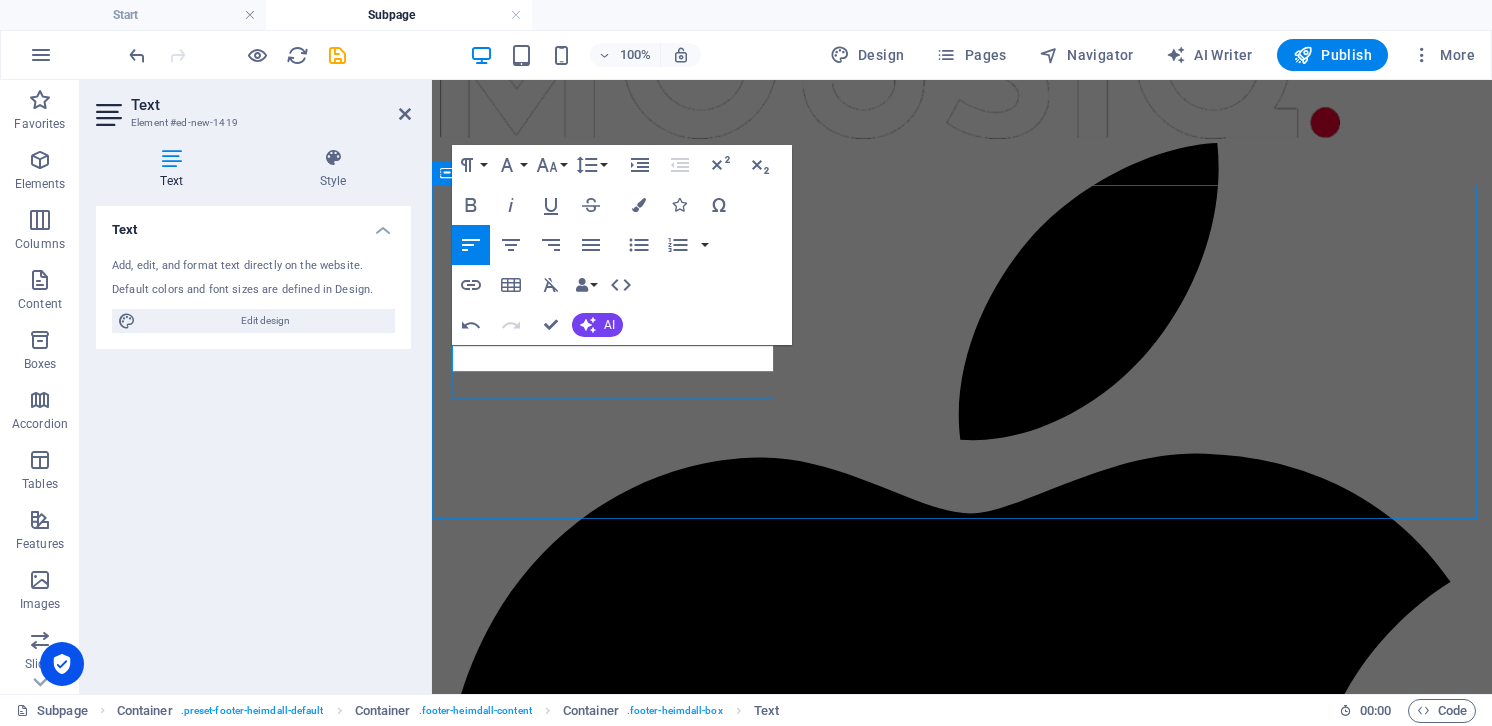 type 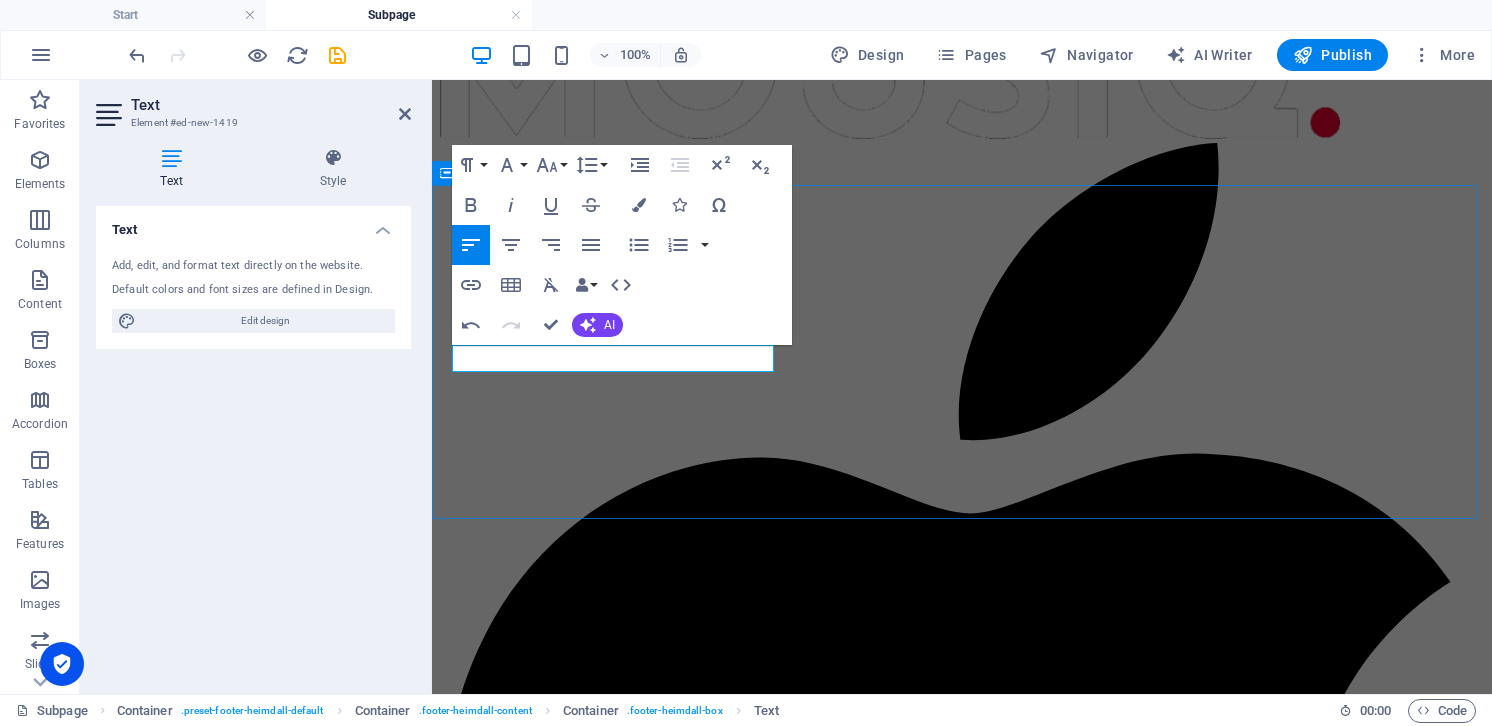 click on "Address [GEOGRAPHIC_DATA] Phone P:  [PHONE_NUMBER] M:  Contact [EMAIL_ADDRESS] Legal Notice  |  Privacy" at bounding box center (962, 3397) 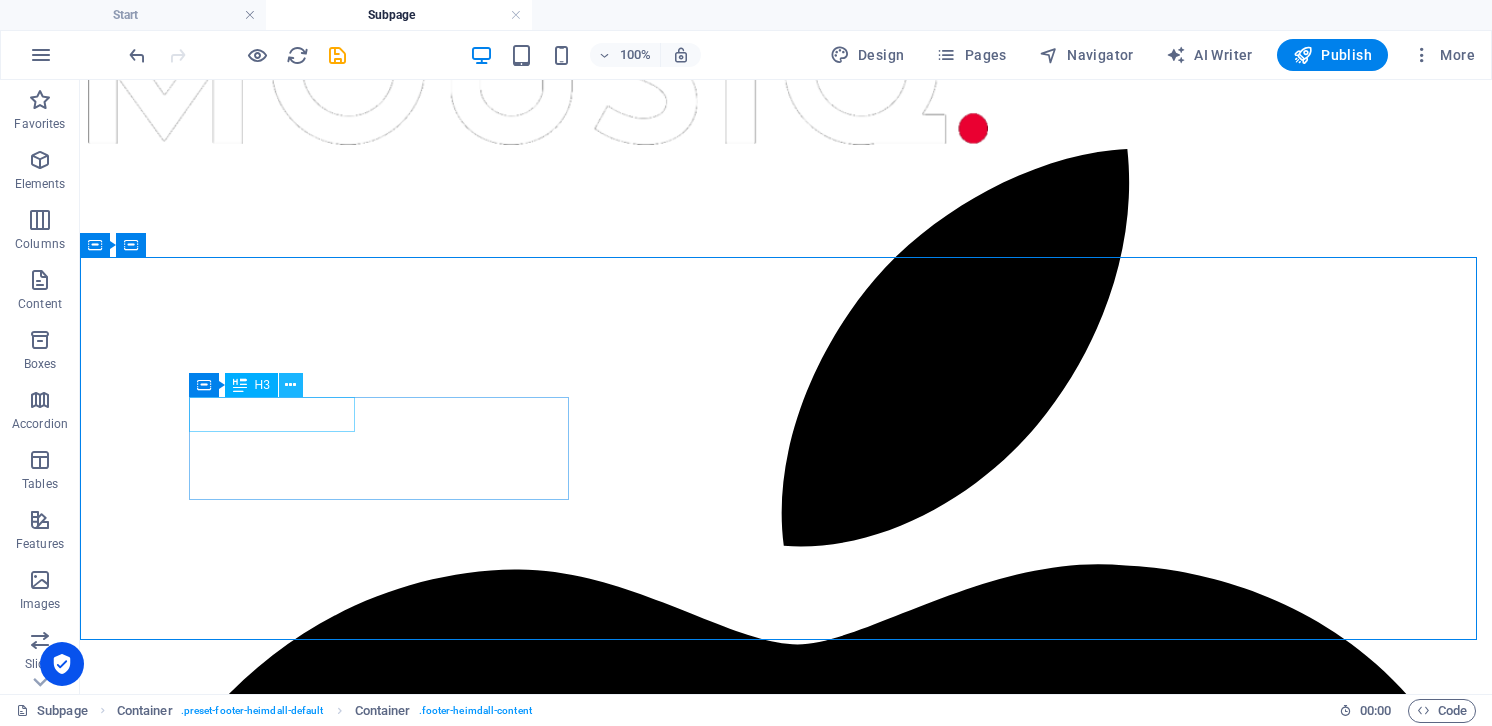 click at bounding box center (290, 385) 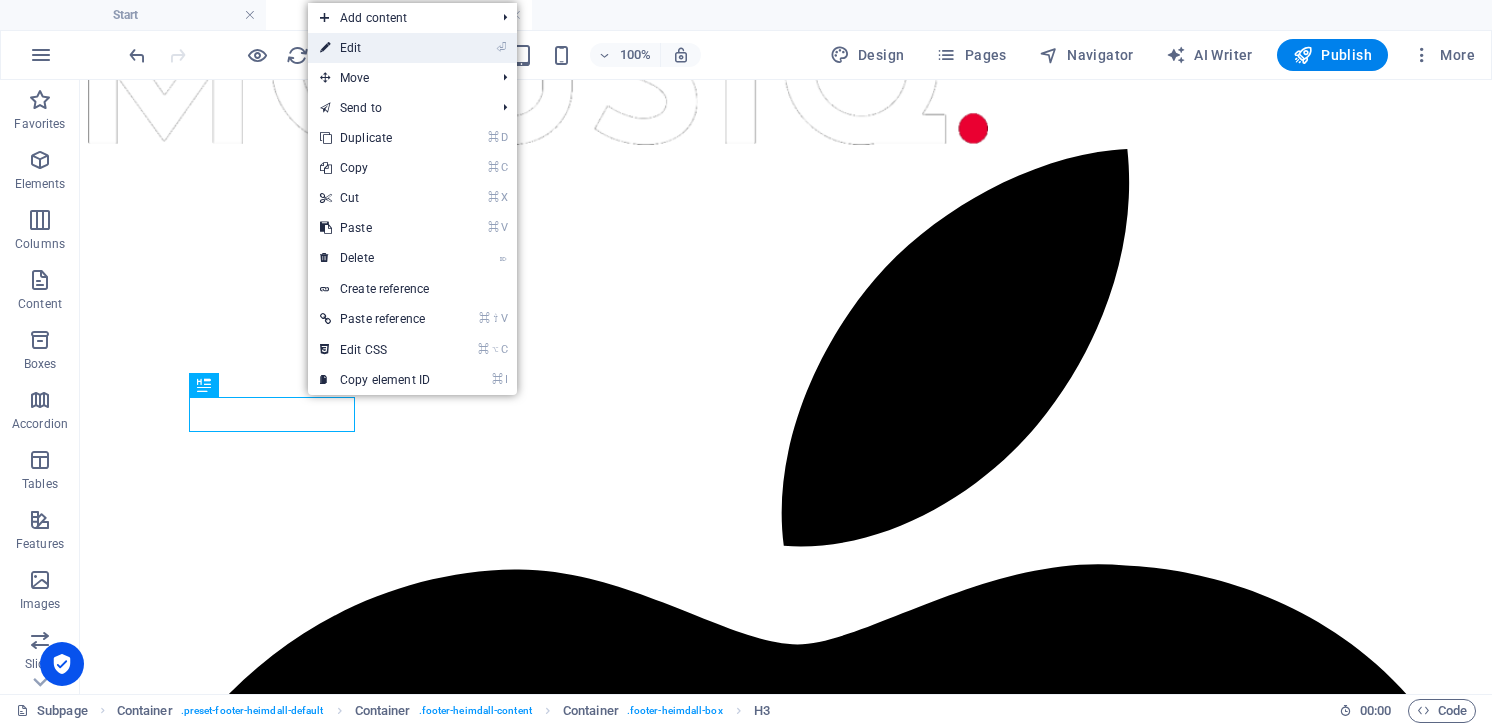 click on "⏎  Edit" at bounding box center (375, 48) 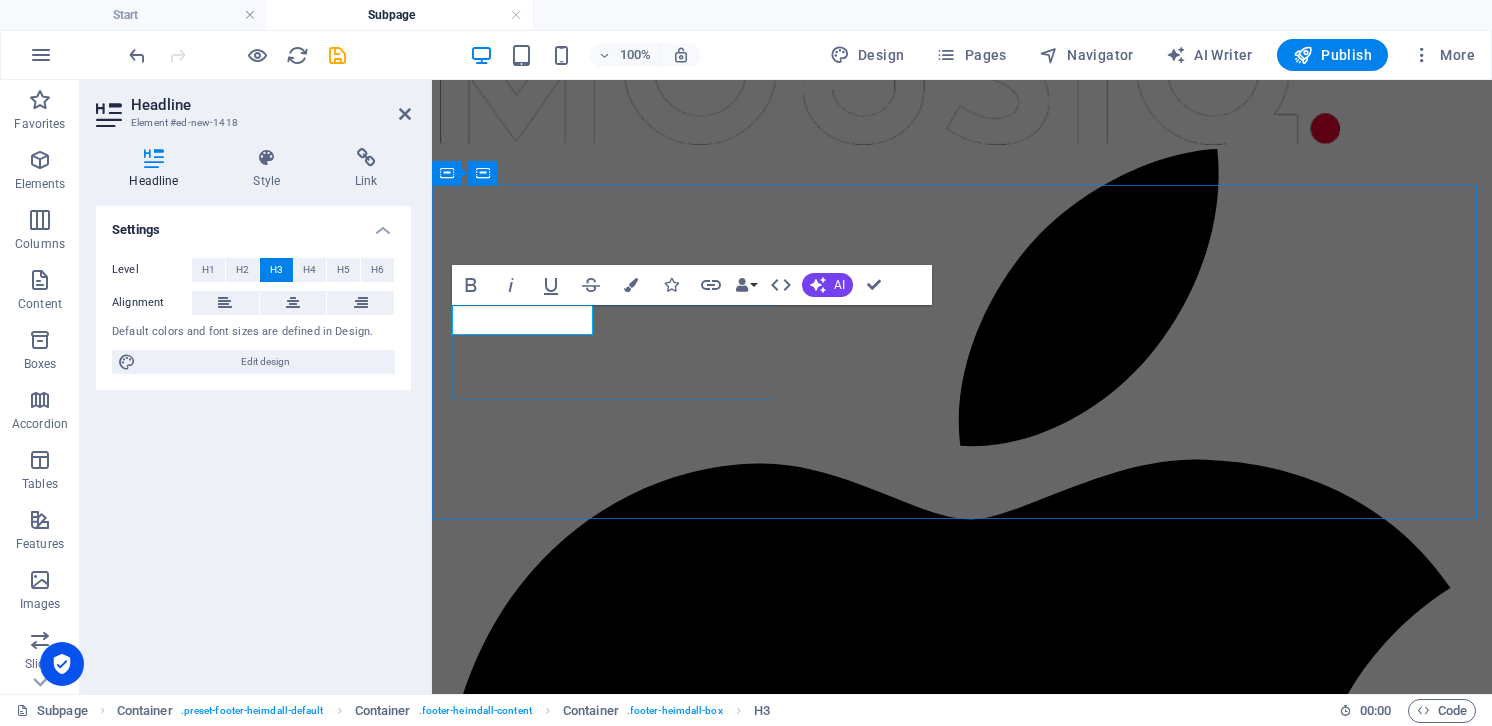 click on "Address" at bounding box center [962, 3273] 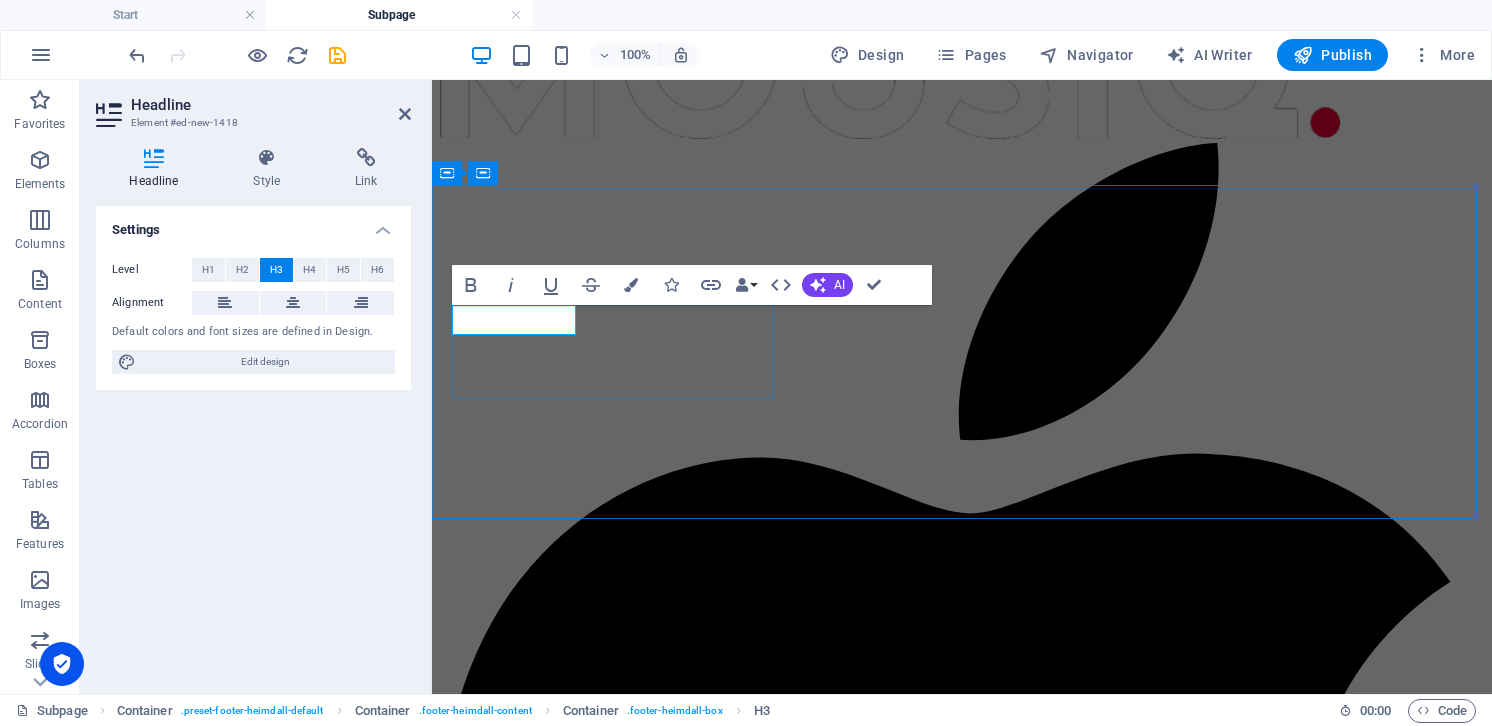 click on "Addres" at bounding box center [962, 3267] 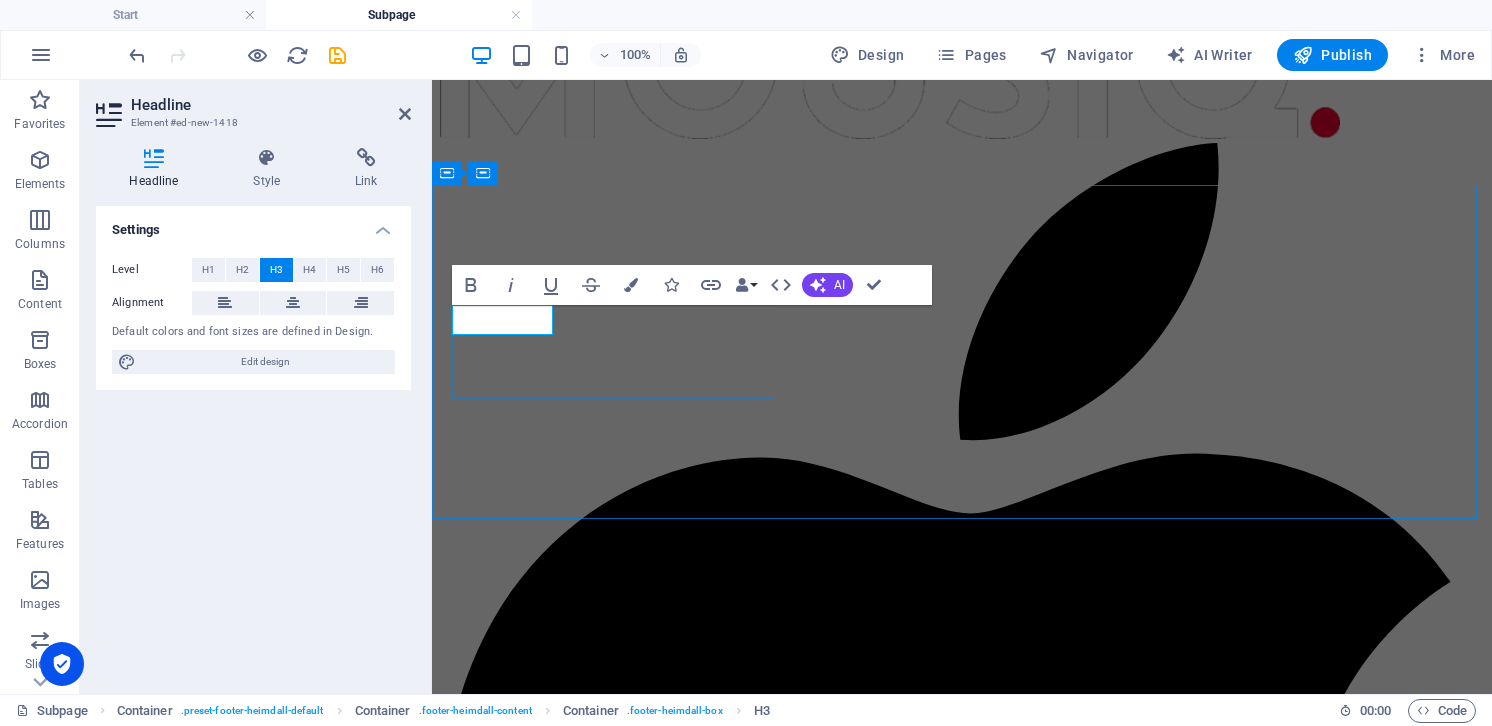 click on "Adres [GEOGRAPHIC_DATA]" at bounding box center [962, 3285] 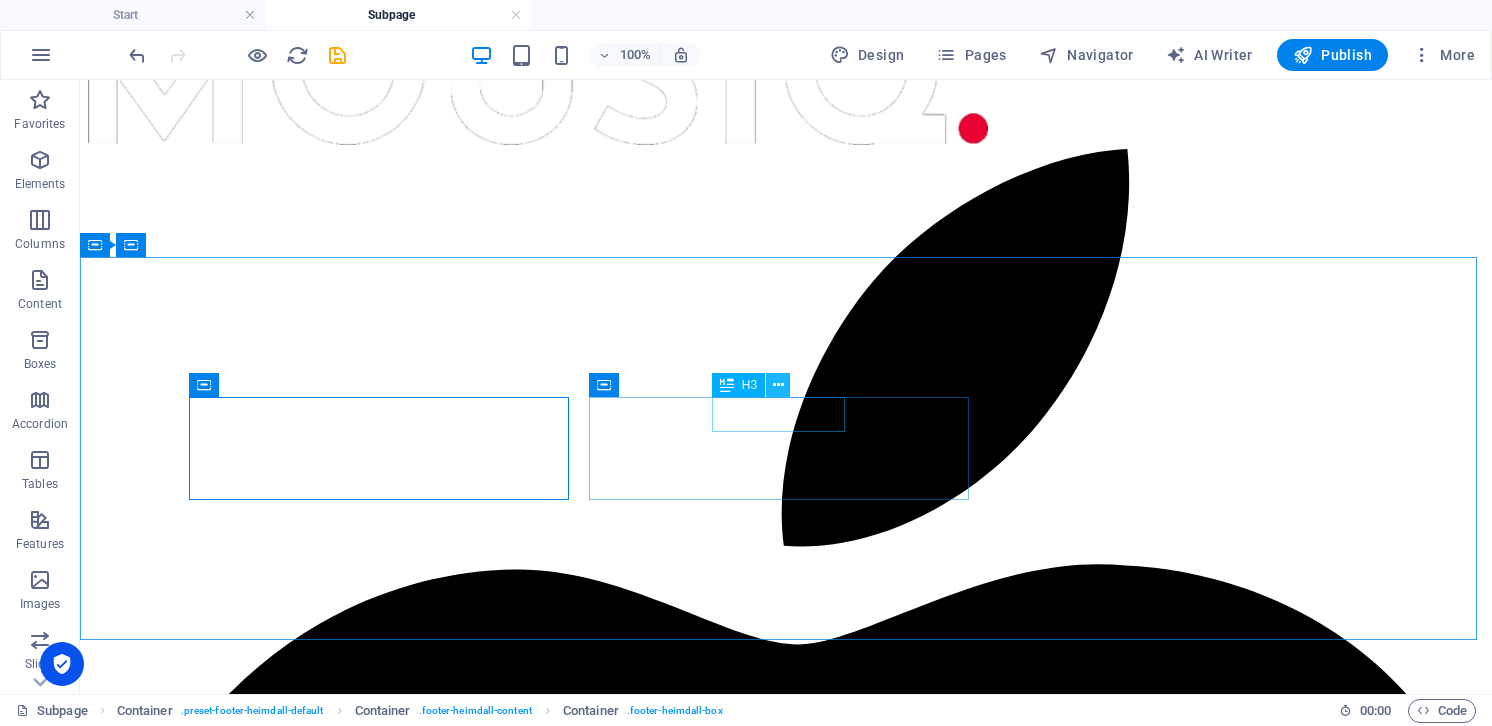 click at bounding box center [778, 385] 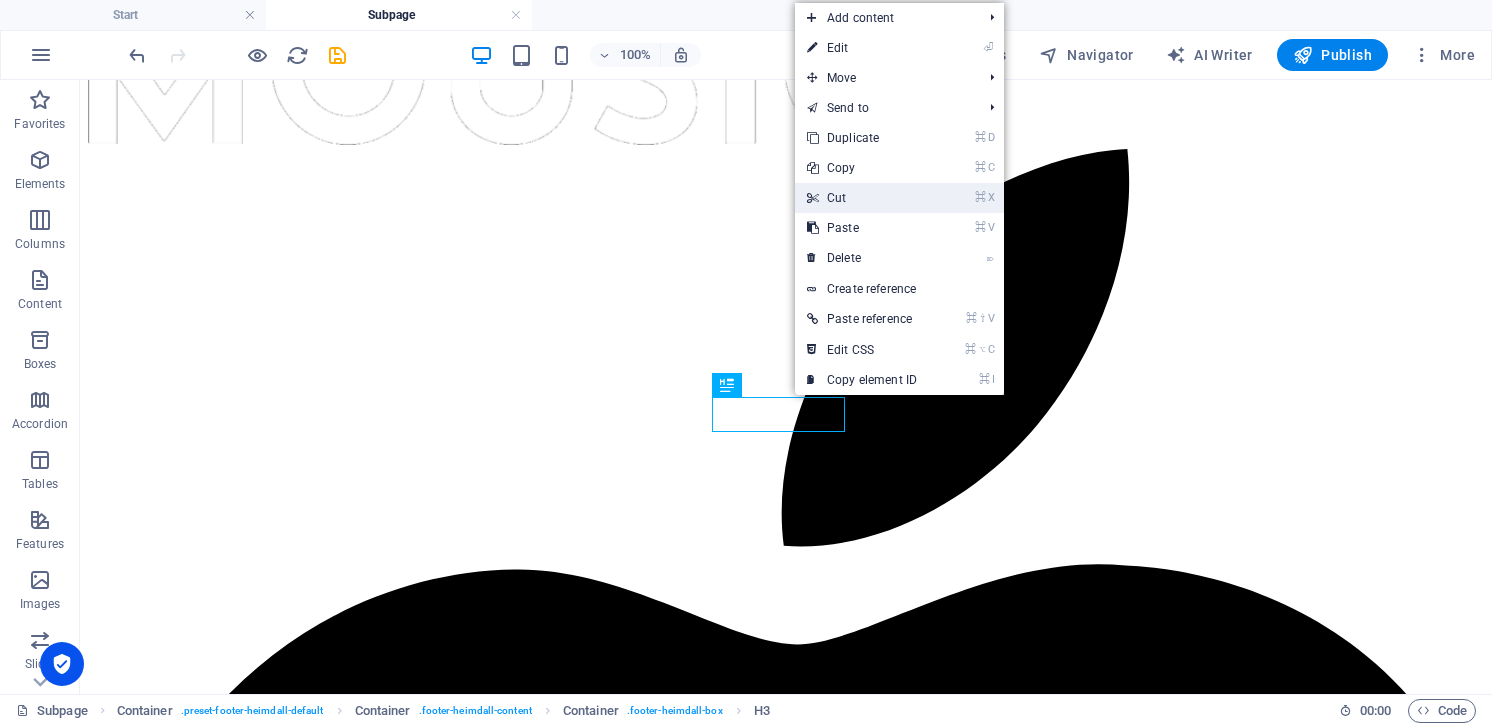 click on "⌘ X  Cut" at bounding box center (862, 198) 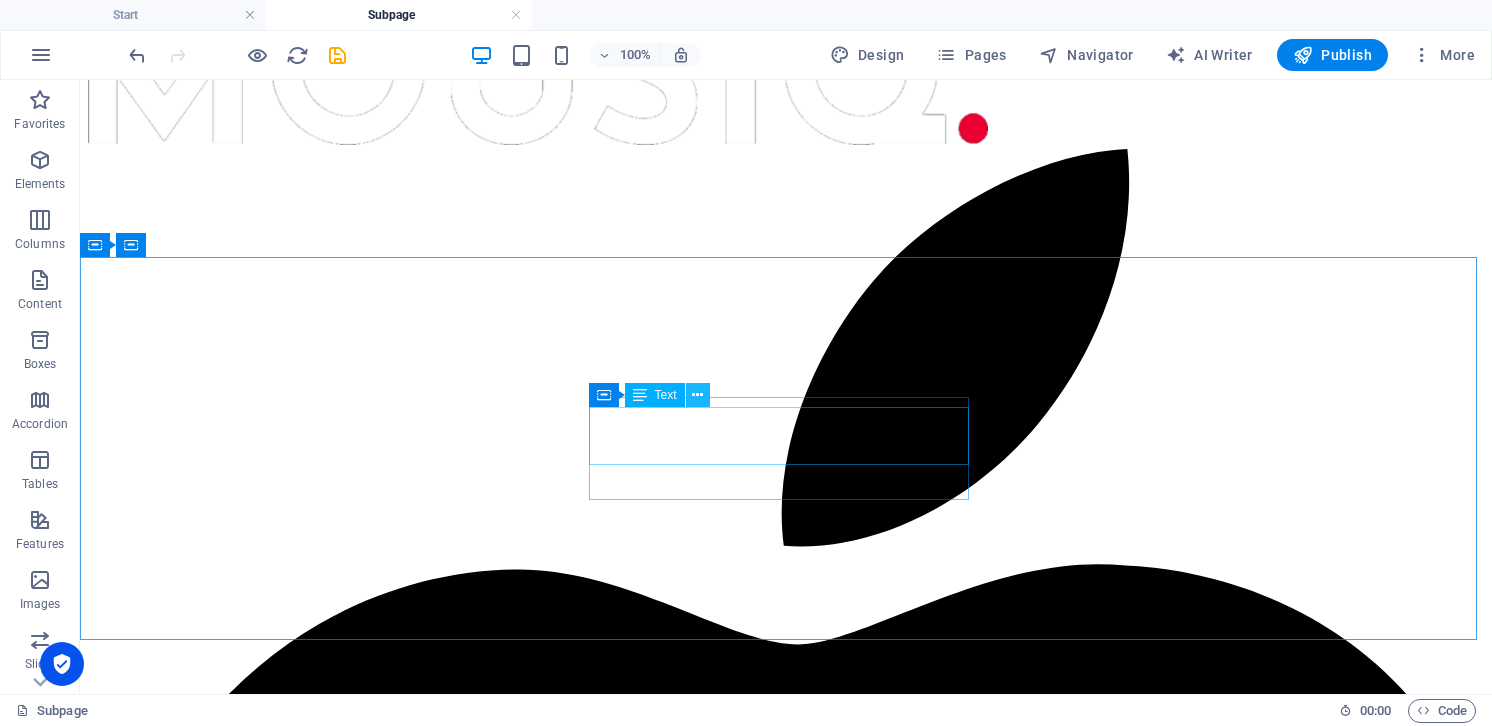click at bounding box center (697, 395) 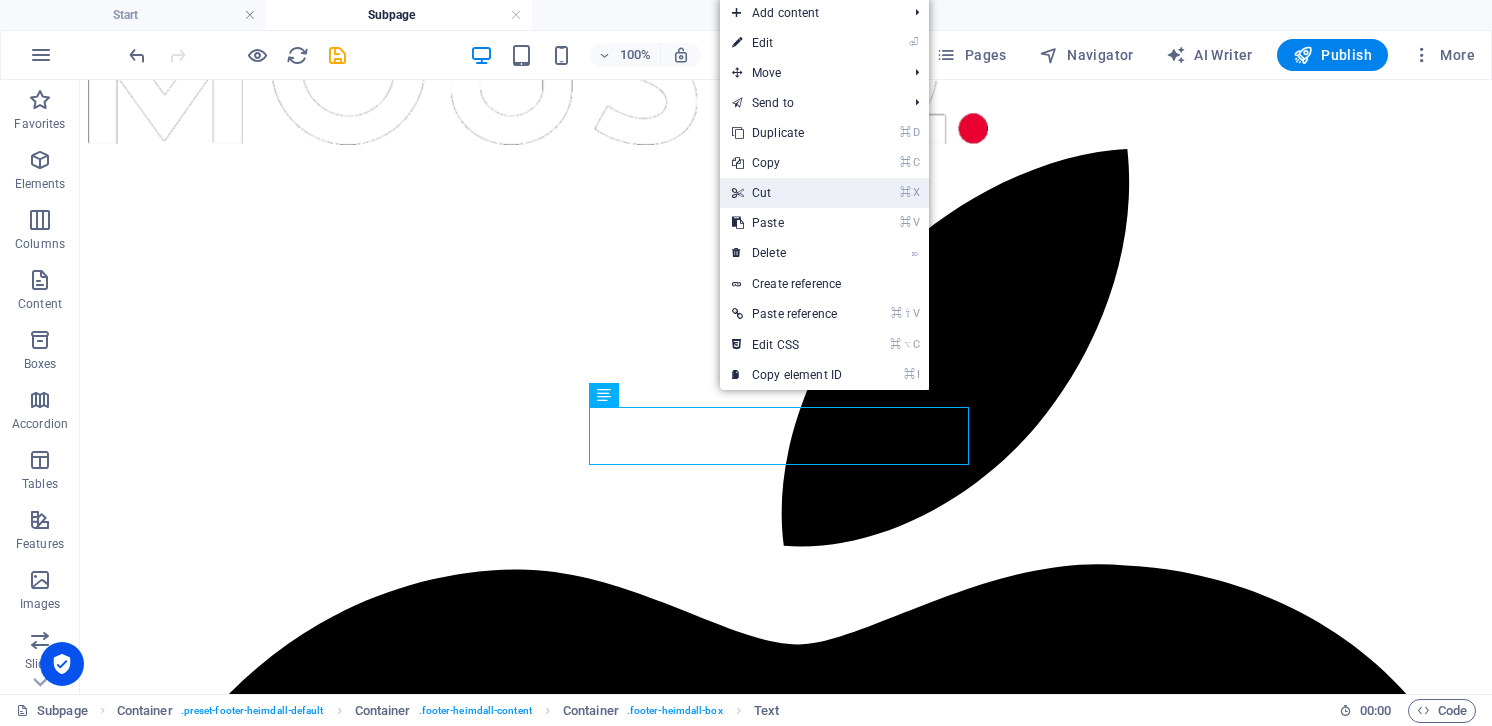 drag, startPoint x: 778, startPoint y: 192, endPoint x: 698, endPoint y: 112, distance: 113.137085 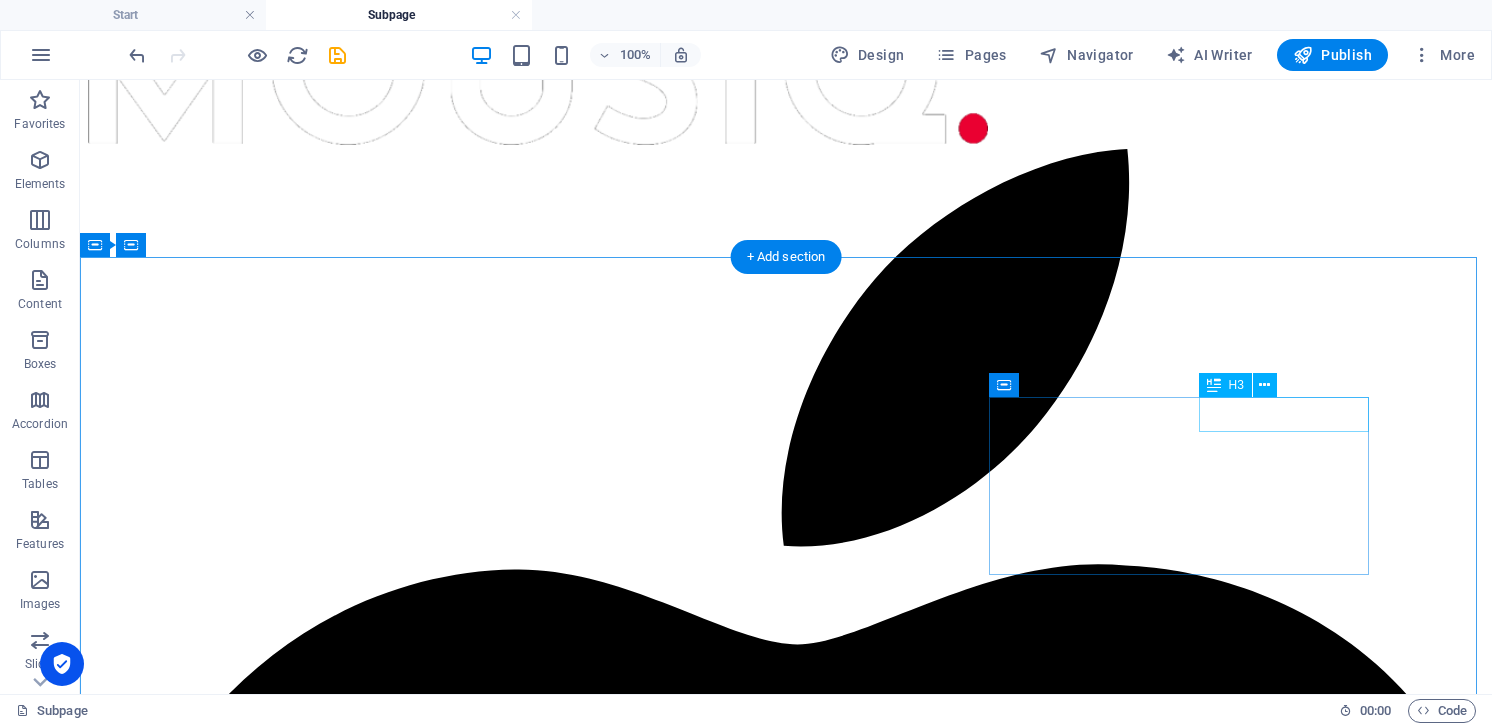 click on "Contact" at bounding box center (786, 4471) 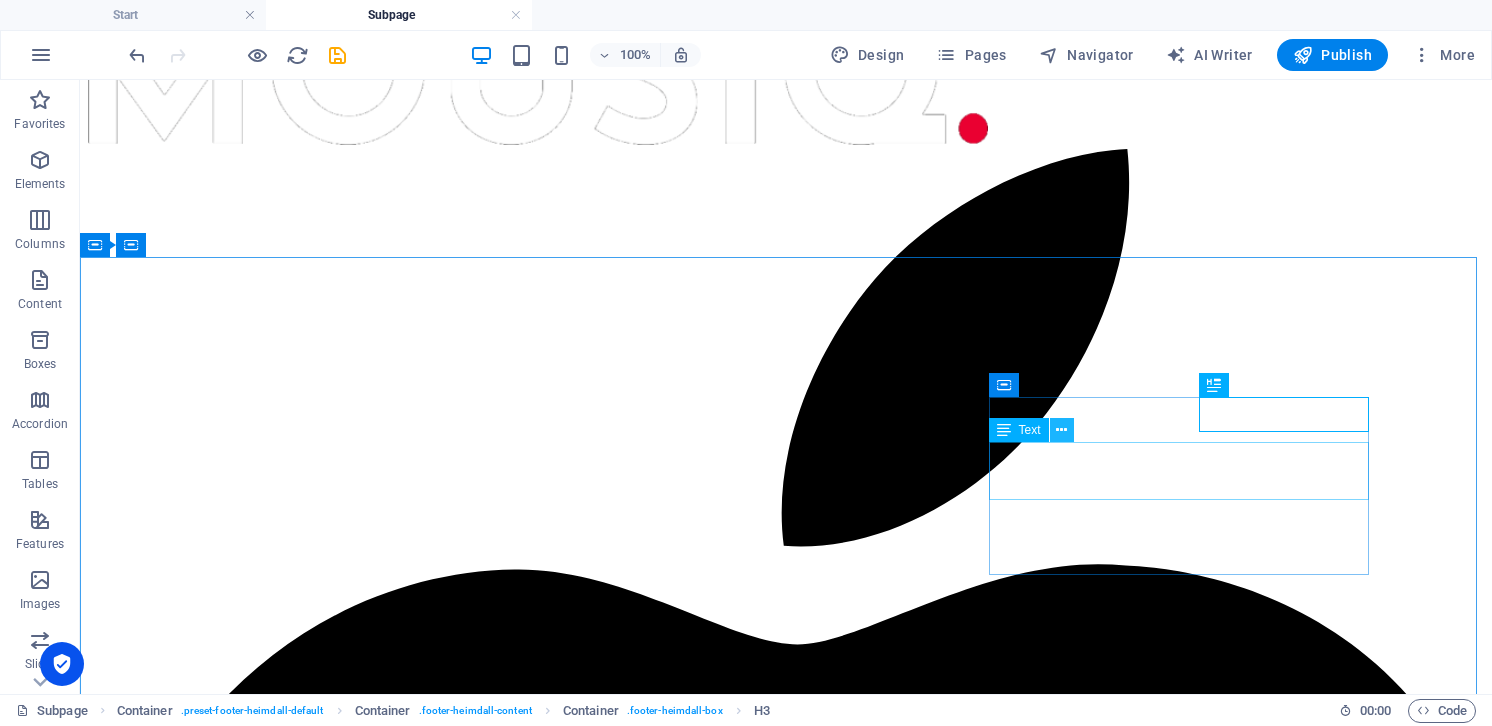 click at bounding box center (1061, 430) 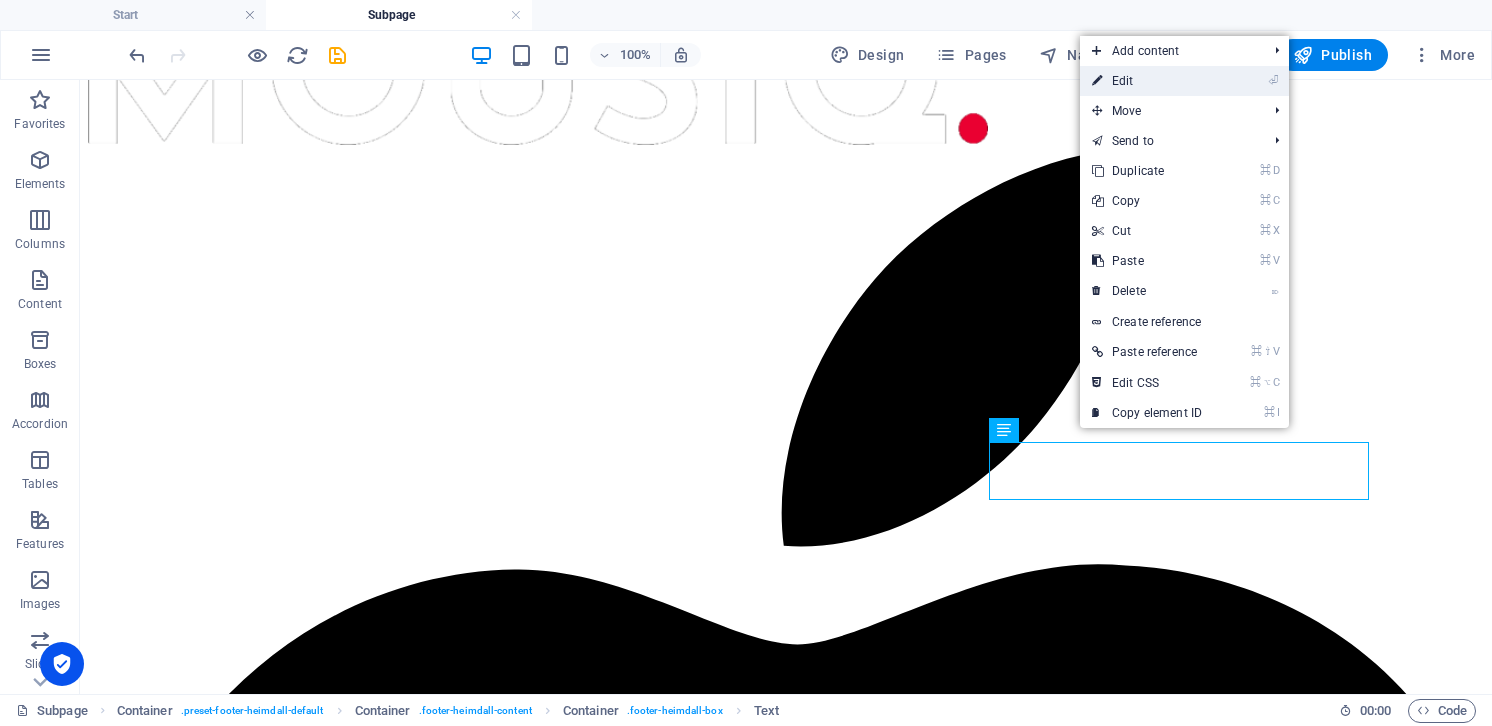 click on "⏎  Edit" at bounding box center [1147, 81] 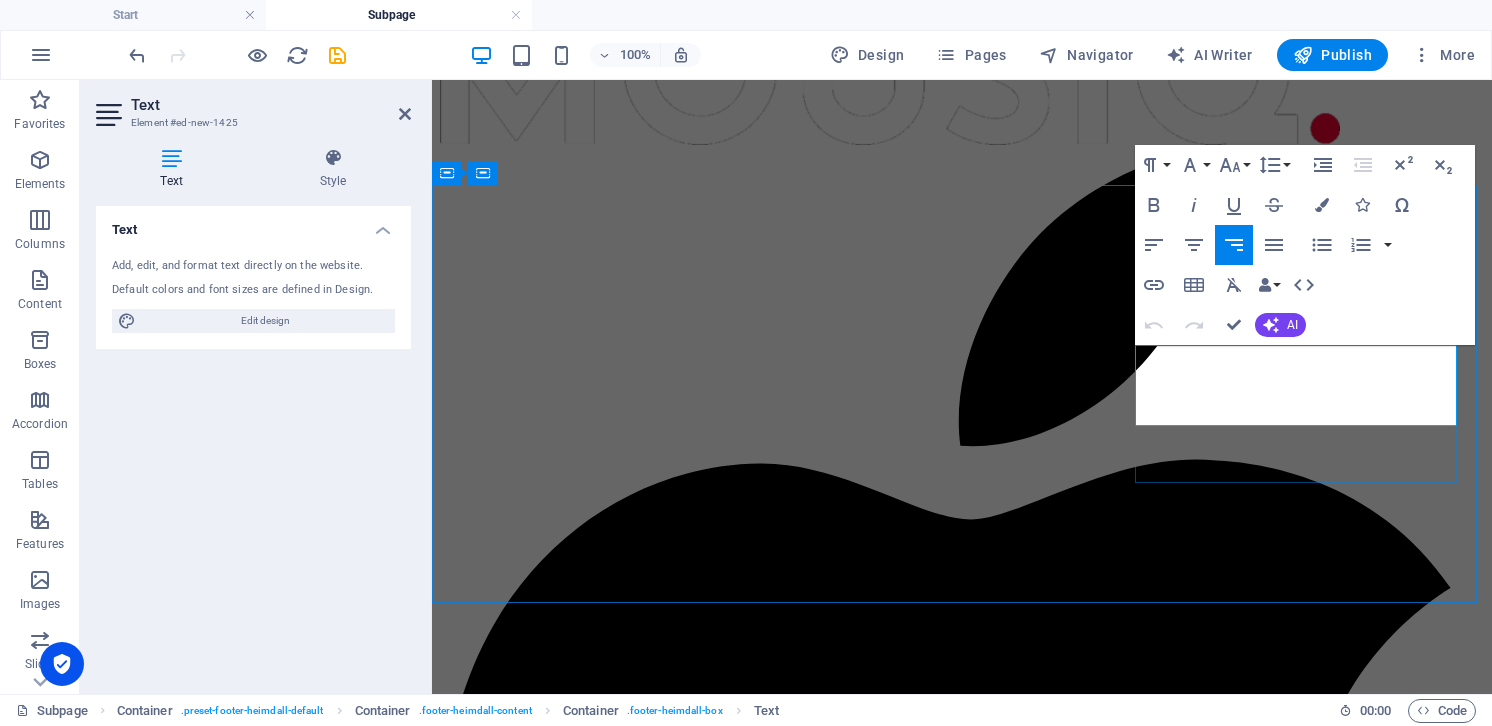 type 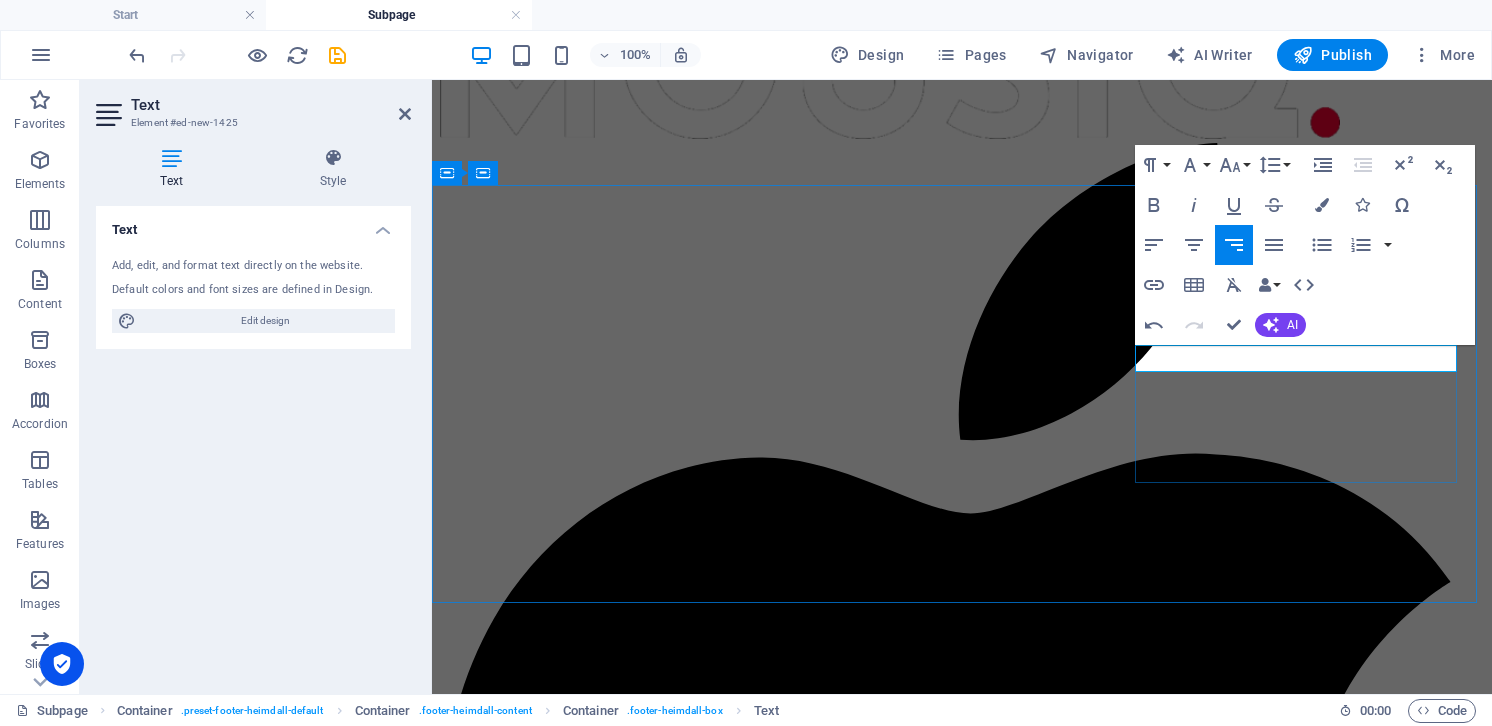 click on "Contact [EMAIL_ADDRESS][DOMAIN_NAME]" at bounding box center [962, 3521] 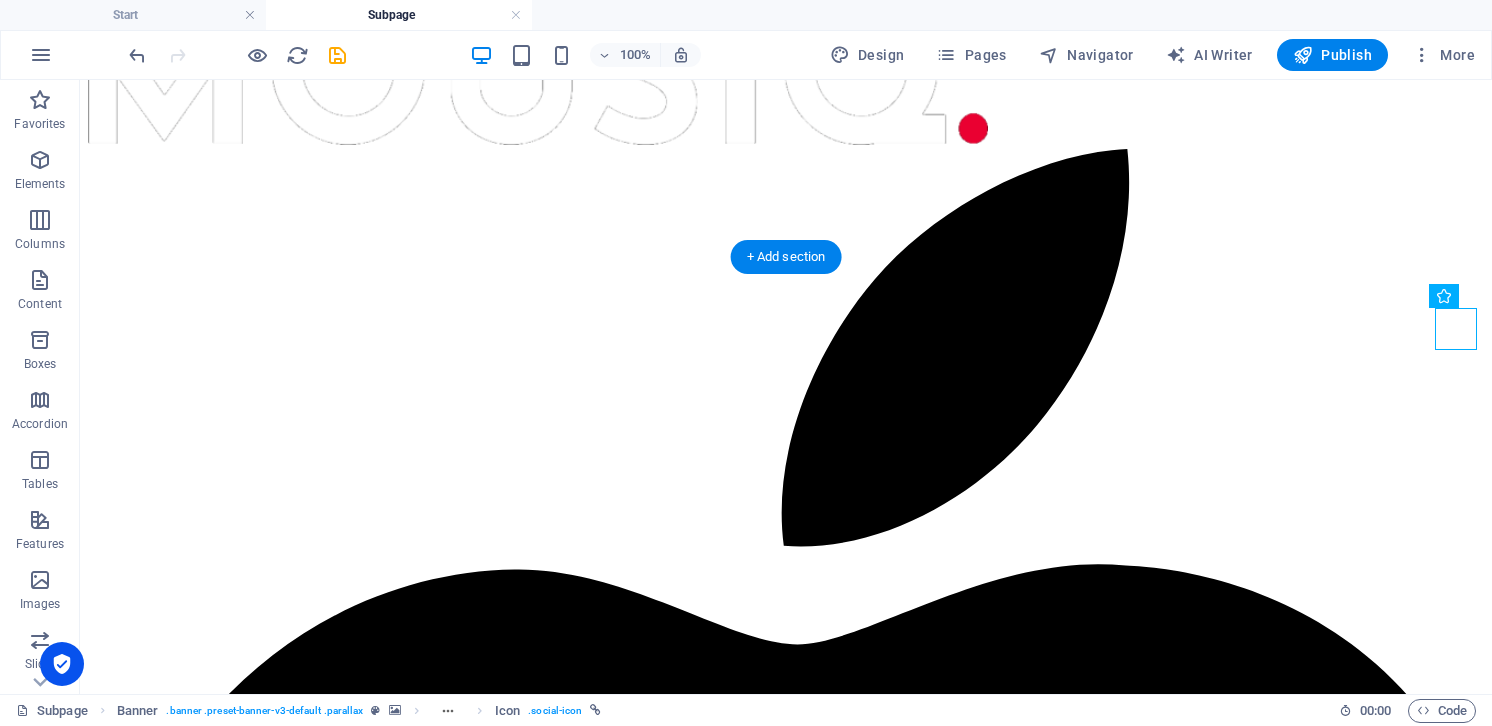 drag, startPoint x: 1467, startPoint y: 337, endPoint x: 813, endPoint y: 494, distance: 672.5809 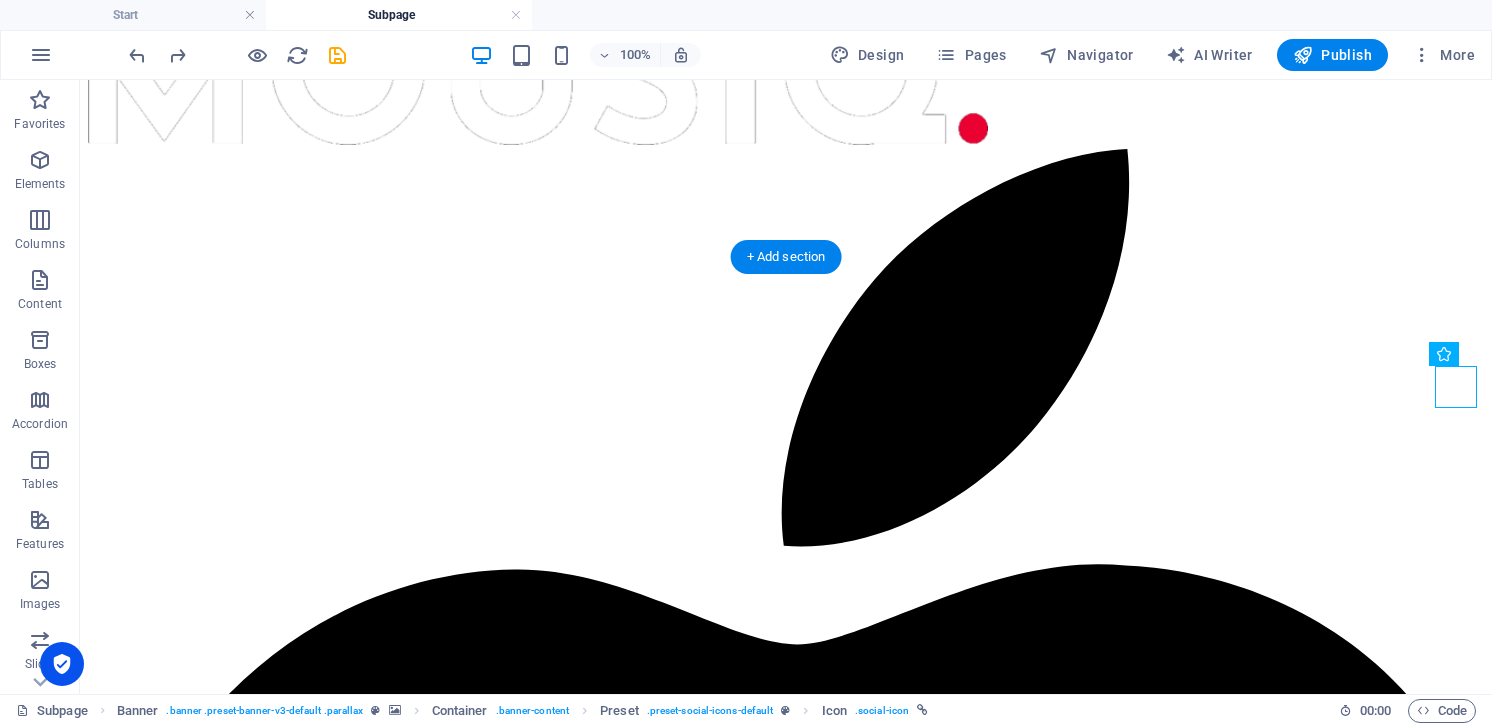 drag, startPoint x: 1462, startPoint y: 389, endPoint x: 805, endPoint y: 490, distance: 664.71796 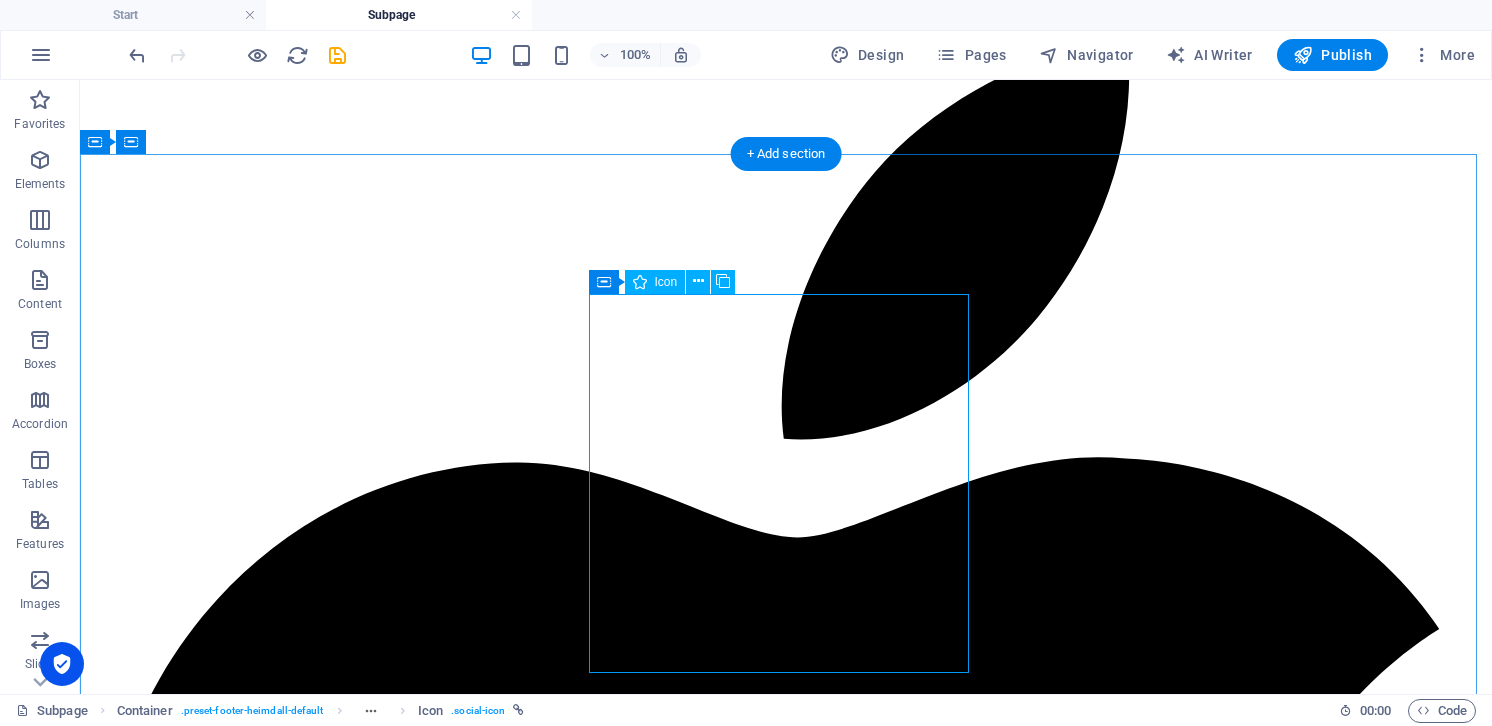 scroll, scrollTop: 1012, scrollLeft: 0, axis: vertical 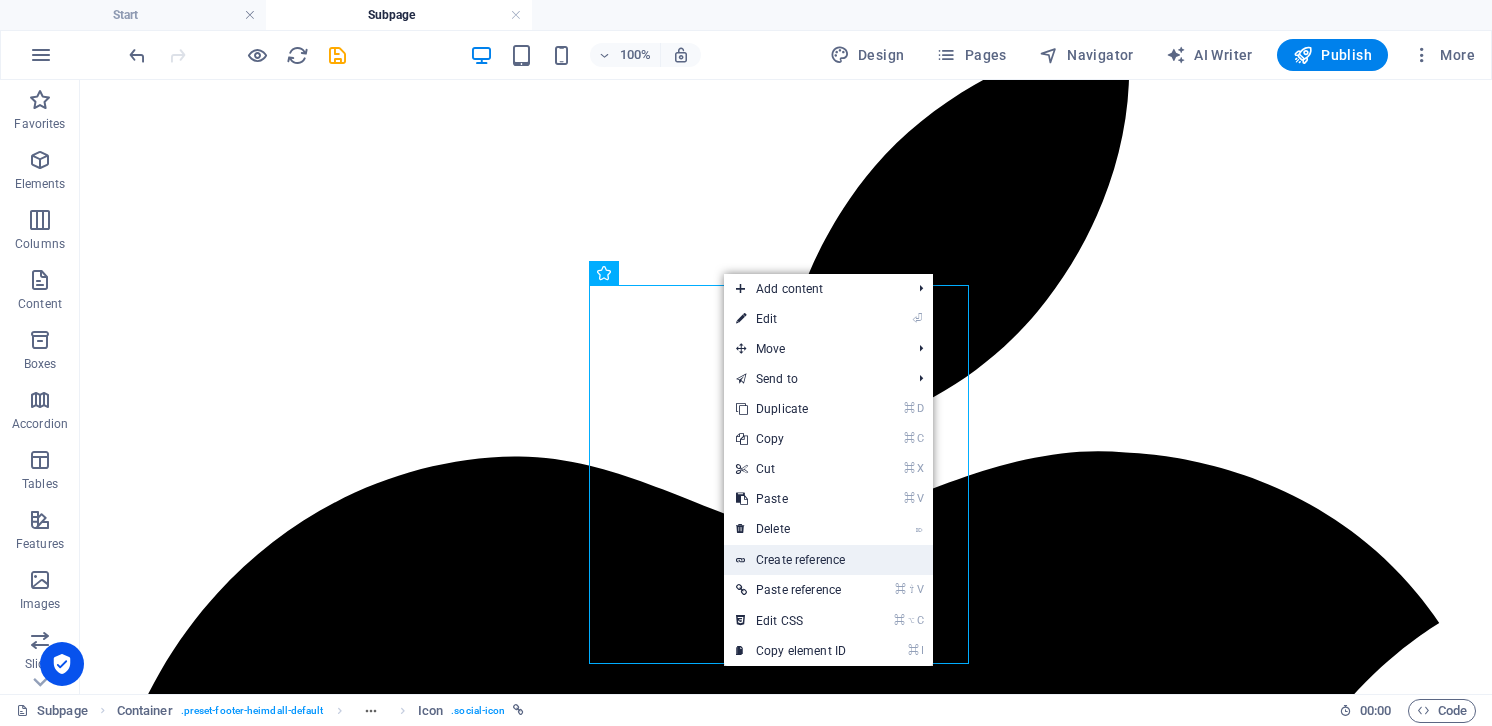 click on "Create reference" at bounding box center [828, 560] 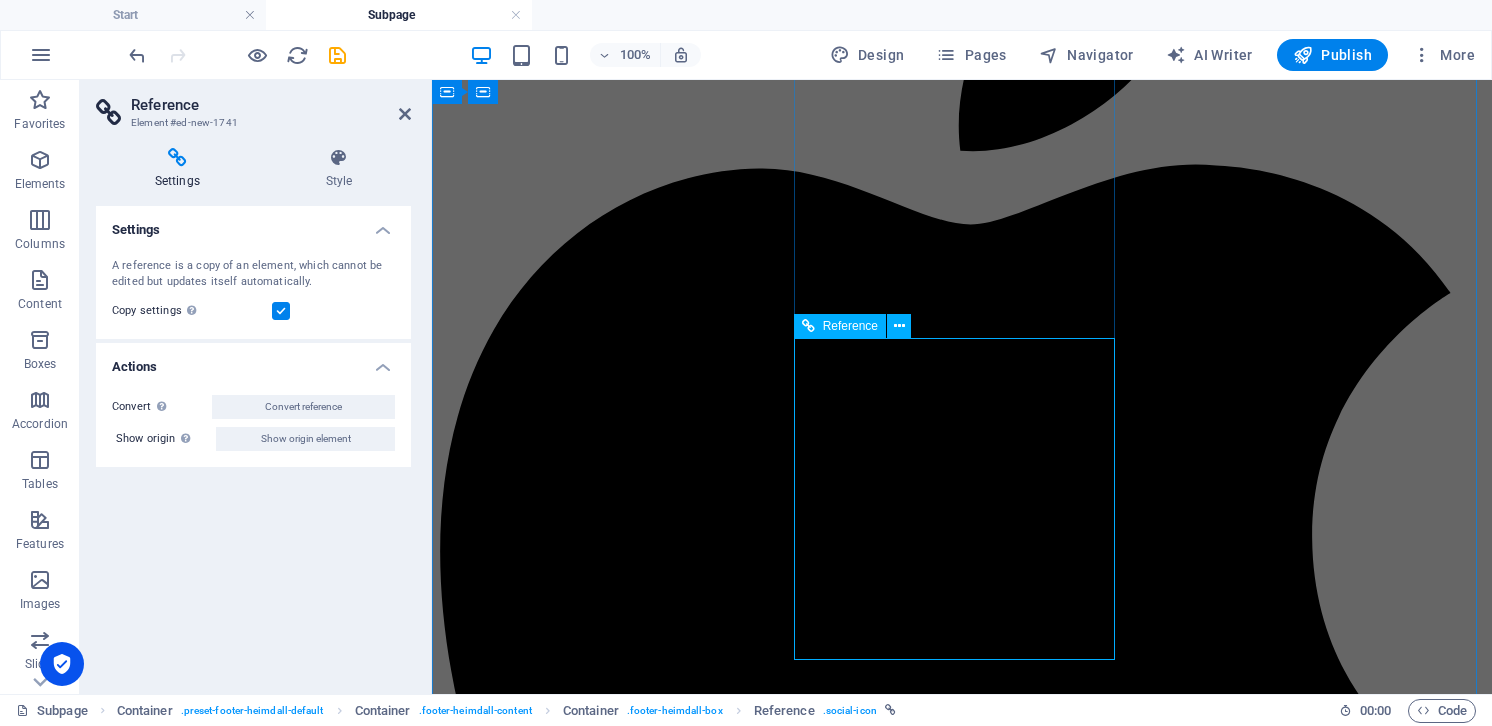 scroll, scrollTop: 1193, scrollLeft: 0, axis: vertical 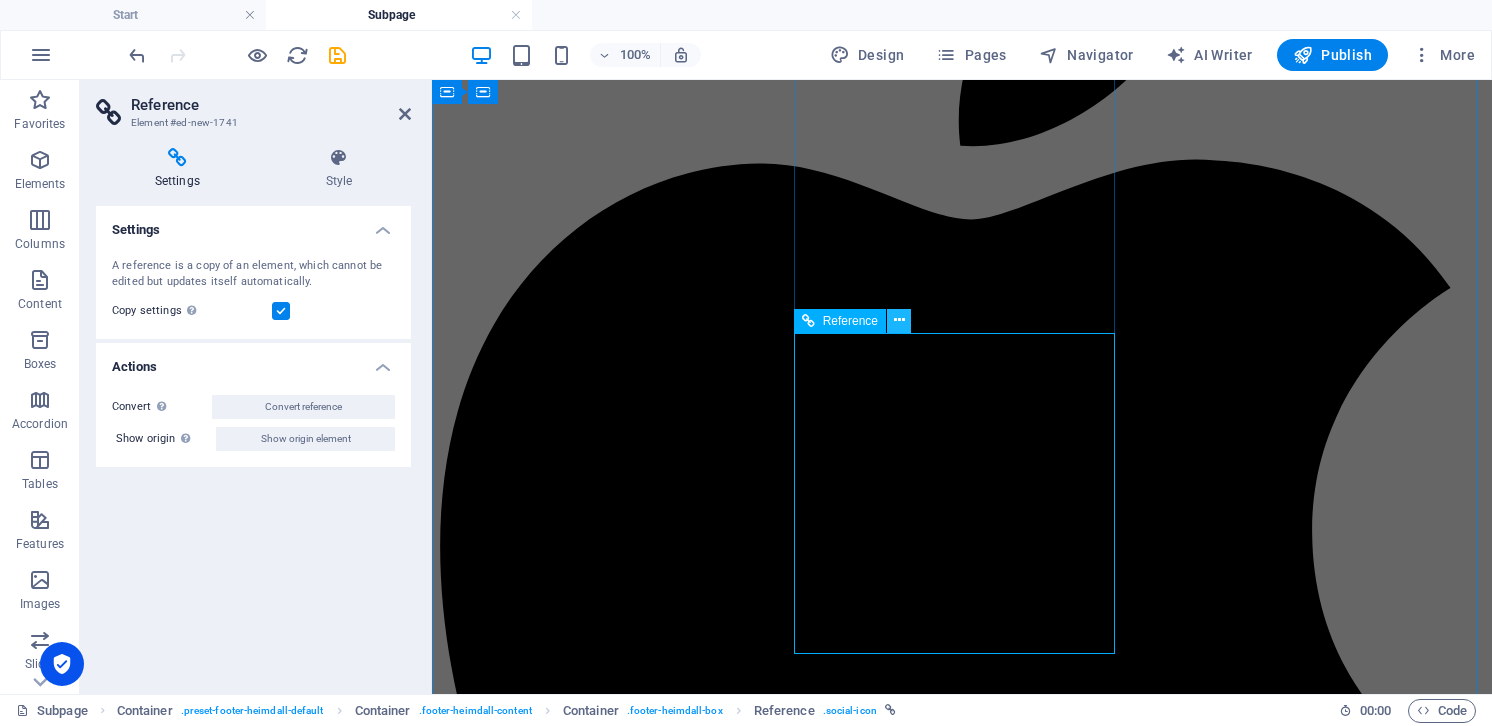 click at bounding box center [899, 320] 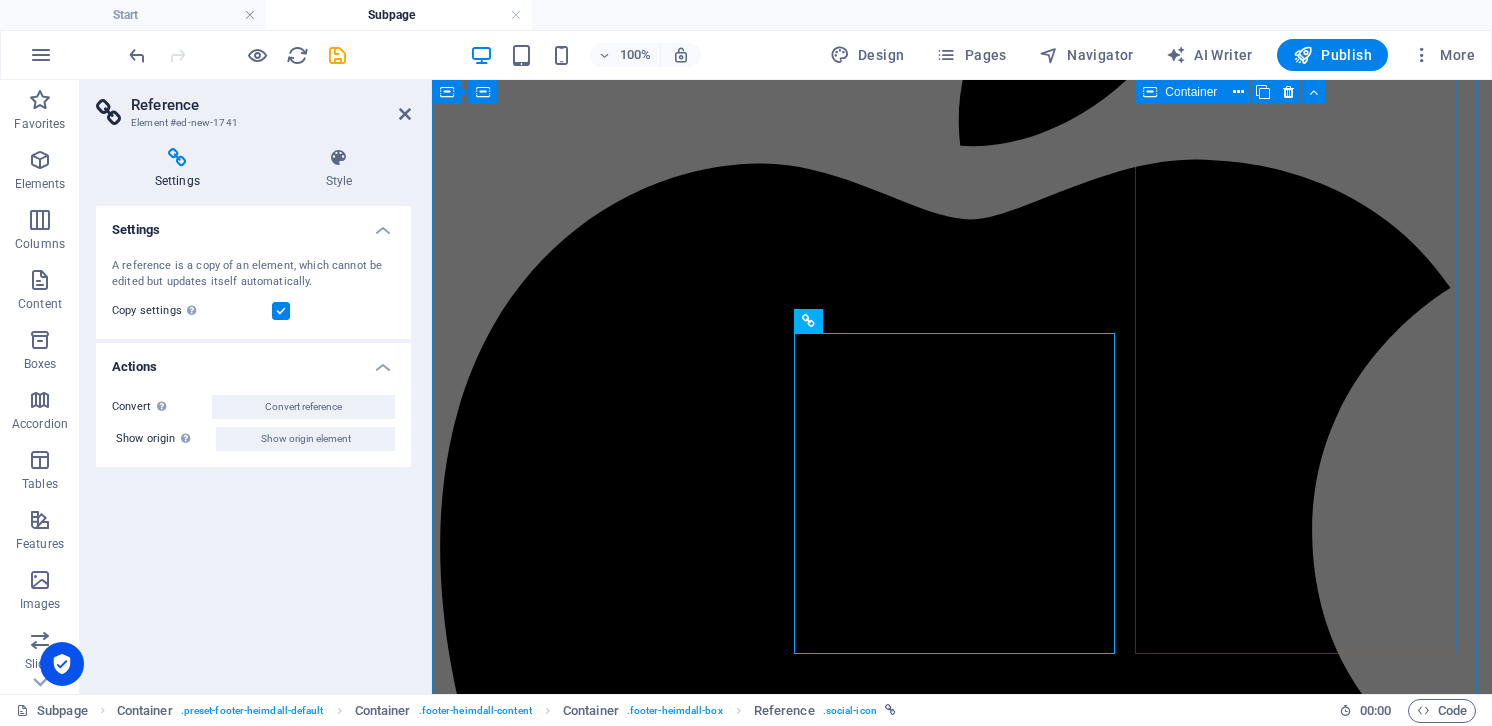 click on "Contact [EMAIL_ADDRESS][DOMAIN_NAME]" at bounding box center [962, 4131] 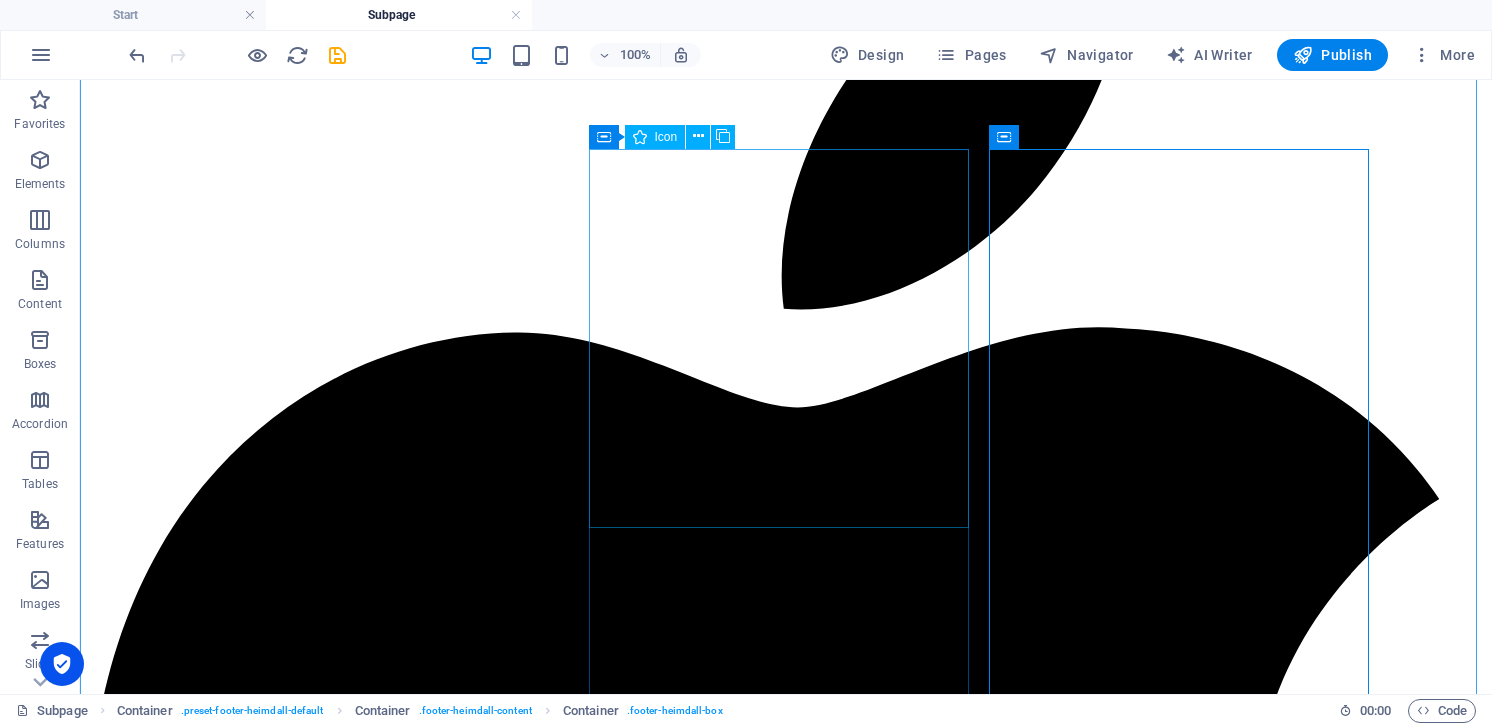 scroll, scrollTop: 1151, scrollLeft: 0, axis: vertical 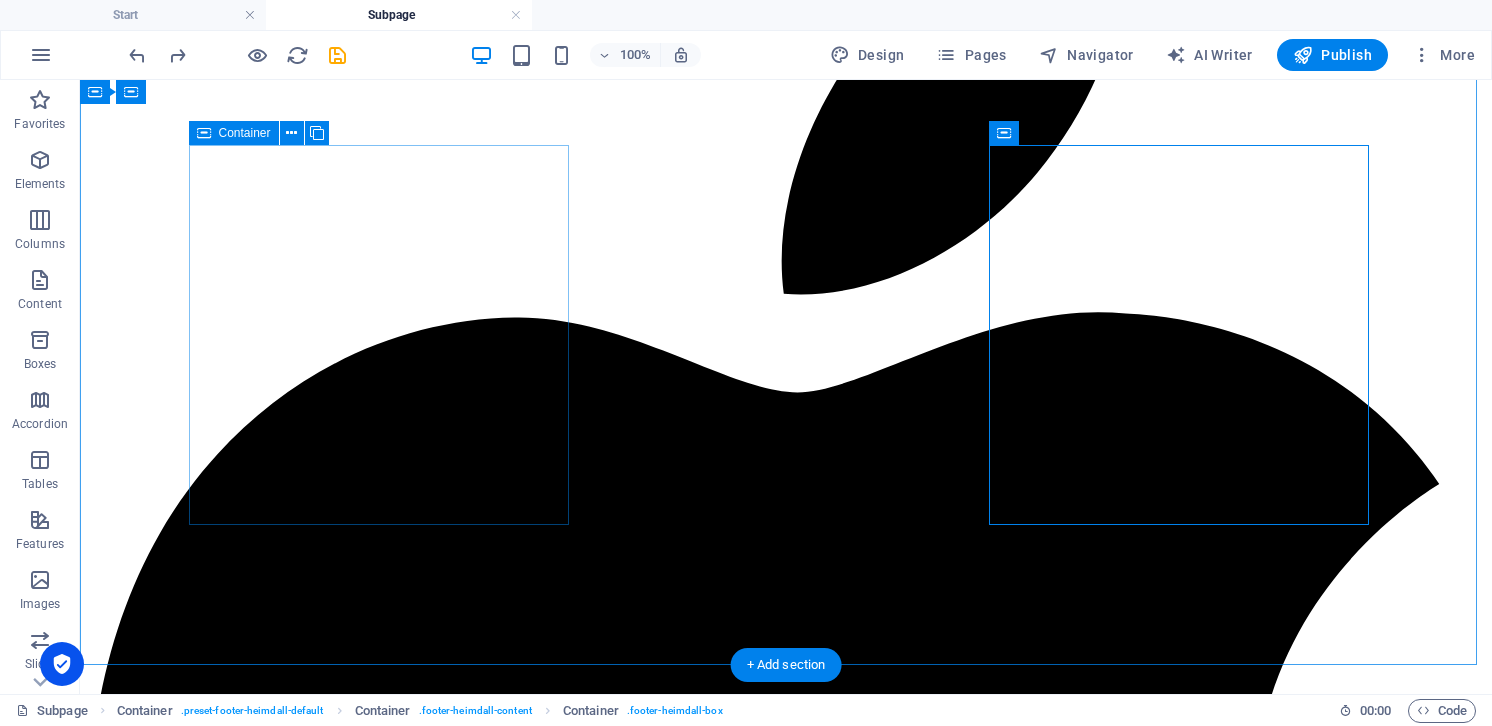 click on "Adres [GEOGRAPHIC_DATA]" at bounding box center (786, 2603) 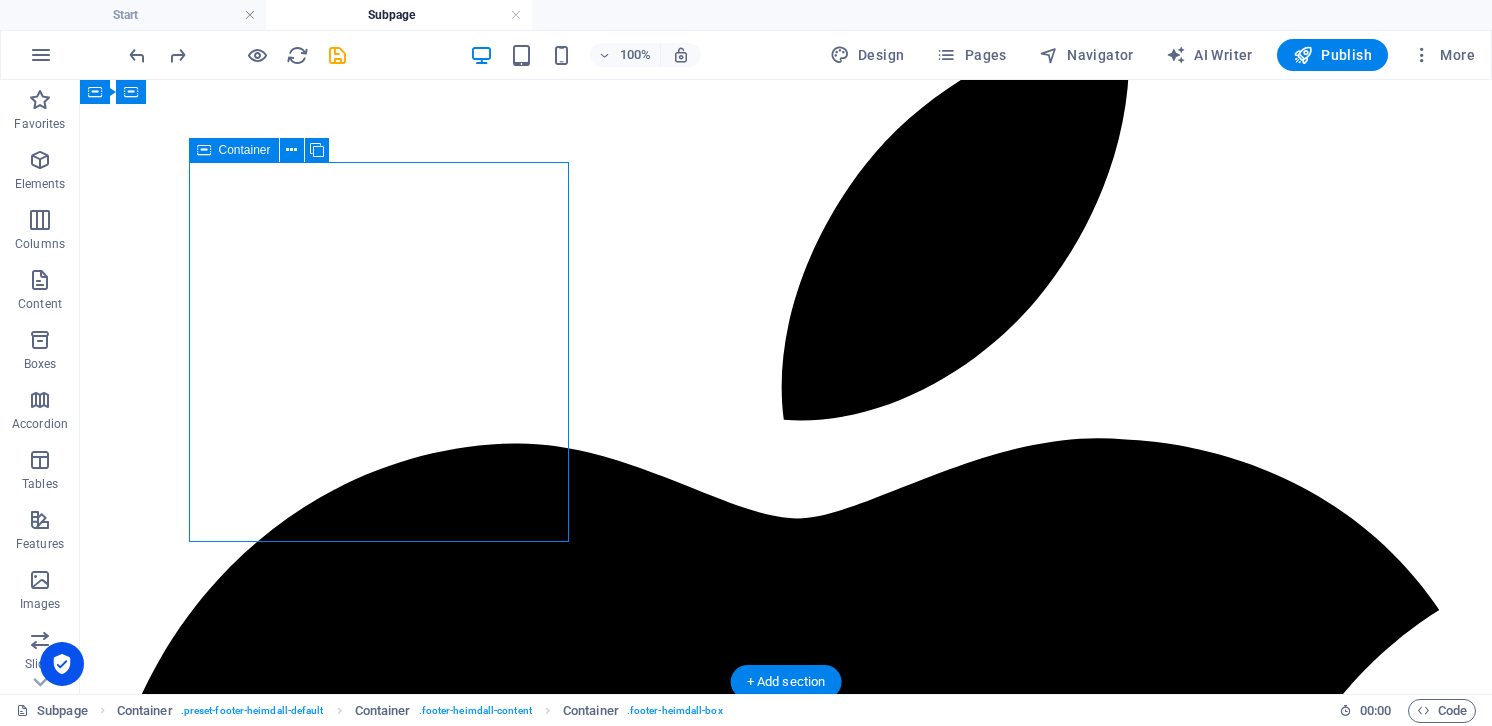 scroll, scrollTop: 1022, scrollLeft: 0, axis: vertical 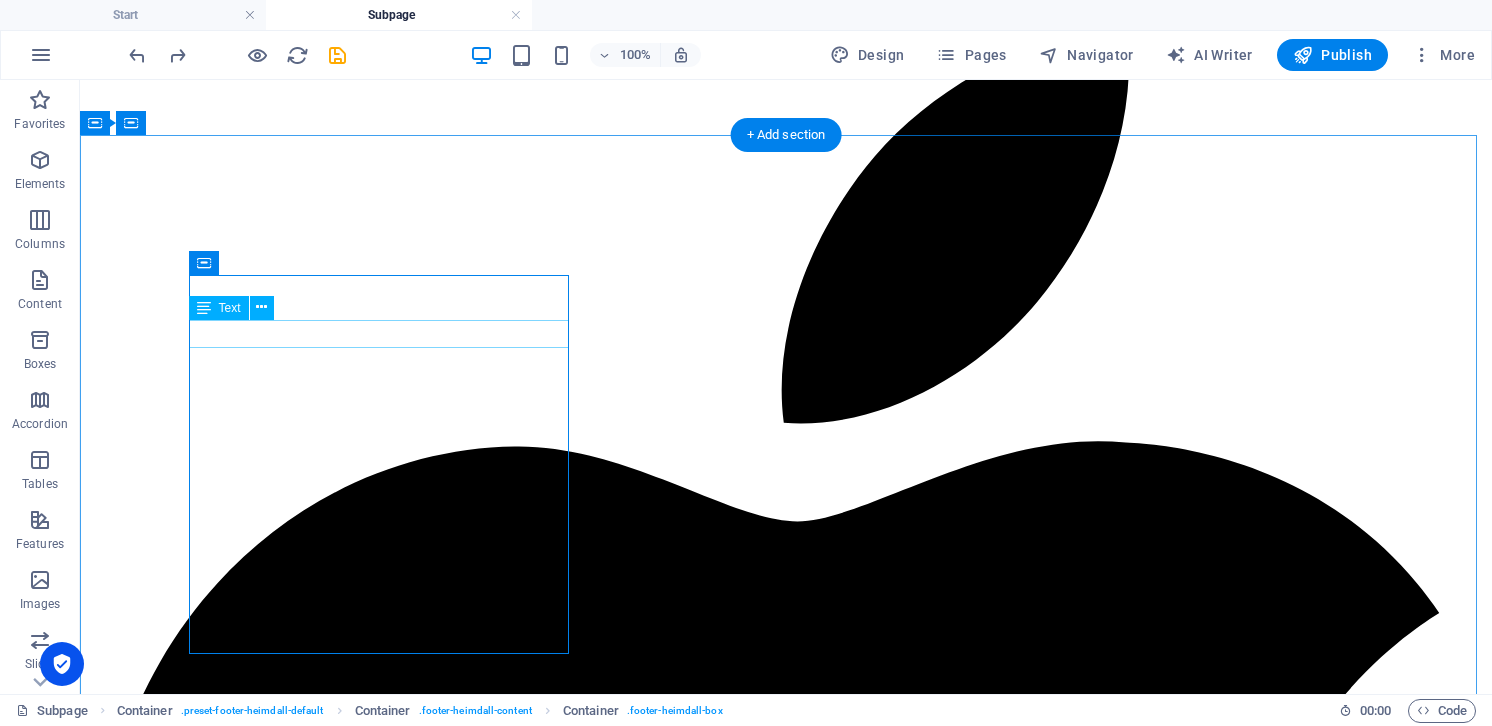 click on "[GEOGRAPHIC_DATA]" at bounding box center [786, 2753] 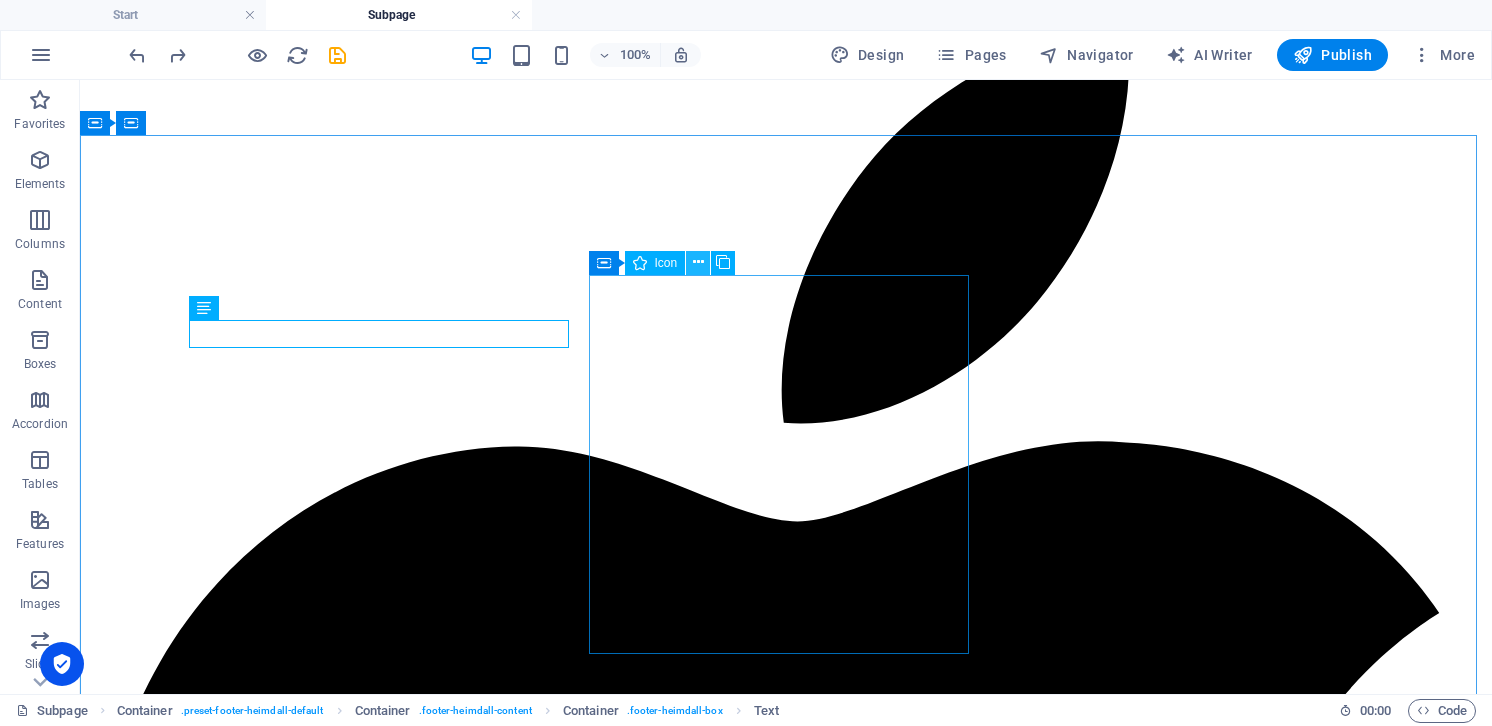 click at bounding box center [698, 262] 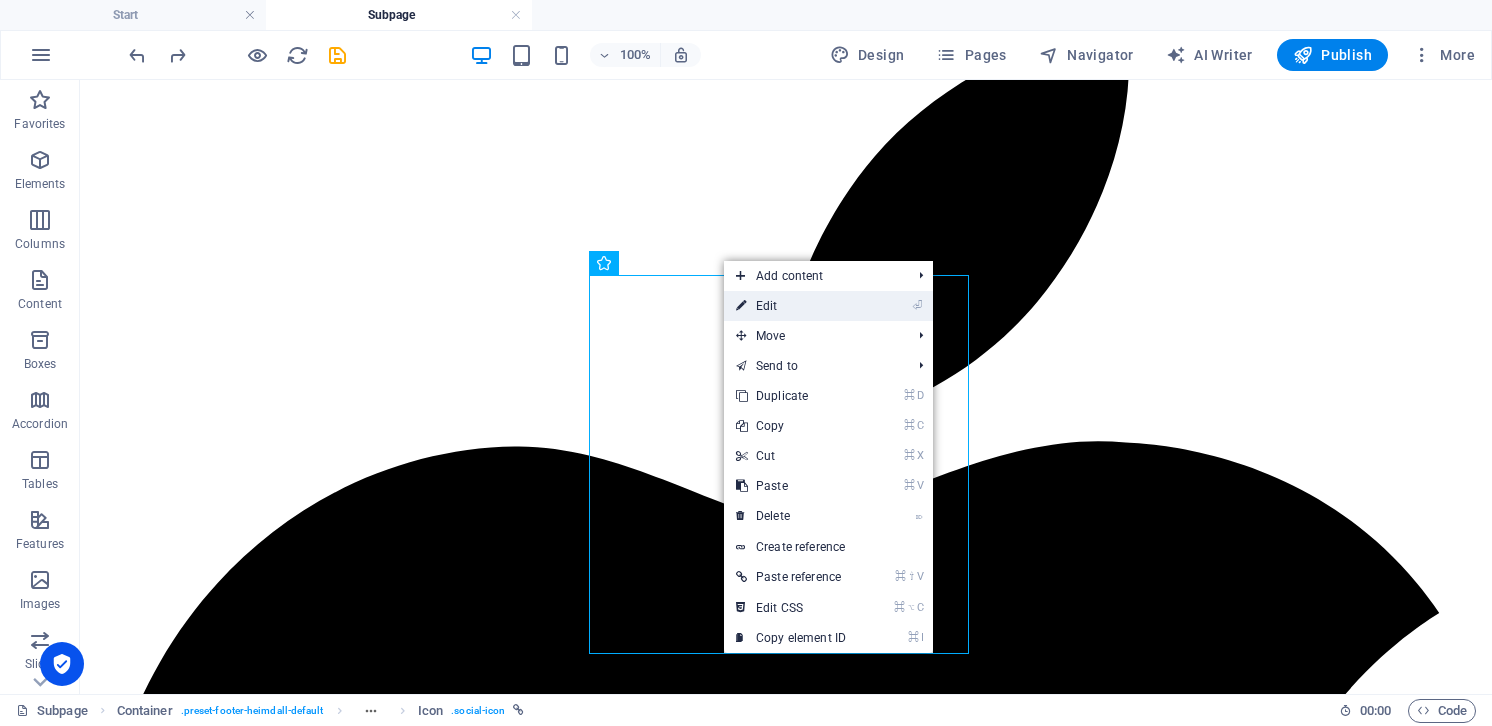 click on "⏎  Edit" at bounding box center [791, 306] 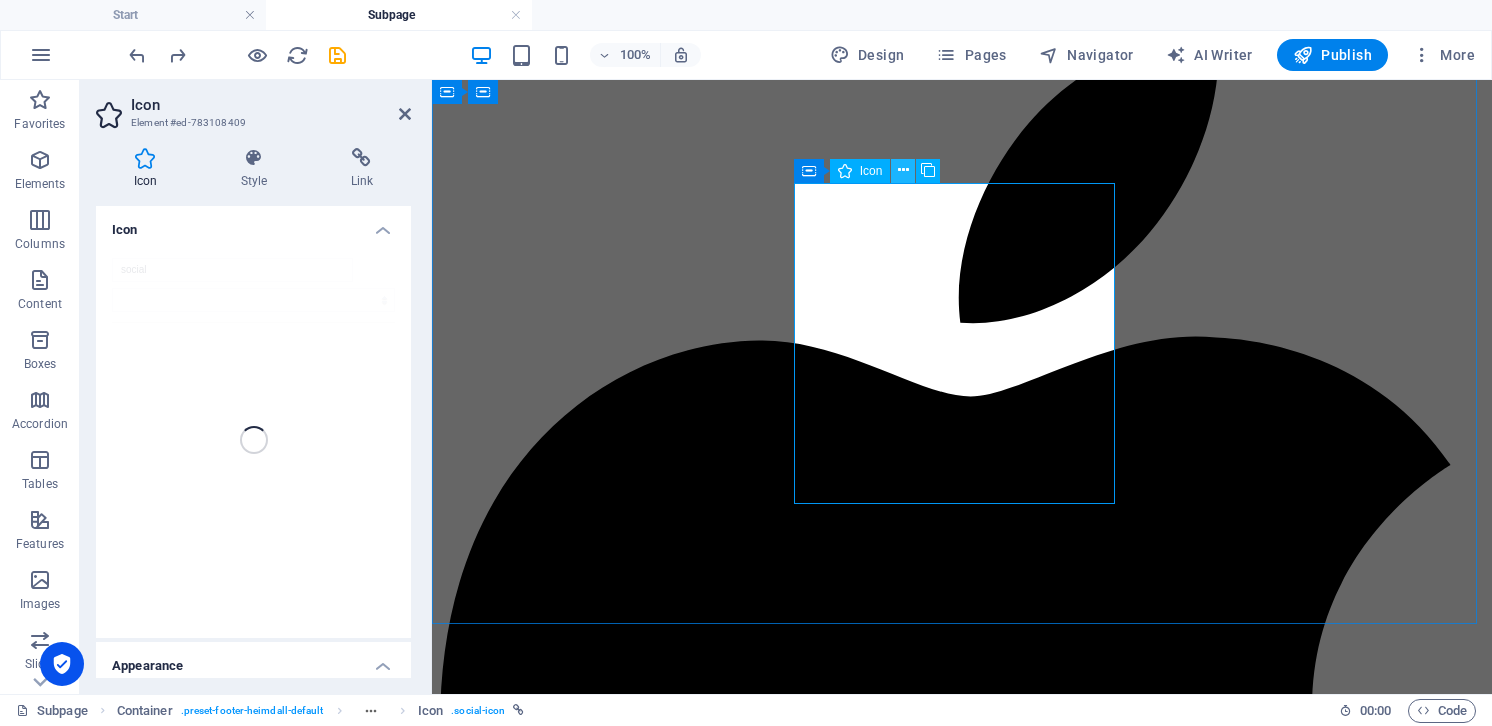 click at bounding box center [903, 170] 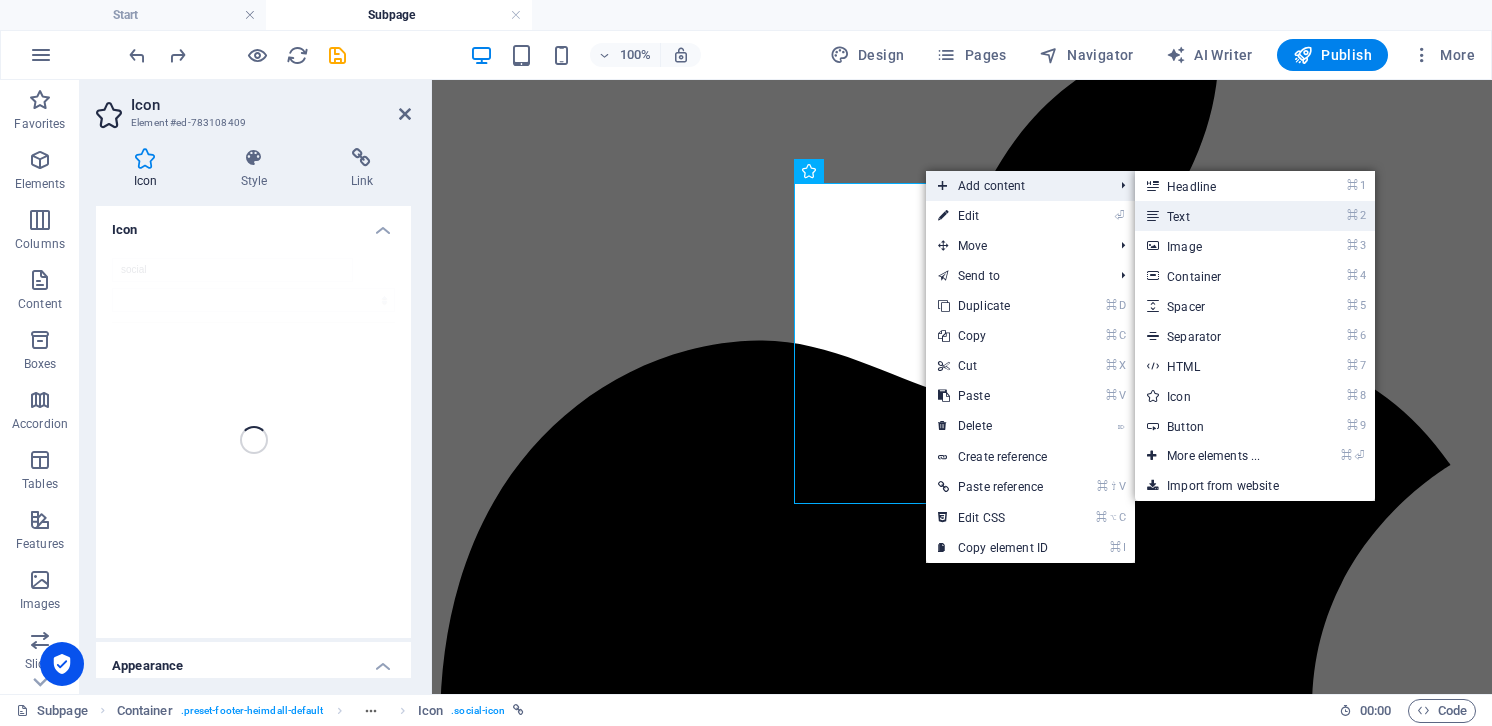 click on "⌘ 2  Text" at bounding box center (1217, 216) 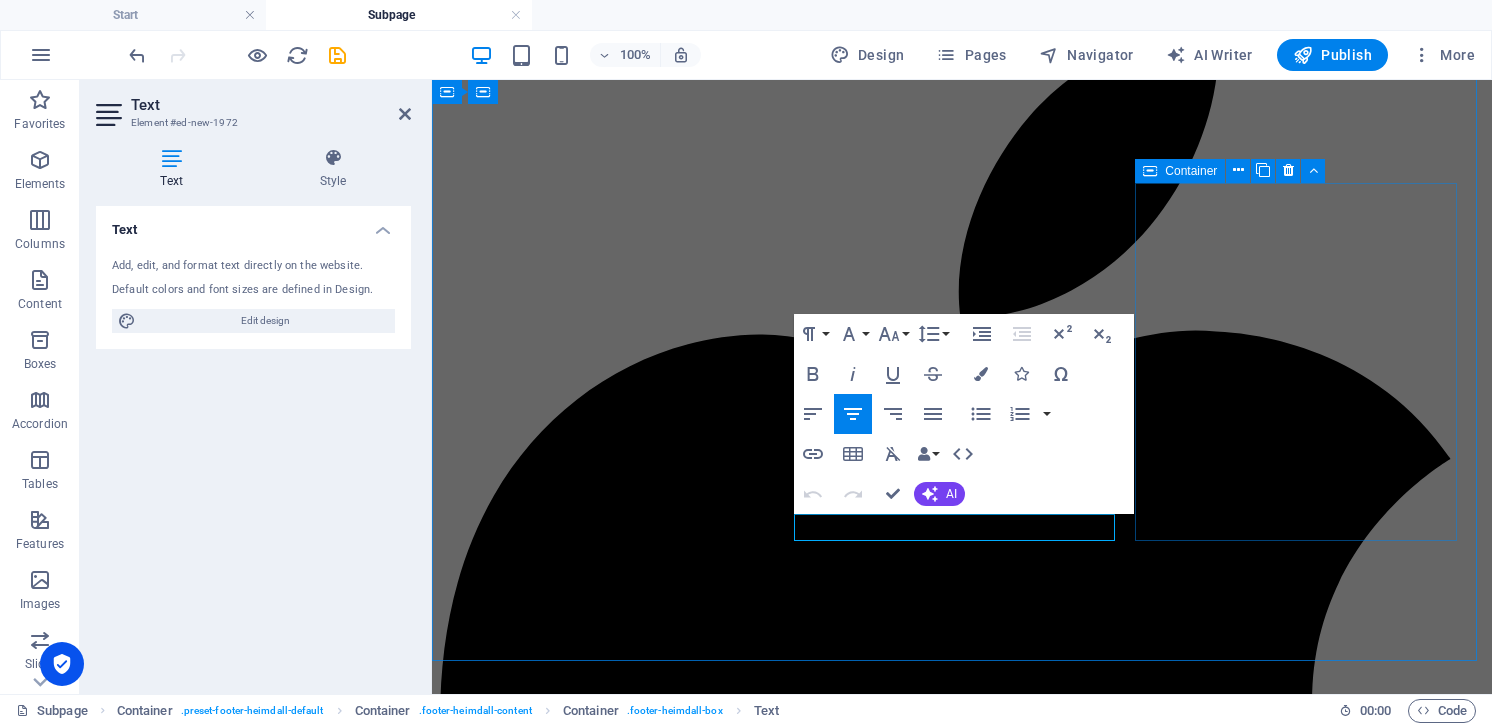 type 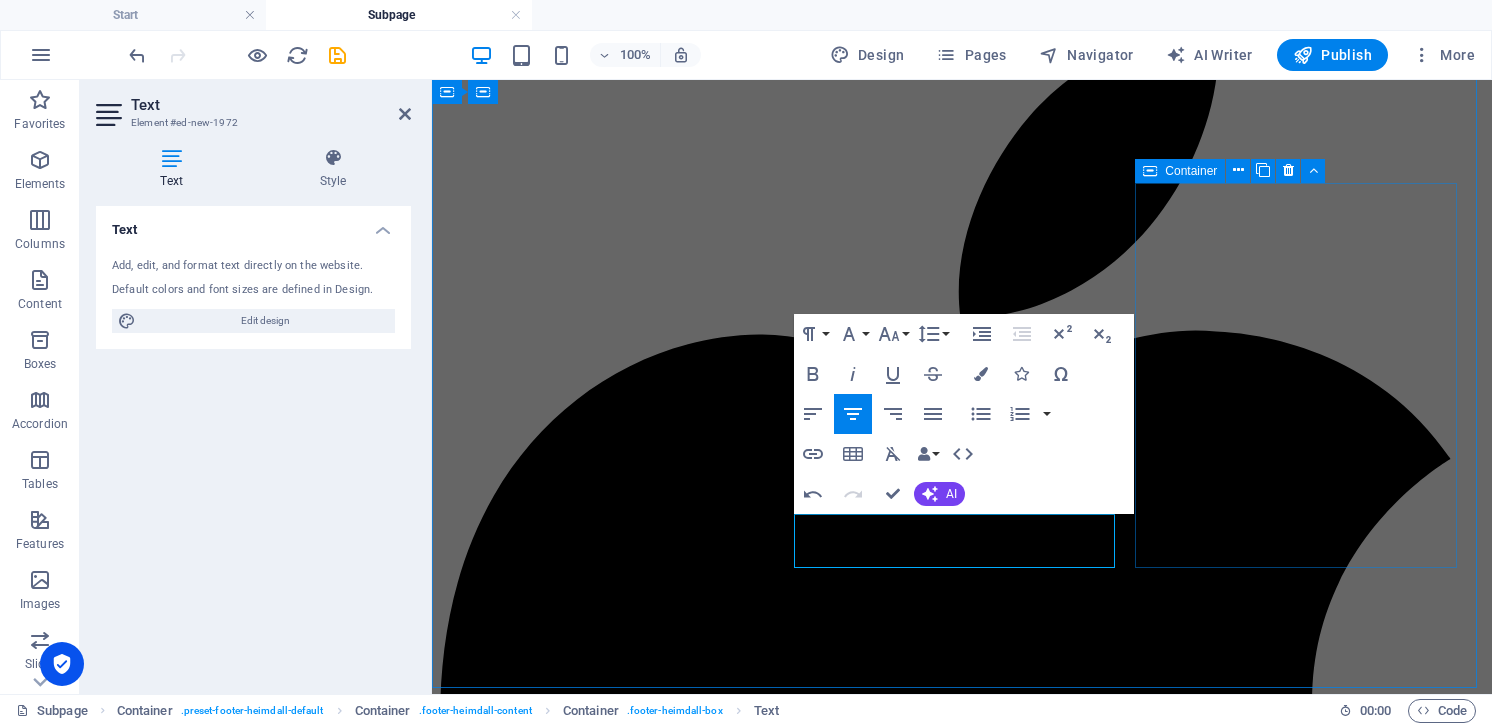 click on "Contact [EMAIL_ADDRESS][DOMAIN_NAME]" at bounding box center [962, 3324] 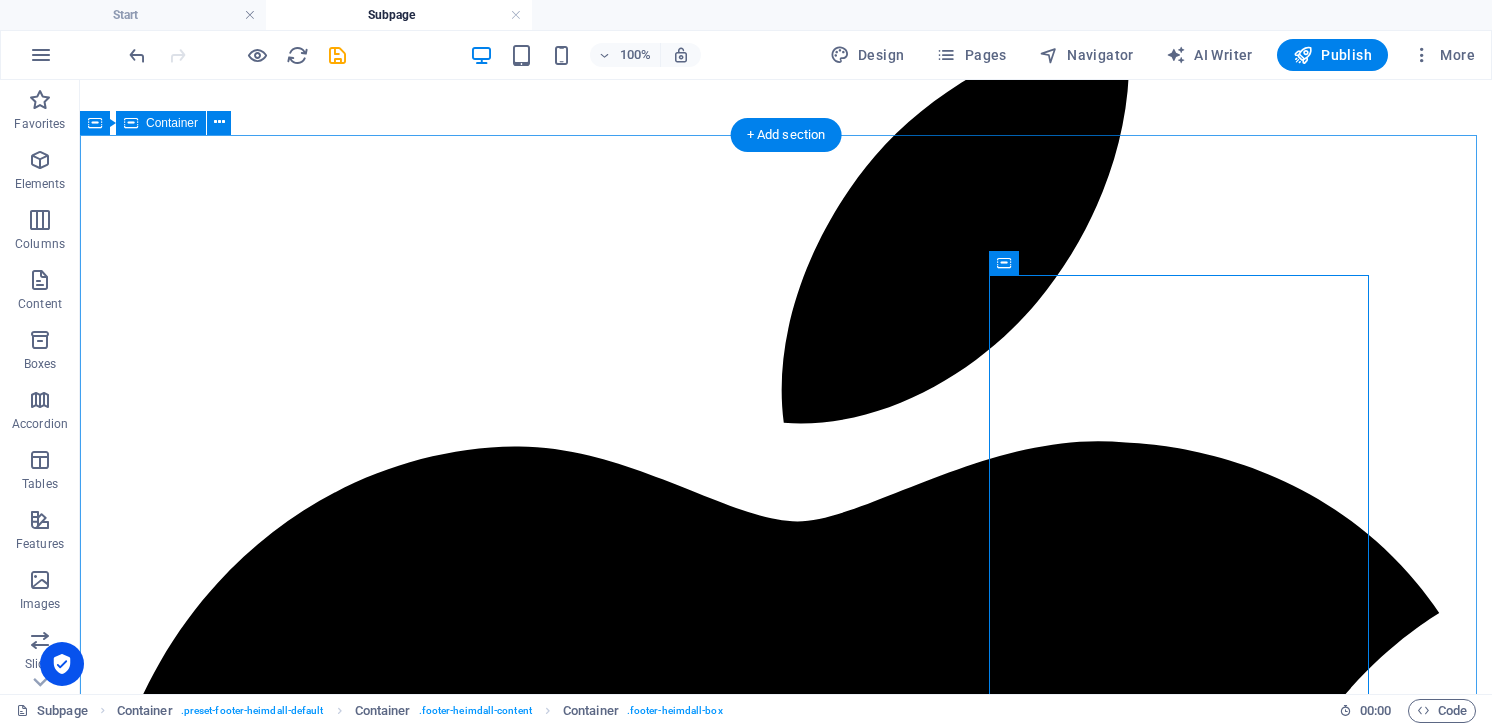 click on "Adres Amsterdam ALLE ALBUMS OP SPOTIFY  Contact [EMAIL_ADDRESS][DOMAIN_NAME]" at bounding box center (786, 3512) 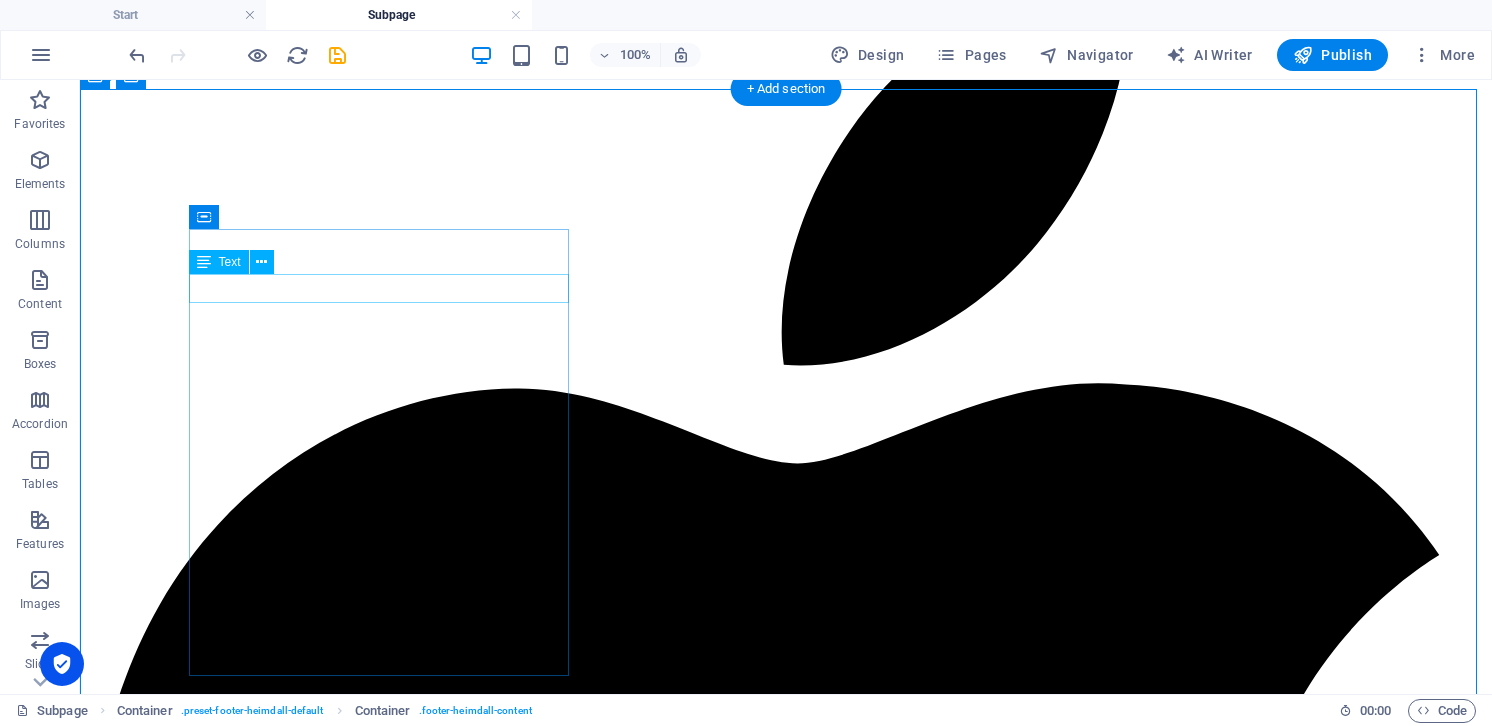 scroll, scrollTop: 1117, scrollLeft: 0, axis: vertical 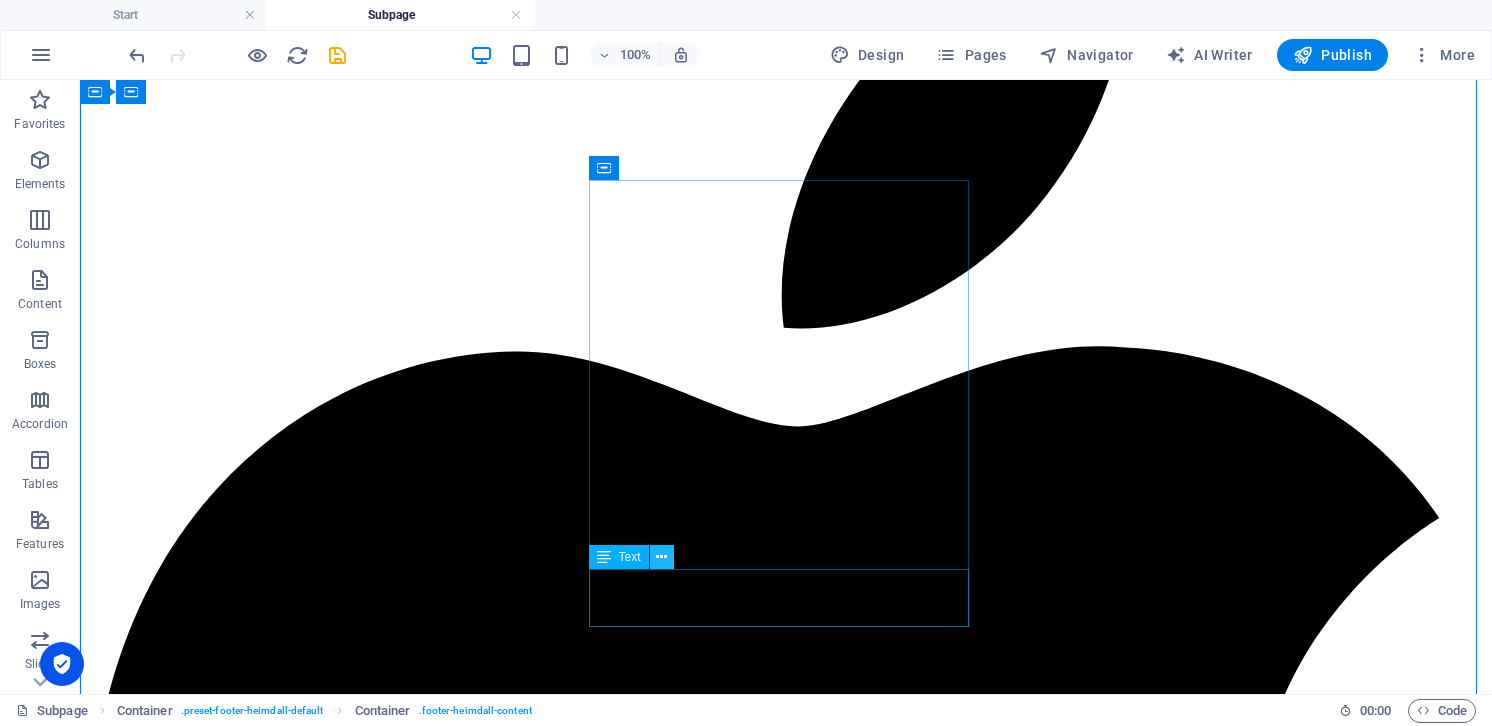 click at bounding box center [661, 557] 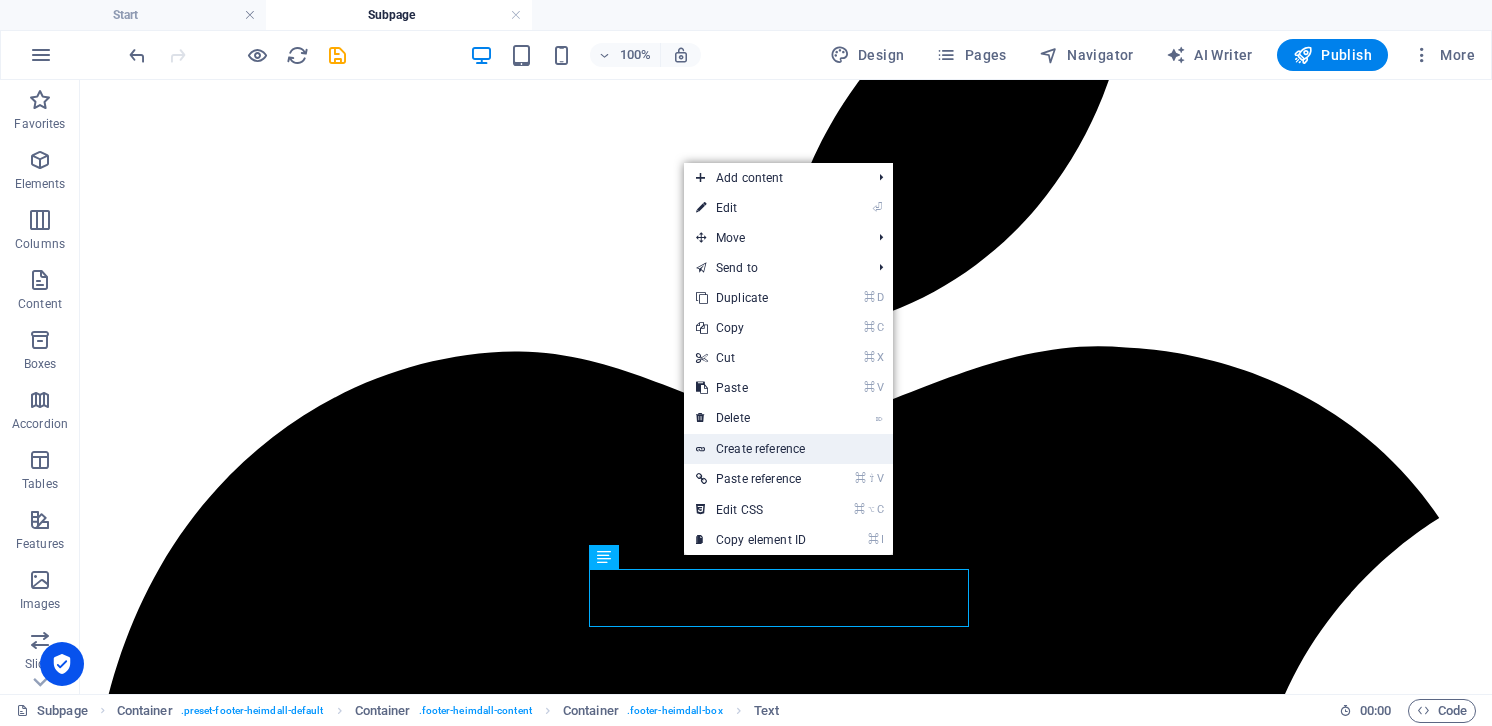click on "Create reference" at bounding box center [788, 449] 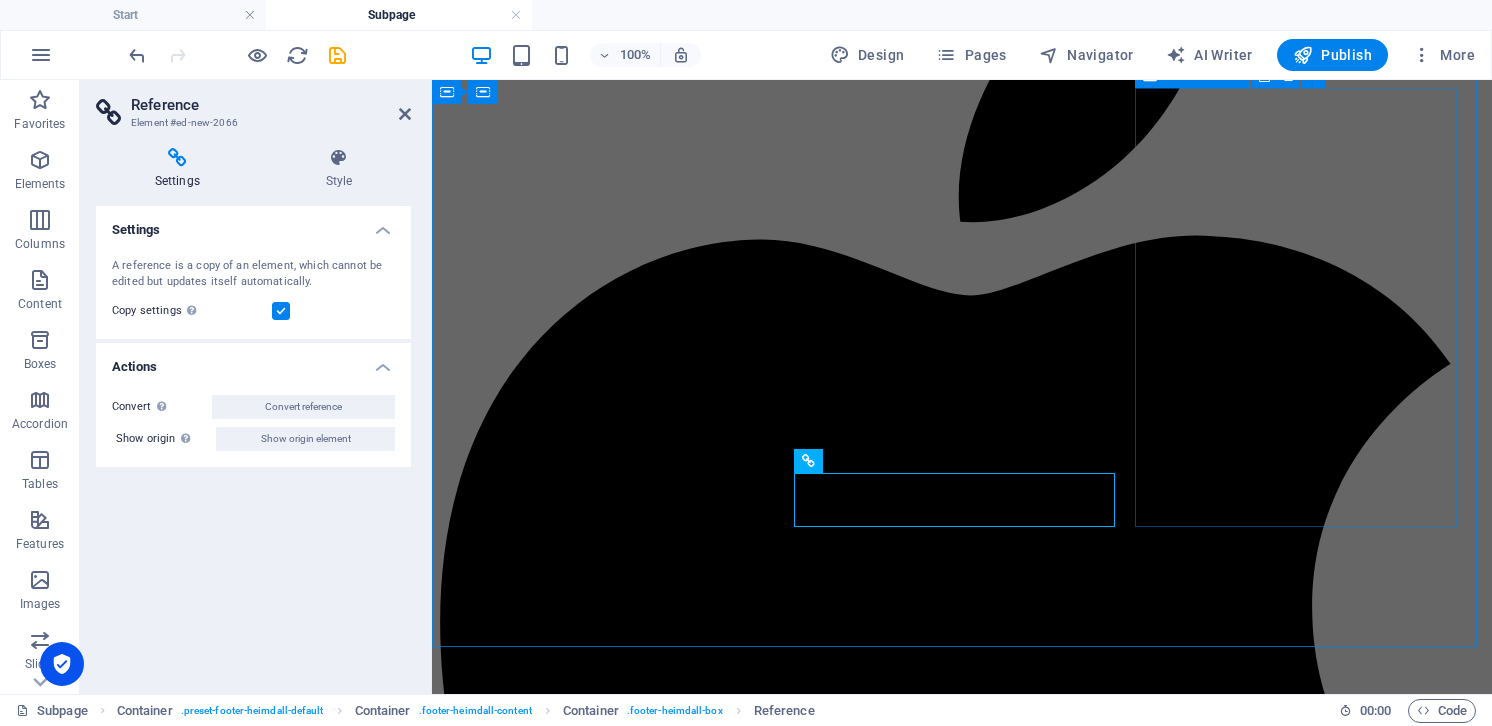 click on "Contact [EMAIL_ADDRESS][DOMAIN_NAME]" at bounding box center (962, 3297) 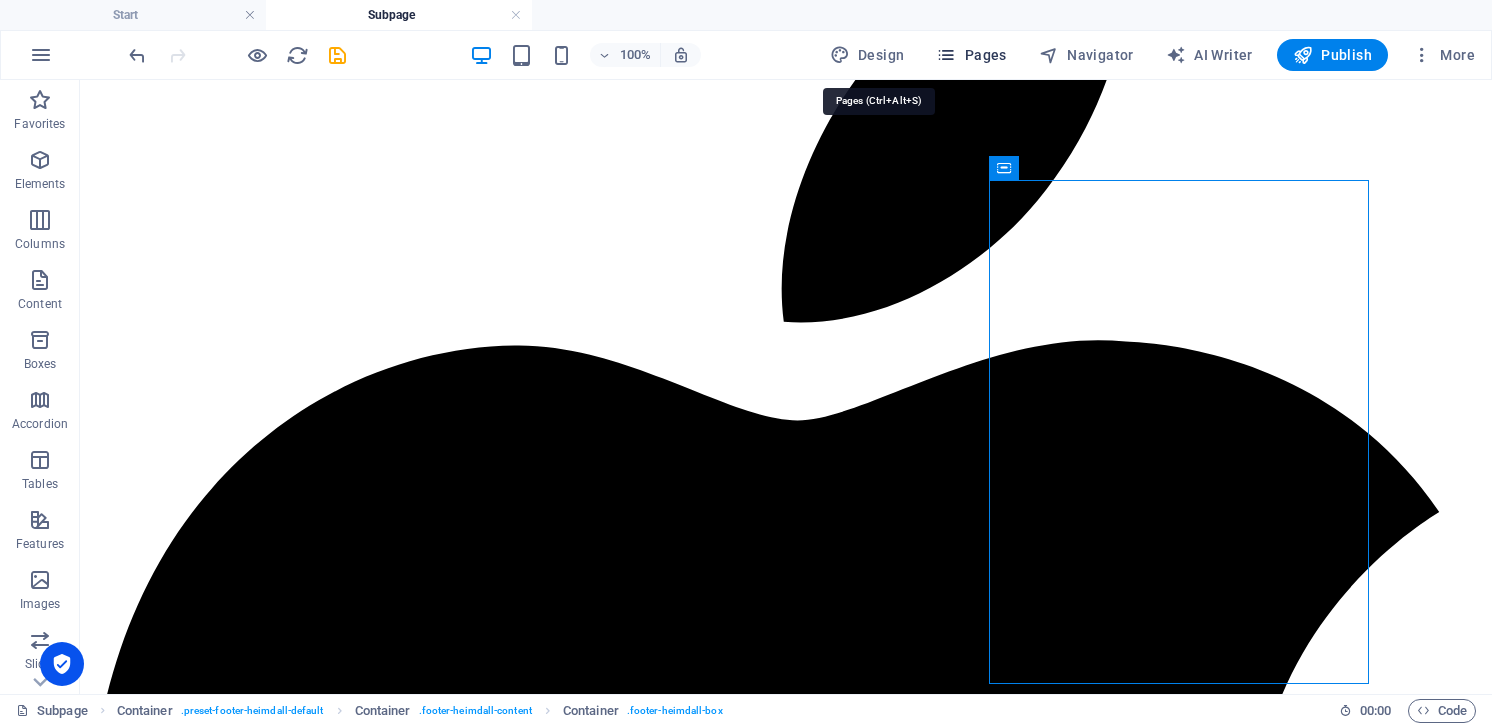 click on "Pages" at bounding box center (971, 55) 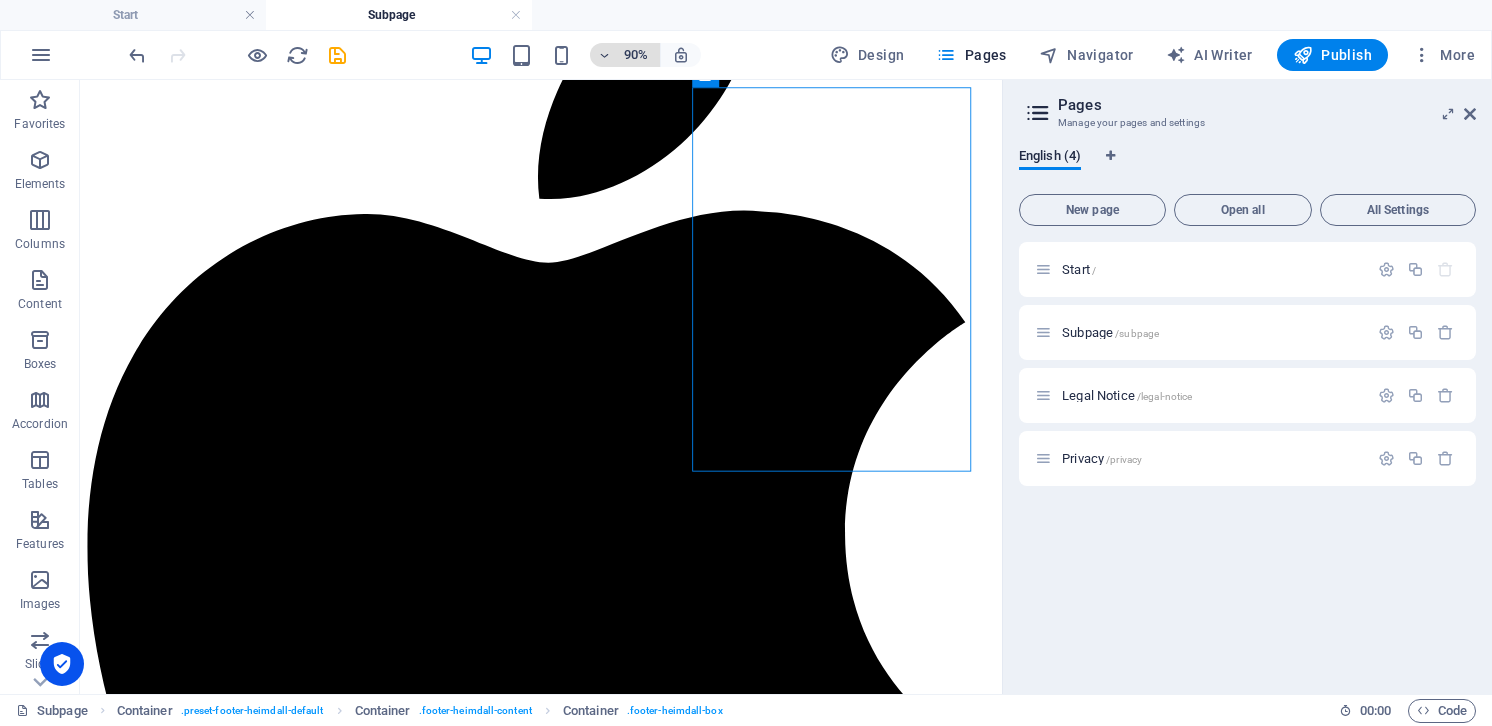 click at bounding box center [605, 55] 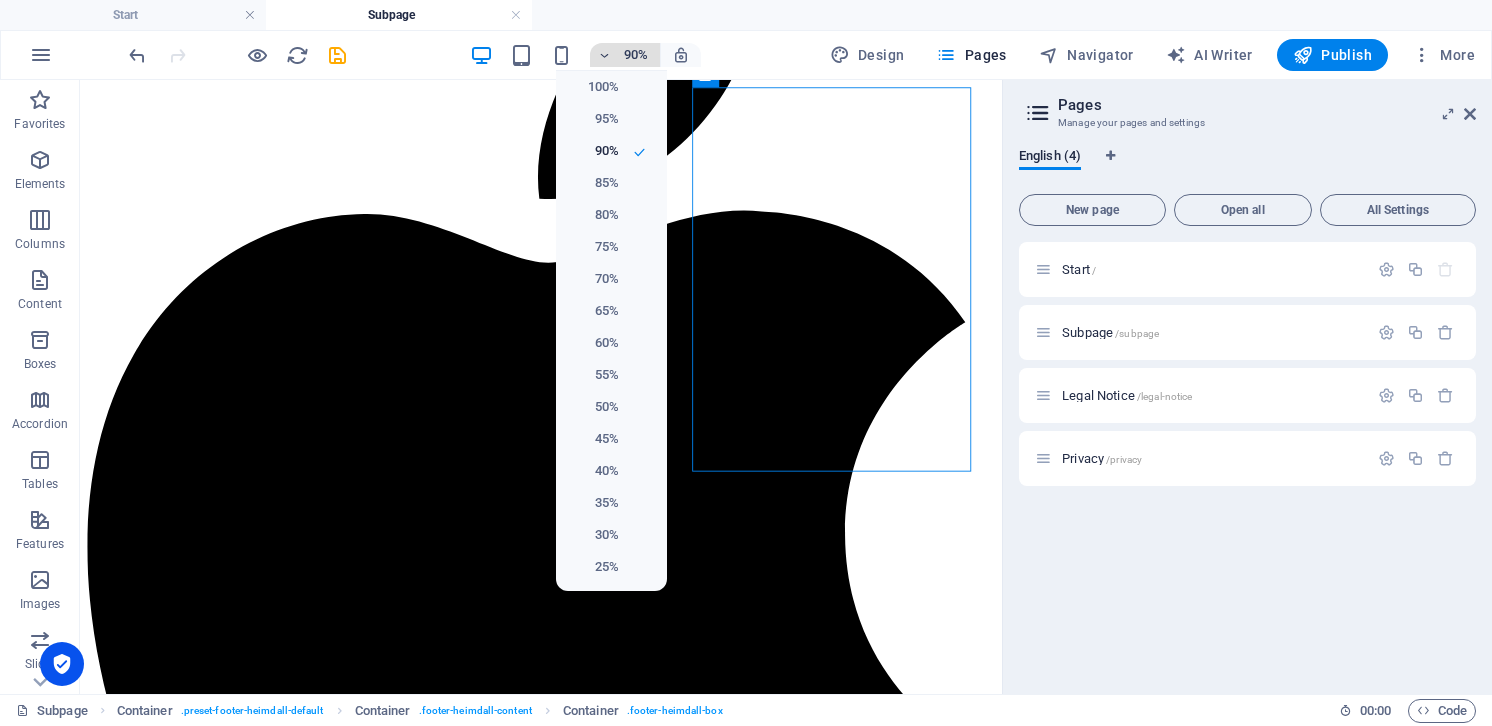 click at bounding box center (746, 363) 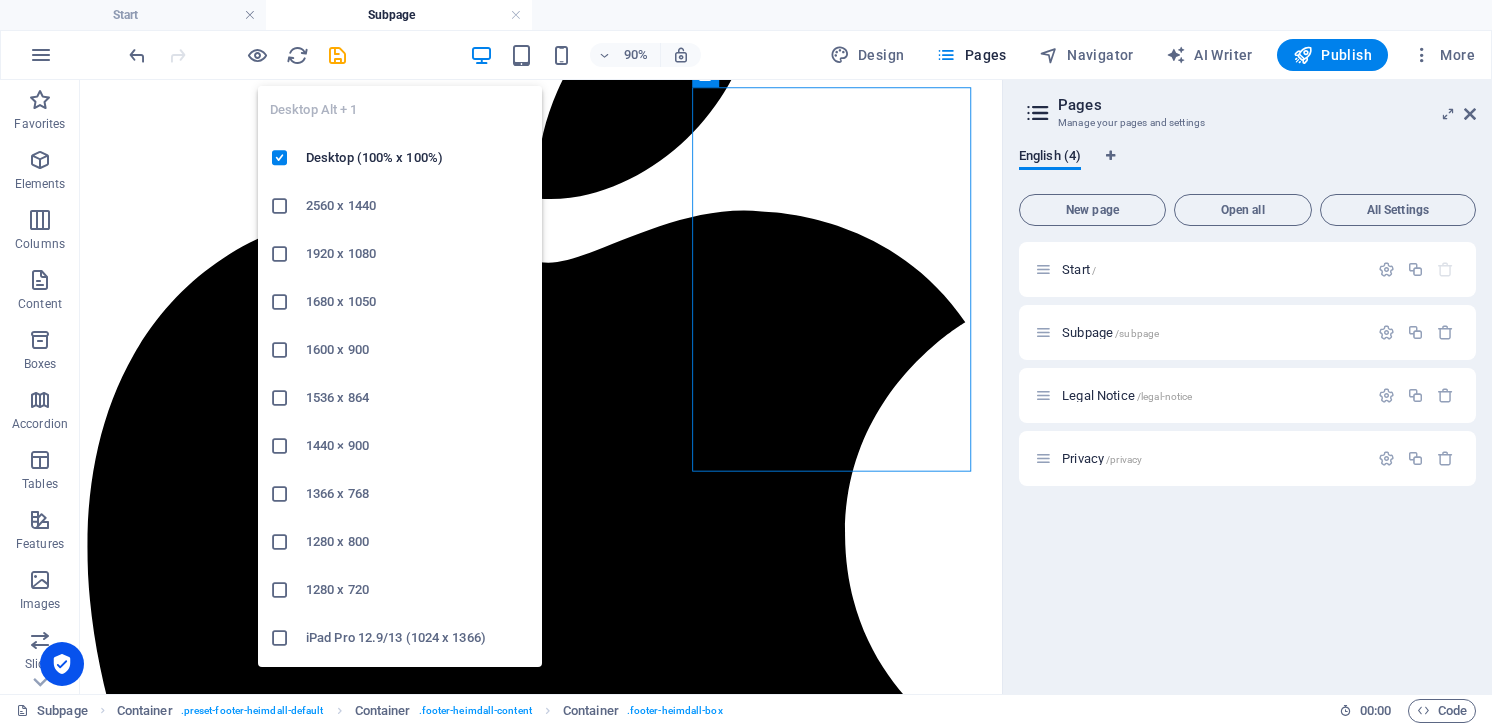 click at bounding box center (481, 55) 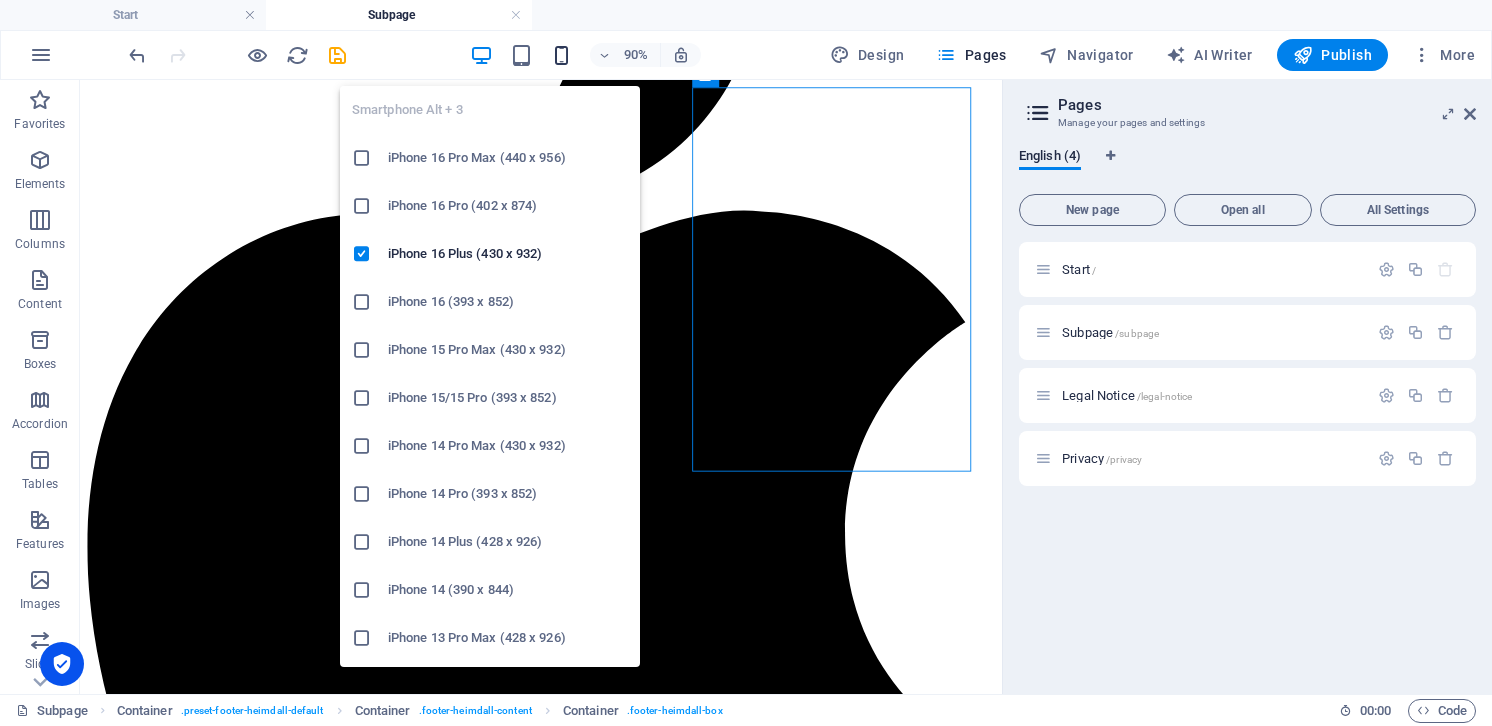 click at bounding box center (561, 55) 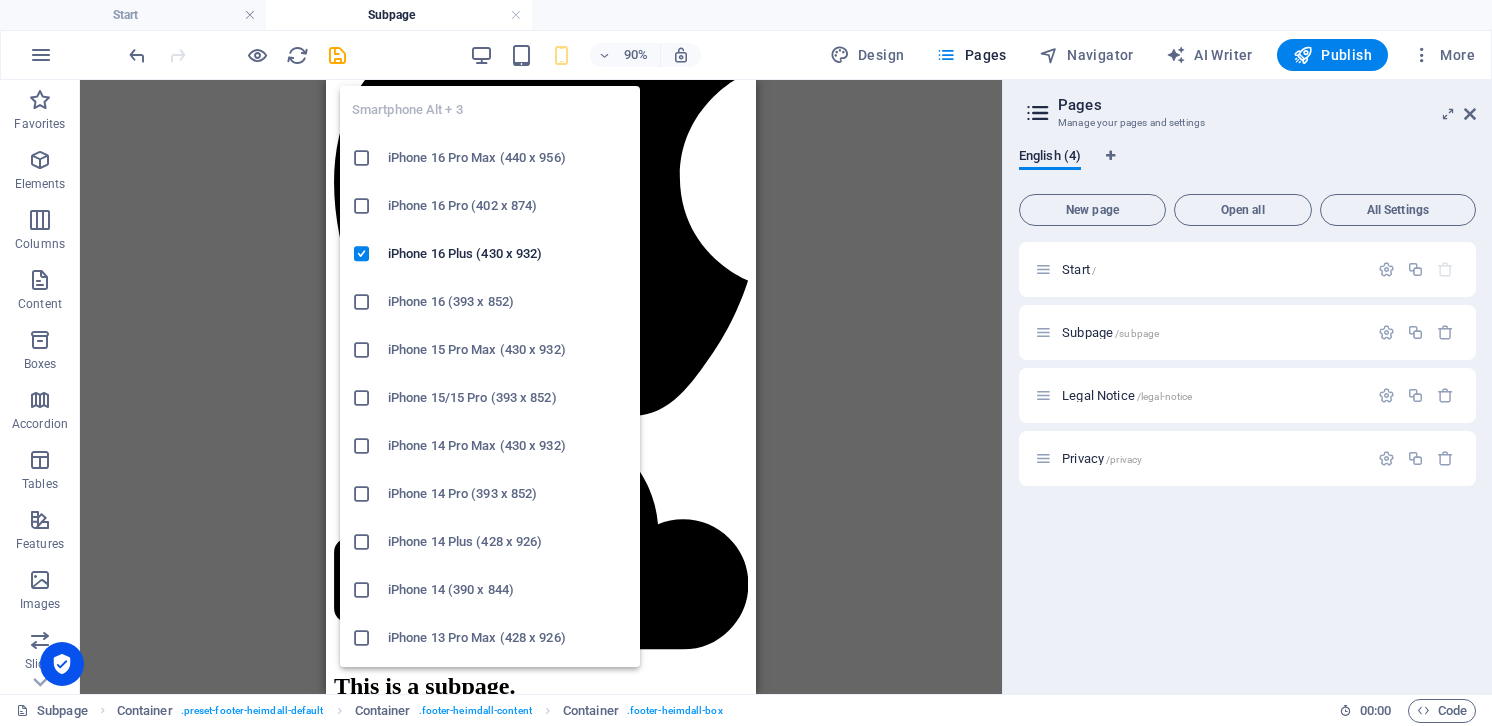 scroll, scrollTop: 1504, scrollLeft: 0, axis: vertical 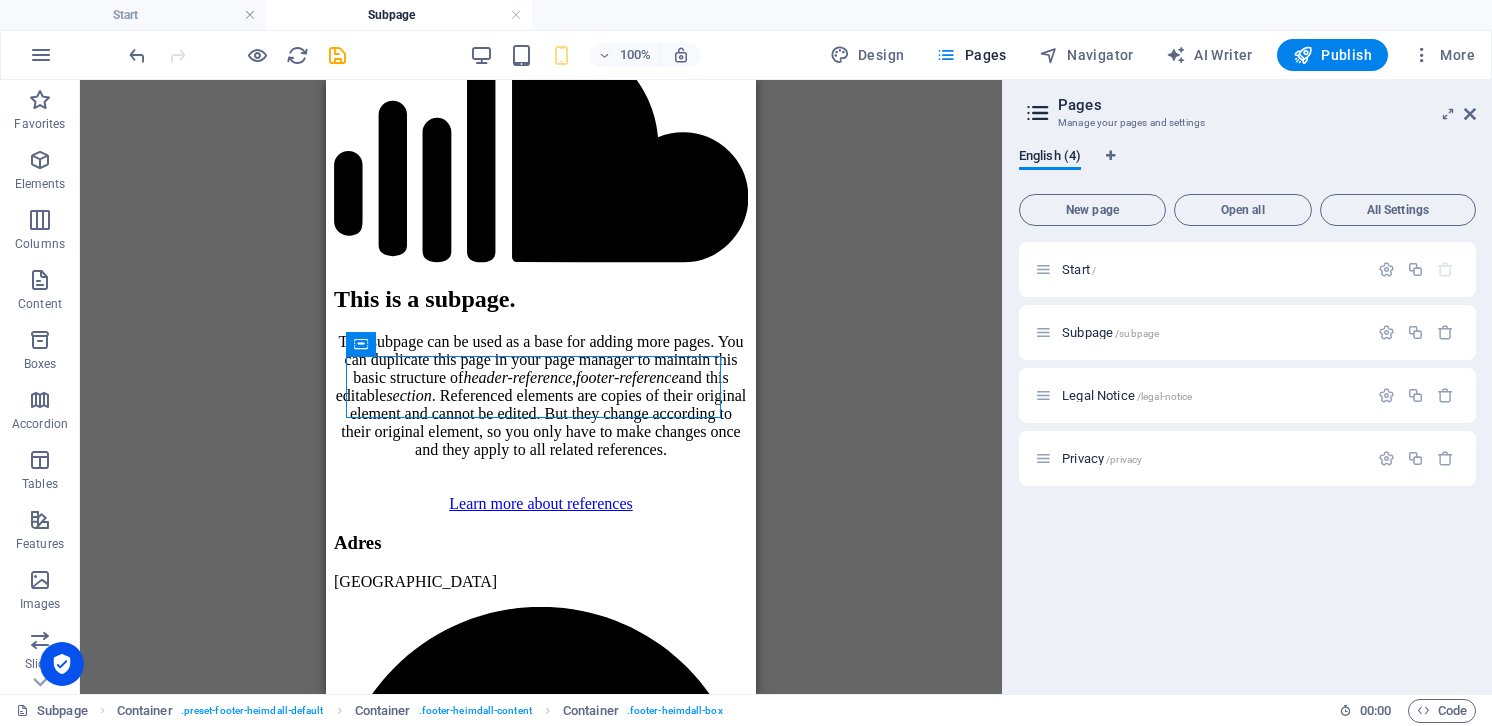 click on "Reference   Reference   Container   Menu Bar   Container   Banner   Menu Bar   Preset   Banner   Container   Preset   Icon   Container   Icon   Icon   Icon   Container   Container   Container   Text   Container   H3   Container   H3   Text   Placeholder   Text   Container   H3   Reference   Text   Reference" at bounding box center (541, 387) 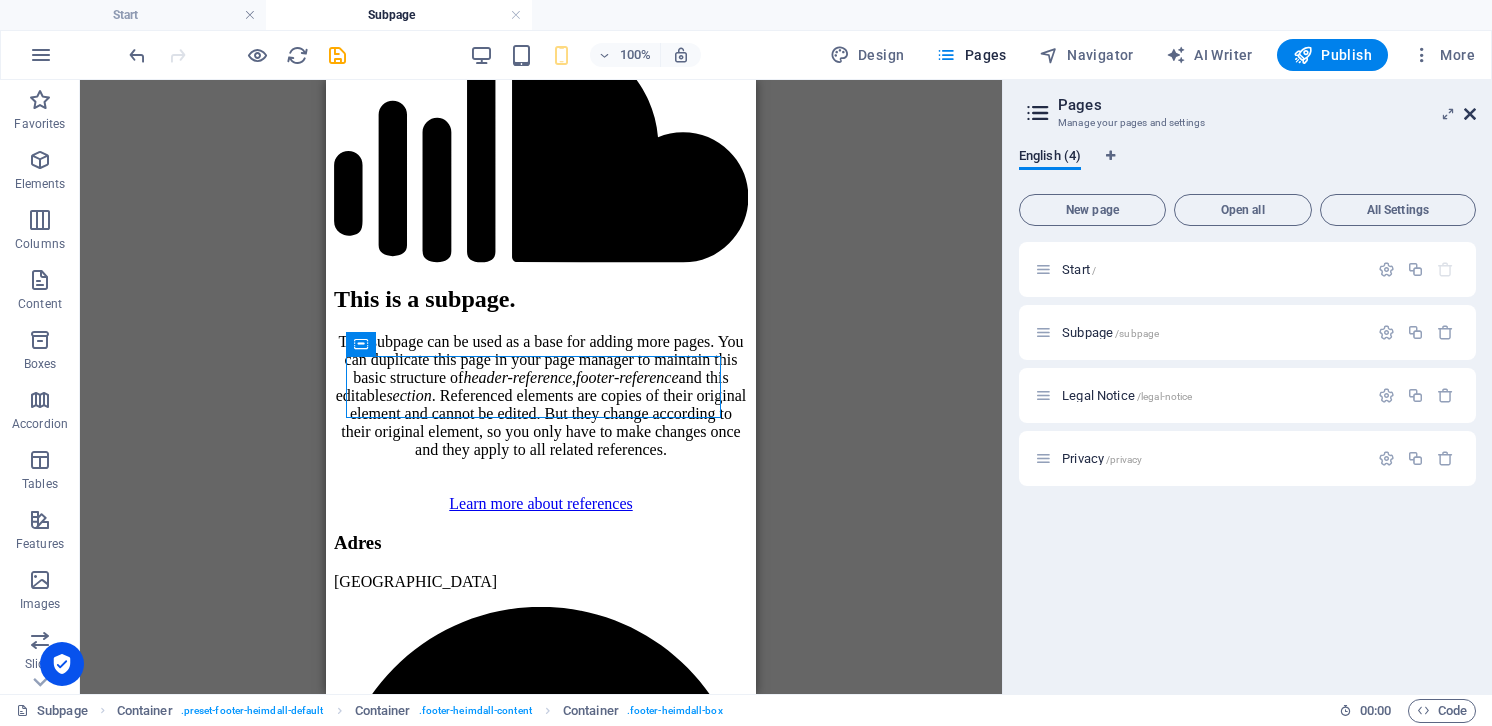 click at bounding box center (1470, 114) 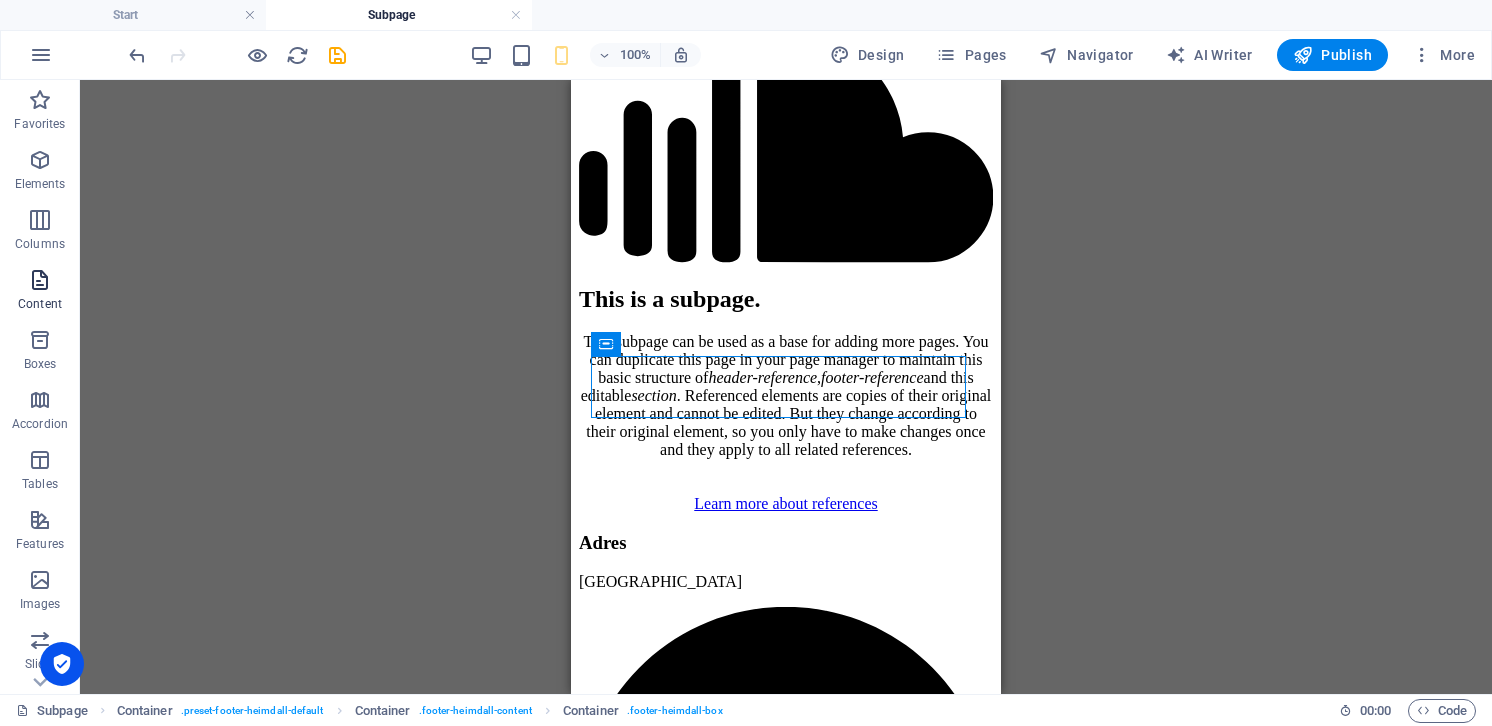 click at bounding box center (40, 280) 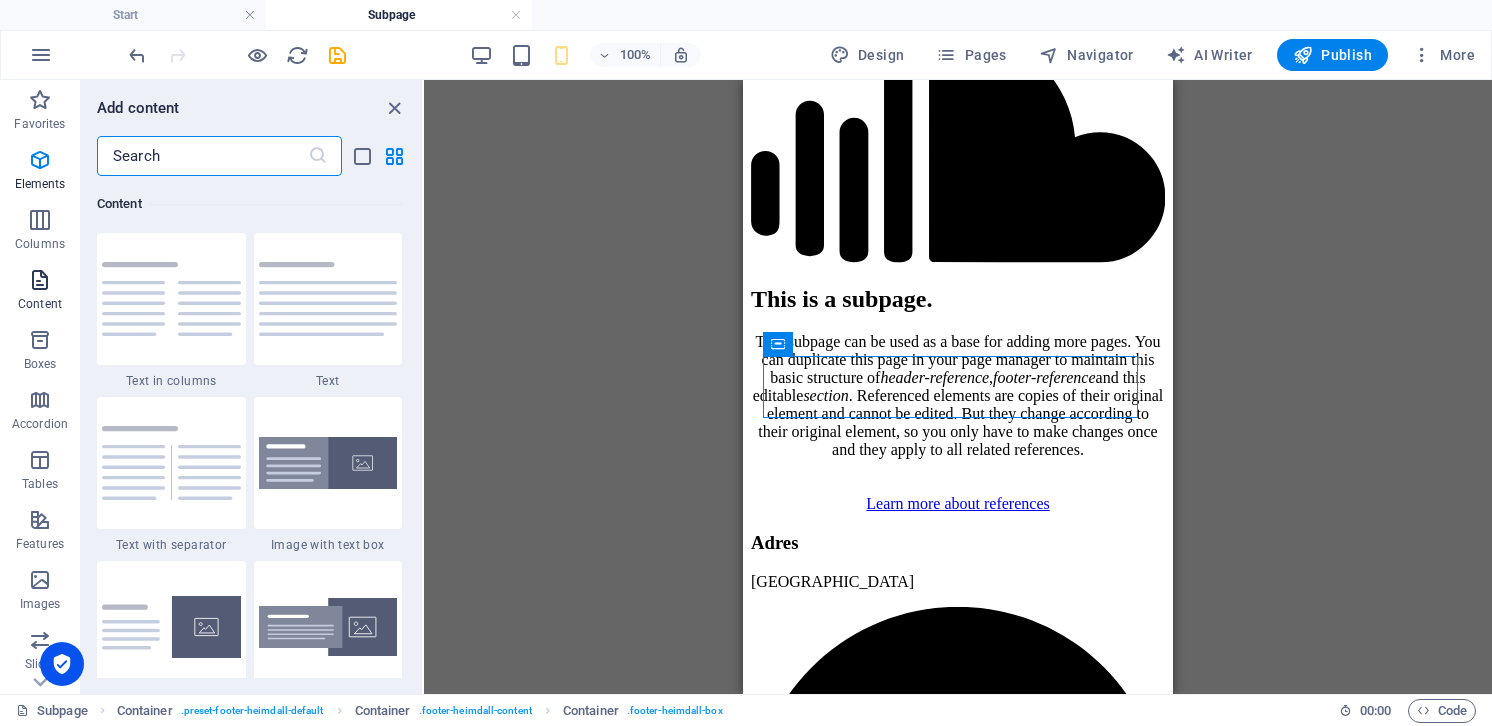 scroll, scrollTop: 3499, scrollLeft: 0, axis: vertical 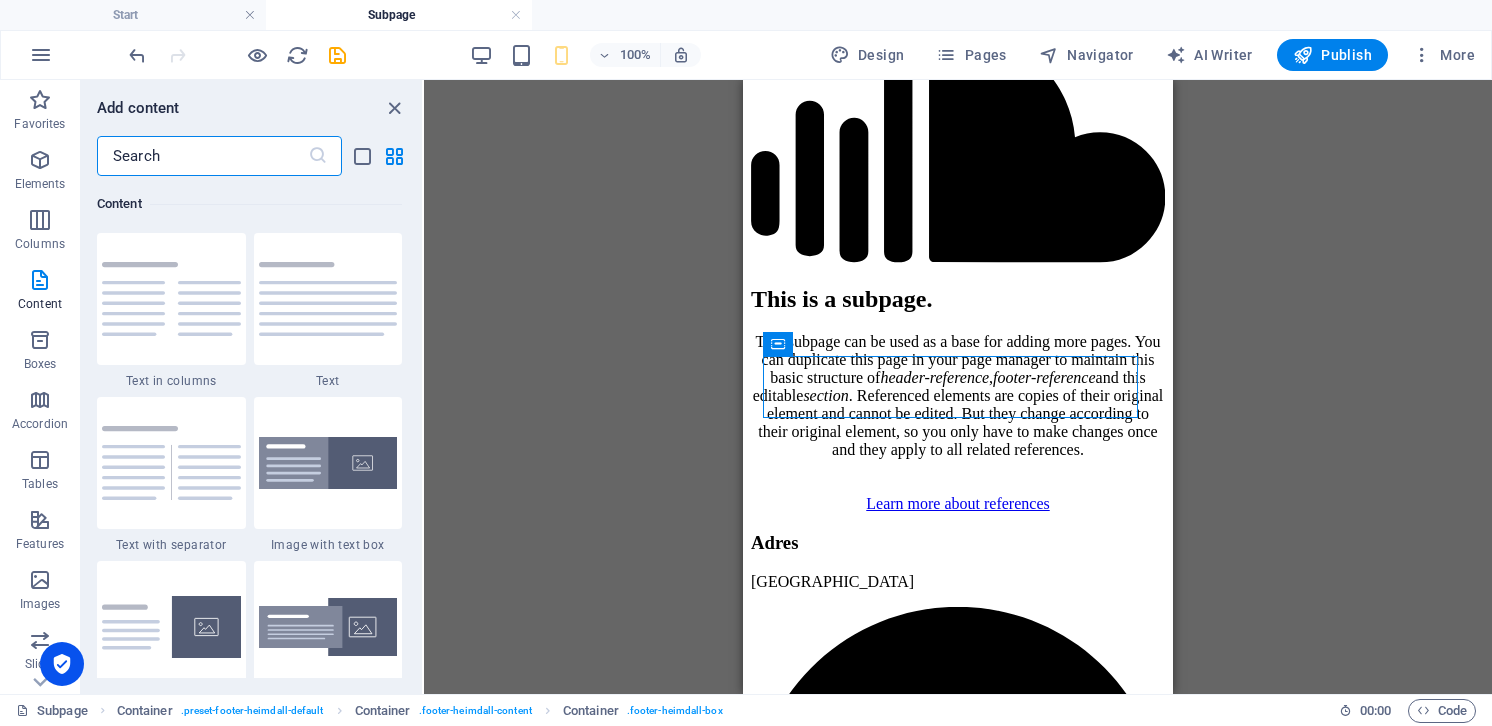 click at bounding box center [394, 108] 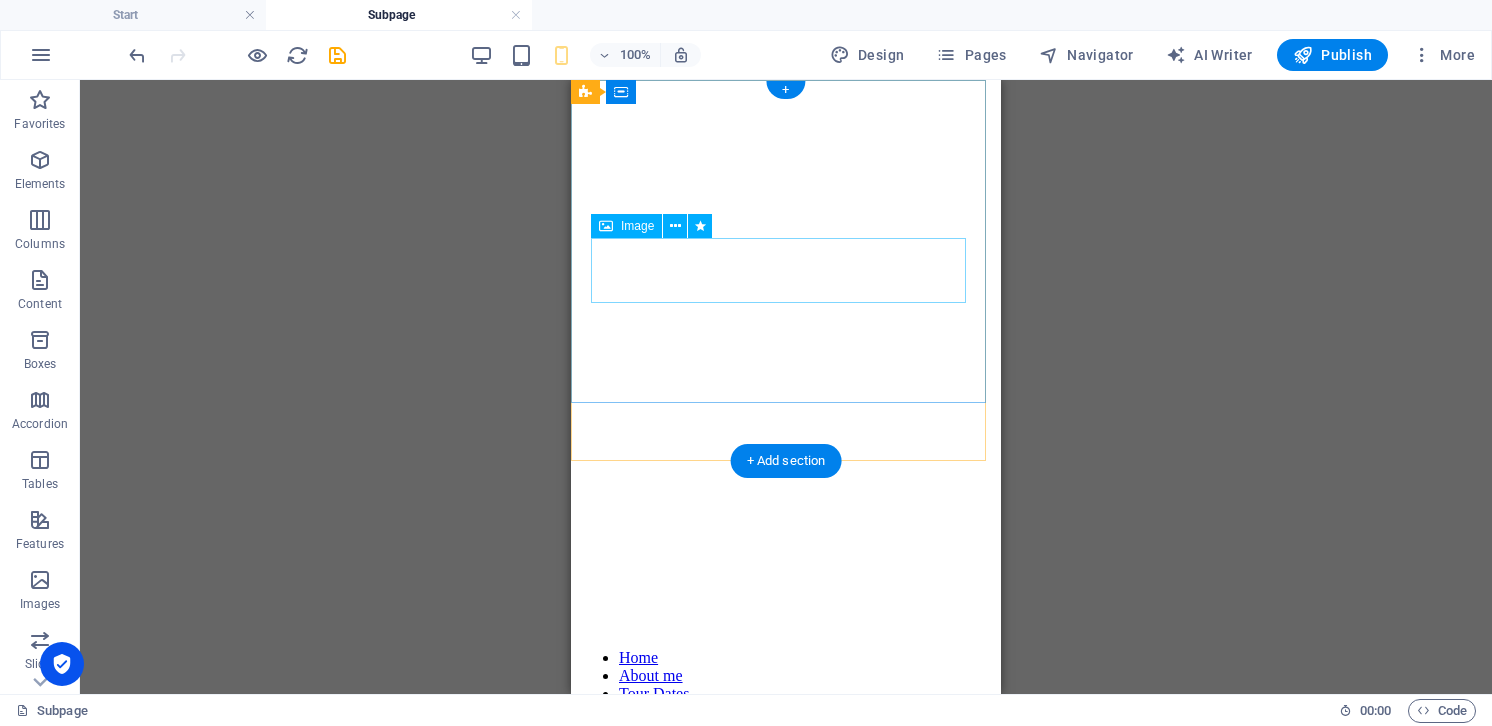scroll, scrollTop: 0, scrollLeft: 0, axis: both 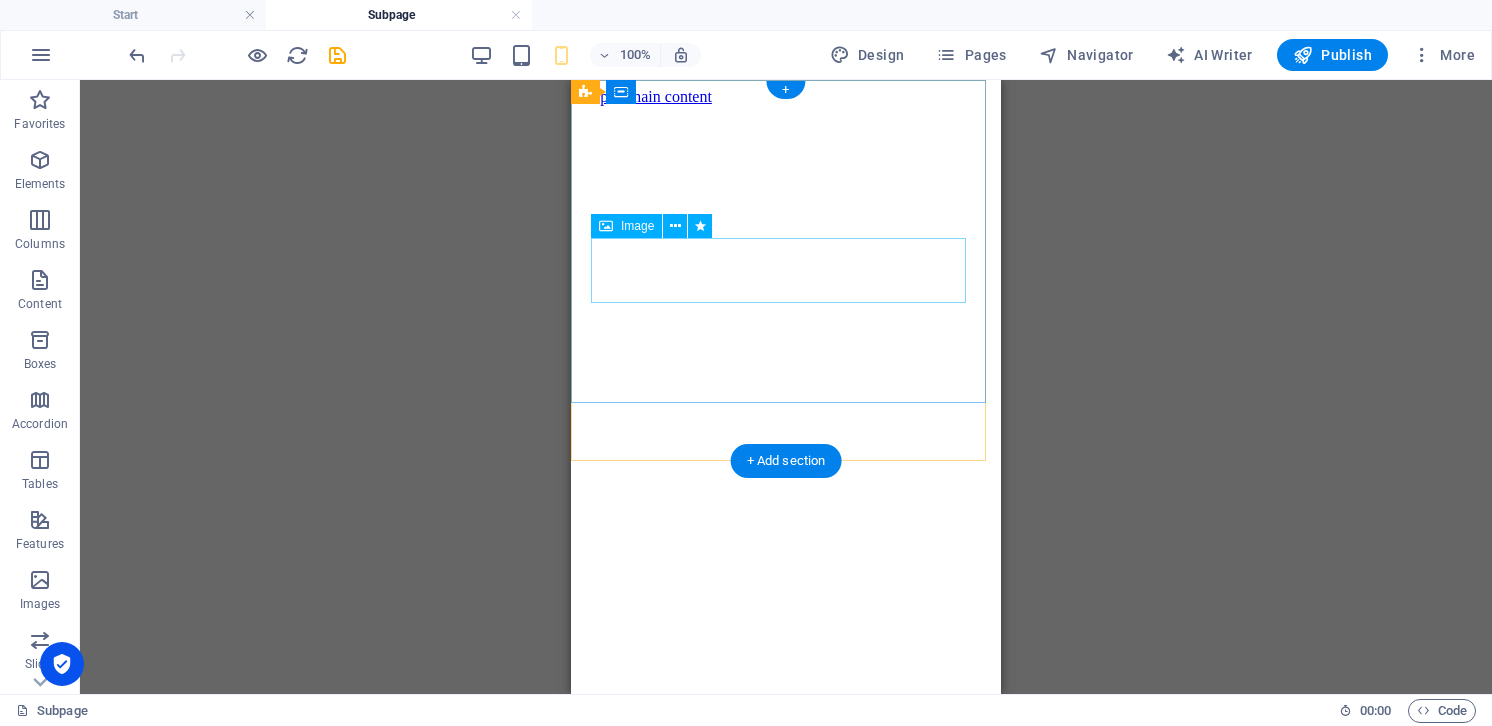 click at bounding box center (786, 942) 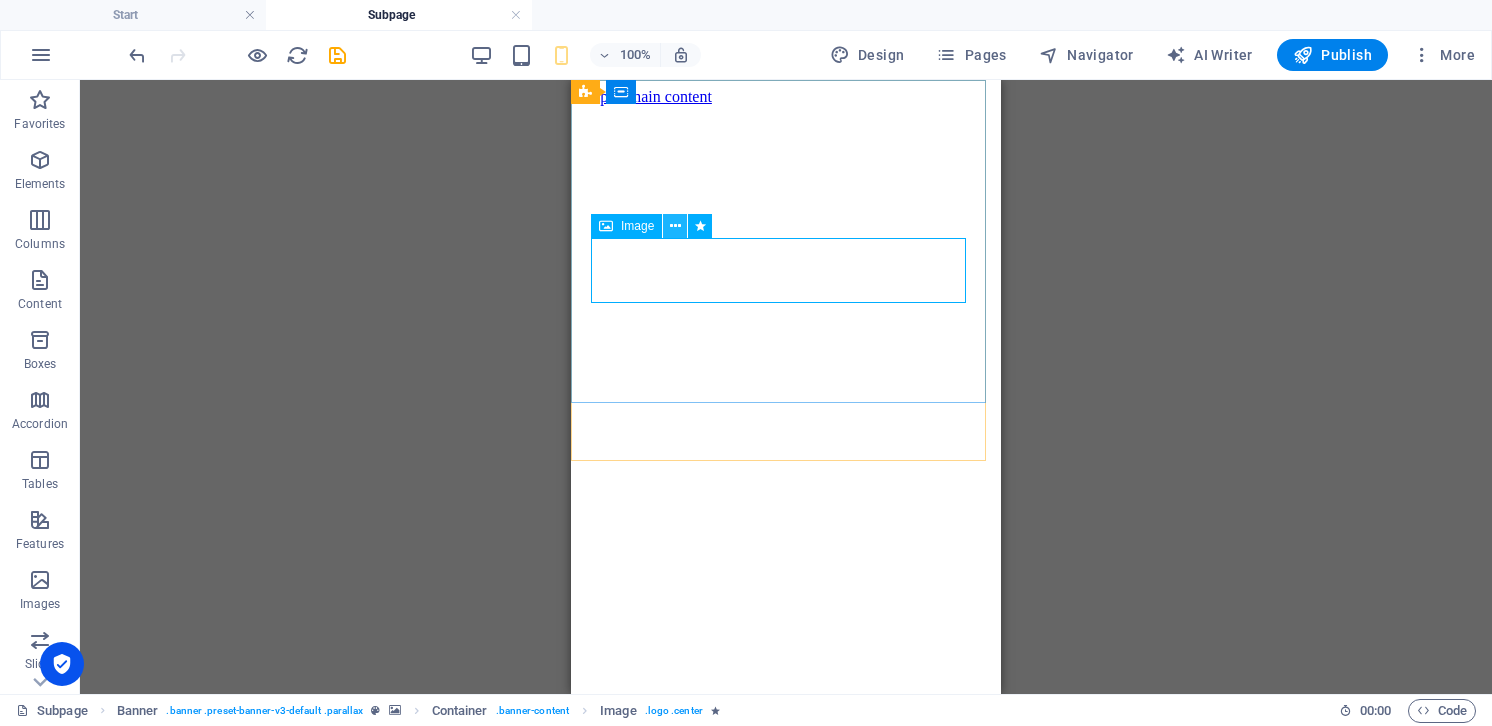 click at bounding box center (675, 226) 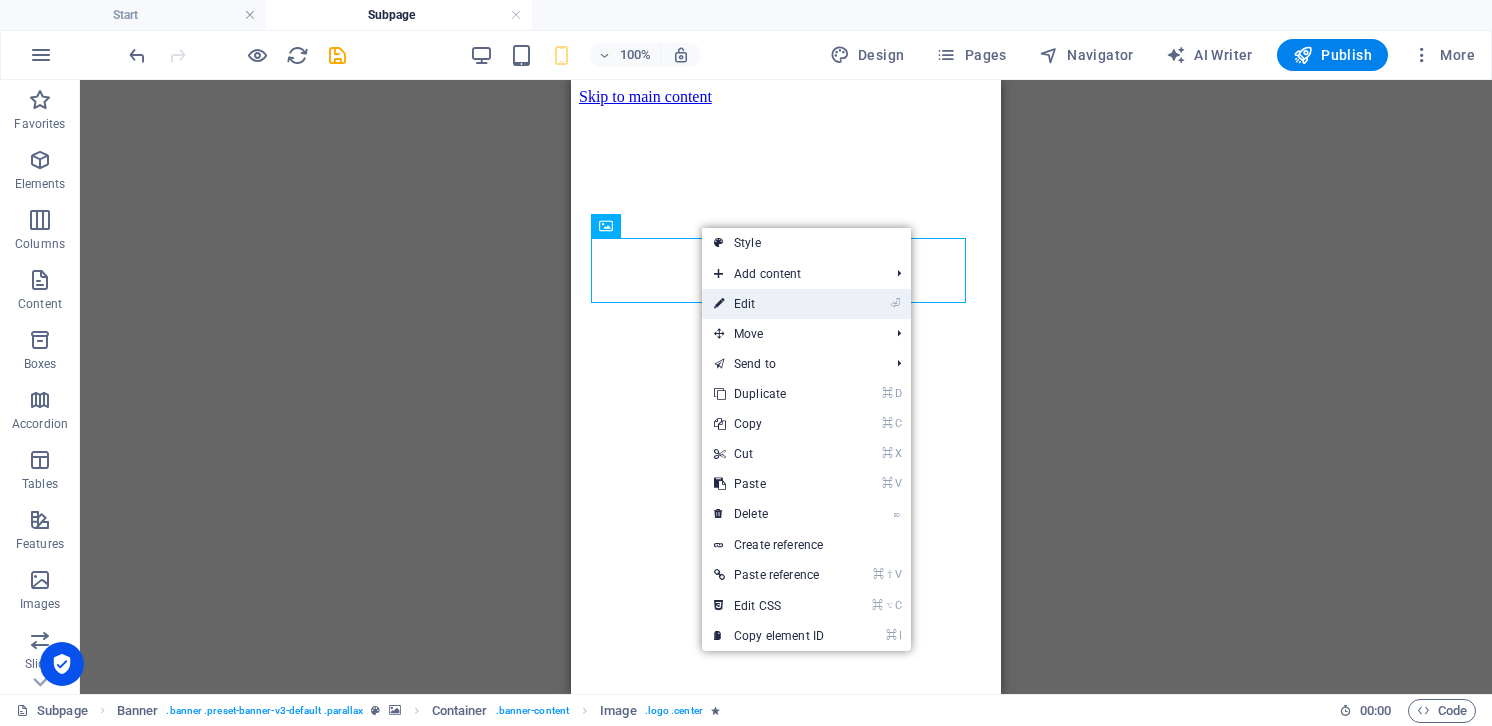 click on "⏎  Edit" at bounding box center [769, 304] 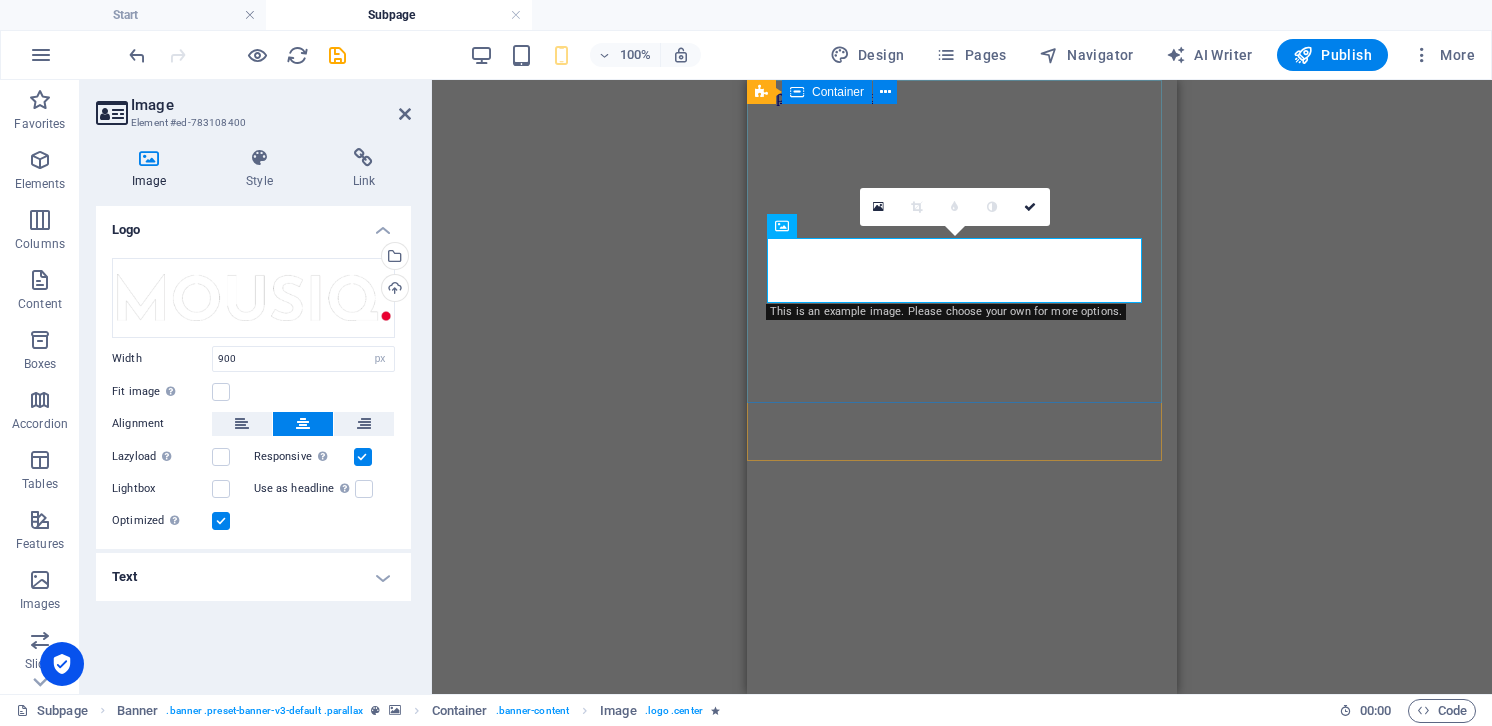 click at bounding box center [962, 1316] 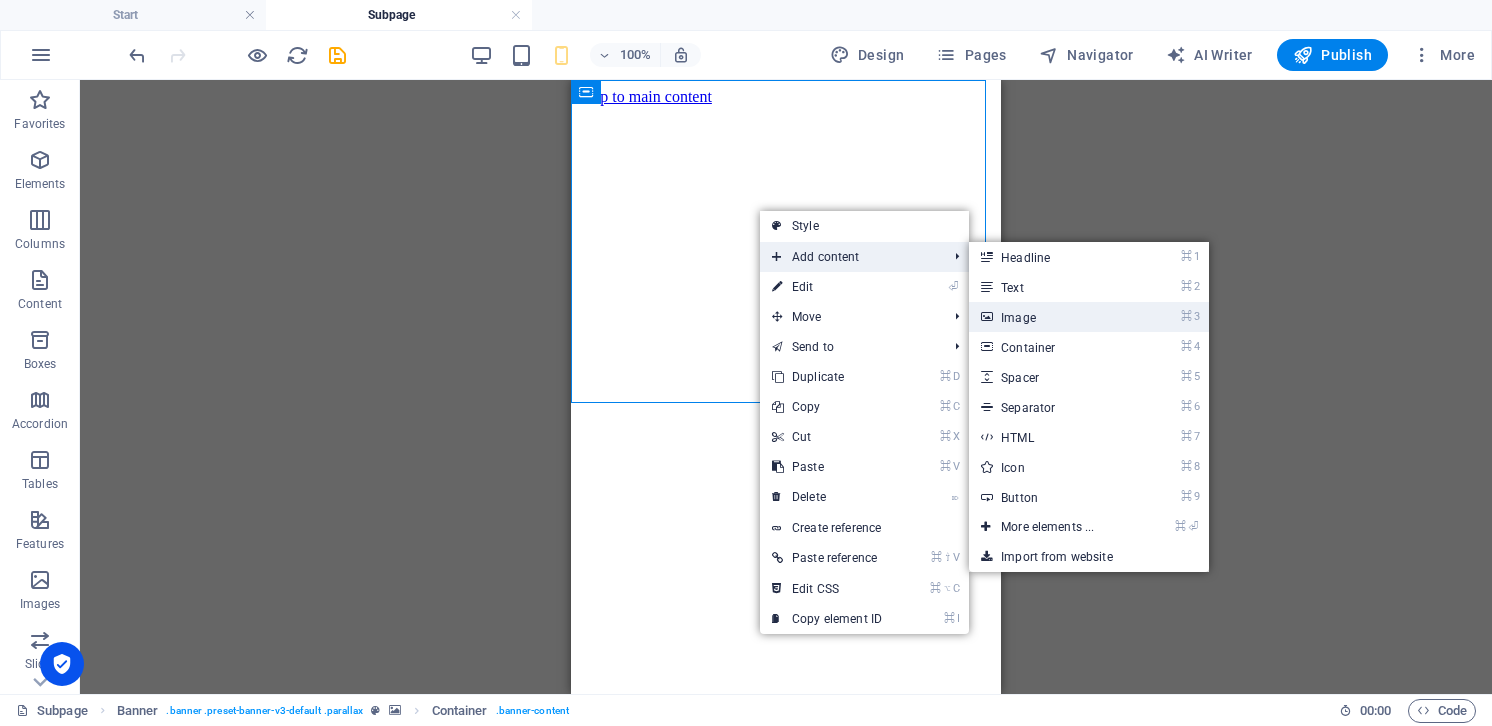 click on "⌘ 3  Image" at bounding box center [1051, 317] 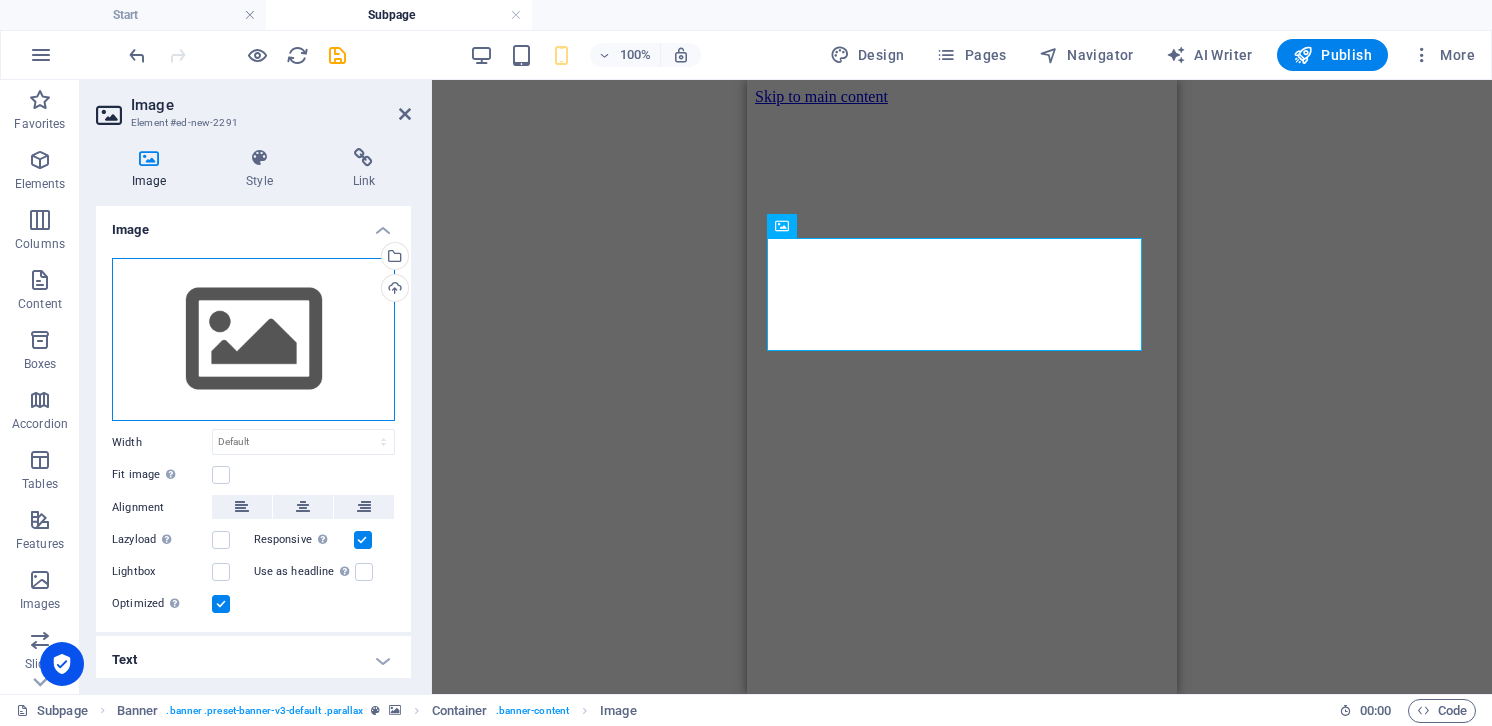click on "Drag files here, click to choose files or select files from Files or our free stock photos & videos" at bounding box center [253, 340] 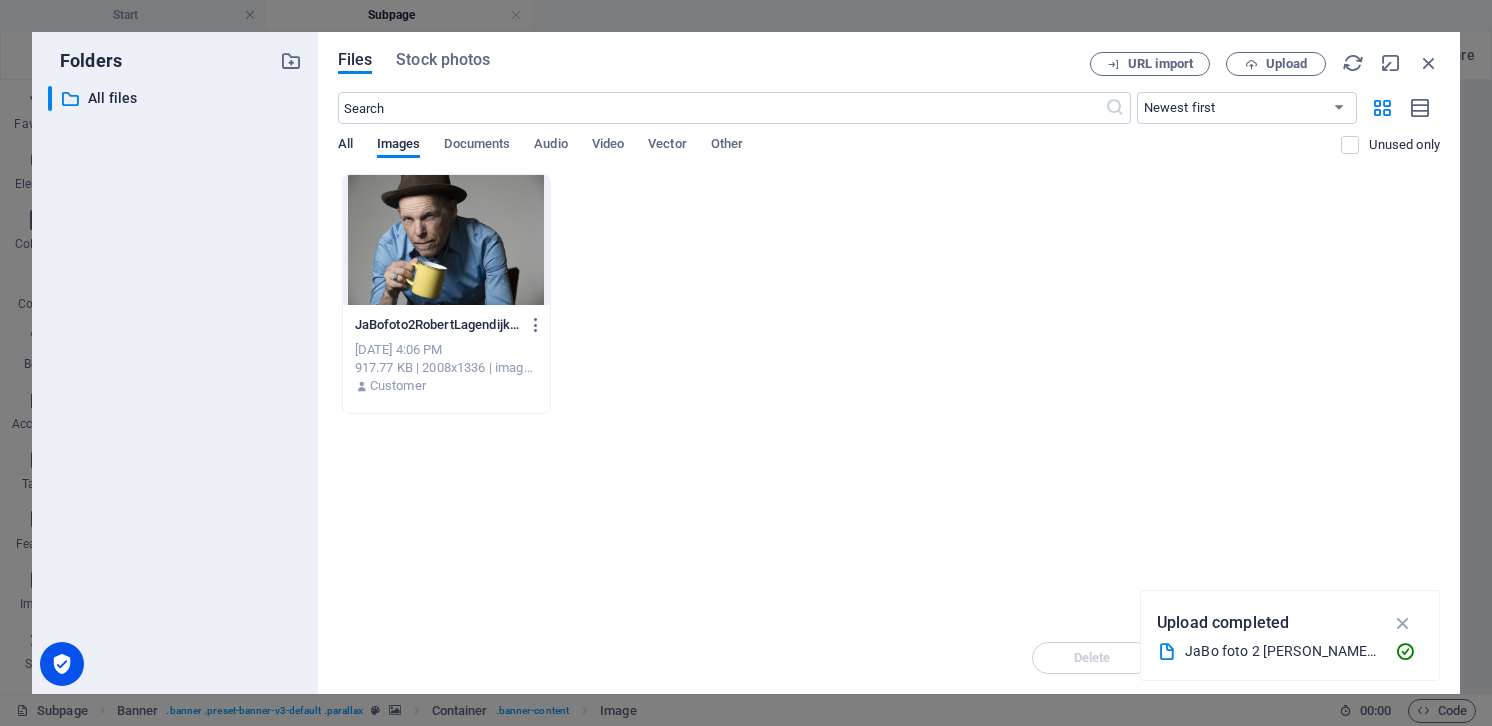 click on "All" at bounding box center [345, 146] 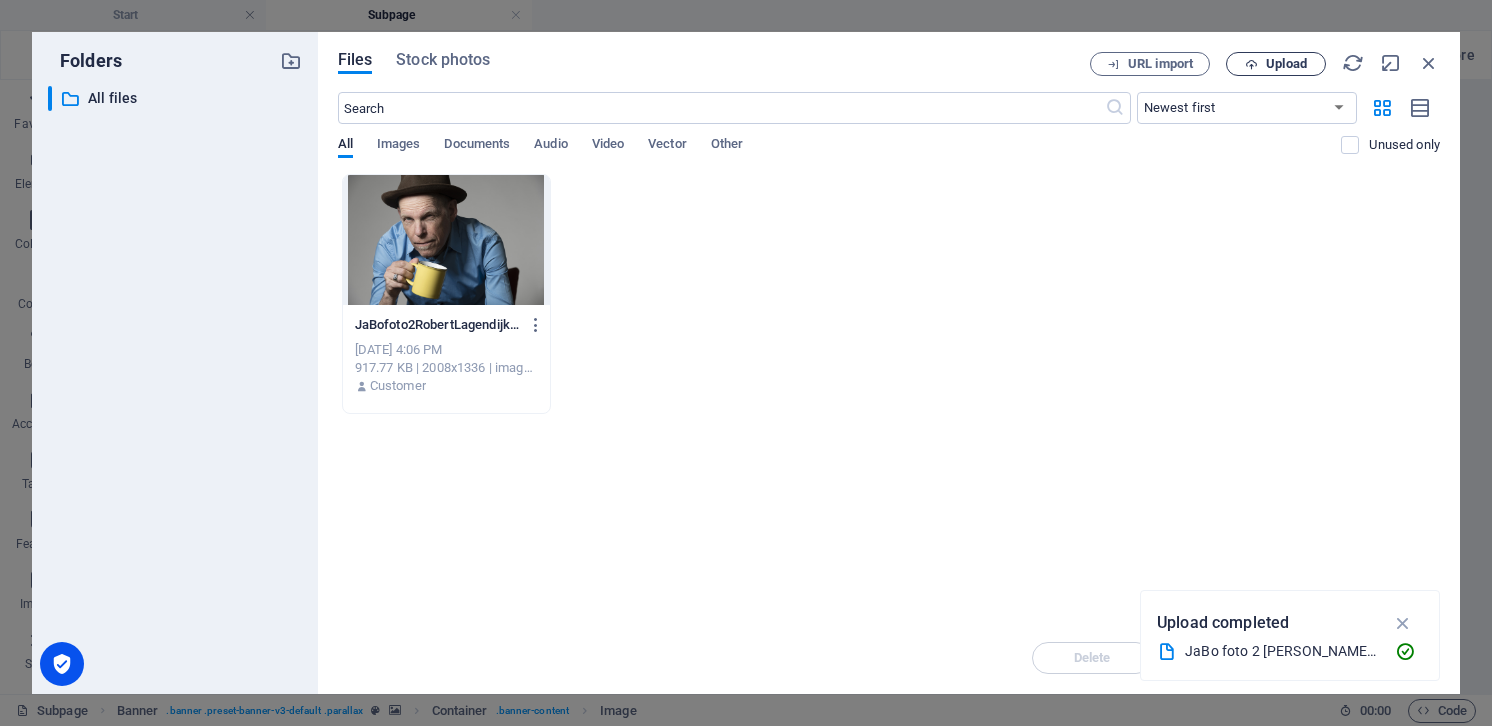 click on "Upload" at bounding box center [1286, 64] 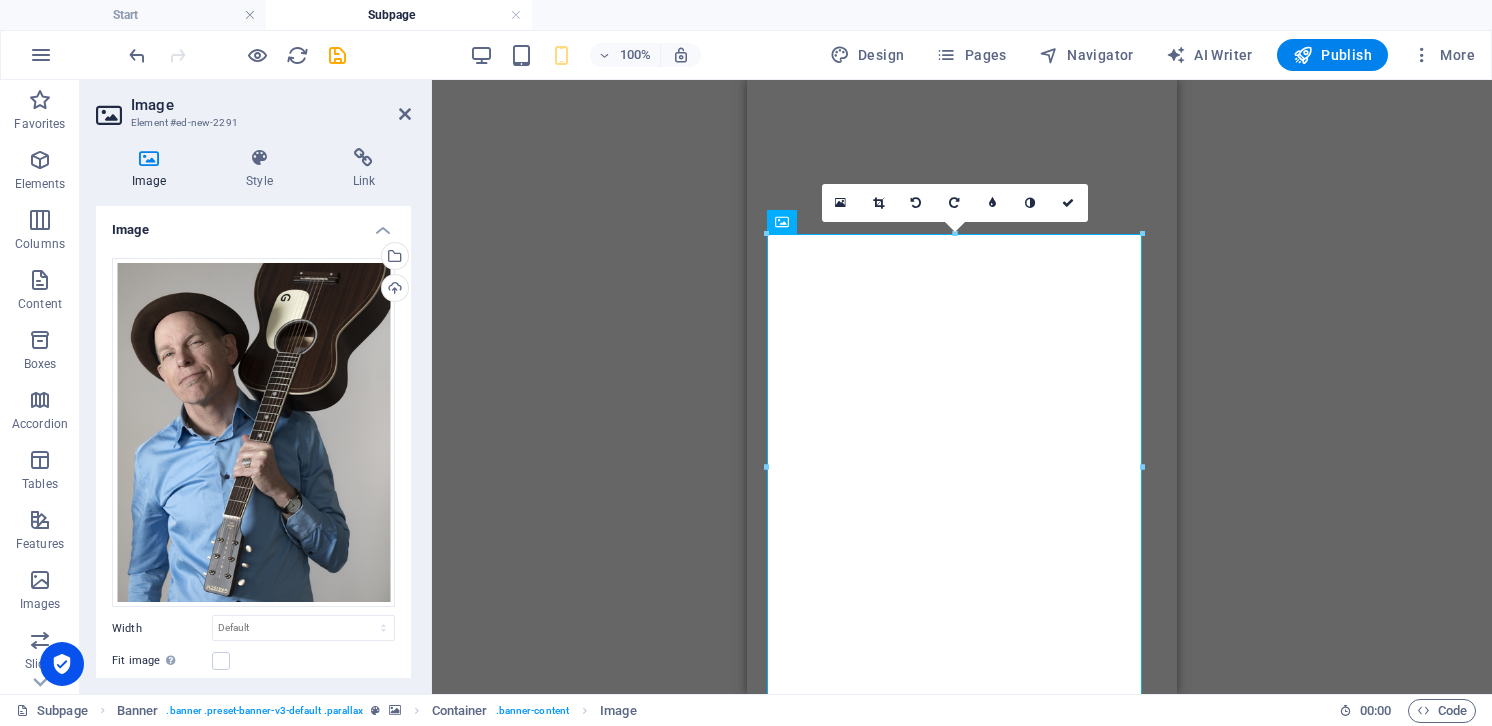 scroll, scrollTop: 128, scrollLeft: 0, axis: vertical 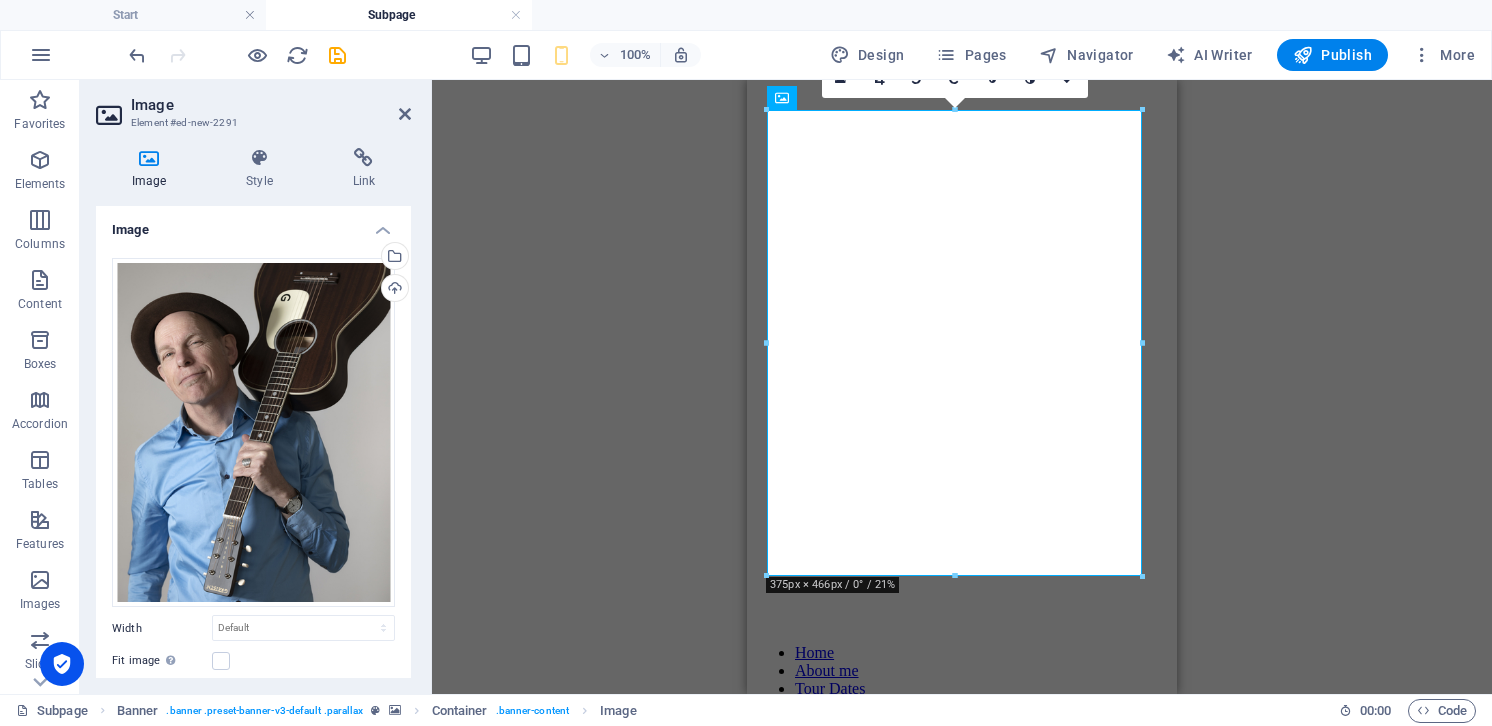 click on "Drag here to replace the existing content. Press “Ctrl” if you want to create a new element.
Reference   Reference   Container   Menu Bar   Container   Banner   Menu Bar   Preset   Banner   Container   Preset   Icon   Container   Container   Container   Icon   Icon   Icon   Container   Container   Container   Text   Container   H3   Container   Container   H3   Text   Placeholder   Text   Container   H3   Reference   Text   Reference   HTML   Button   Text   H2   Scroll indicator   Image   Image 180 170 160 150 140 130 120 110 100 90 80 70 60 50 40 30 20 10 0 -10 -20 -30 -40 -50 -60 -70 -80 -90 -100 -110 -120 -130 -140 -150 -160 -170 375px × 466px / 0° / 21% 16:10 16:9 4:3 1:1 1:2 0" at bounding box center [962, 387] 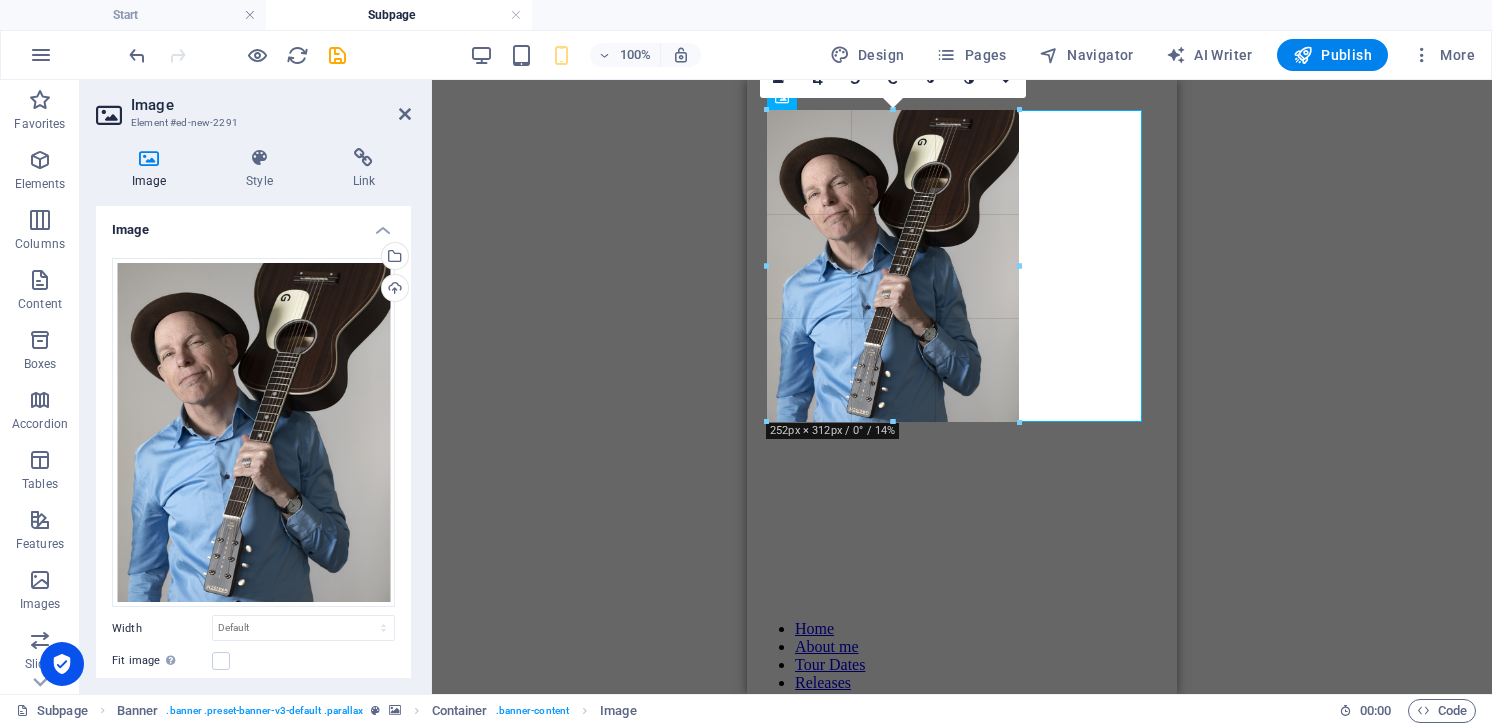 drag, startPoint x: 1138, startPoint y: 574, endPoint x: 1015, endPoint y: 341, distance: 263.47296 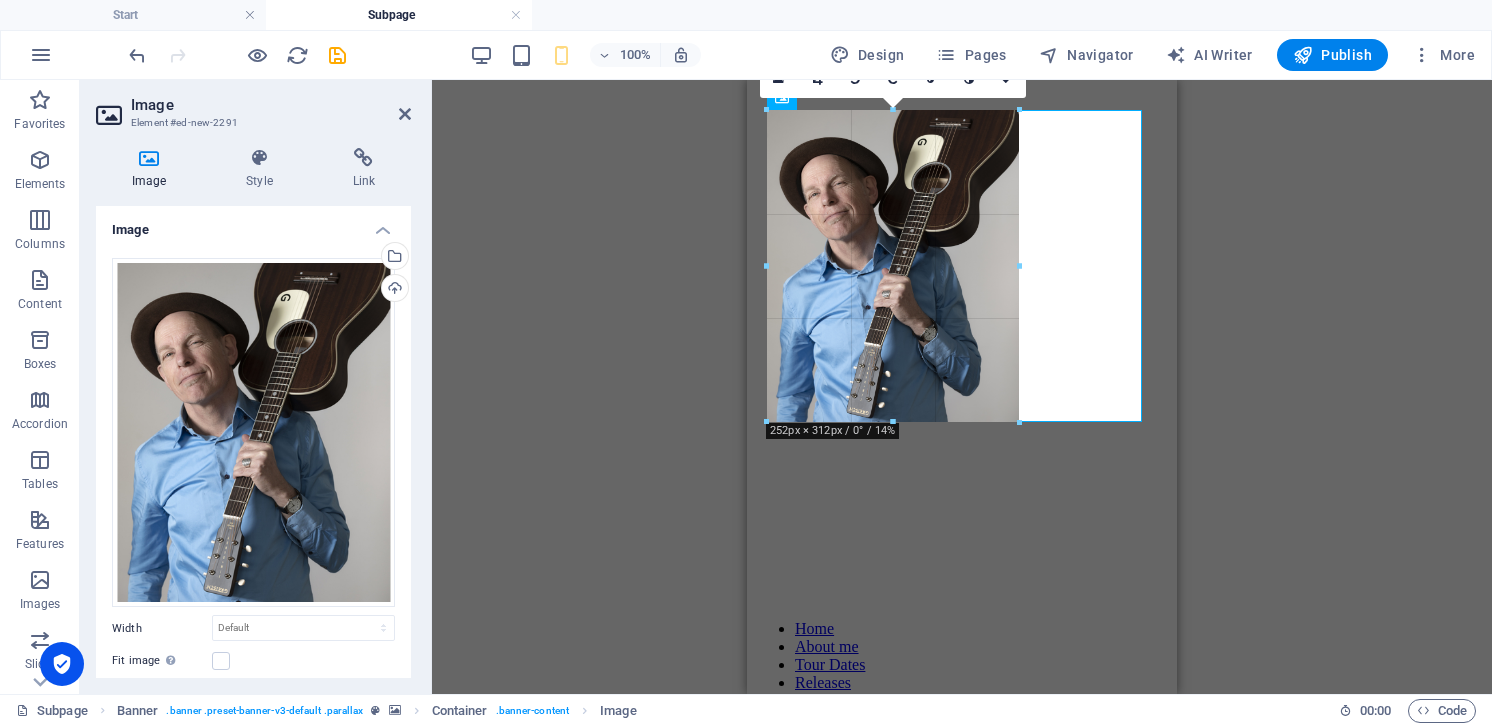 type on "253" 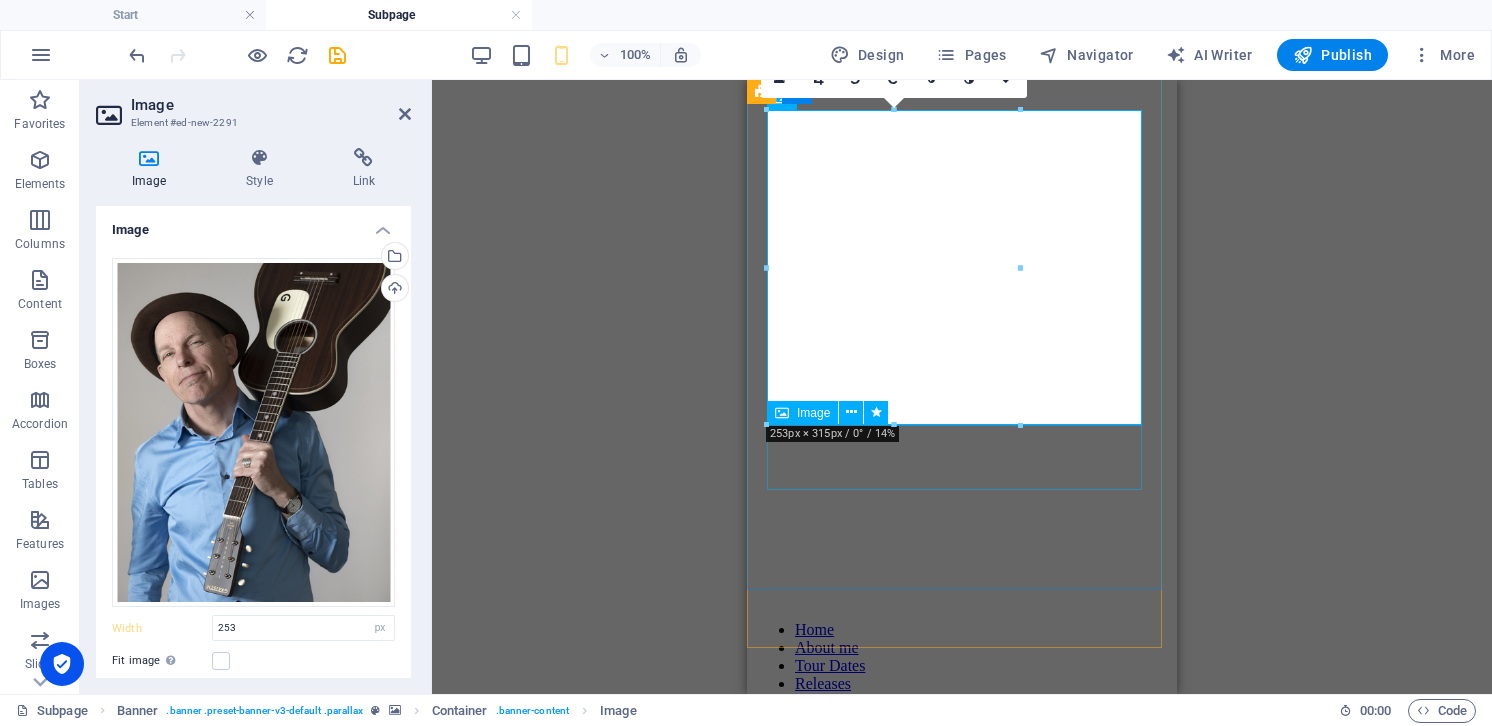 click at bounding box center [962, 1179] 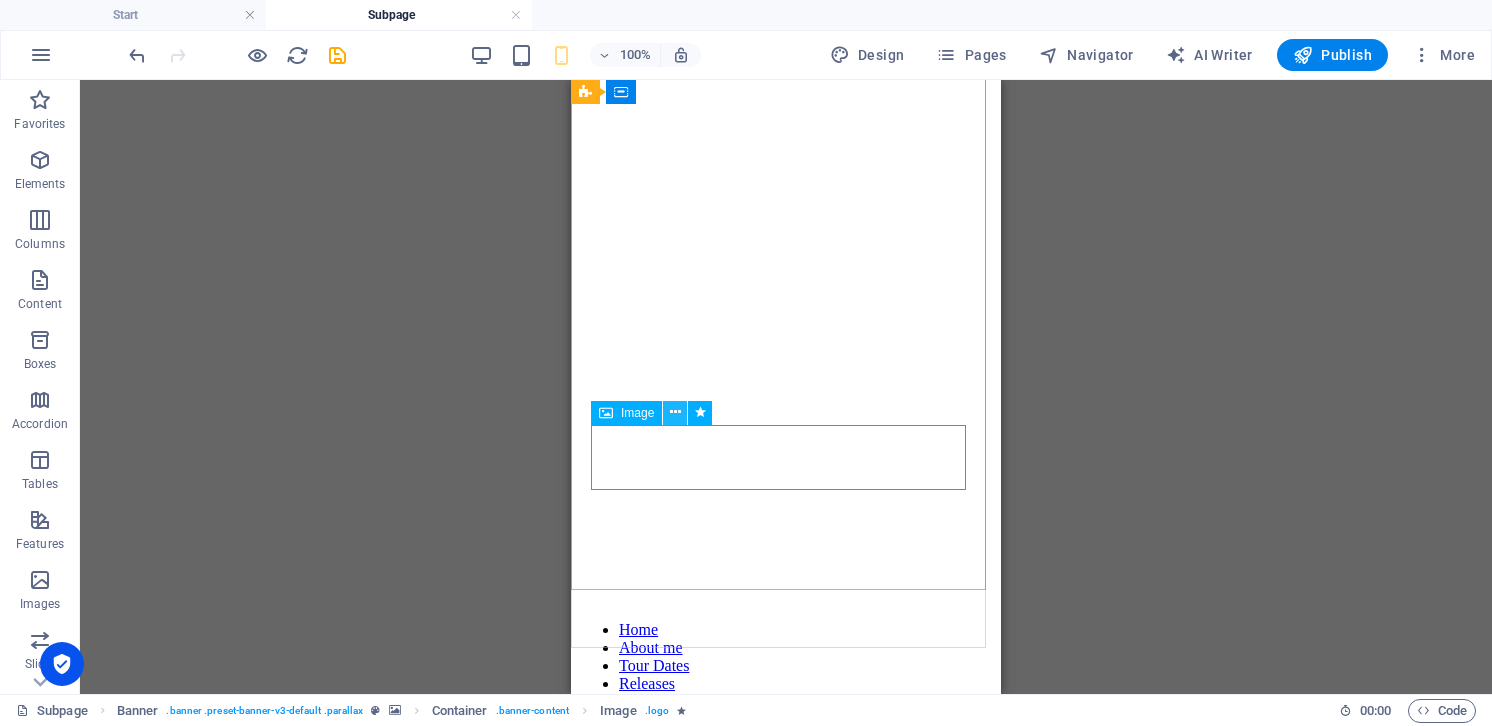 click at bounding box center [675, 412] 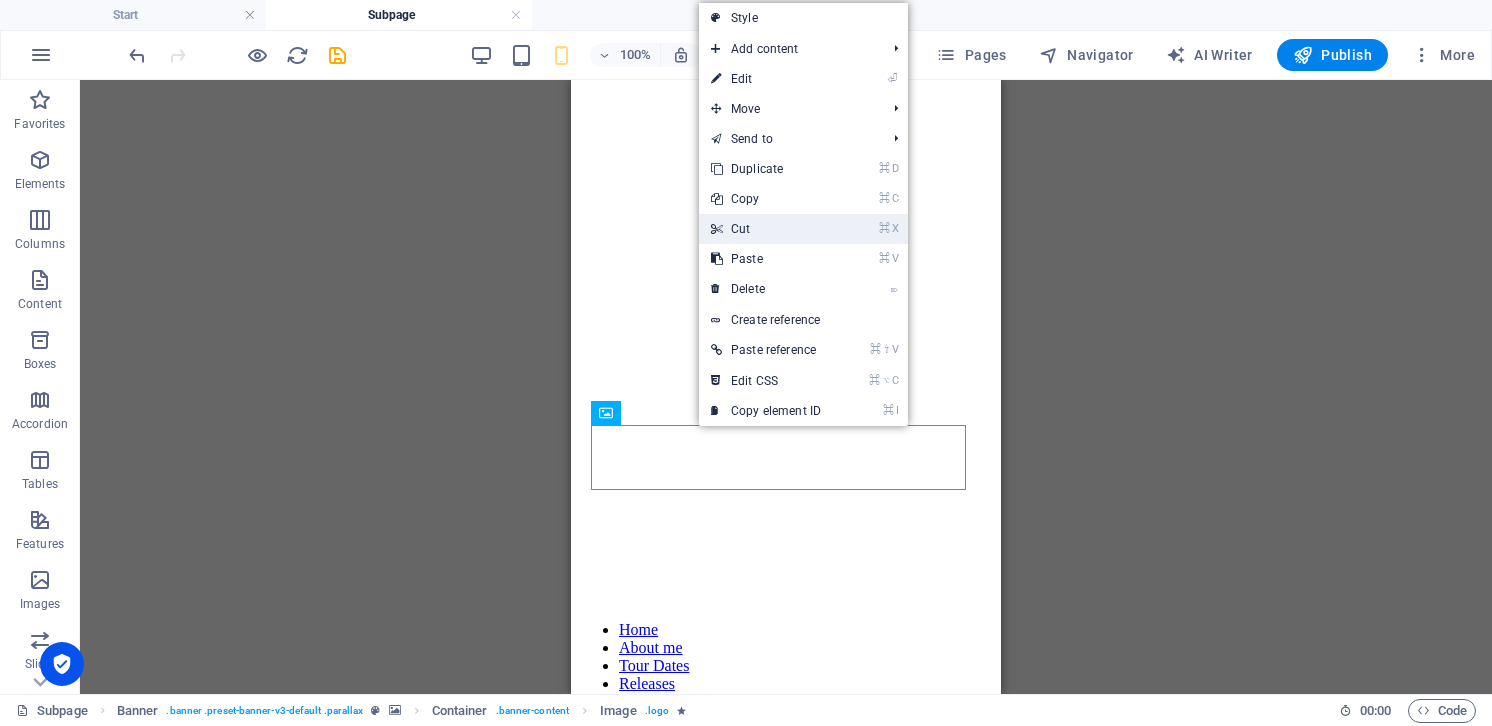 click on "⌘ X  Cut" at bounding box center (766, 229) 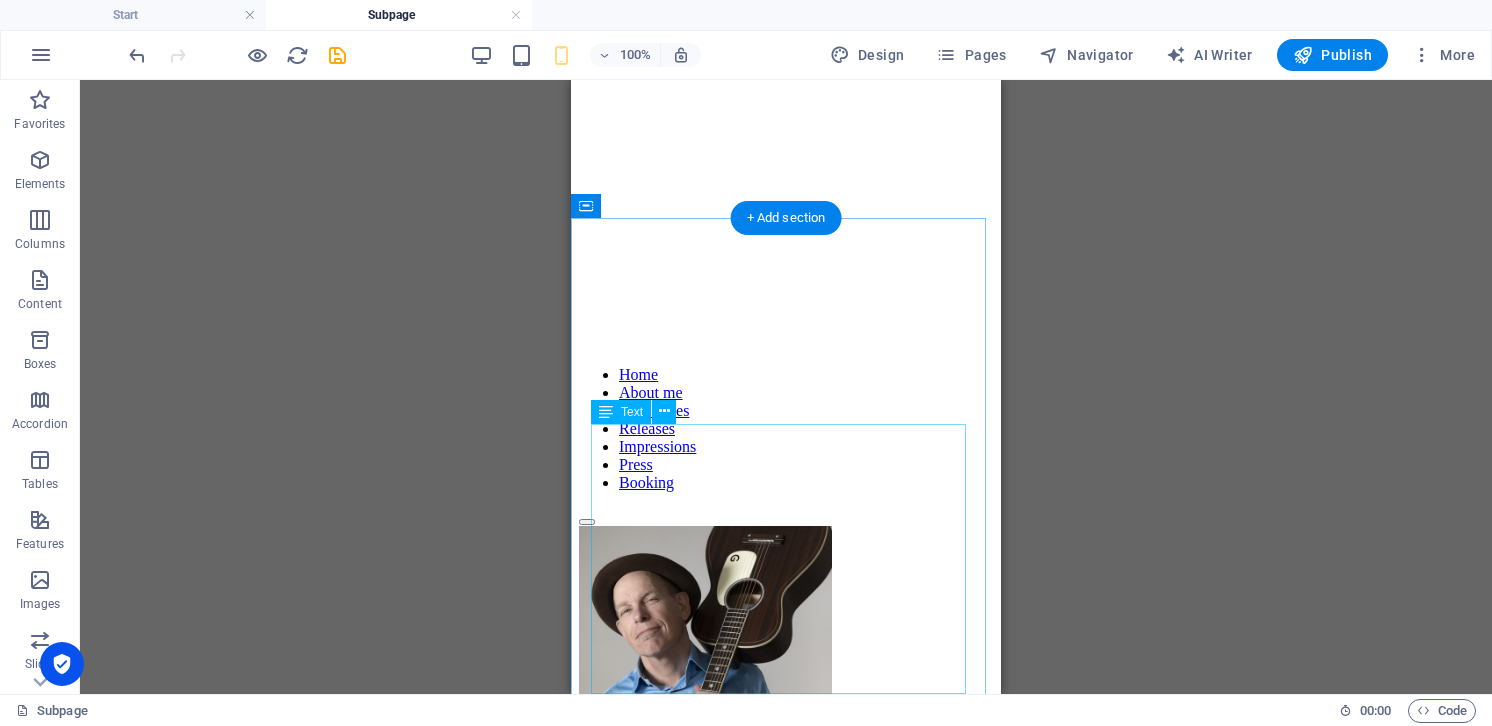 scroll, scrollTop: 366, scrollLeft: 0, axis: vertical 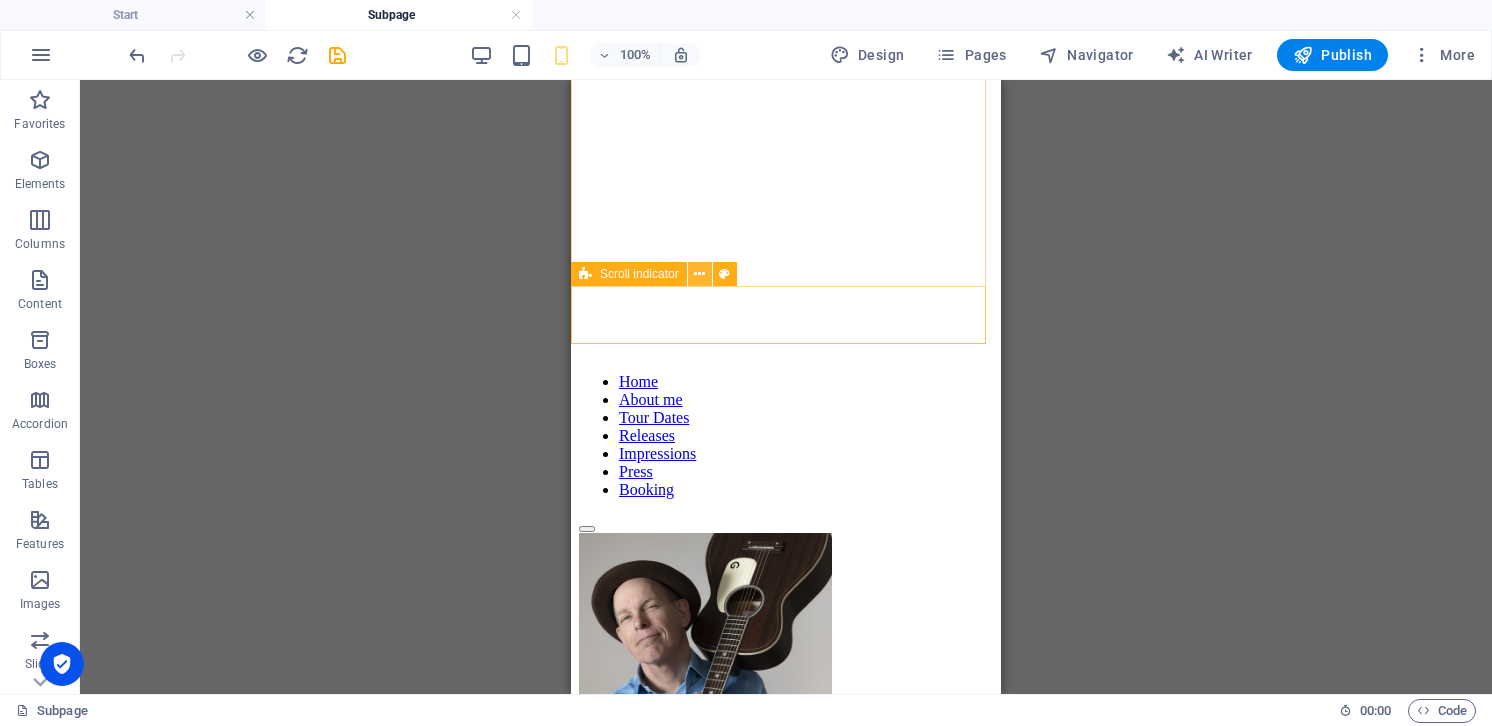 click at bounding box center [699, 274] 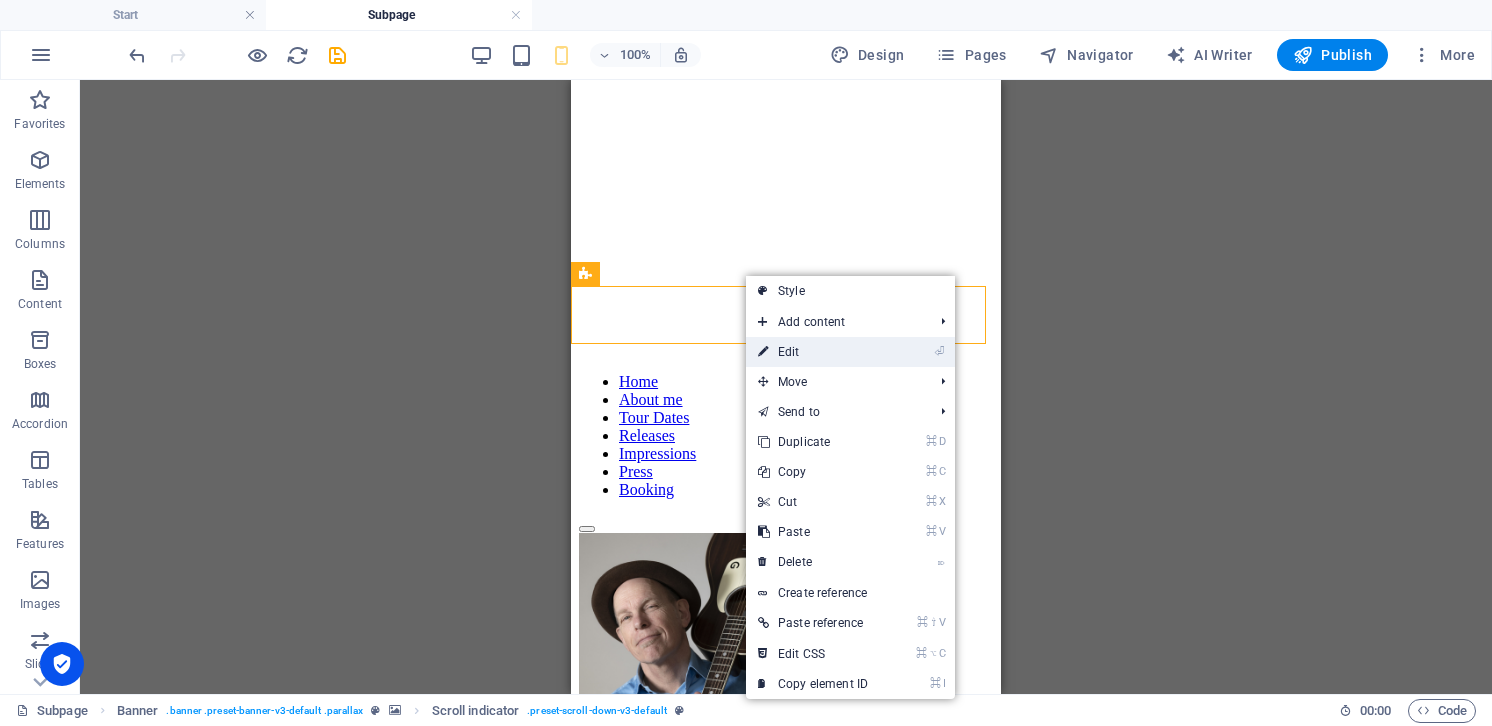 drag, startPoint x: 799, startPoint y: 348, endPoint x: 52, endPoint y: 268, distance: 751.2716 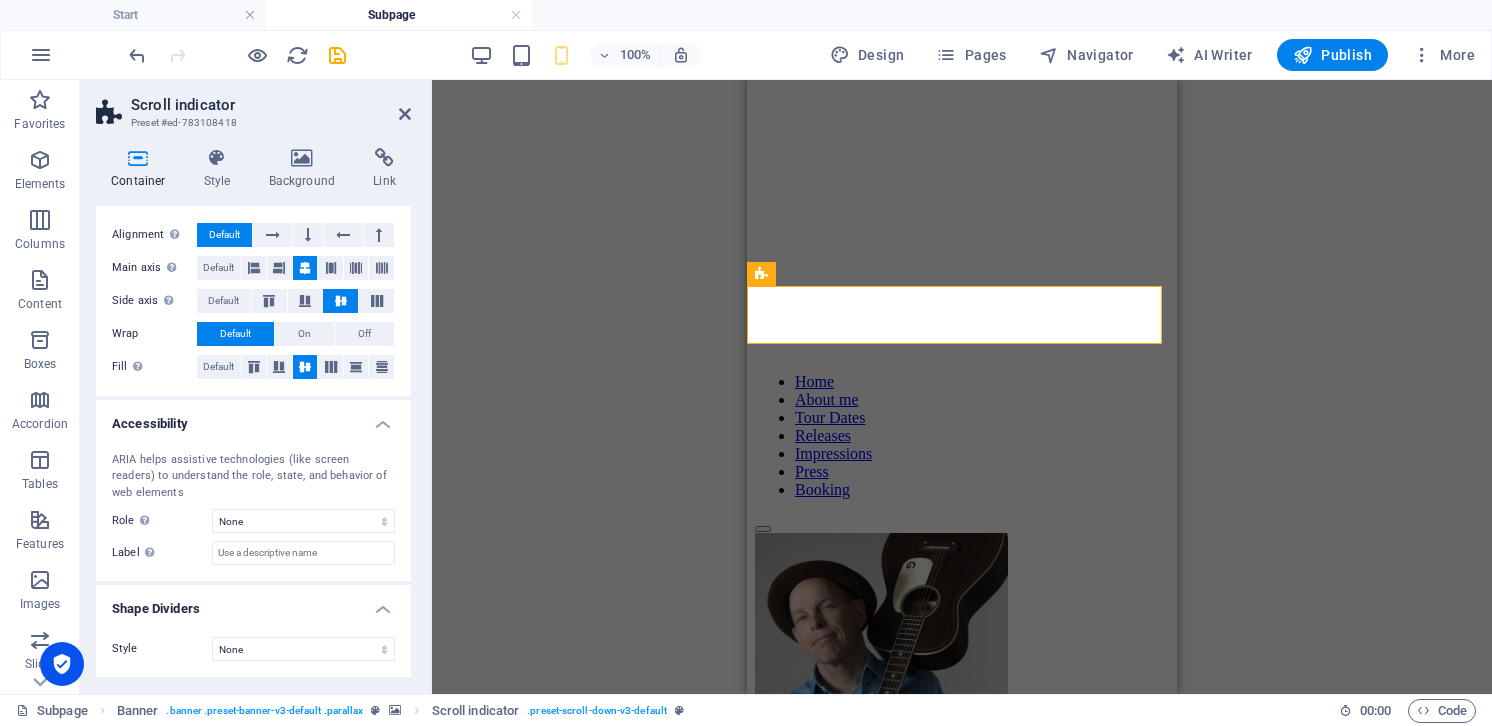 scroll, scrollTop: 475, scrollLeft: 0, axis: vertical 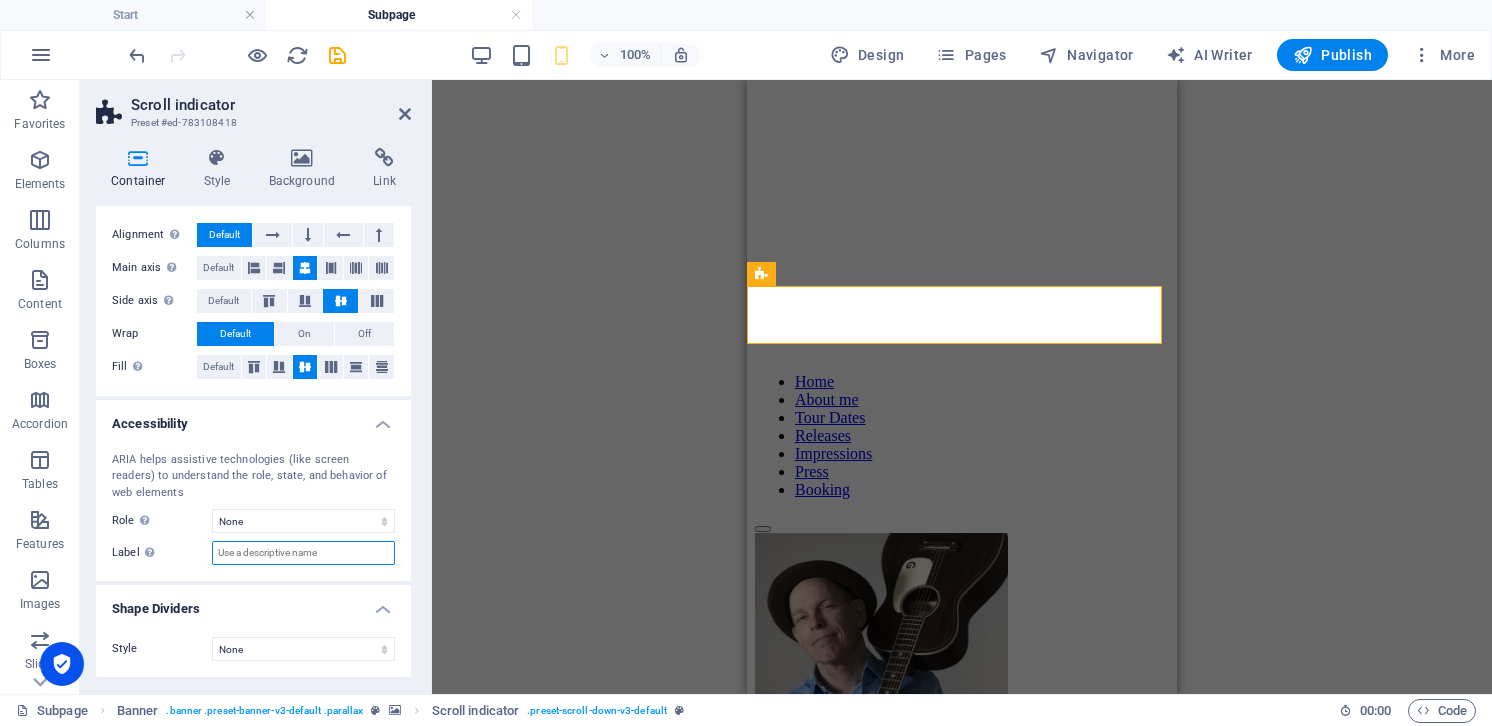 click on "Label Use the  ARIA label  to provide a clear and descriptive name for elements that aren not self-explanatory on their own." at bounding box center (303, 553) 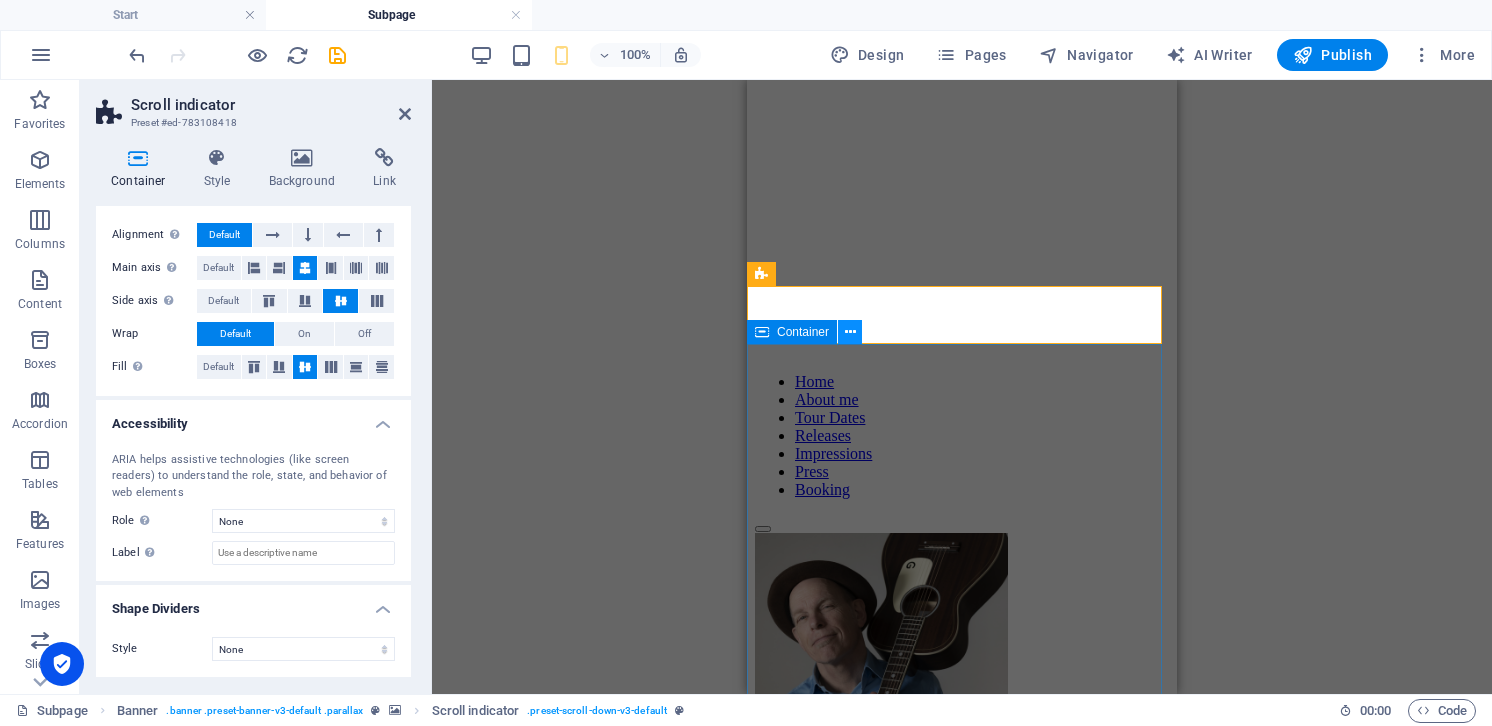 click at bounding box center [850, 332] 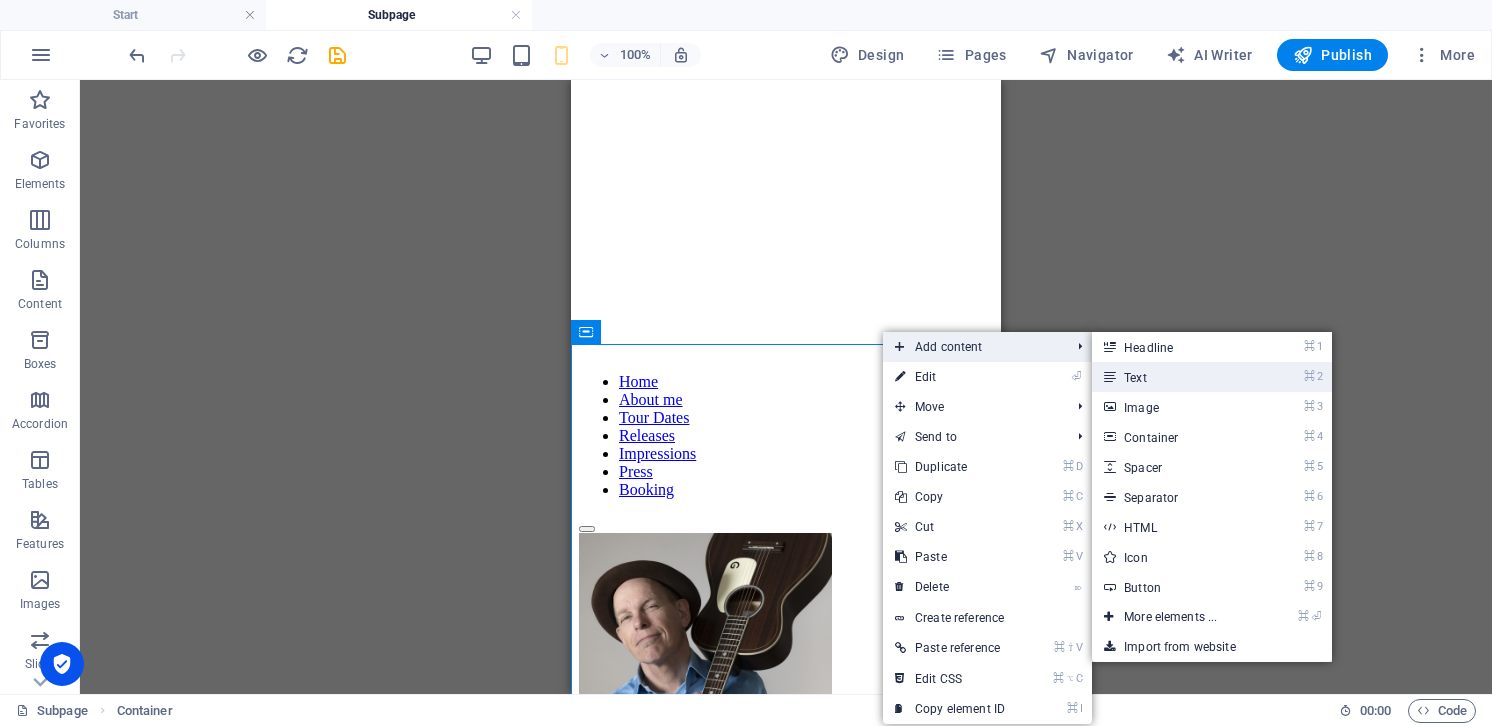 click on "⌘ 2  Text" at bounding box center [1174, 377] 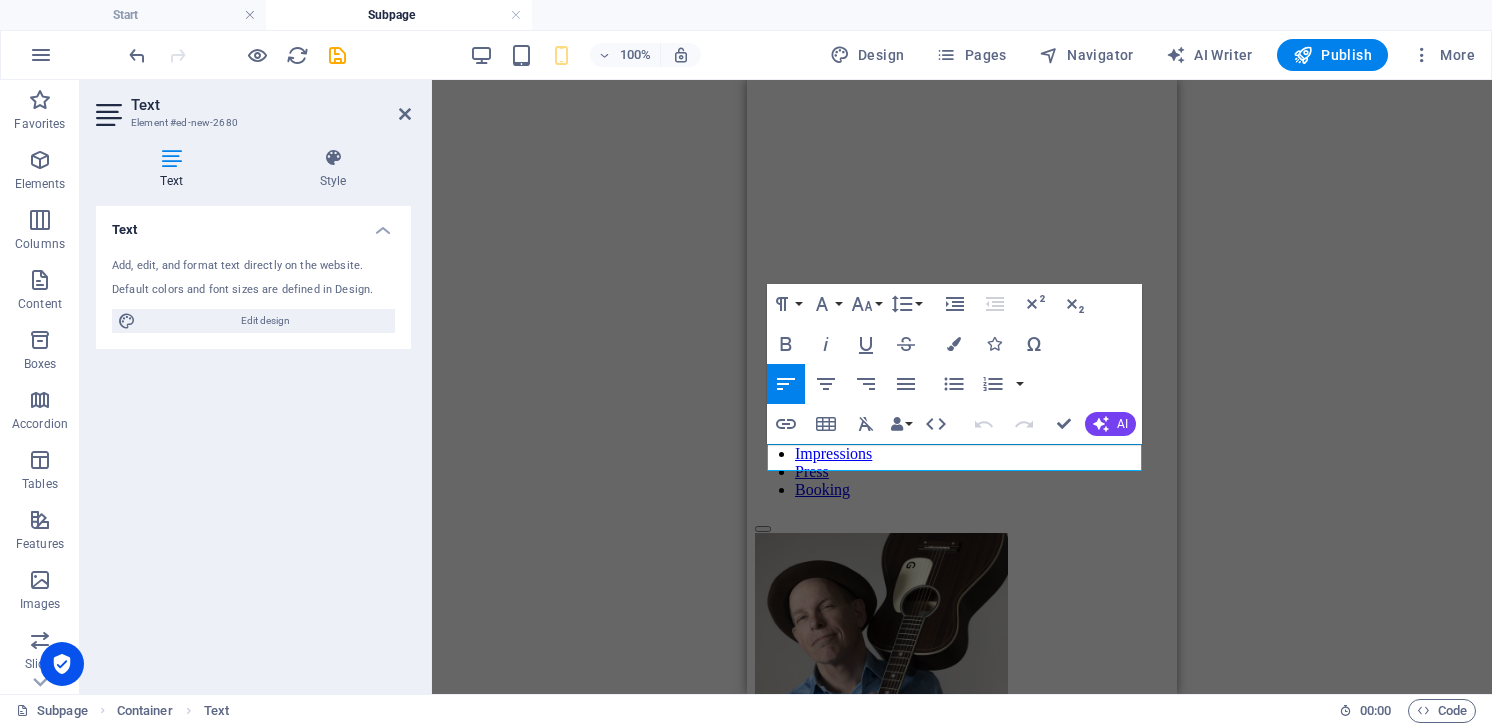 drag, startPoint x: 854, startPoint y: 459, endPoint x: 736, endPoint y: 459, distance: 118 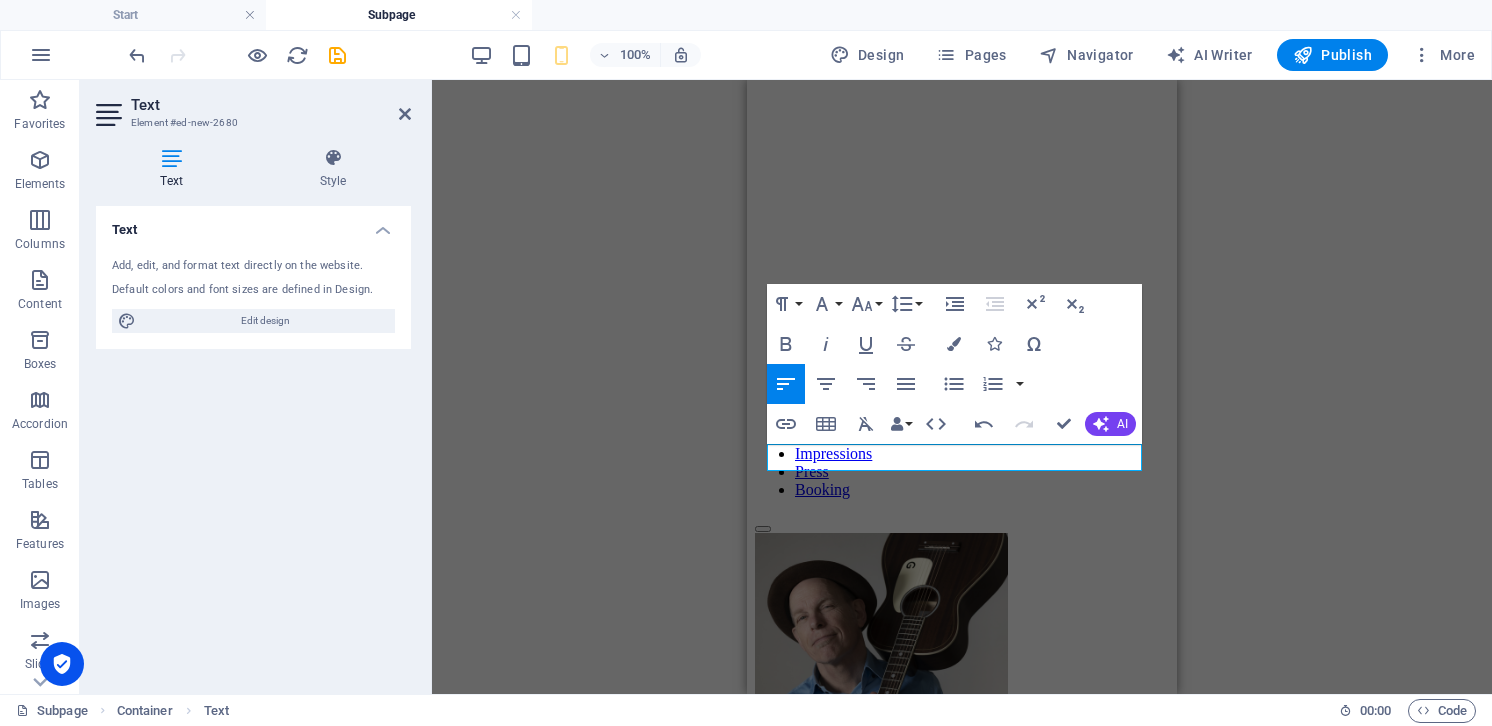 type 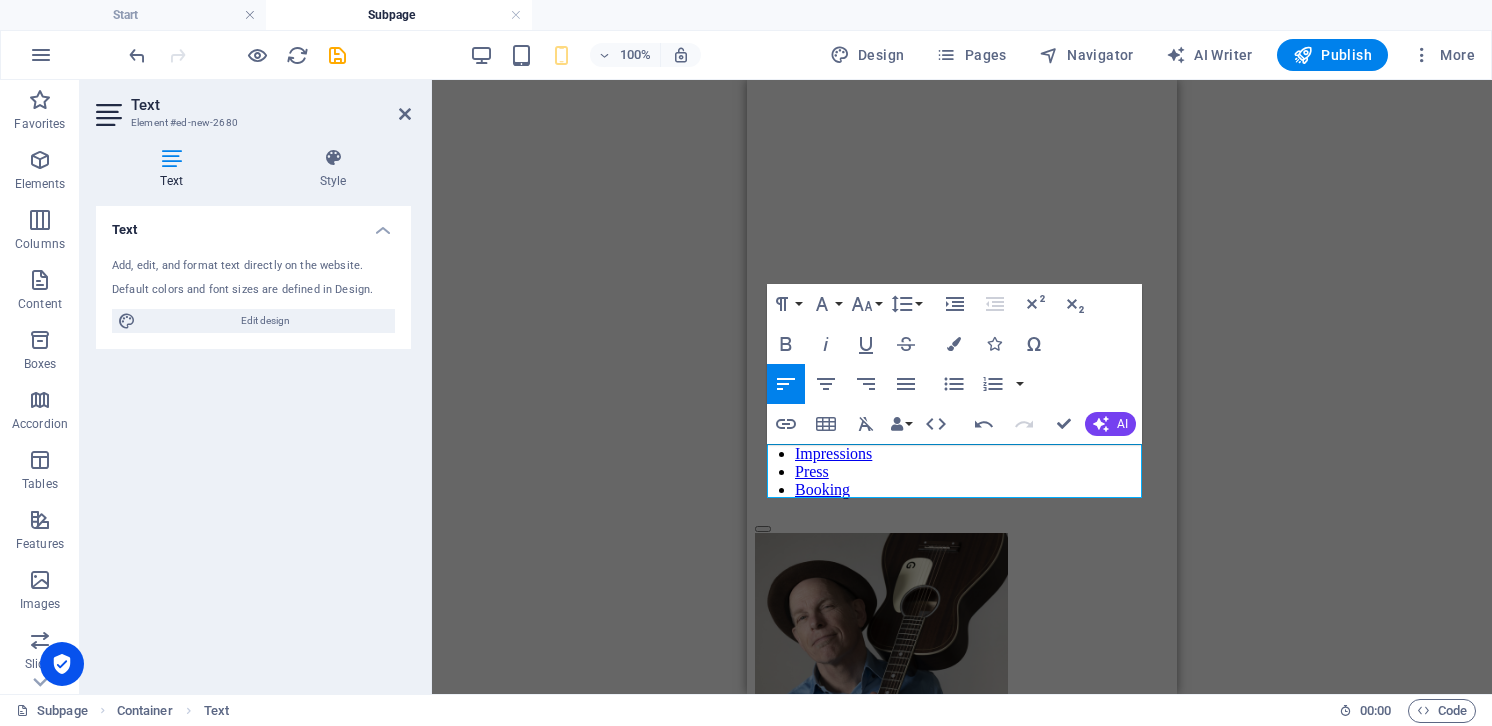 click on "Reference   Reference   Container   Menu Bar   Container   Banner   Menu Bar   Preset   Banner   Container   Icon   Container   Container   Container   Icon   Icon   Icon   Container   Container   Container   Text   Container   H3   Container   Container   H3   Text   Placeholder   Text   Container   H3   Reference   Text   Reference   HTML   Button   Text   H2   Scroll indicator   Image   Image   HTML Paragraph Format Normal Heading 1 Heading 2 Heading 3 Heading 4 Heading 5 Heading 6 Code Font Family Arial [US_STATE] Impact Tahoma Times New Roman [PERSON_NAME] Lato Font Size 8 9 10 11 12 14 18 24 30 36 48 60 72 96 Line Height Default Single 1.15 1.5 Double Increase Indent Decrease Indent Superscript Subscript Bold Italic Underline Strikethrough Colors Icons Special Characters Align Left Align Center Align Right Align Justify Unordered List   Default Circle Disc Square    Ordered List   Default Lower Alpha Lower Greek Lower Roman Upper Alpha Upper Roman    Insert Link Insert Table City" at bounding box center [962, 387] 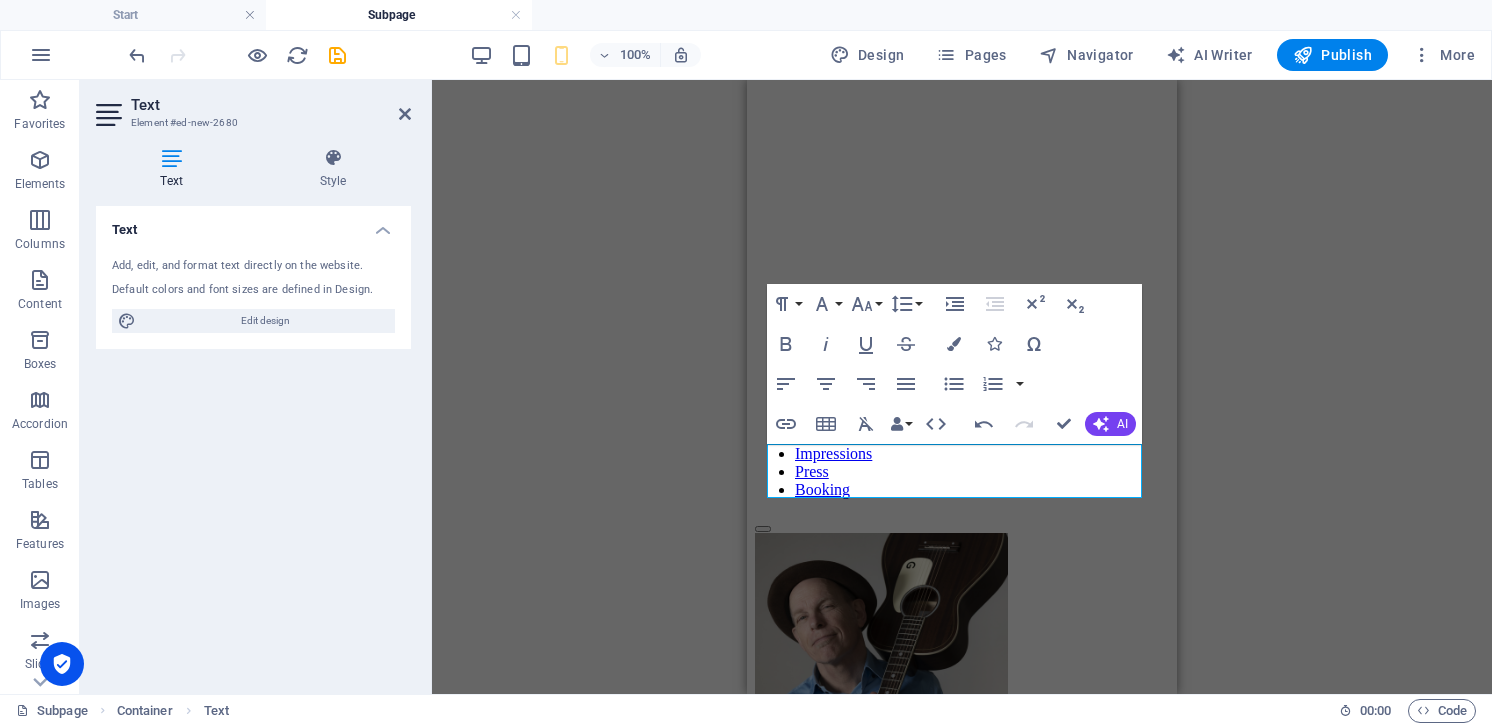 click on "Reference   Reference   Container   Menu Bar   Container   Banner   Menu Bar   Preset   Banner   Container   Icon   Container   Container   Container   Icon   Icon   Icon   Container   Container   Container   Text   Container   H3   Container   Container   H3   Text   Placeholder   Text   Container   H3   Reference   Text   Reference   HTML   Button   Text   H2   Scroll indicator   Image   Image   HTML Paragraph Format Normal Heading 1 Heading 2 Heading 3 Heading 4 Heading 5 Heading 6 Code Font Family Arial [US_STATE] Impact Tahoma Times New Roman [PERSON_NAME] Lato Font Size 8 9 10 11 12 14 18 24 30 36 48 60 72 96 Line Height Default Single 1.15 1.5 Double Increase Indent Decrease Indent Superscript Subscript Bold Italic Underline Strikethrough Colors Icons Special Characters Align Left Align Center Align Right Align Justify Unordered List   Default Circle Disc Square    Ordered List   Default Lower Alpha Lower Greek Lower Roman Upper Alpha Upper Roman    Insert Link Insert Table City" at bounding box center [962, 387] 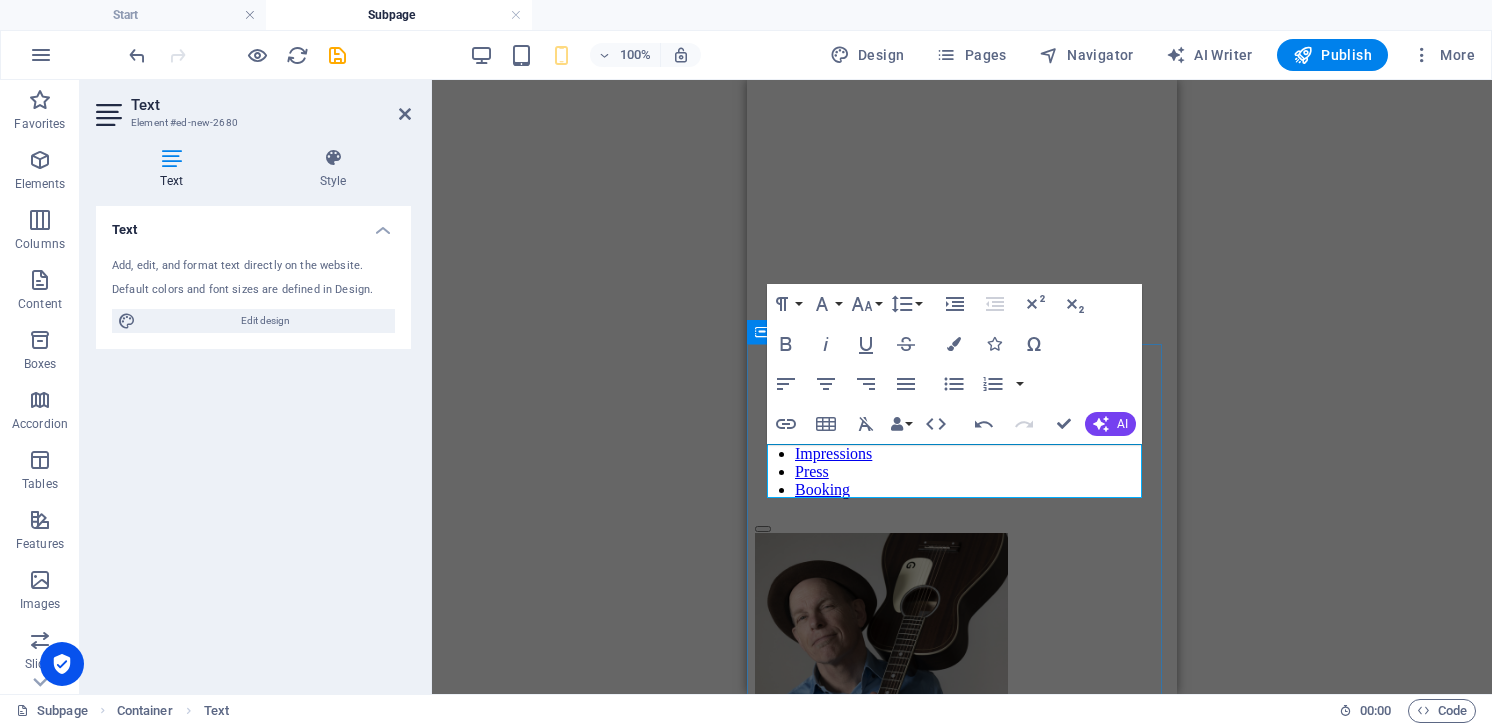 click on "CONTACT" at bounding box center [962, 1624] 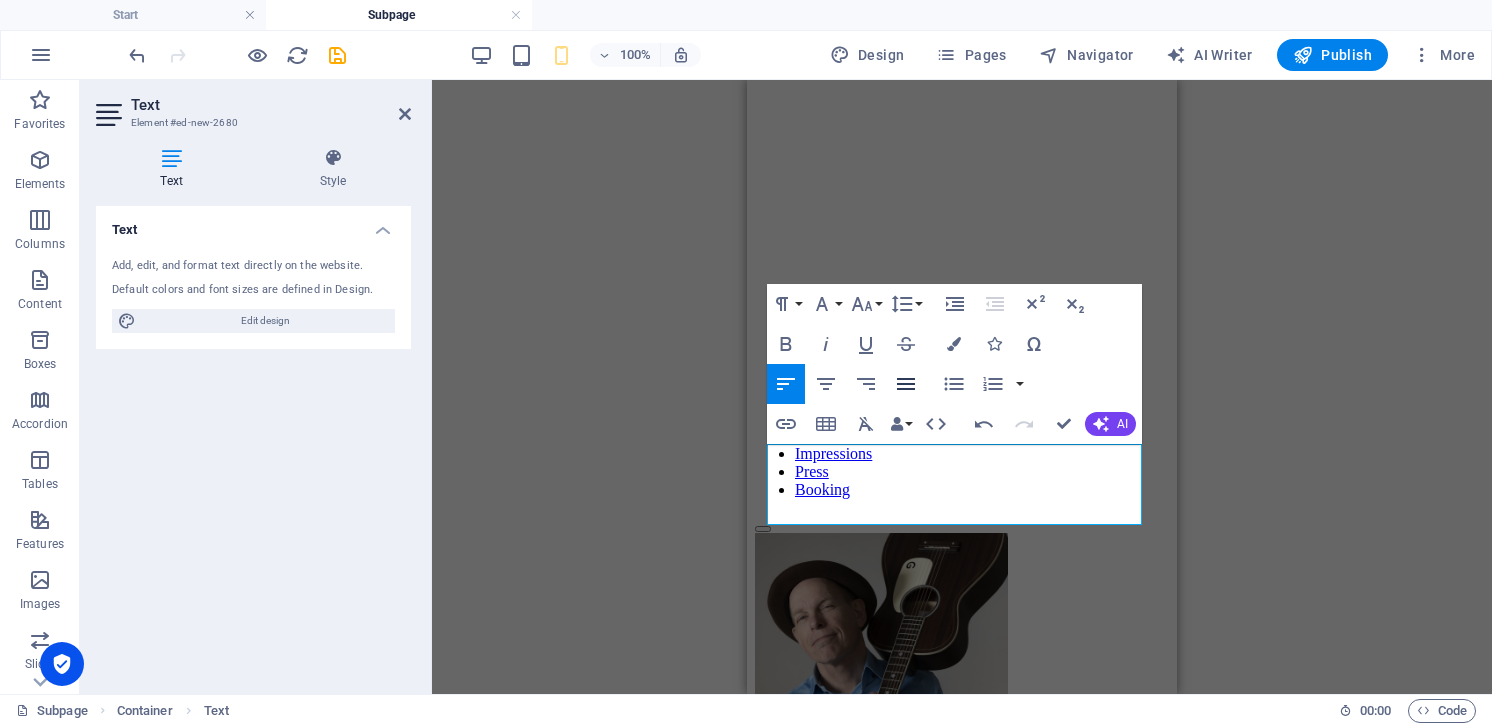 click 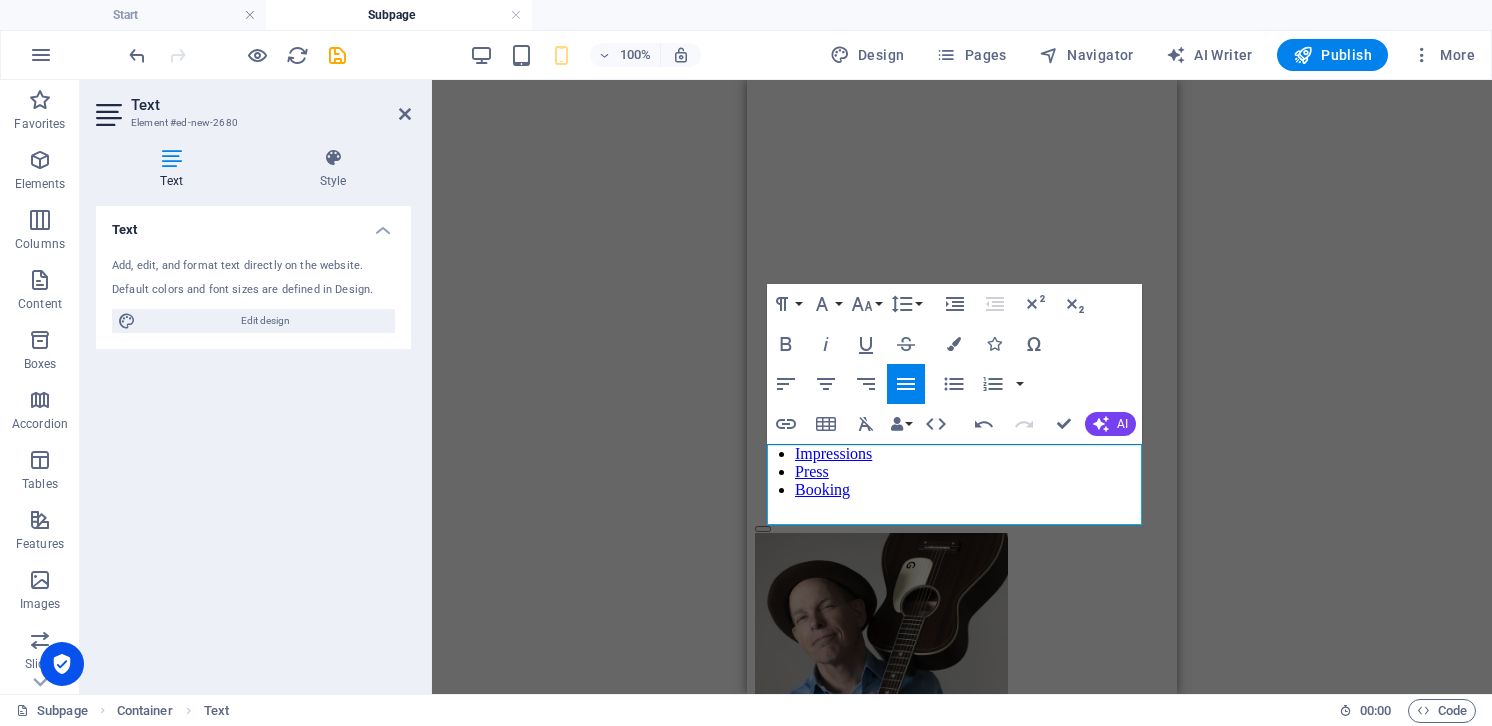click 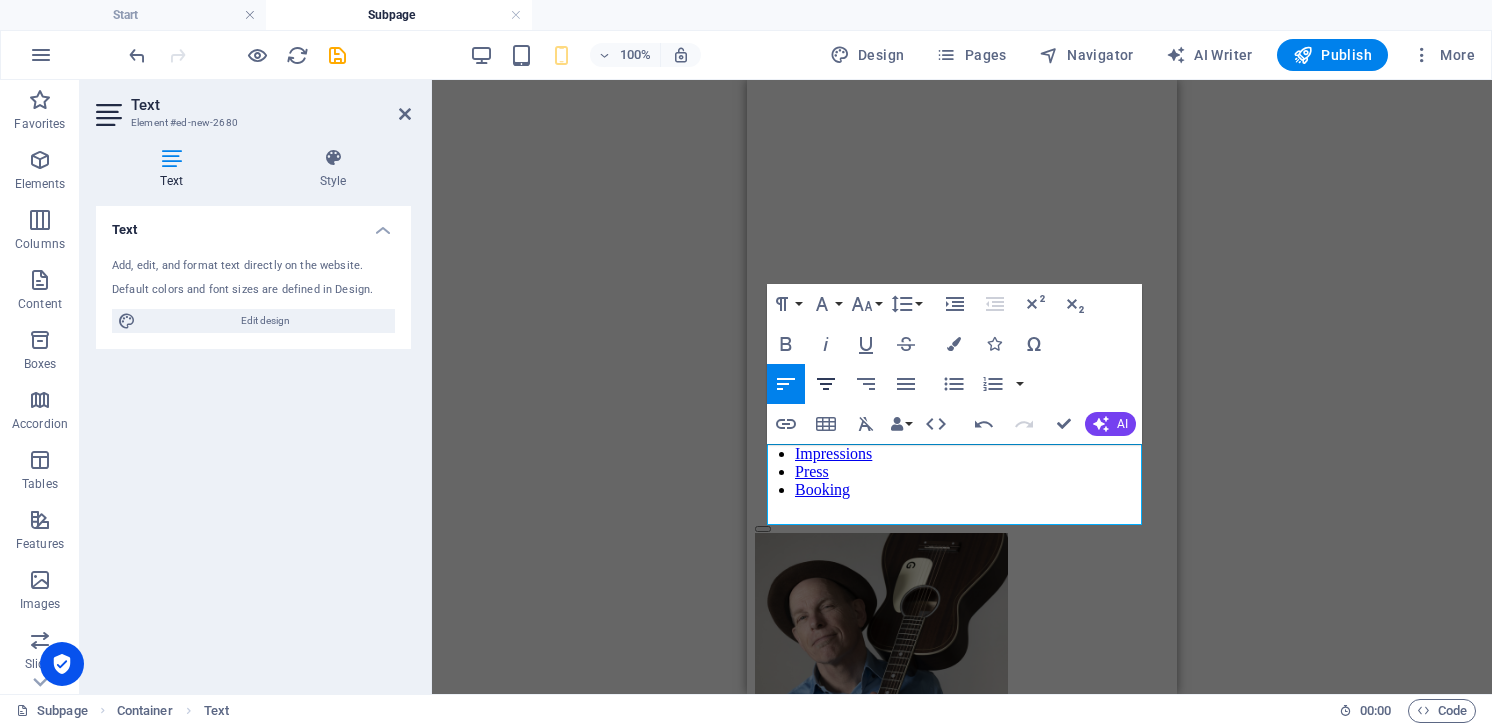 click 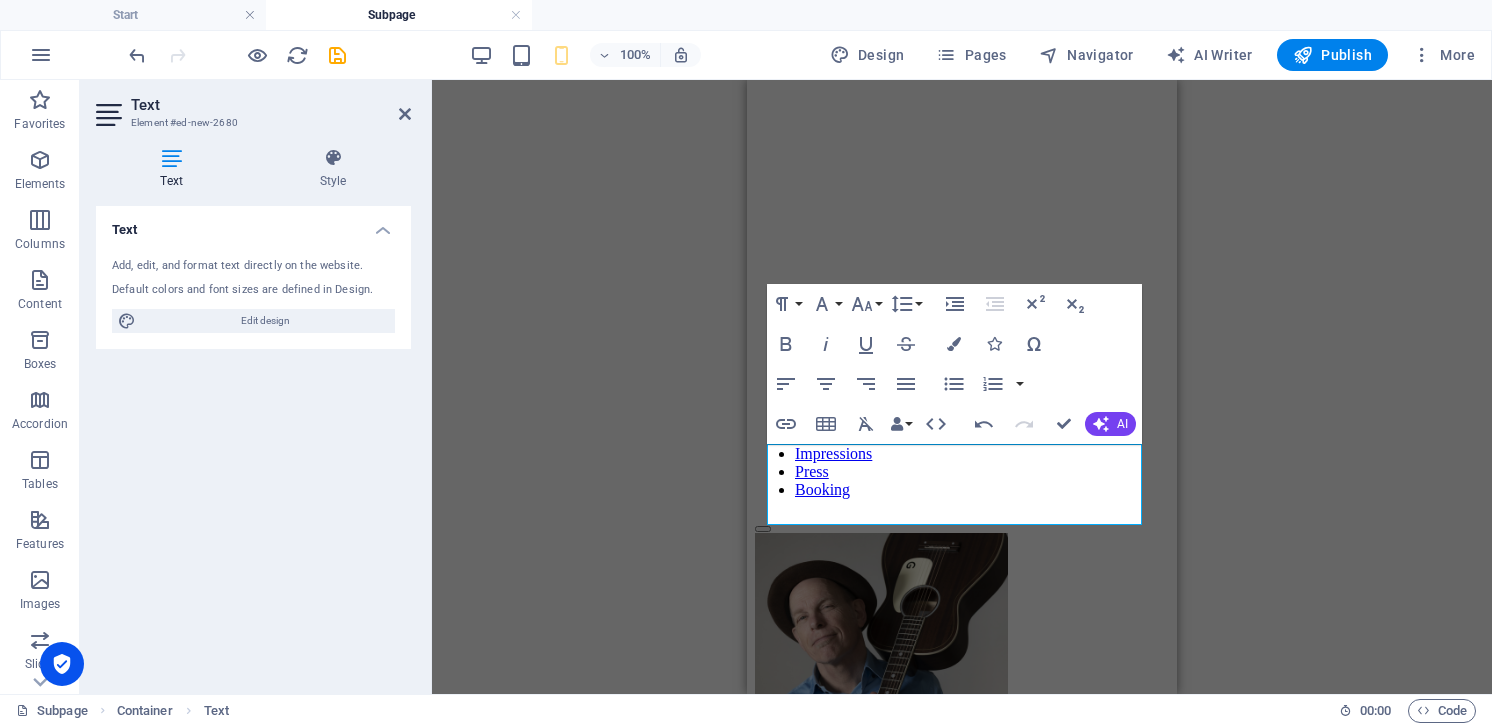 click on "Reference   Reference   Container   Menu Bar   Container   Banner   Menu Bar   Preset   Banner   Container   Preset   Icon   Container   Container   Container   Icon   Icon   Icon   Container   Container   Container   Text   Container   H3   Container   Container   H3   Text   Placeholder   Text   Container   H3   Reference   Text   Reference   HTML   Button   Text   H2   Scroll indicator   Image   Image   HTML Paragraph Format Normal Heading 1 Heading 2 Heading 3 Heading 4 Heading 5 Heading 6 Code Font Family Arial [US_STATE] Impact Tahoma Times New Roman [PERSON_NAME] Lato Font Size 8 9 10 11 12 14 18 24 30 36 48 60 72 96 Line Height Default Single 1.15 1.5 Double Increase Indent Decrease Indent Superscript Subscript Bold Italic Underline Strikethrough Colors Icons Special Characters Align Left Align Center Align Right Align Justify Unordered List   Default Circle Disc Square    Ordered List   Default Lower Alpha Lower Greek Lower Roman Upper Alpha Upper Roman    Insert Link Company" at bounding box center [962, 387] 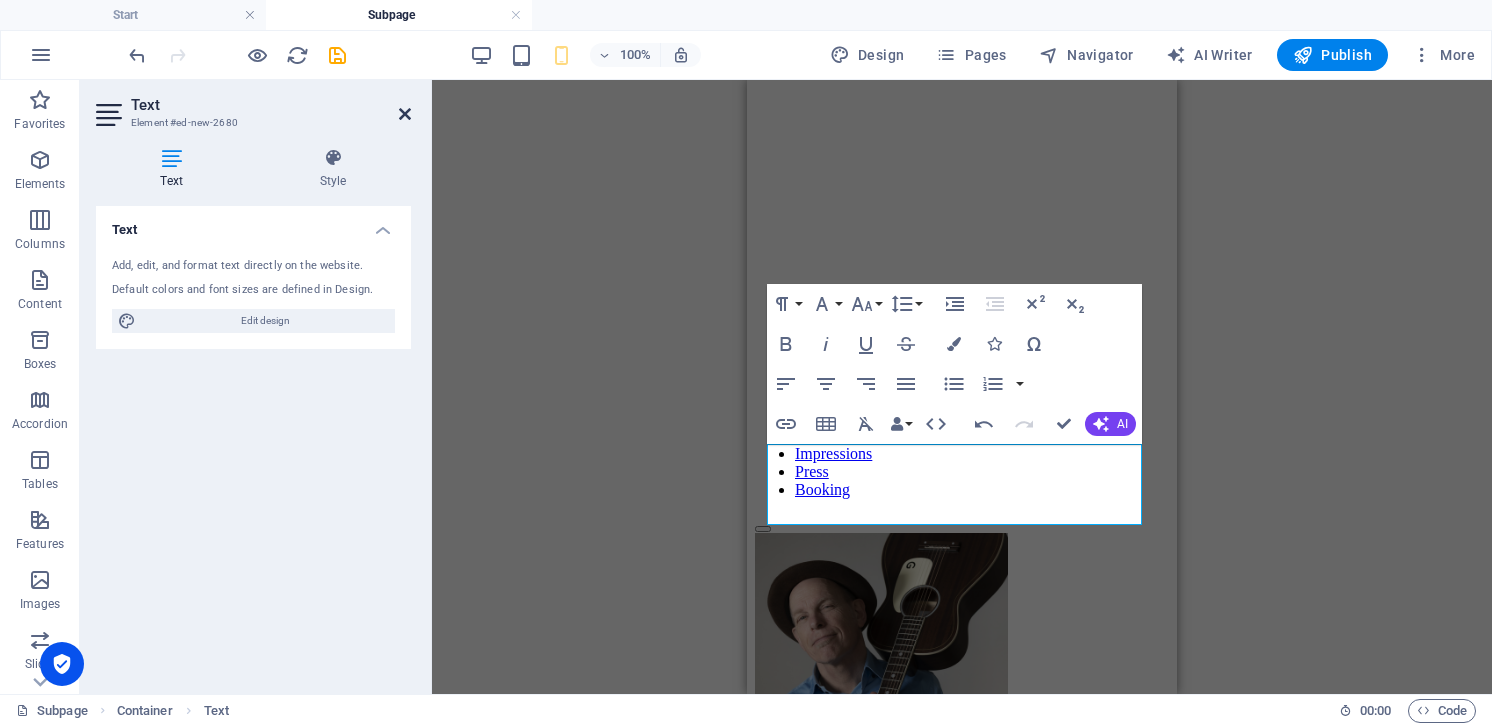 click at bounding box center (405, 114) 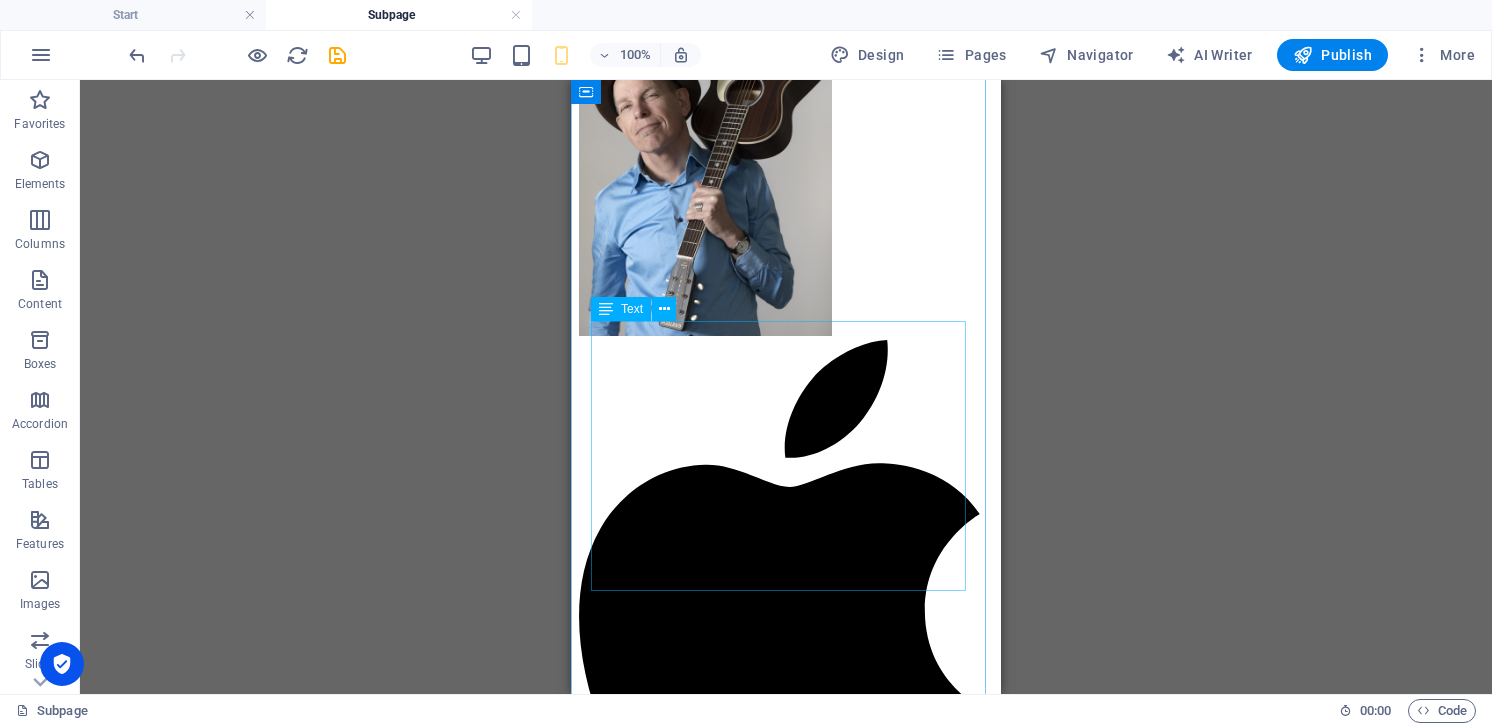 scroll, scrollTop: 674, scrollLeft: 0, axis: vertical 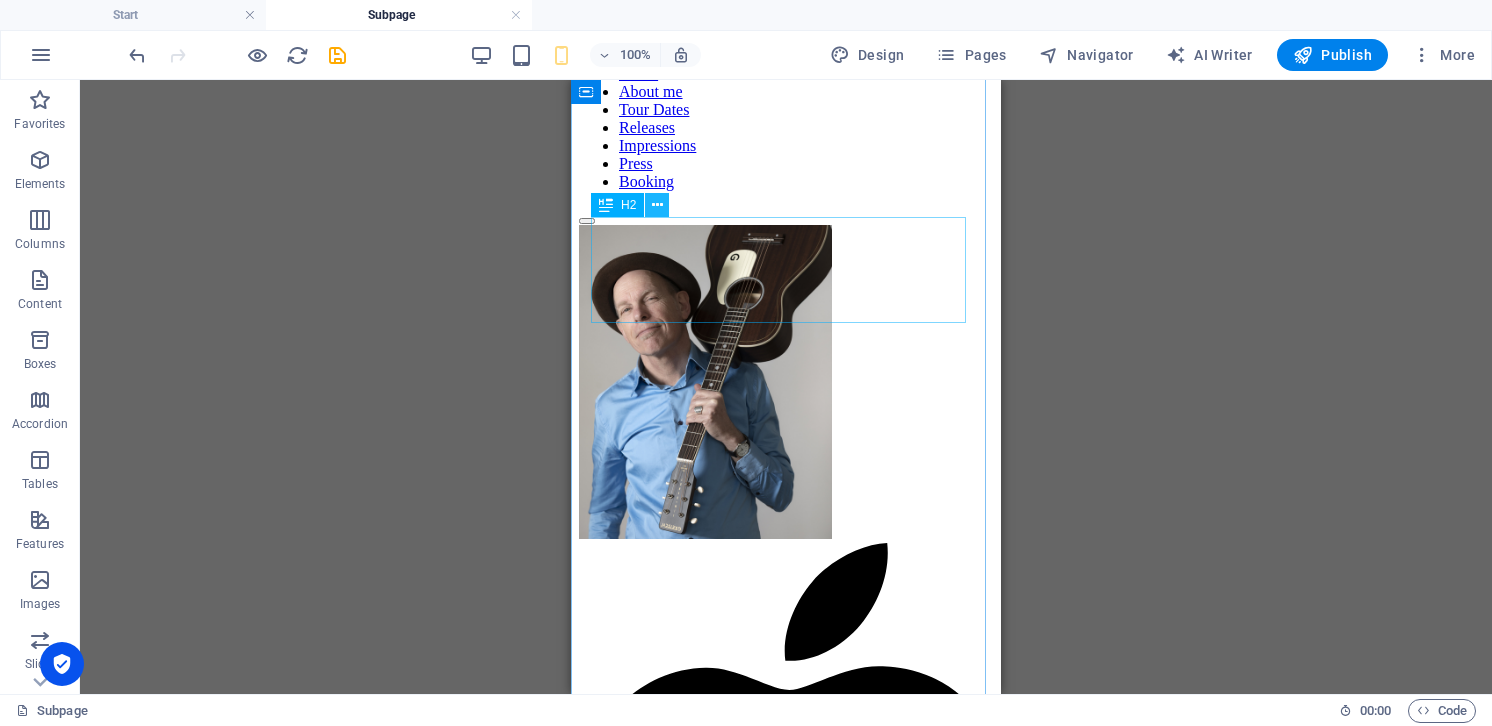 click at bounding box center (657, 205) 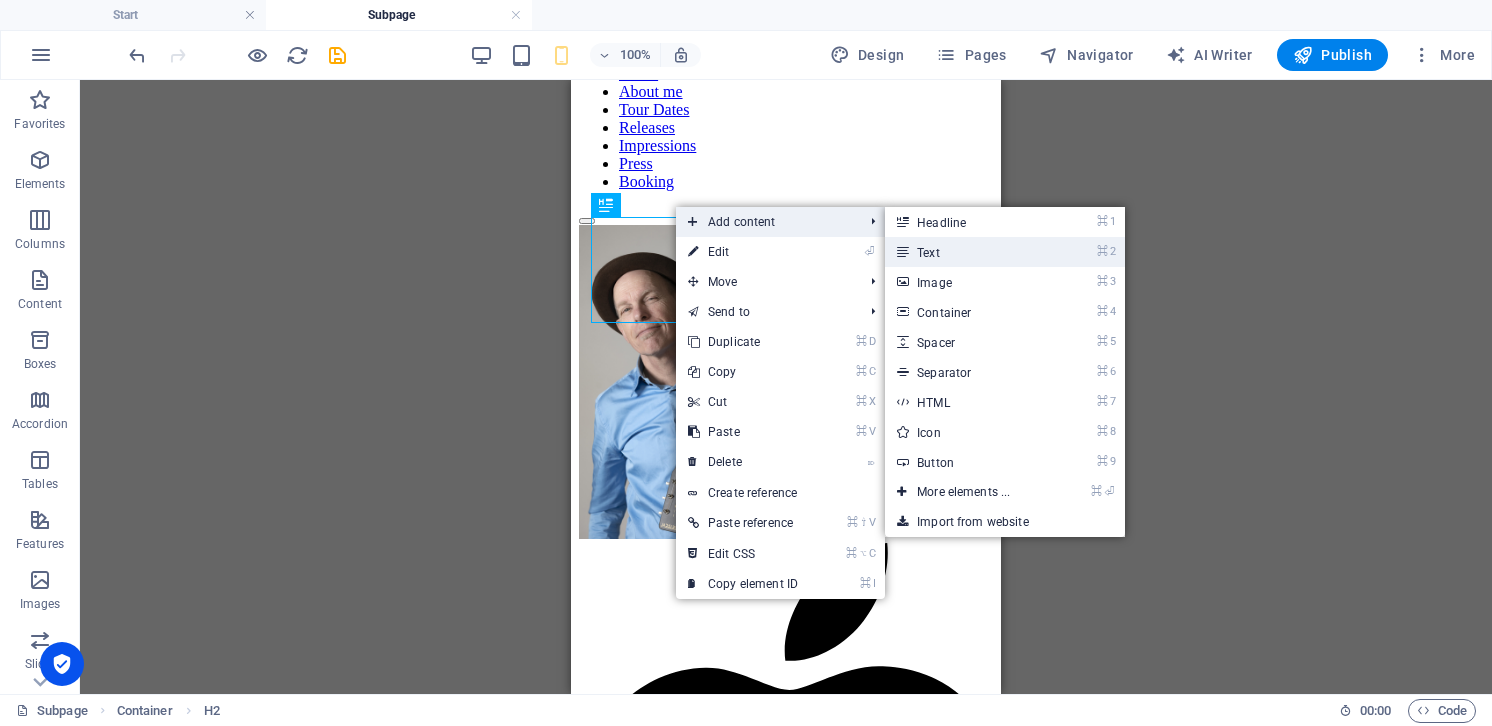 click on "⌘ 2  Text" at bounding box center [967, 252] 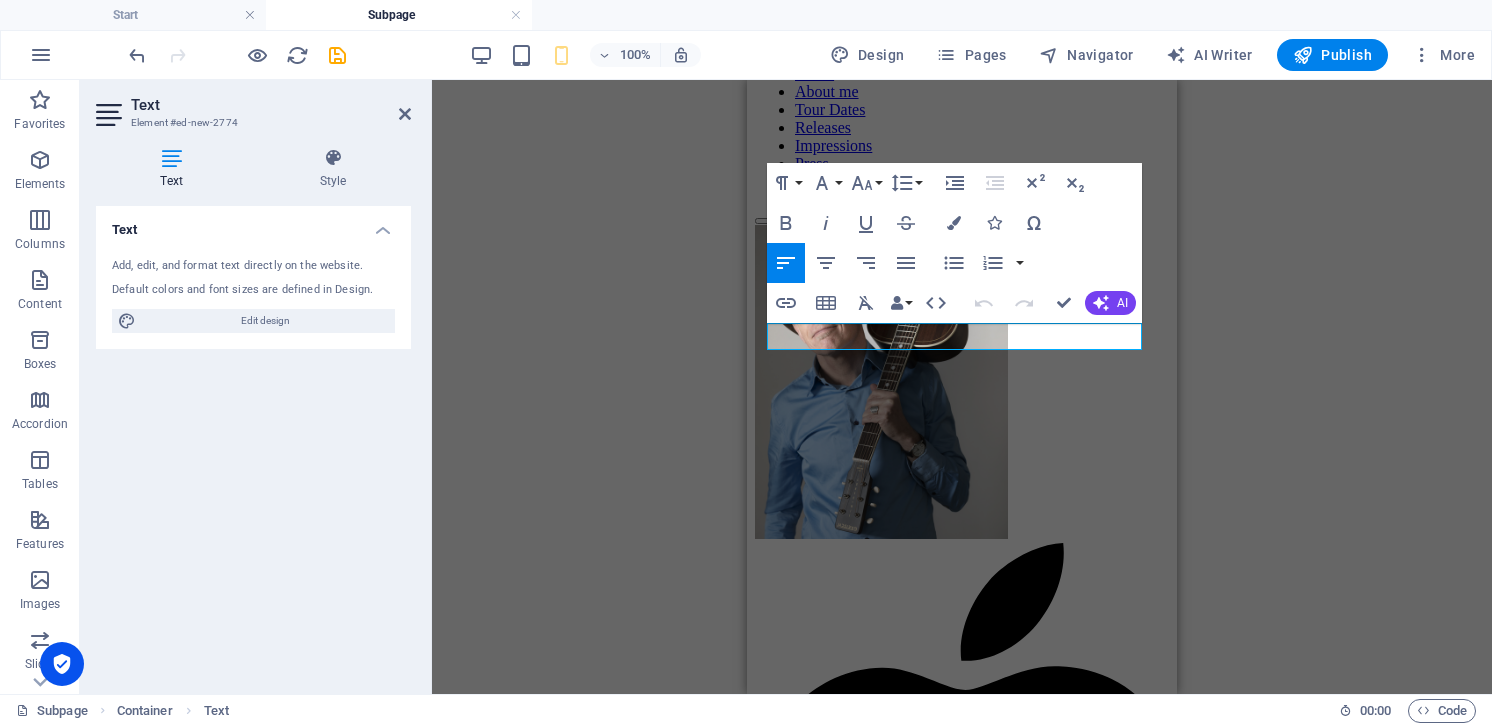 type 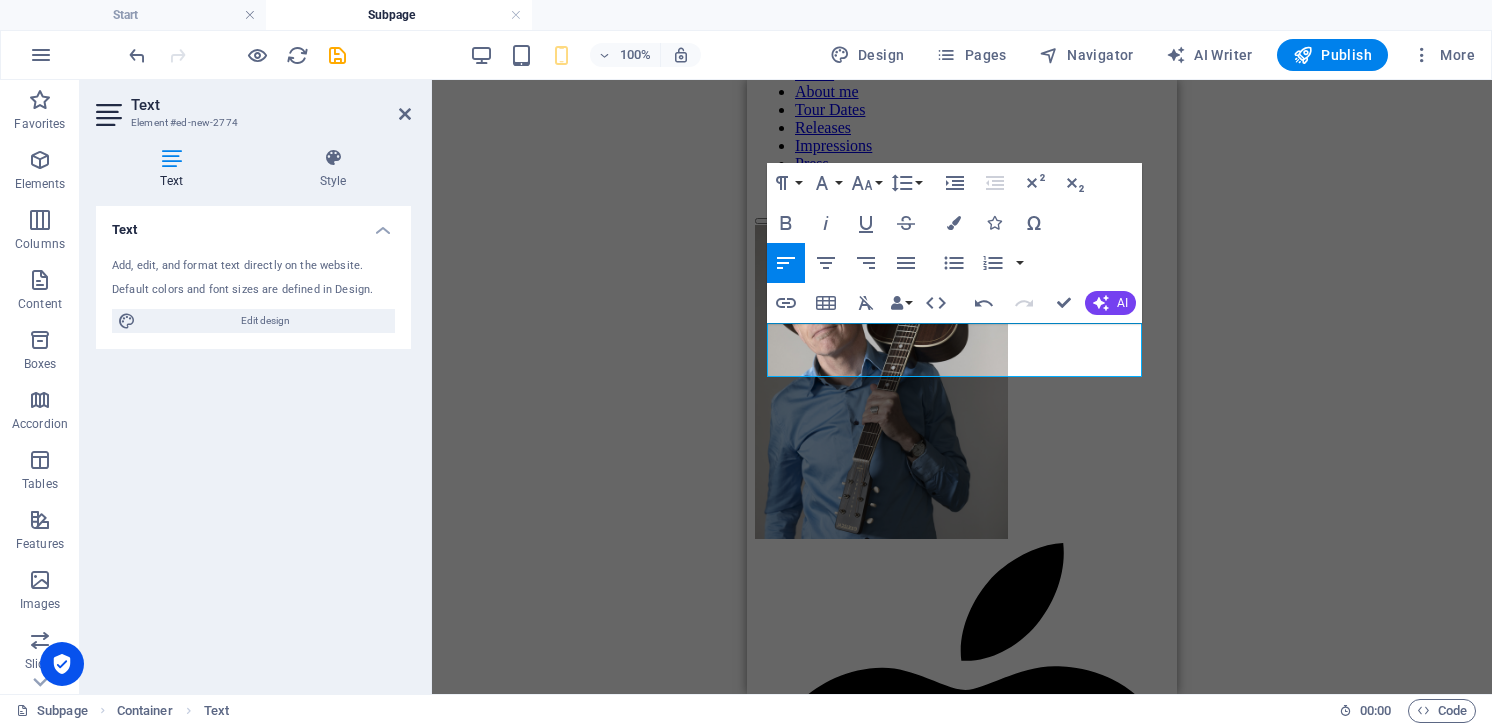 click on "Reference   Reference   Container   Menu Bar   Container   Banner   Menu Bar   Preset   Banner   Container   Icon   Container   Container   Container   Icon   Icon   Icon   Container   Container   Container   Text   Container   H3   Container   Container   H3   Text   Placeholder   Text   Container   H3   Reference   Text   Reference   HTML   Button   Text   H2   Scroll indicator   Image   Image   HTML   Text   Spacer   Text Paragraph Format Normal Heading 1 Heading 2 Heading 3 Heading 4 Heading 5 Heading 6 Code Font Family Arial [US_STATE] Impact Tahoma Times New [PERSON_NAME] Lato Font Size 8 9 10 11 12 14 18 24 30 36 48 60 72 96 Line Height Default Single 1.15 1.5 Double Increase Indent Decrease Indent Superscript Subscript Bold Italic Underline Strikethrough Colors Icons Special Characters Align Left Align Center Align Right Align Justify Unordered List   Default Circle Disc Square    Ordered List   Default Lower Alpha Lower Greek Lower Roman Upper Alpha [GEOGRAPHIC_DATA]" at bounding box center [962, 387] 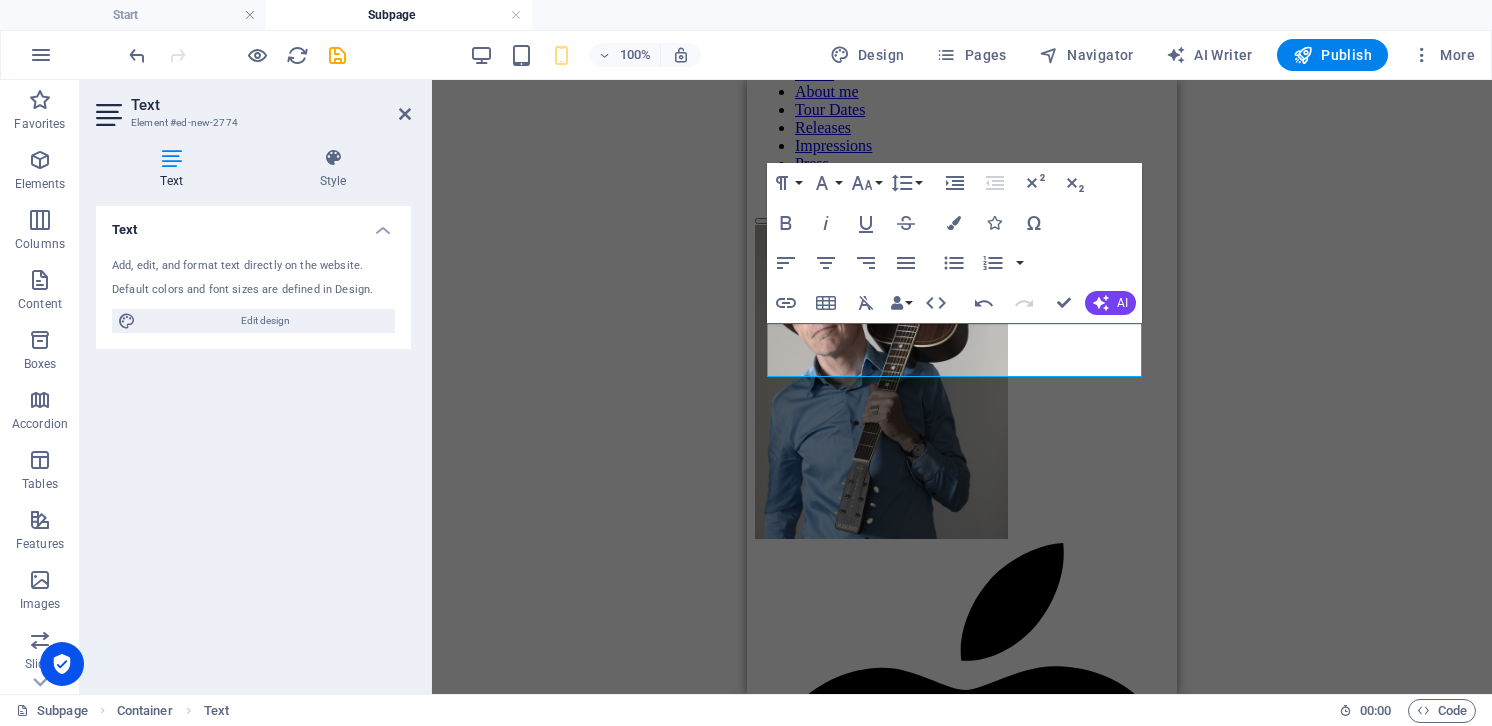 click on "Reference   Reference   Container   Menu Bar   Container   Banner   Menu Bar   Preset   Banner   Container   Icon   Container   Container   Container   Icon   Icon   Icon   Container   Container   Container   Text   Container   H3   Container   Container   H3   Text   Placeholder   Text   Container   H3   Reference   Text   Reference   HTML   Button   Text   H2   Scroll indicator   Image   Image   HTML   Text   Spacer   Text Paragraph Format Normal Heading 1 Heading 2 Heading 3 Heading 4 Heading 5 Heading 6 Code Font Family Arial [US_STATE] Impact Tahoma Times New [PERSON_NAME] Lato Font Size 8 9 10 11 12 14 18 24 30 36 48 60 72 96 Line Height Default Single 1.15 1.5 Double Increase Indent Decrease Indent Superscript Subscript Bold Italic Underline Strikethrough Colors Icons Special Characters Align Left Align Center Align Right Align Justify Unordered List   Default Circle Disc Square    Ordered List   Default Lower Alpha Lower Greek Lower Roman Upper Alpha [GEOGRAPHIC_DATA]" at bounding box center (962, 387) 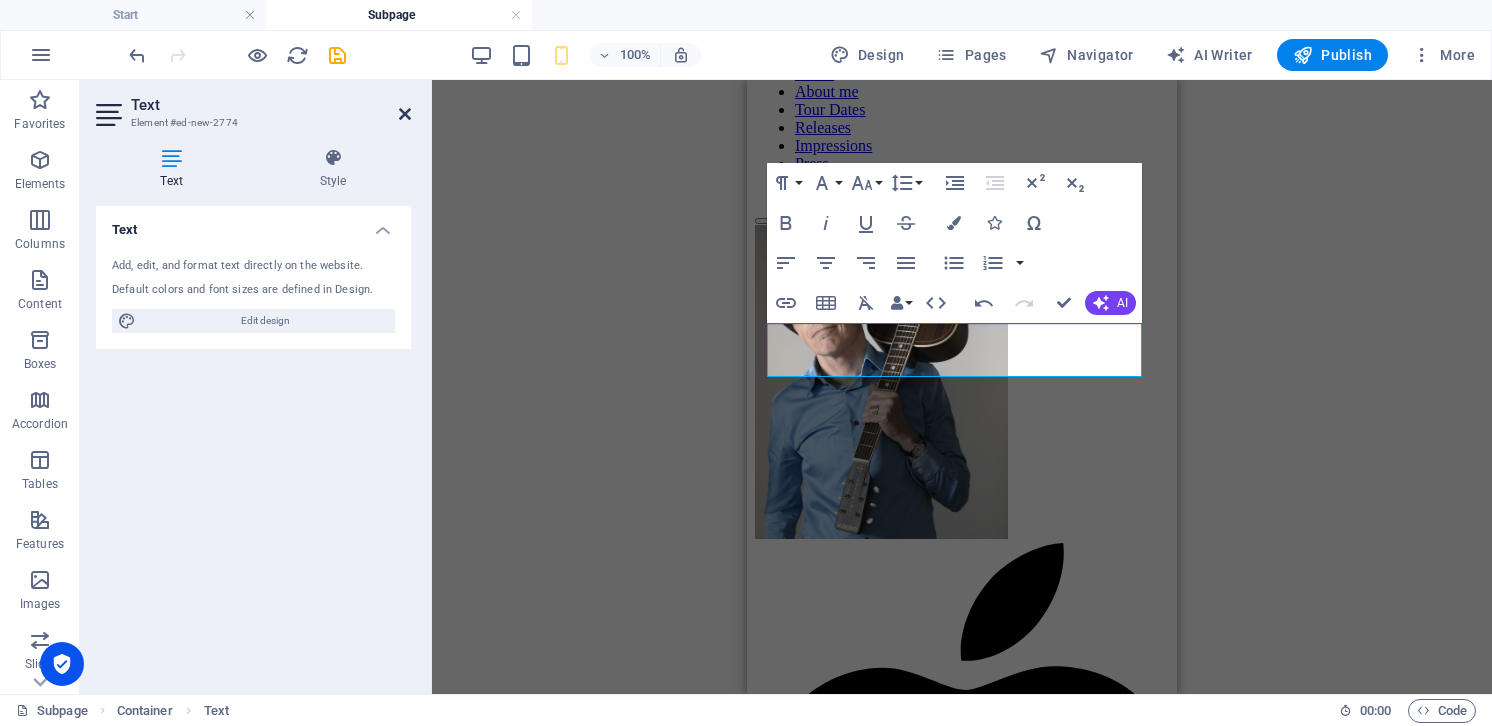 click at bounding box center [405, 114] 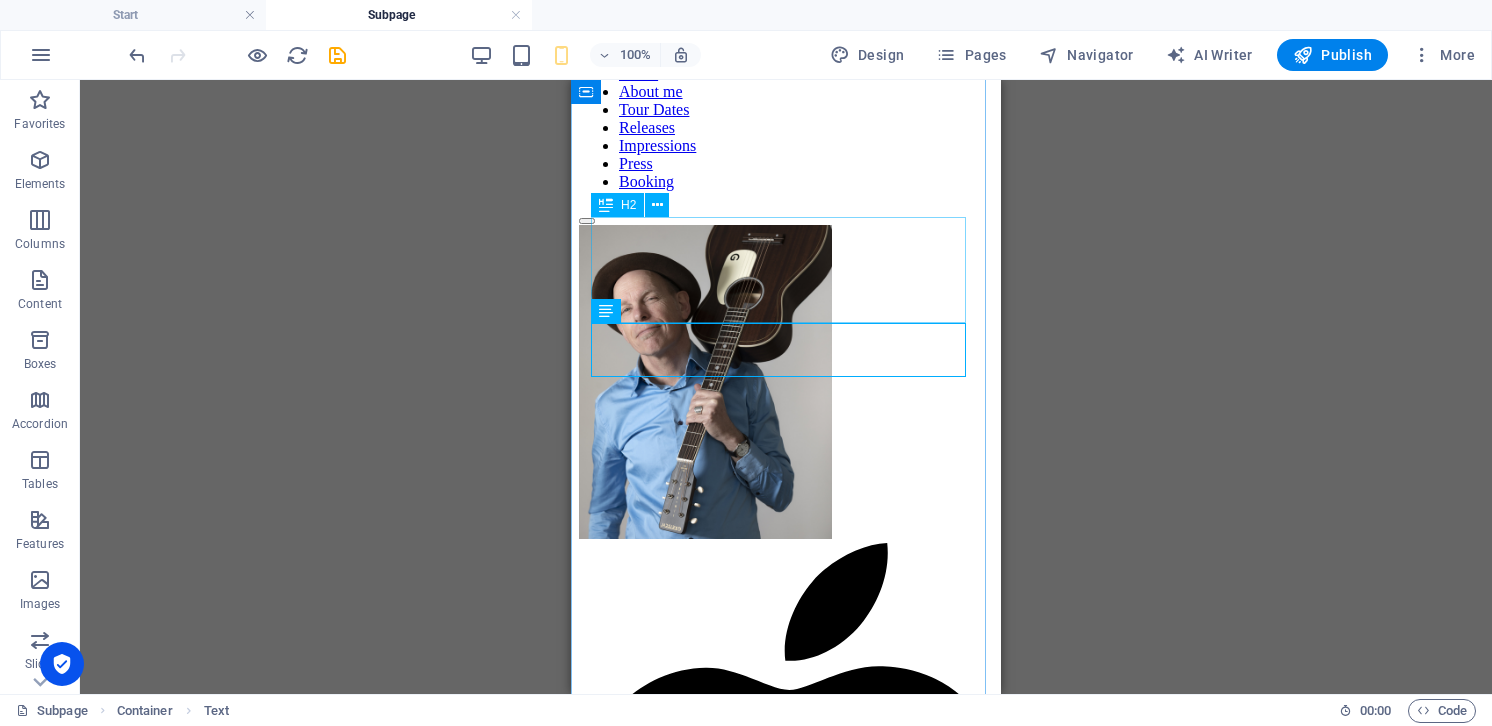 click on "This is a subpage ." at bounding box center [786, 1426] 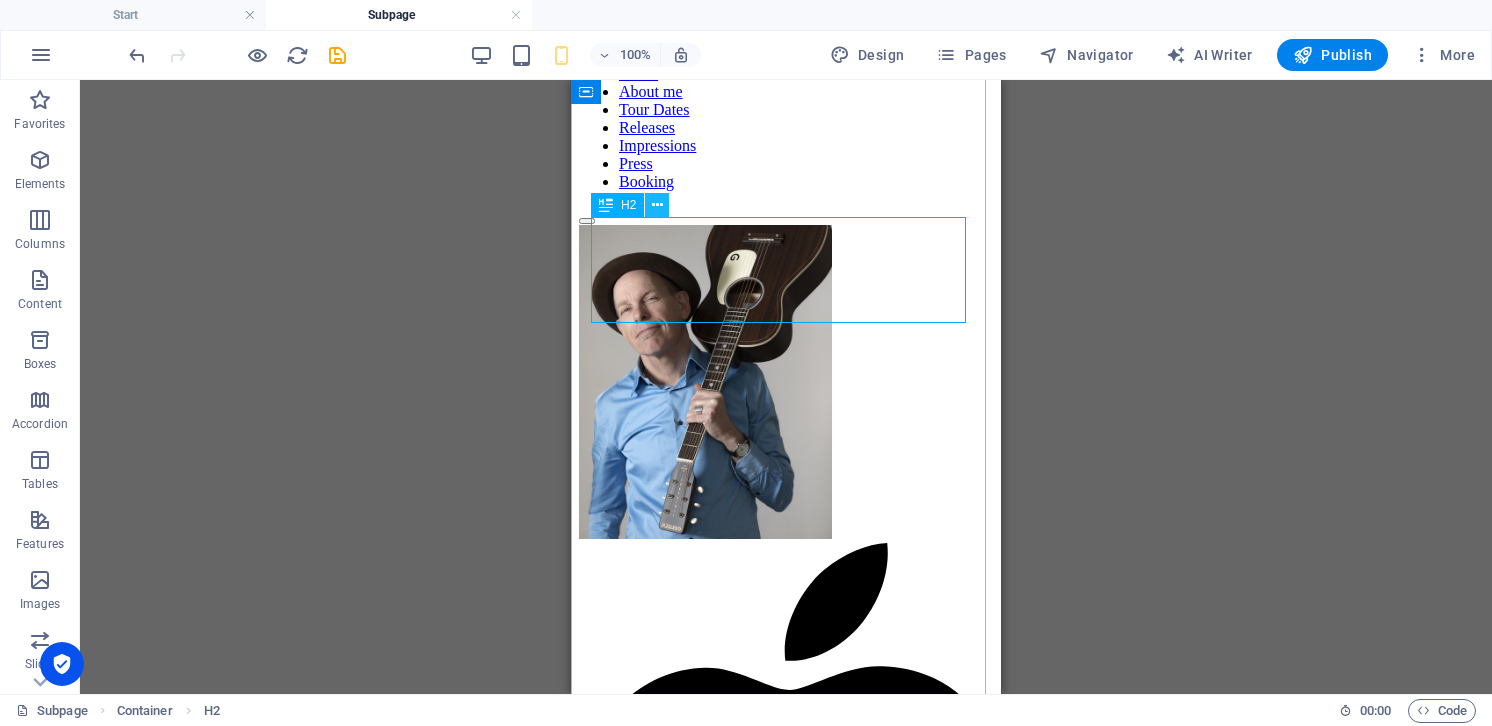 click at bounding box center [657, 205] 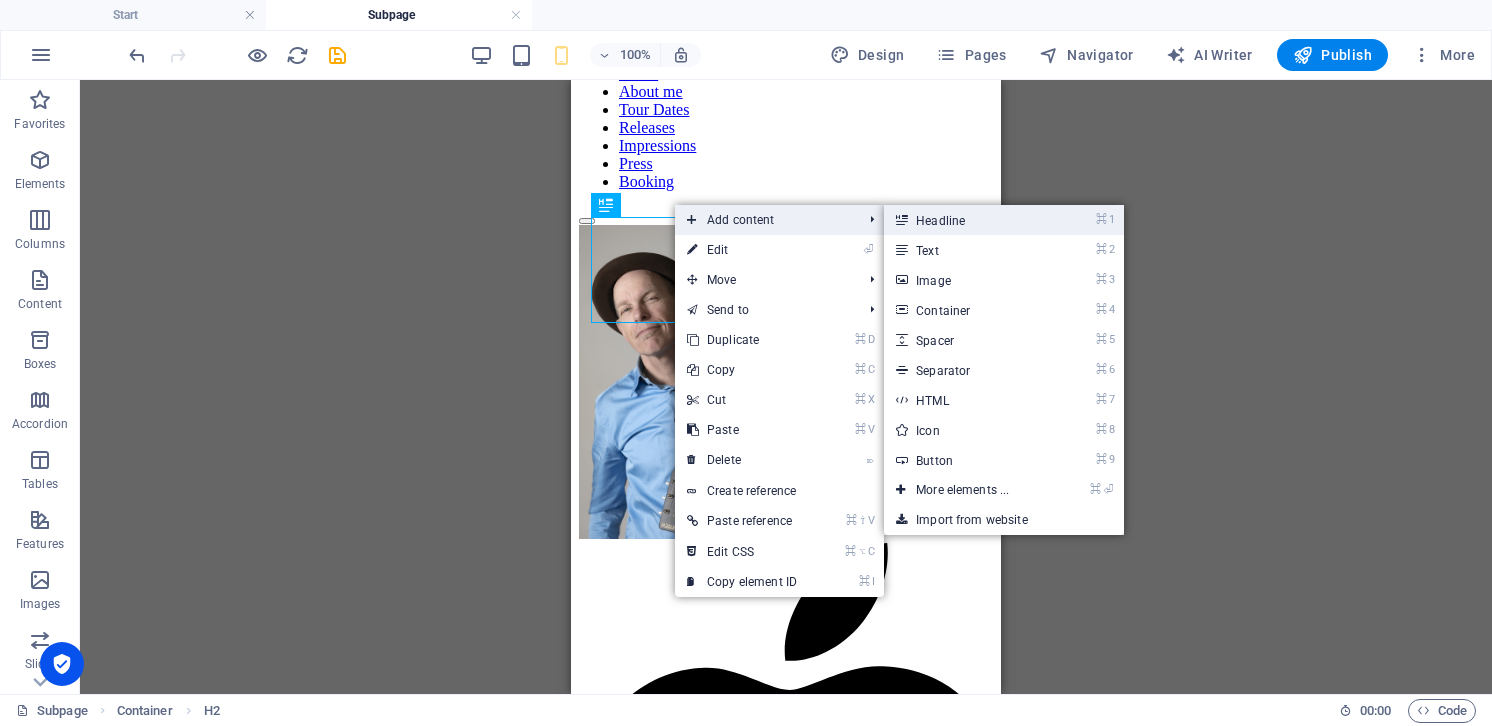 click on "⌘ 1  Headline" at bounding box center [966, 220] 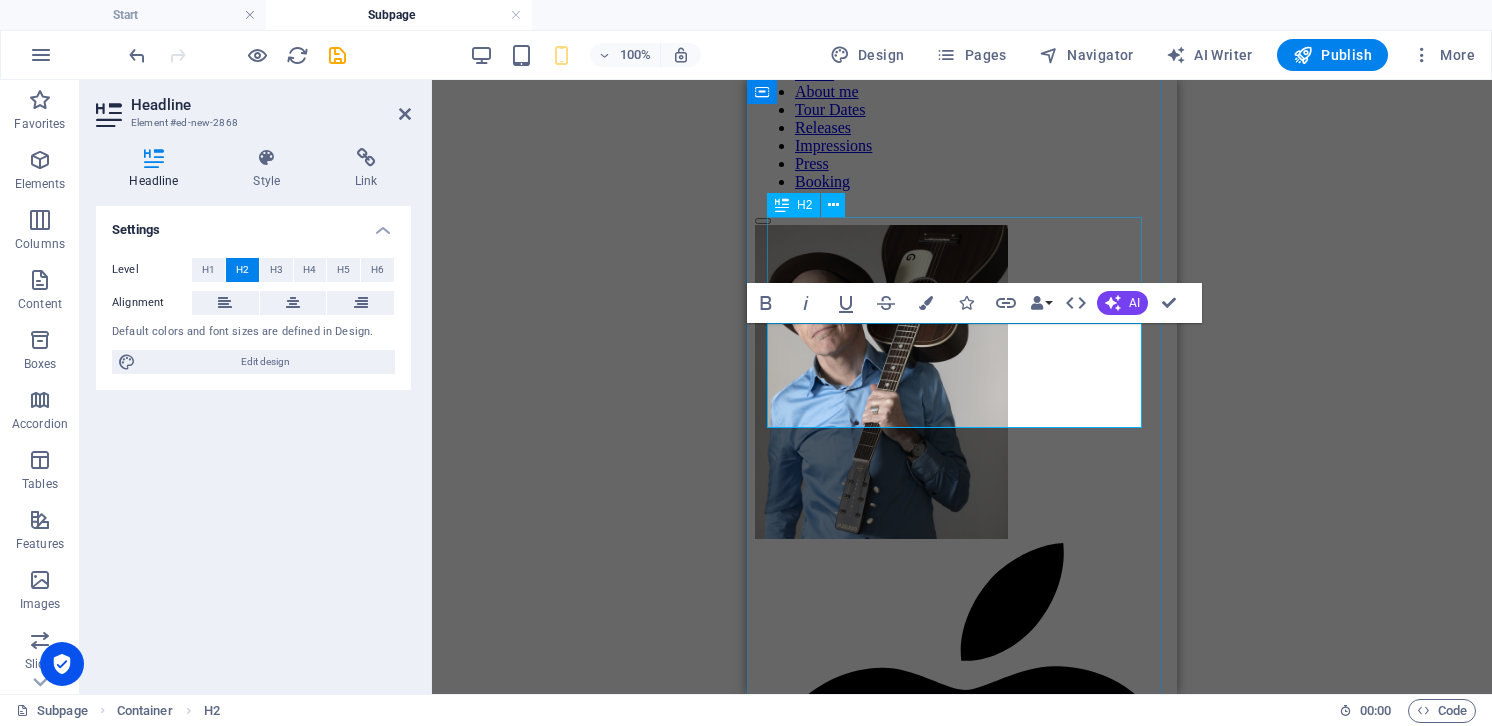 type 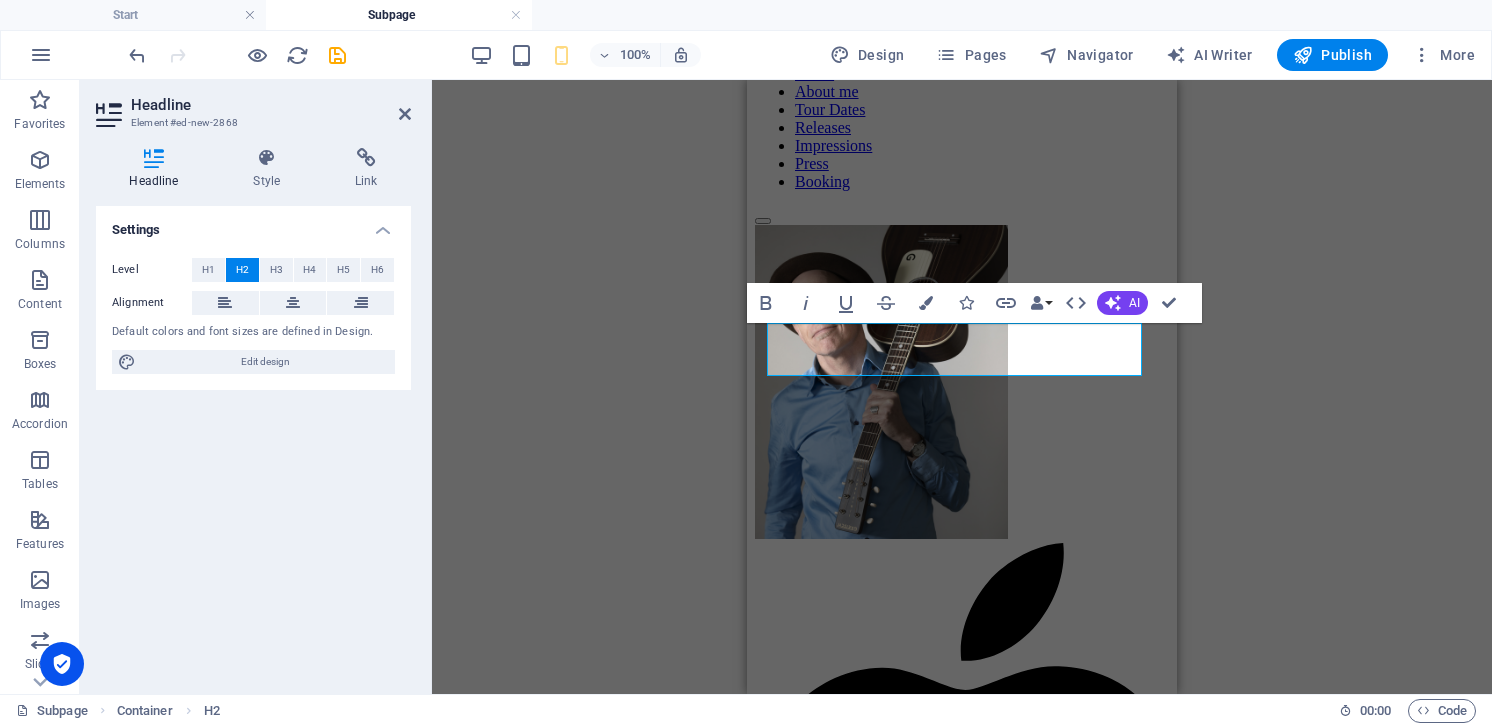 click on "Reference   Reference   Container   Menu Bar   Container   Banner   Menu Bar   Preset   Banner   Container   Icon   Container   Container   Container   Icon   Icon   Icon   Container   Container   Container   Text   Container   H3   Container   Container   H3   Text   Placeholder   Text   Container   H3   Reference   Text   Reference   HTML   Button   Text   H2   Scroll indicator   Image   Image   HTML   Text   Spacer   Text   H2 Bold Italic Underline Strikethrough Colors Icons Link Data Bindings Company First name Last name Street ZIP code City Email Phone Mobile Fax Custom field 1 Custom field 2 Custom field 3 Custom field 4 Custom field 5 Custom field 6 HTML AI Improve Make shorter Make longer Fix spelling & grammar Translate to English Generate text Confirm (⌘+⏎)" at bounding box center [962, 387] 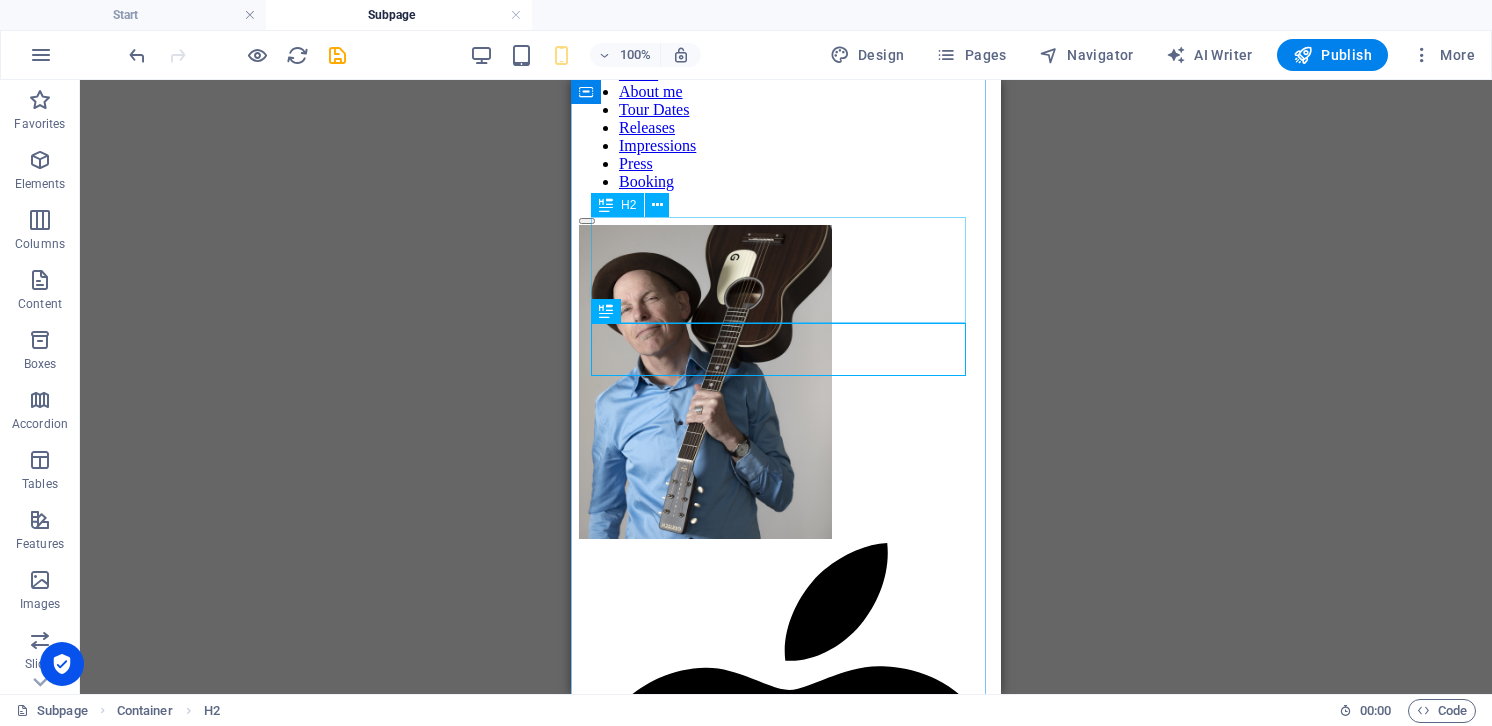 click on "This is a subpage ." at bounding box center (786, 1426) 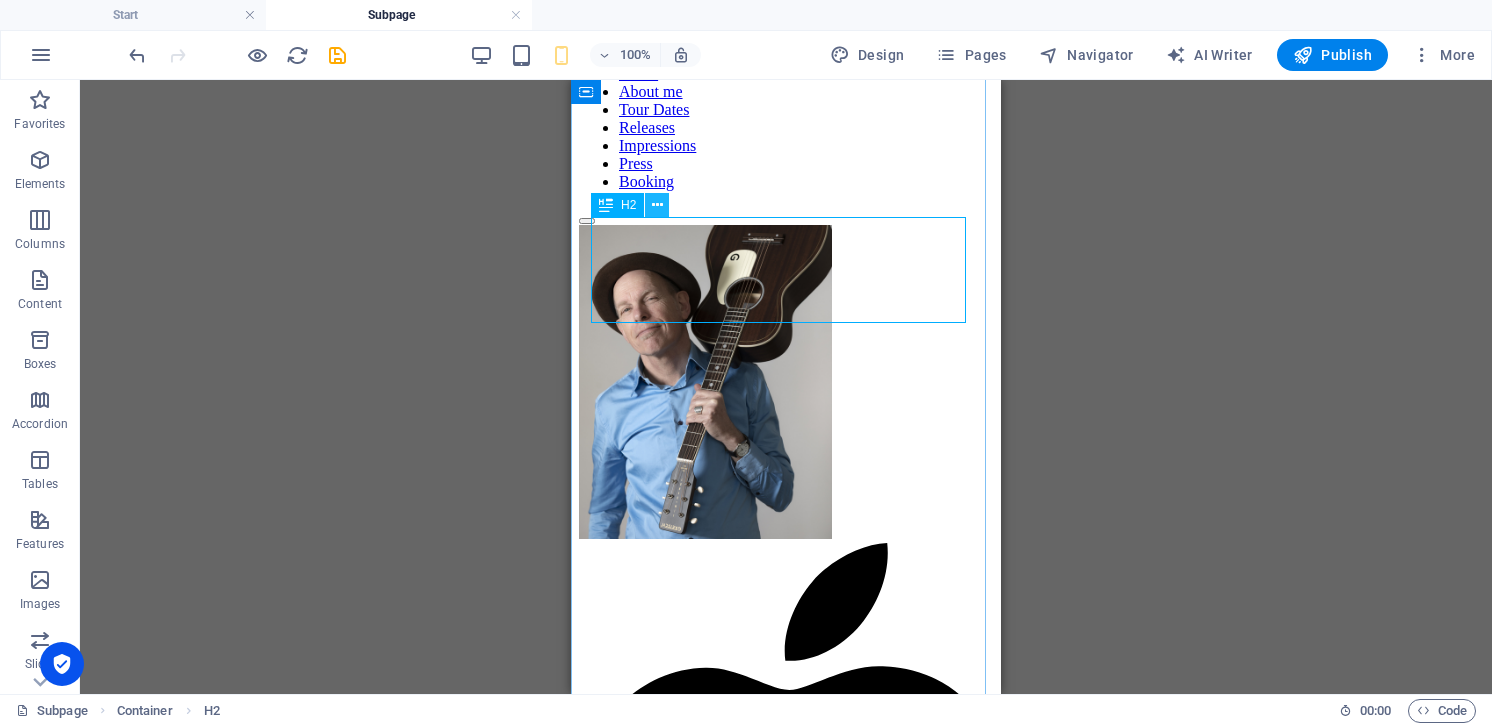 click at bounding box center [657, 205] 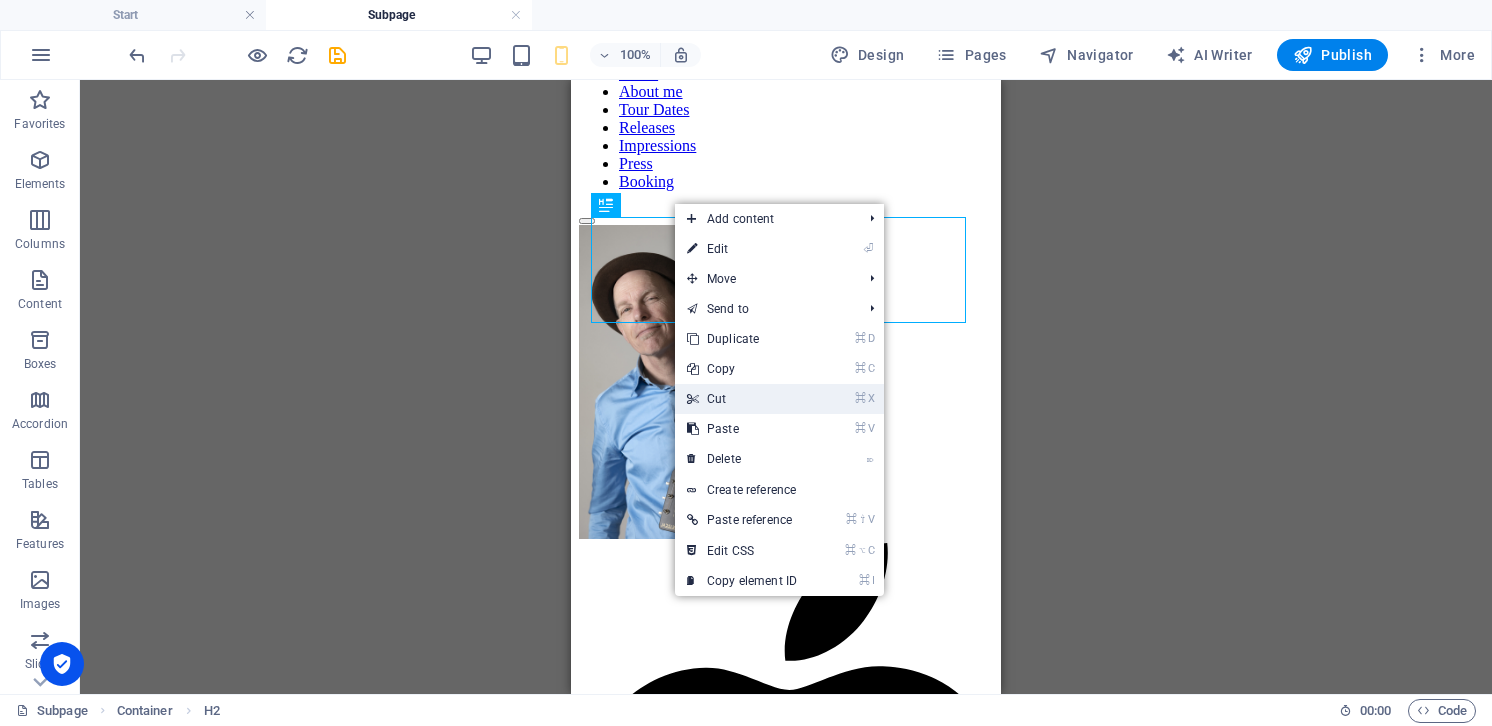 click on "⌘ X  Cut" at bounding box center [742, 399] 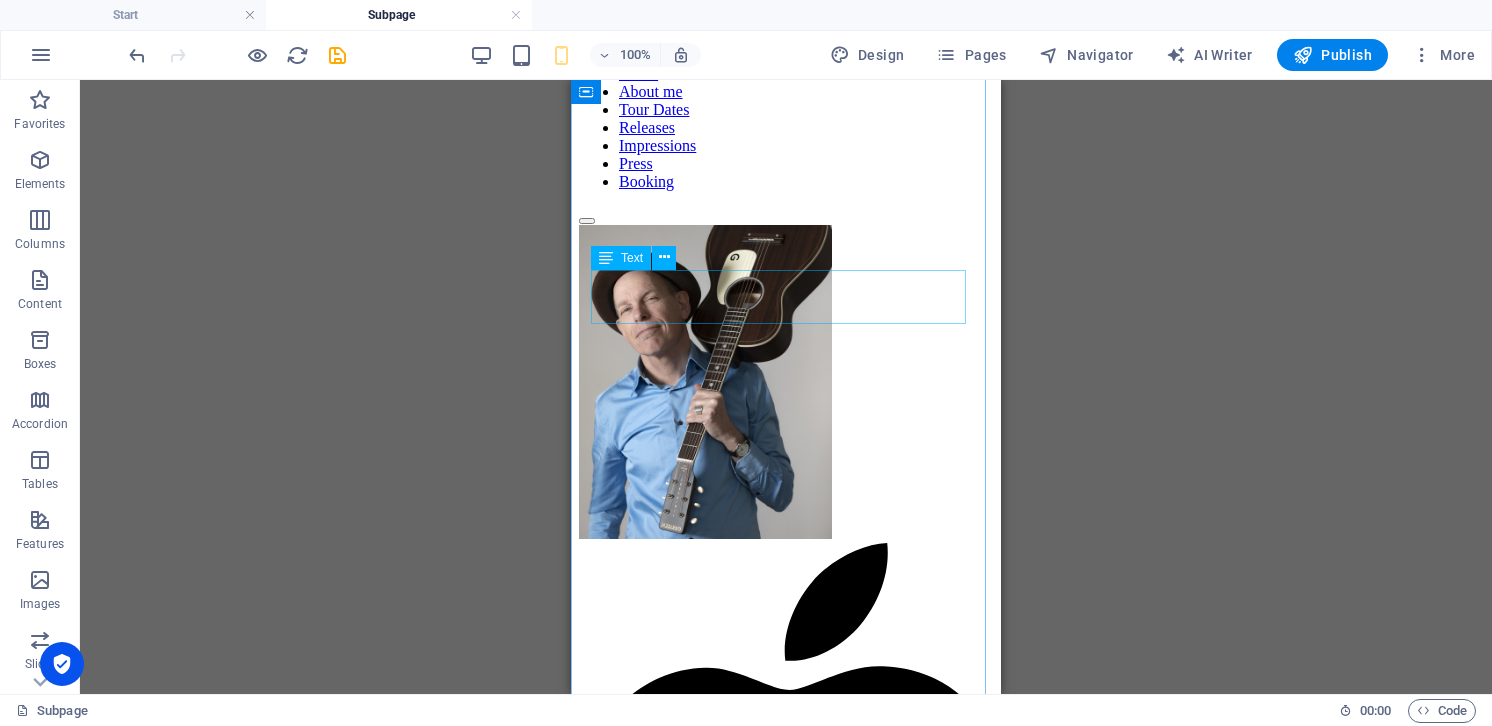 click on "CONTACT" at bounding box center [786, 1486] 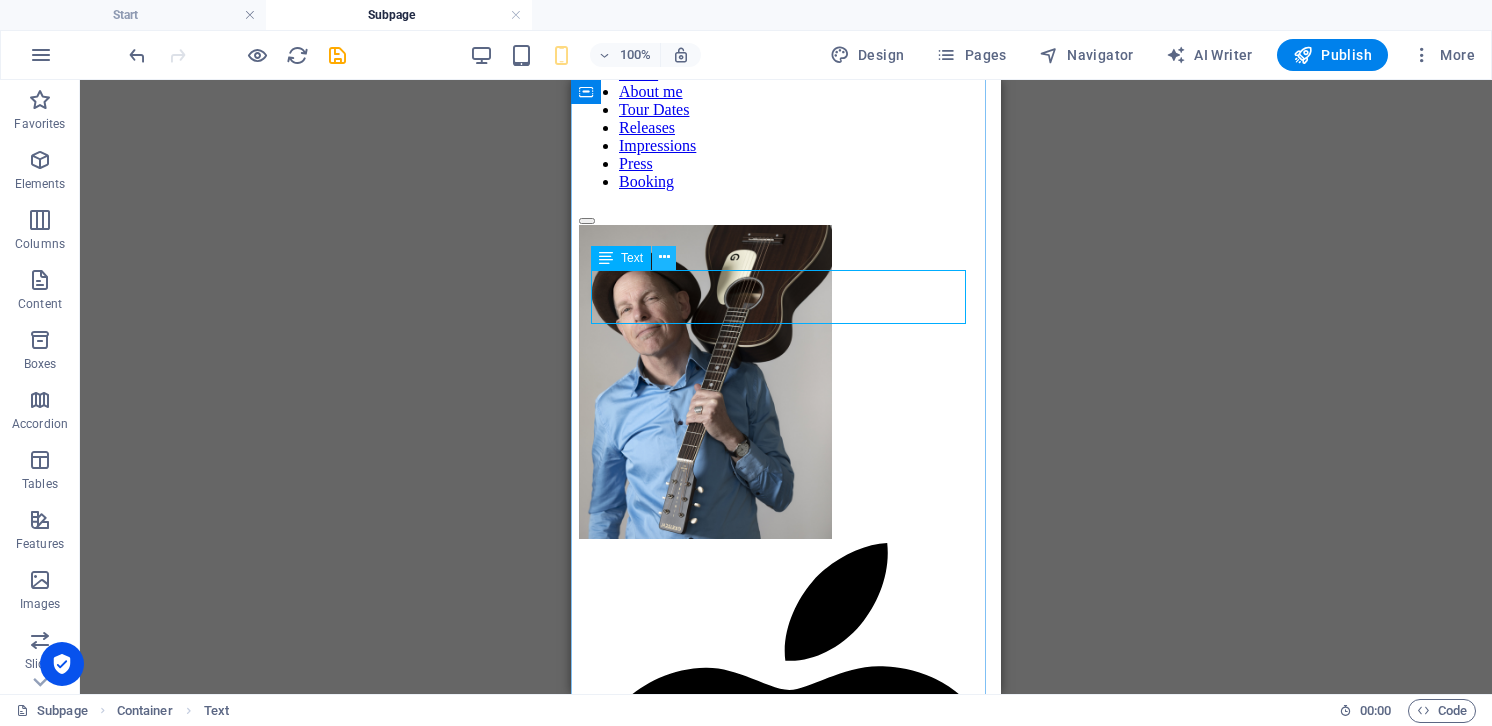 click at bounding box center [664, 257] 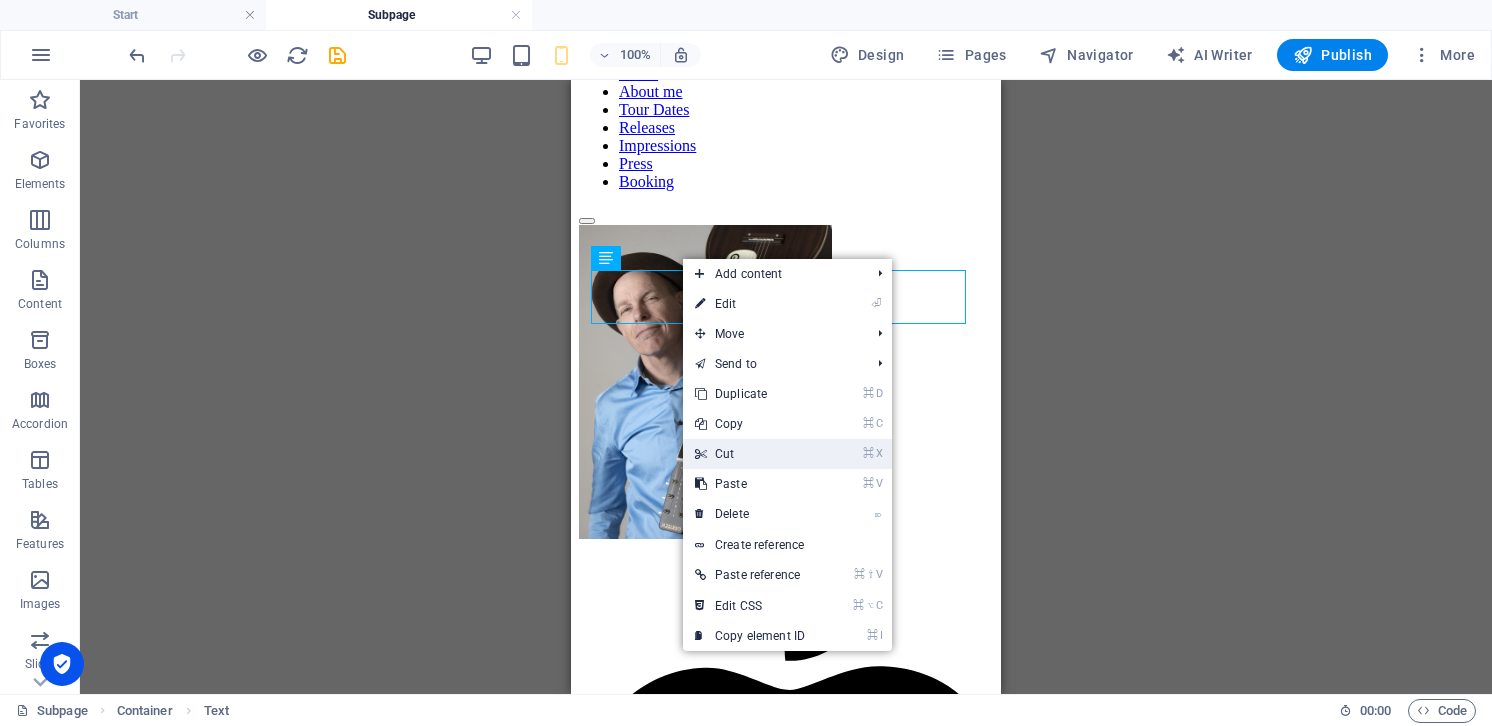 click on "⌘ X  Cut" at bounding box center [750, 454] 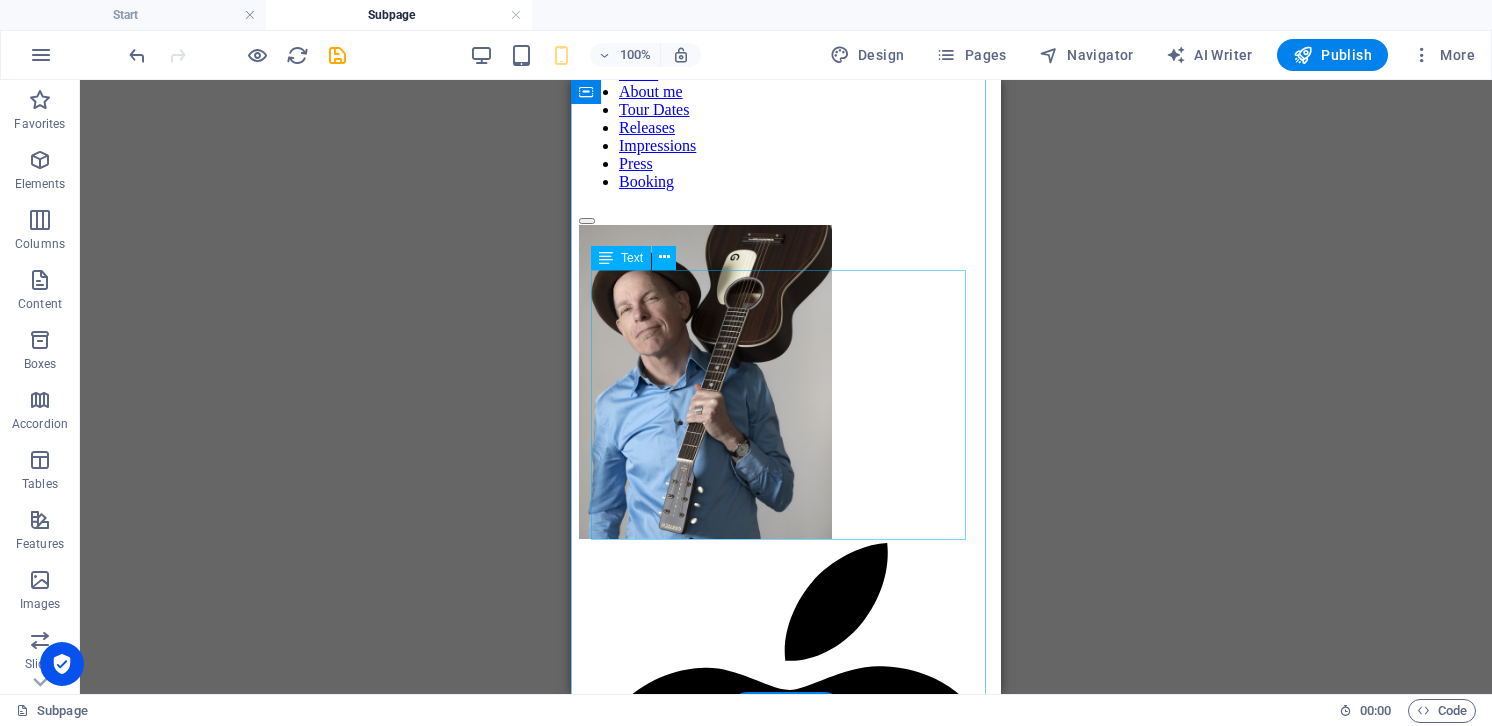 click on "This subpage can be used as a base for adding more pages. You can duplicate this page in your page manager to maintain this basic structure of  header-reference ,  footer-reference  and this editable  section . Referenced elements are copies of their original element and cannot be edited. But they change according to their original element, so you only have to make changes once and they apply to all related references." at bounding box center [786, 1523] 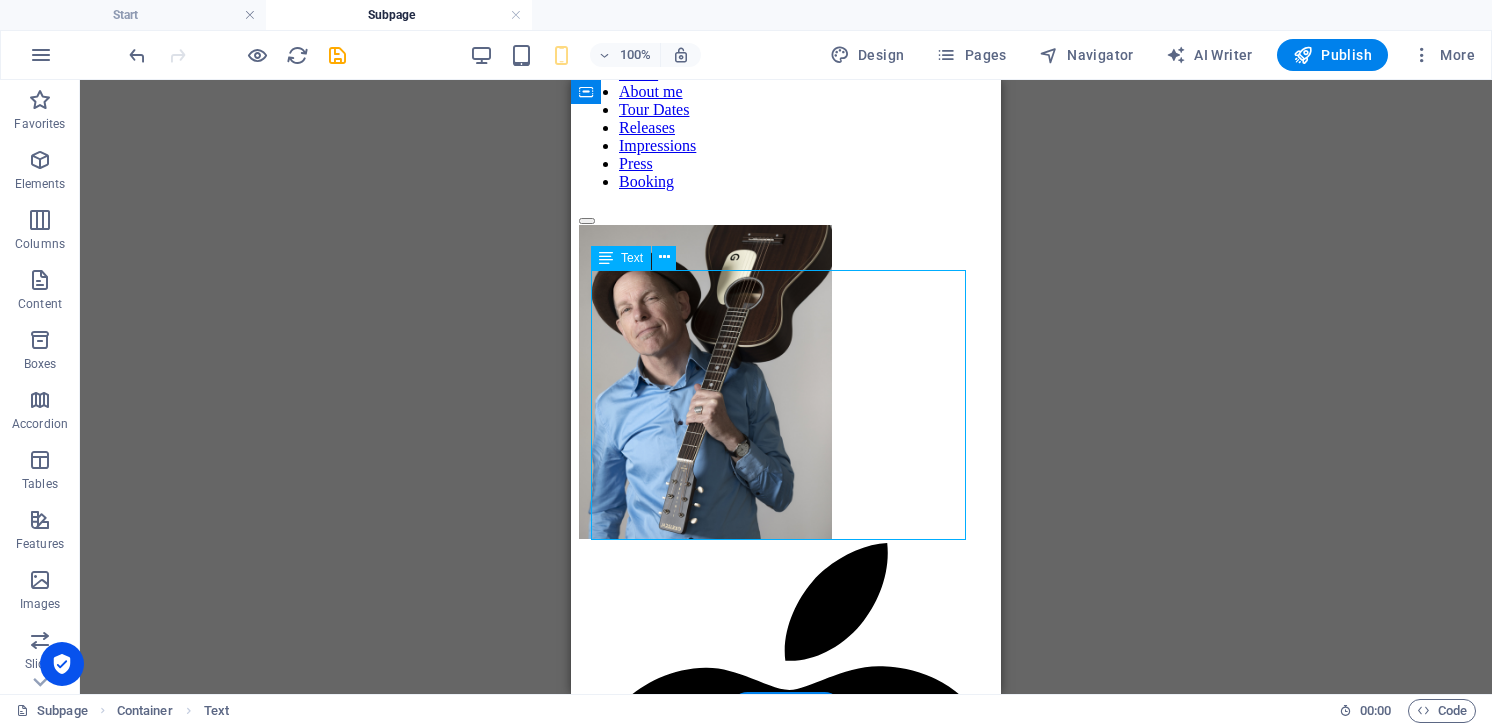 drag, startPoint x: 608, startPoint y: 287, endPoint x: 782, endPoint y: 503, distance: 277.36618 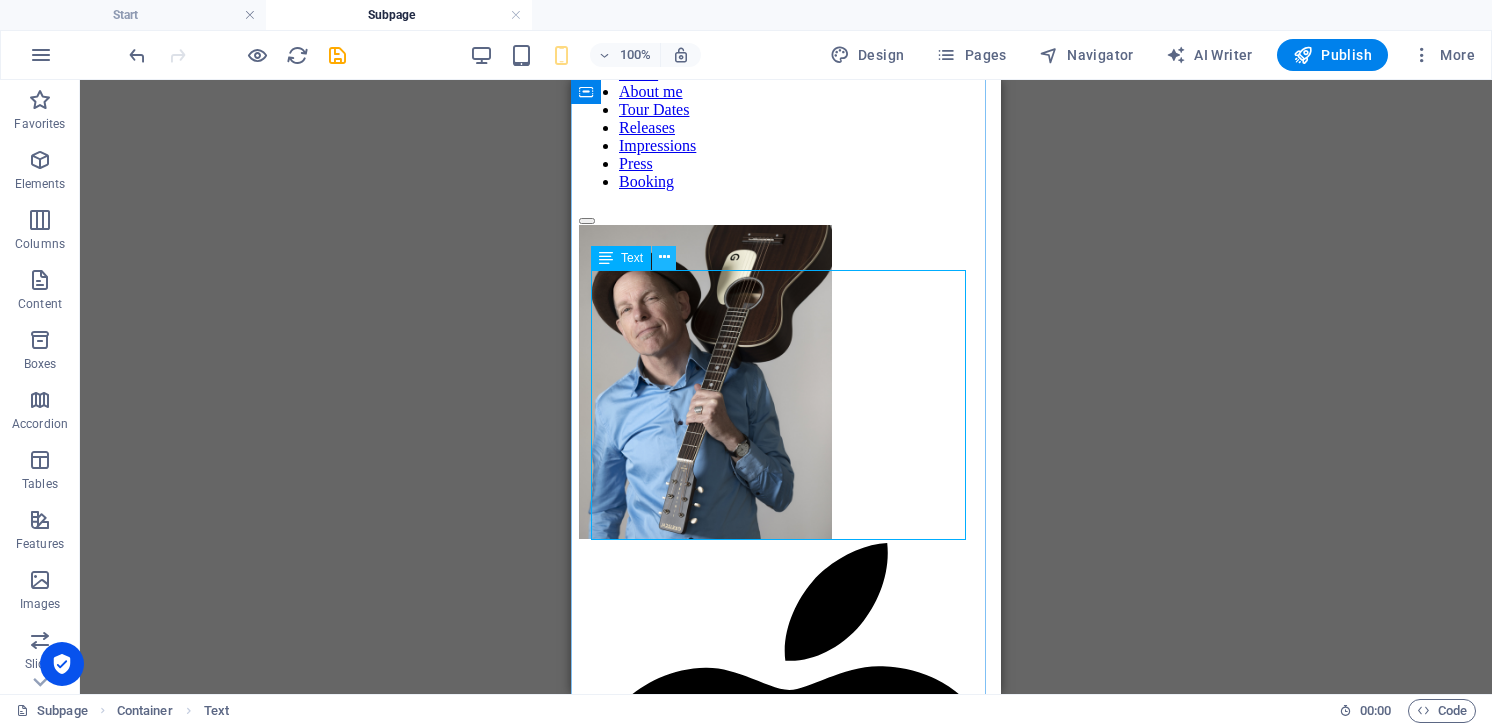 click at bounding box center (664, 257) 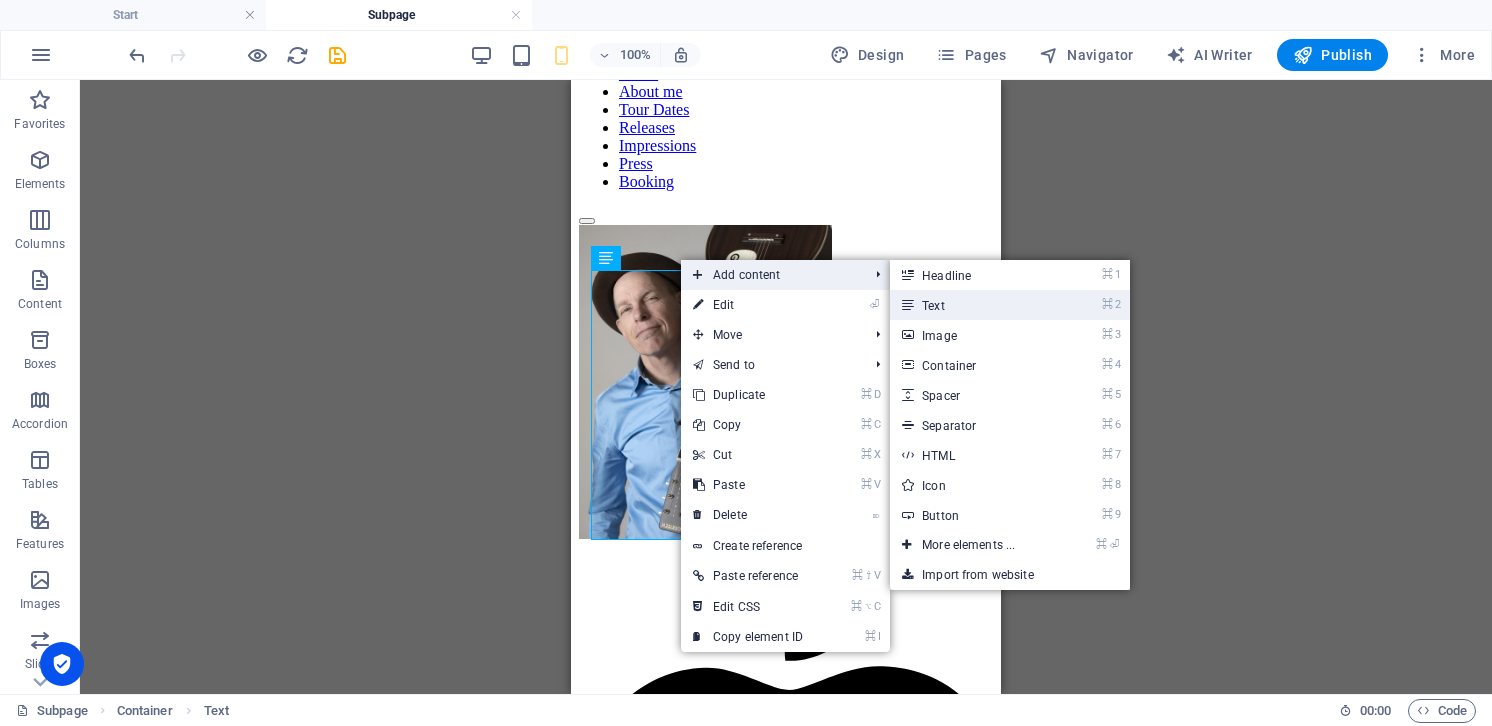 click on "⌘ 2  Text" at bounding box center (972, 305) 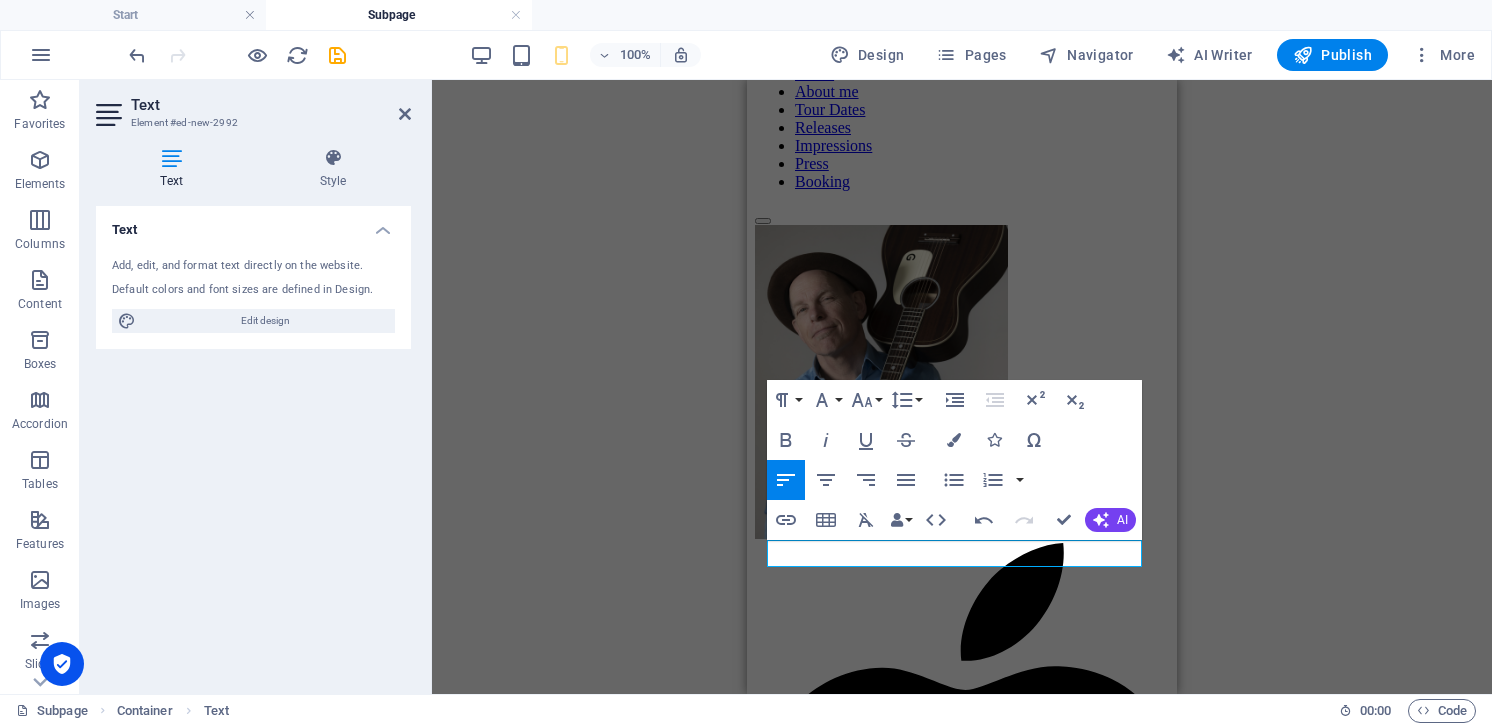 click on "Reference   Reference   Container   Menu Bar   Container   Banner   Menu Bar   Preset   Banner   Container   Icon   Container   Container   Container   Icon   Icon   Icon   Container   Container   Container   Text   Container   H3   Container   Container   H3   Text   Placeholder   Text   Container   H3   Reference   Text   Reference   HTML   Button   Text   H2   Scroll indicator   Image   Image   HTML   Text   Spacer   Text   H2   Text Paragraph Format Normal Heading 1 Heading 2 Heading 3 Heading 4 Heading 5 Heading 6 Code Font Family Arial [US_STATE] Impact Tahoma Times New Roman [PERSON_NAME] Lato Font Size 8 9 10 11 12 14 18 24 30 36 48 60 72 96 Line Height Default Single 1.15 1.5 Double Increase Indent Decrease Indent Superscript Subscript Bold Italic Underline Strikethrough Colors Icons Special Characters Align Left Align Center Align Right Align Justify Unordered List   Default Circle Disc Square    Ordered List   Default Lower Alpha Lower Greek [GEOGRAPHIC_DATA]" at bounding box center [962, 387] 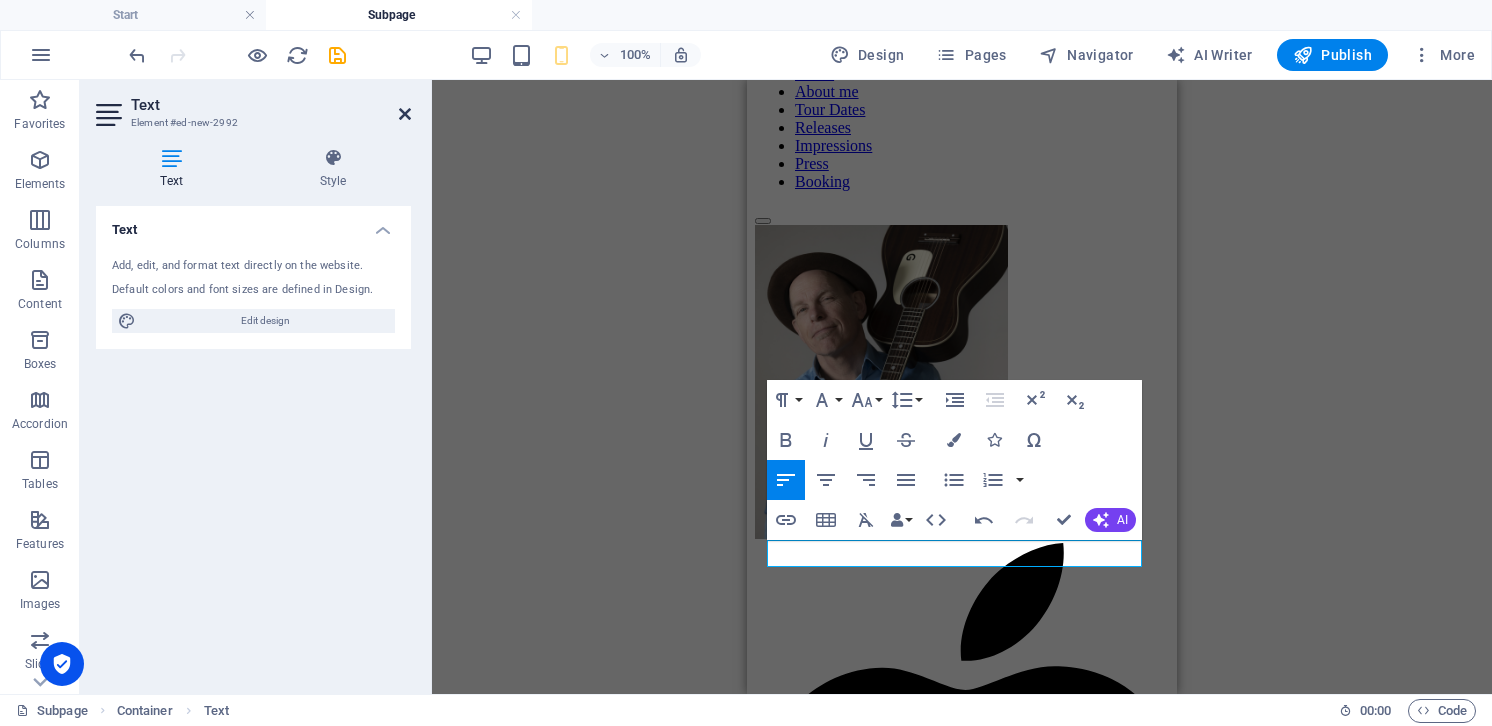 click at bounding box center [405, 114] 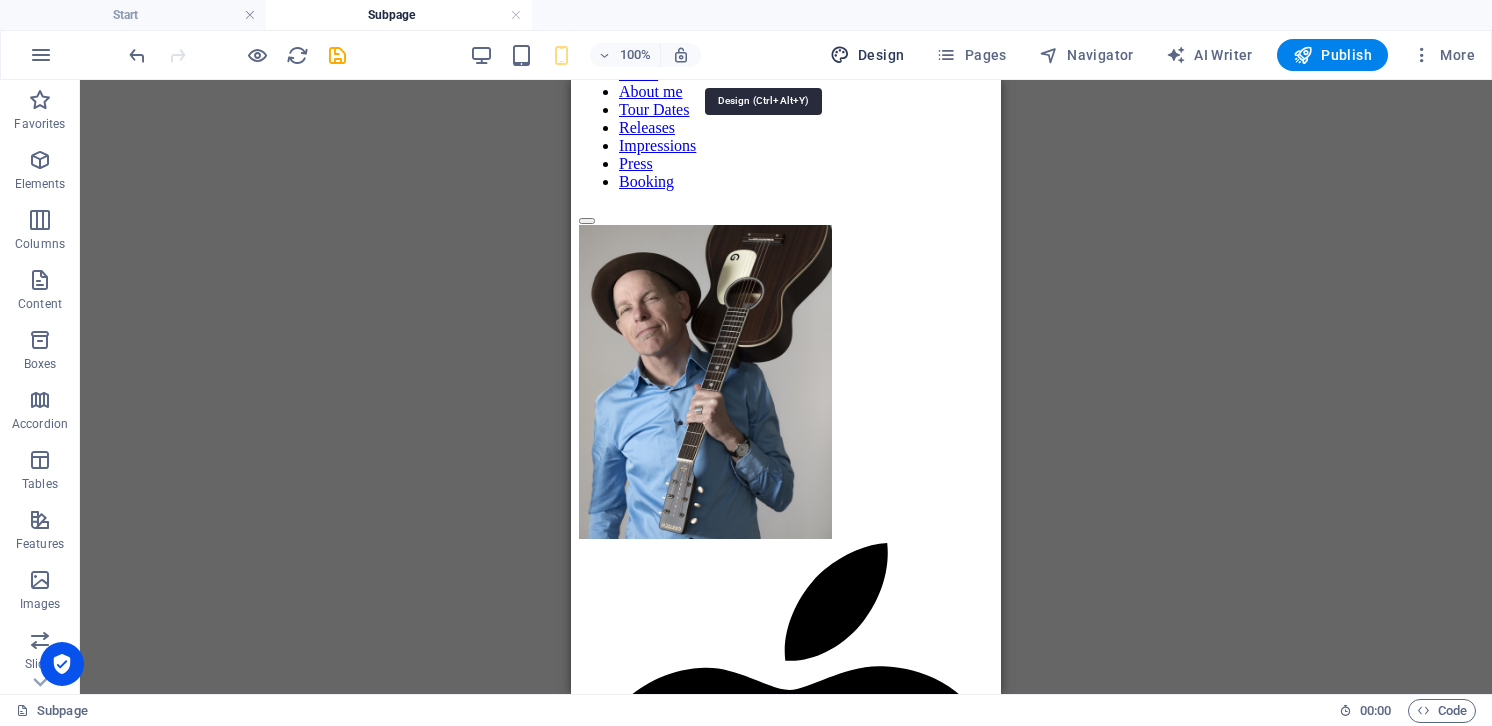 click on "Design" at bounding box center [867, 55] 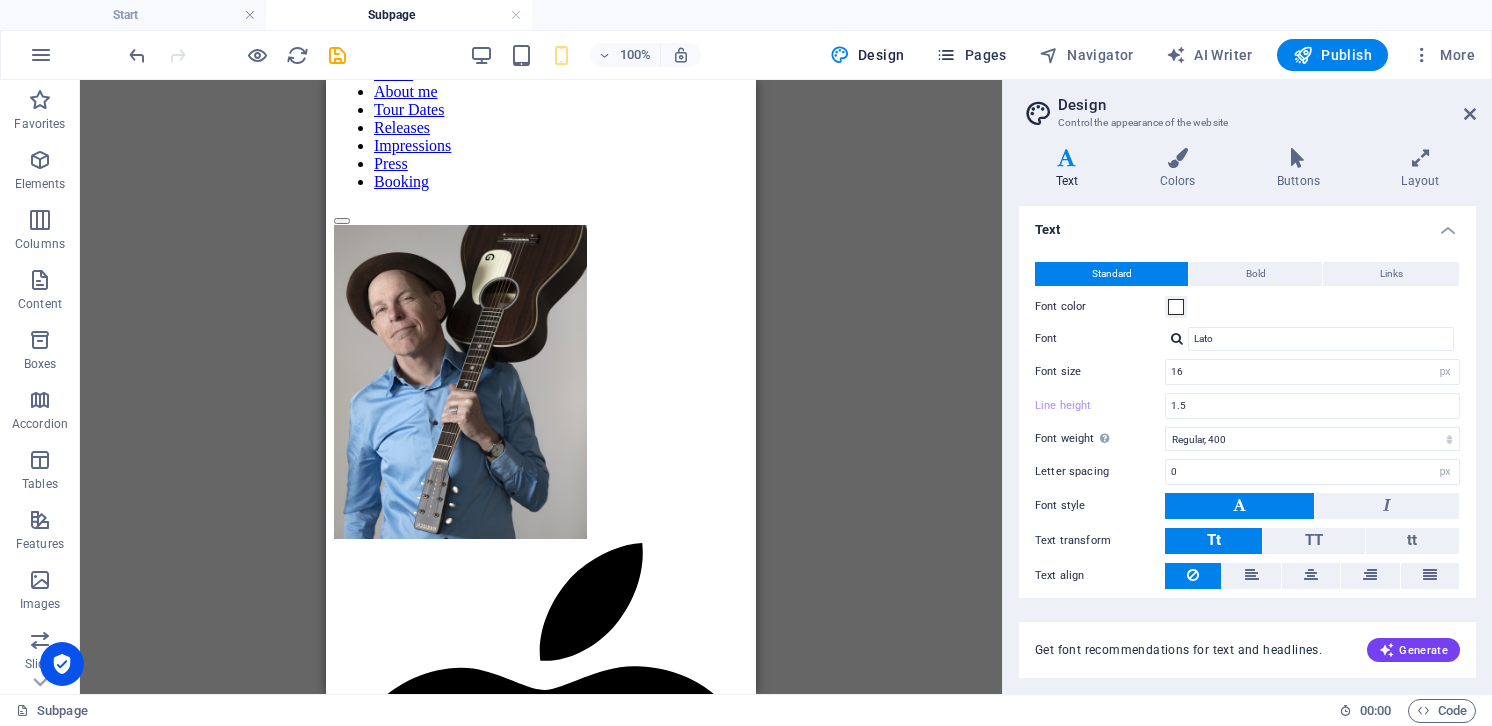 click on "Pages" at bounding box center (971, 55) 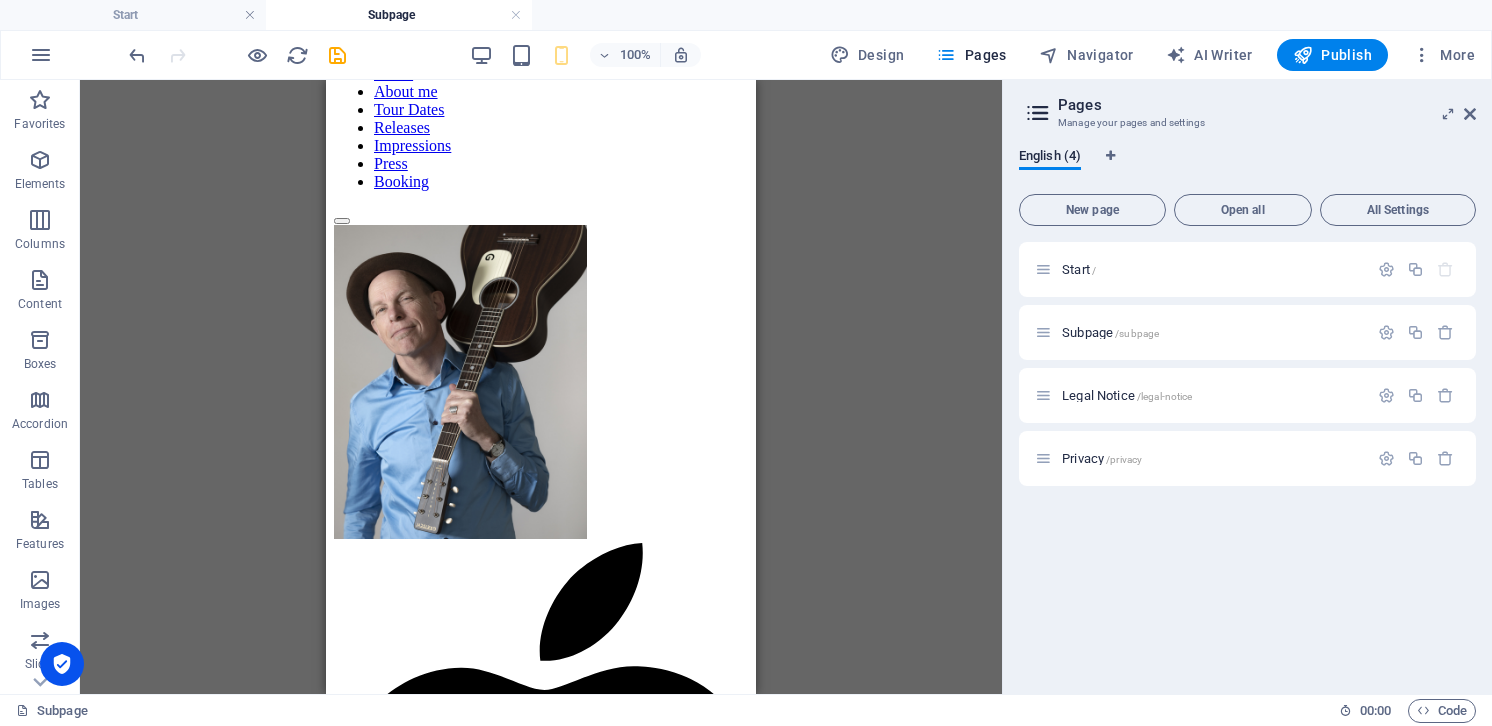 click on "Pages" at bounding box center [1267, 105] 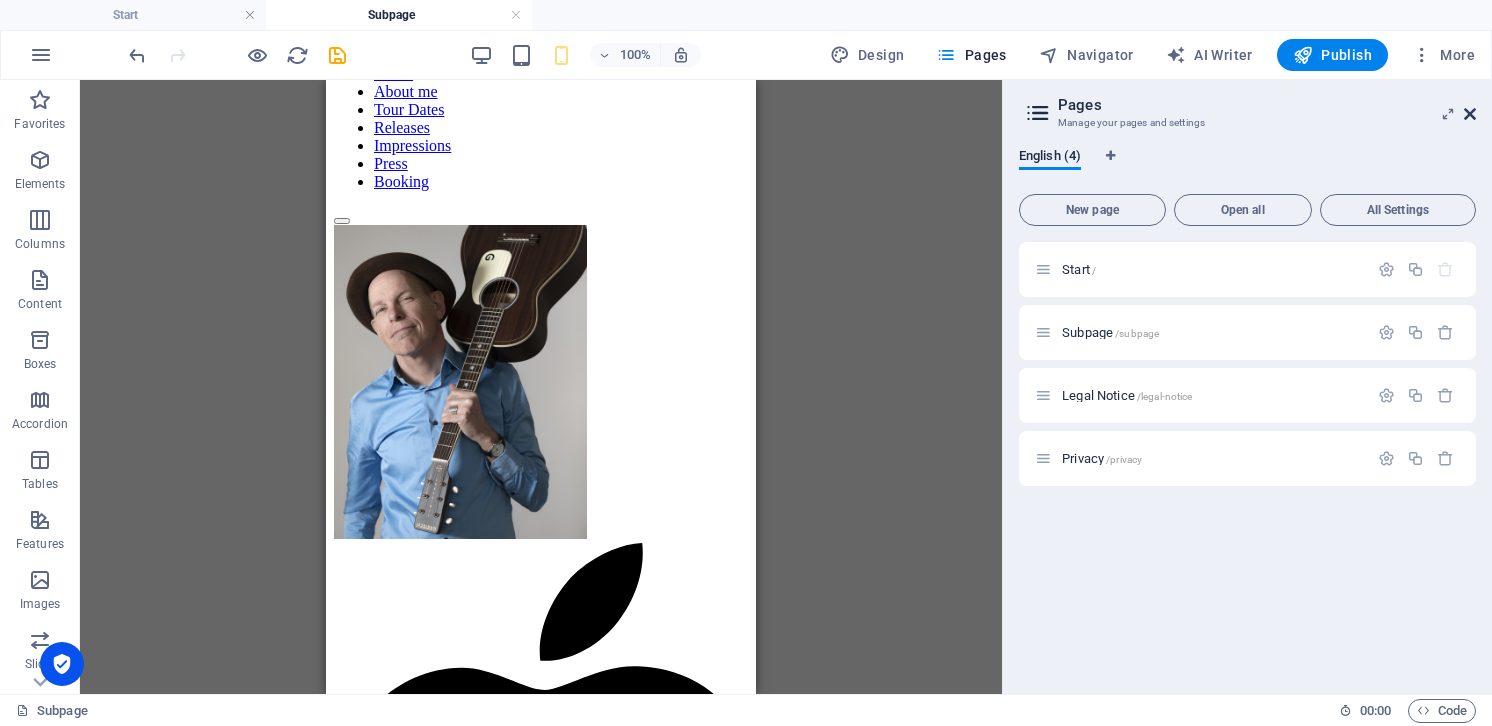 click at bounding box center (1470, 114) 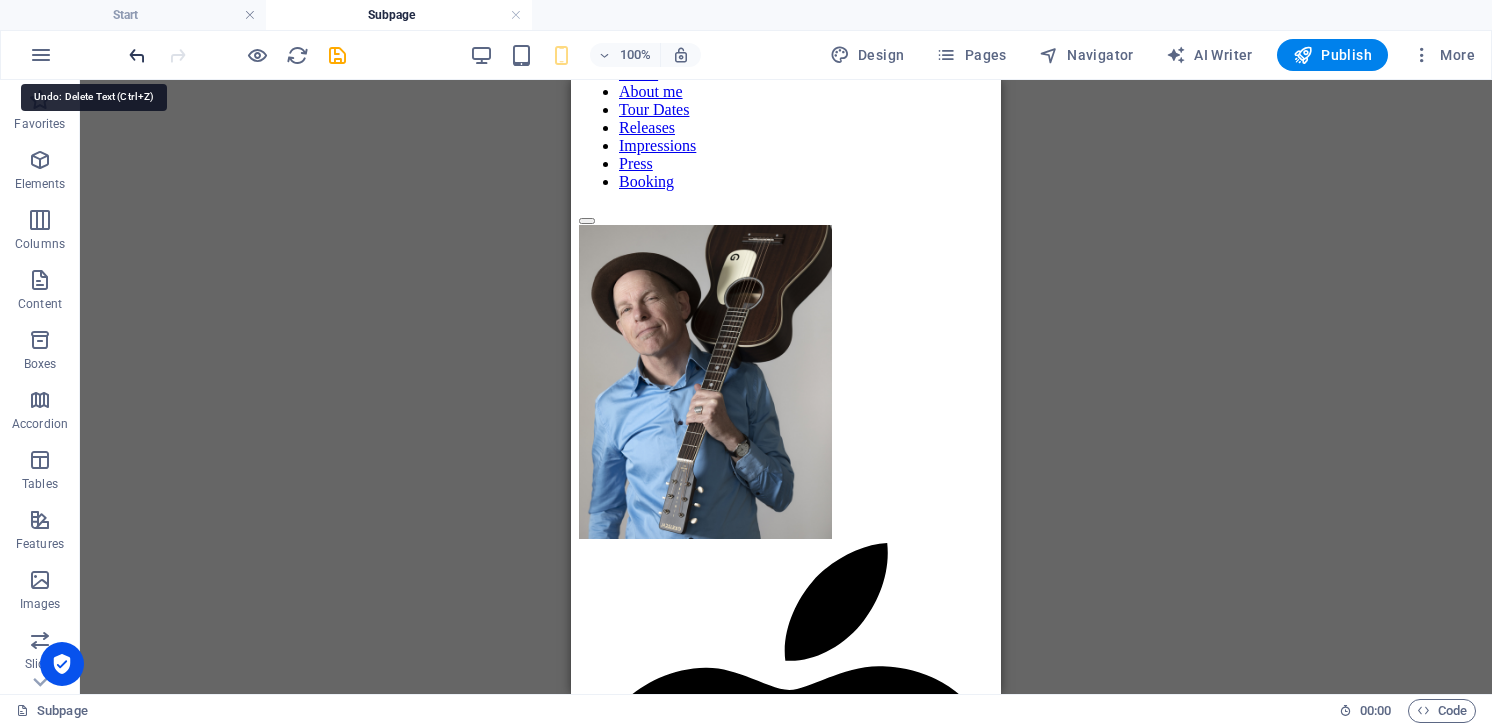 click at bounding box center [137, 55] 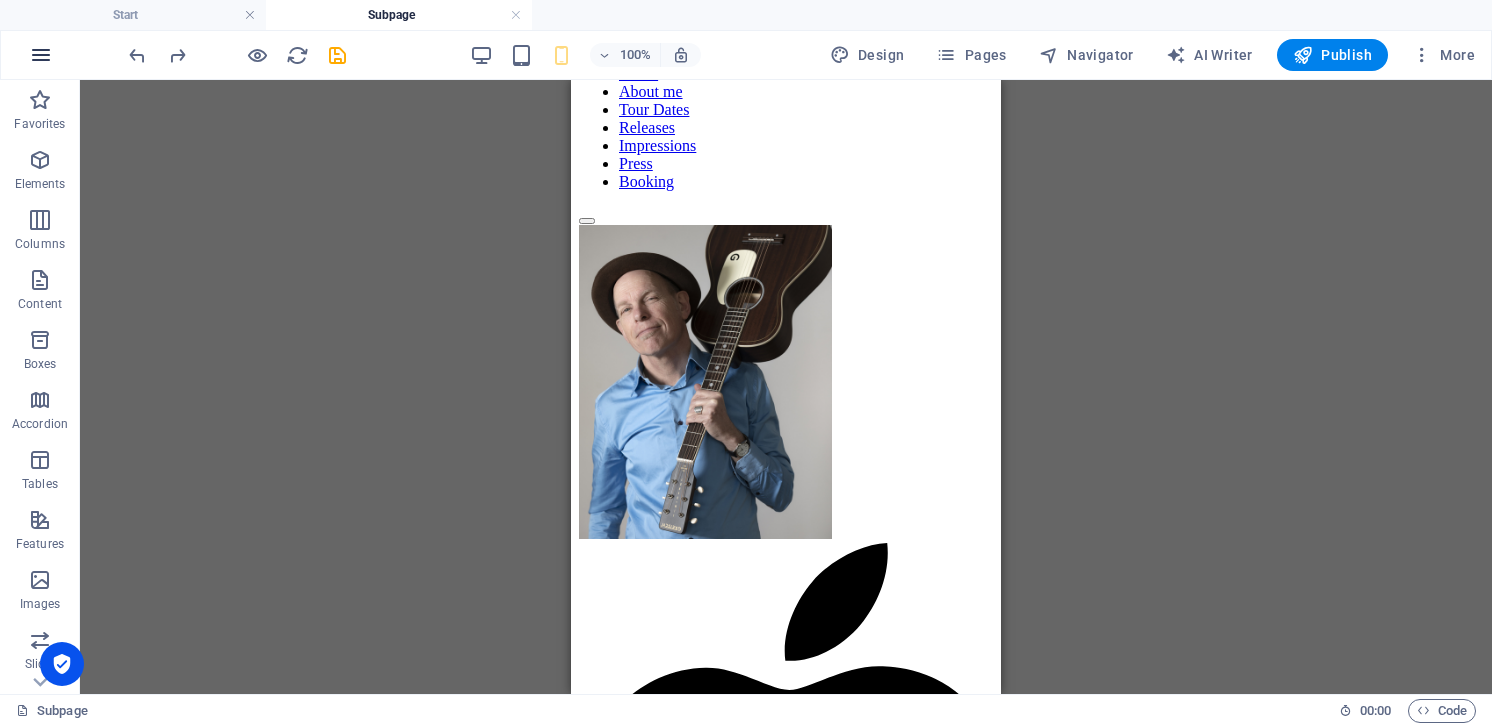 click at bounding box center (41, 55) 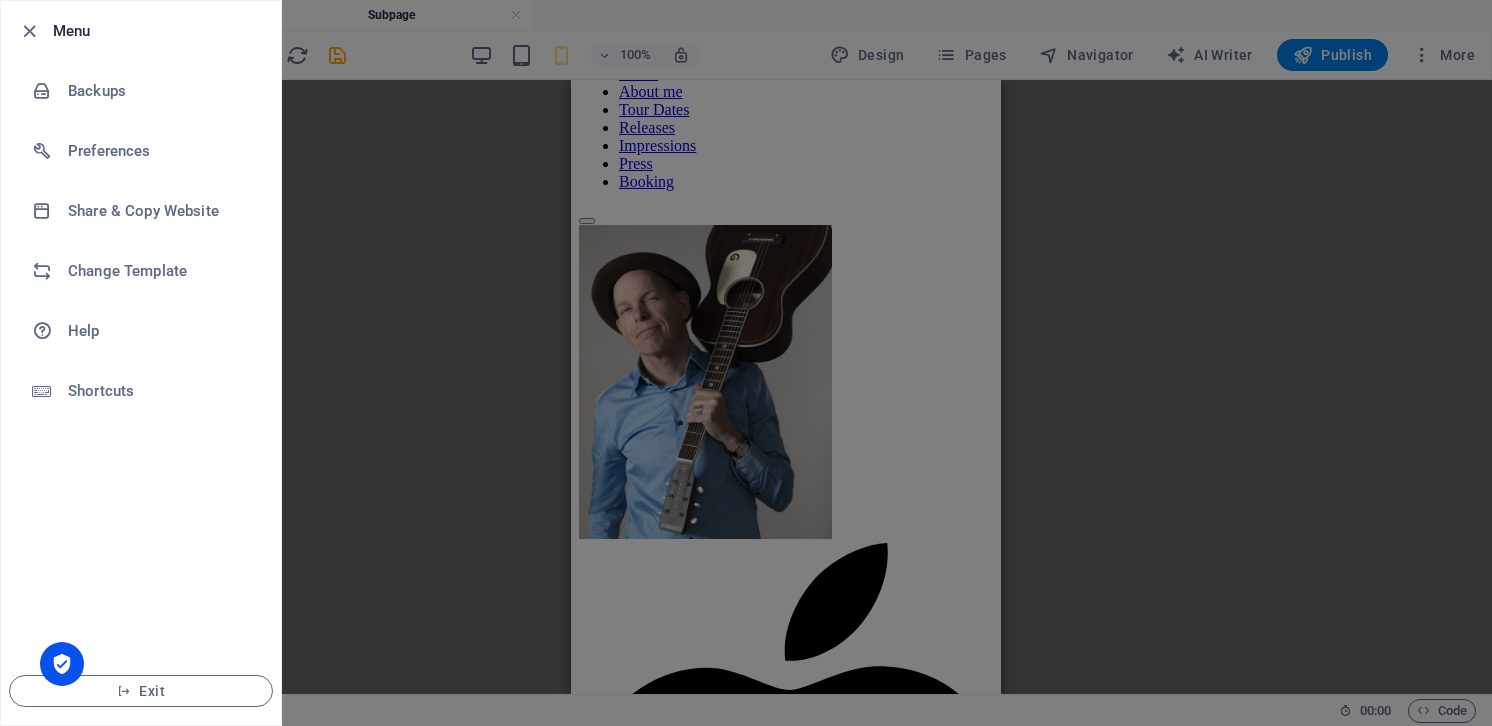 click at bounding box center [746, 363] 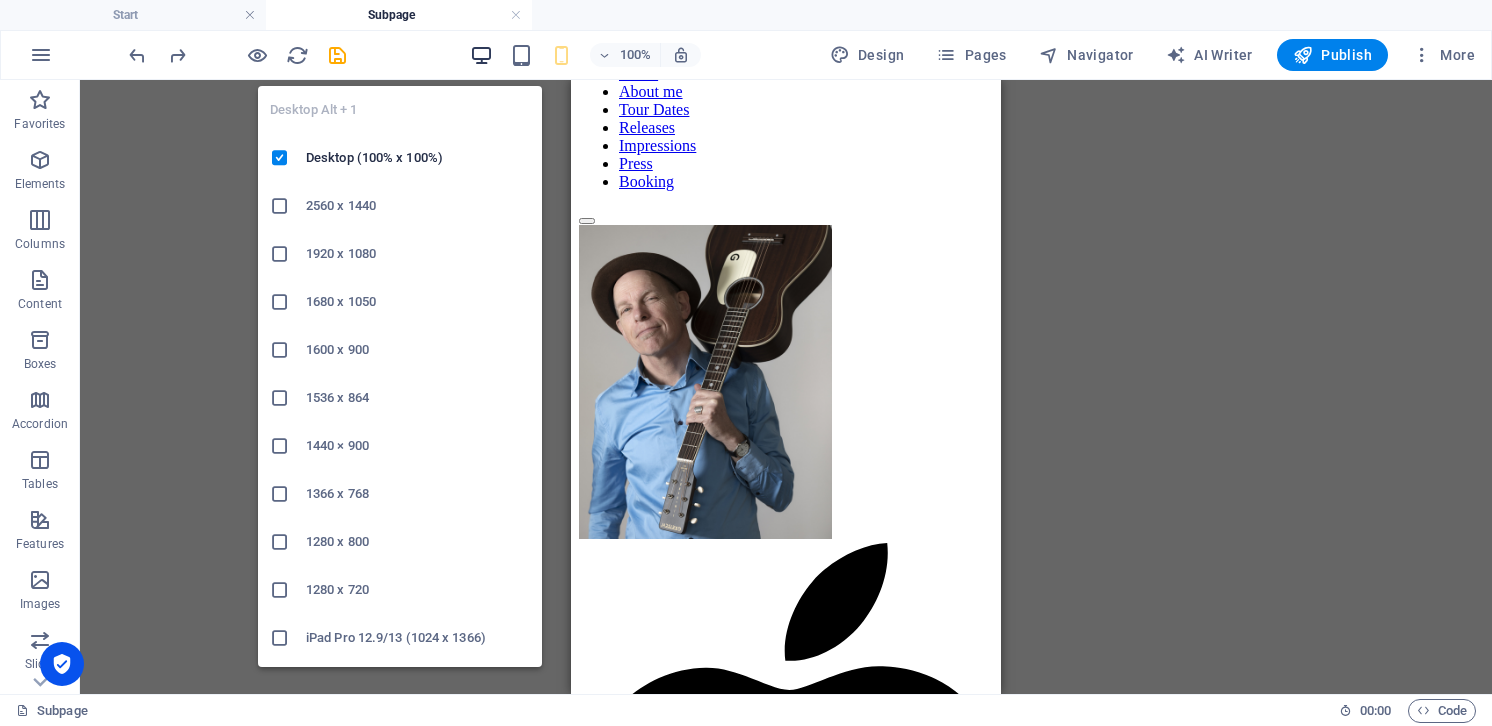 click at bounding box center (481, 55) 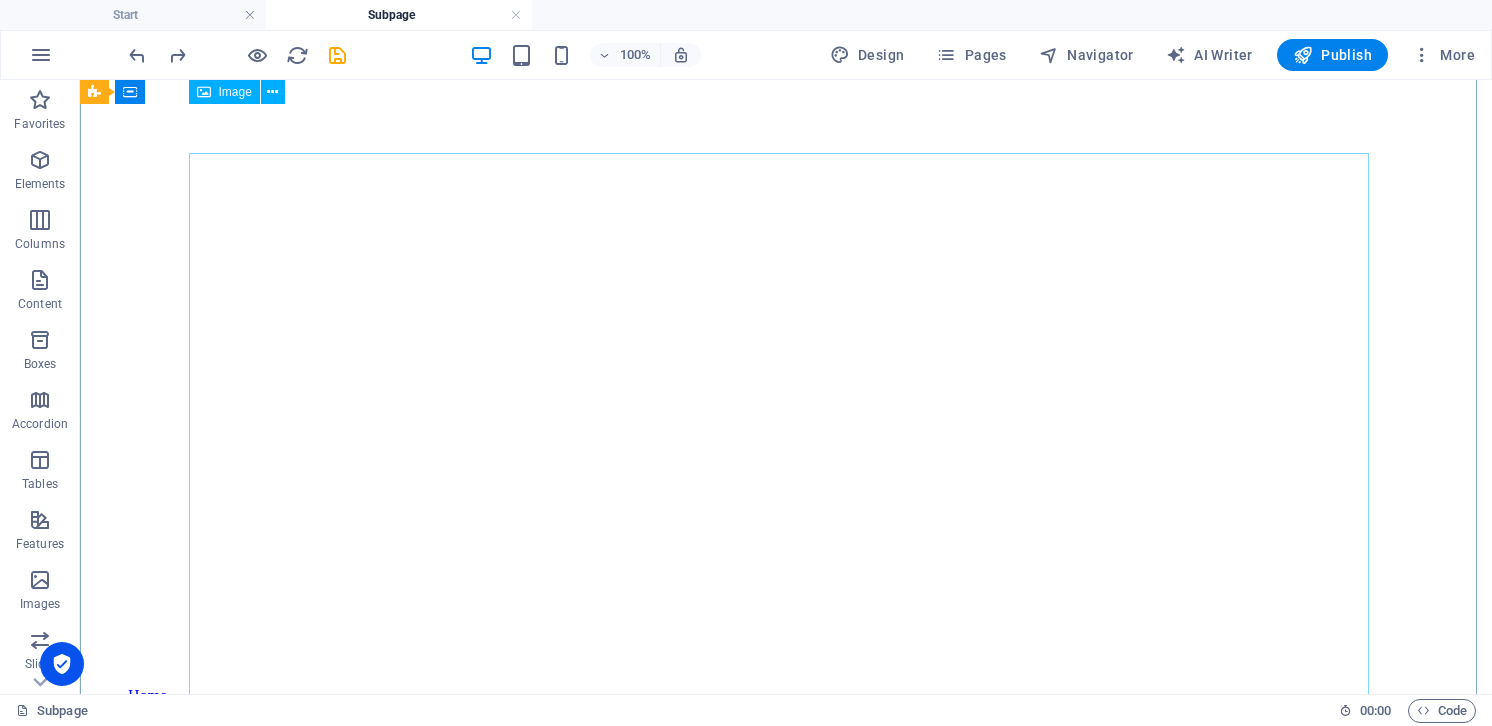 scroll, scrollTop: 0, scrollLeft: 0, axis: both 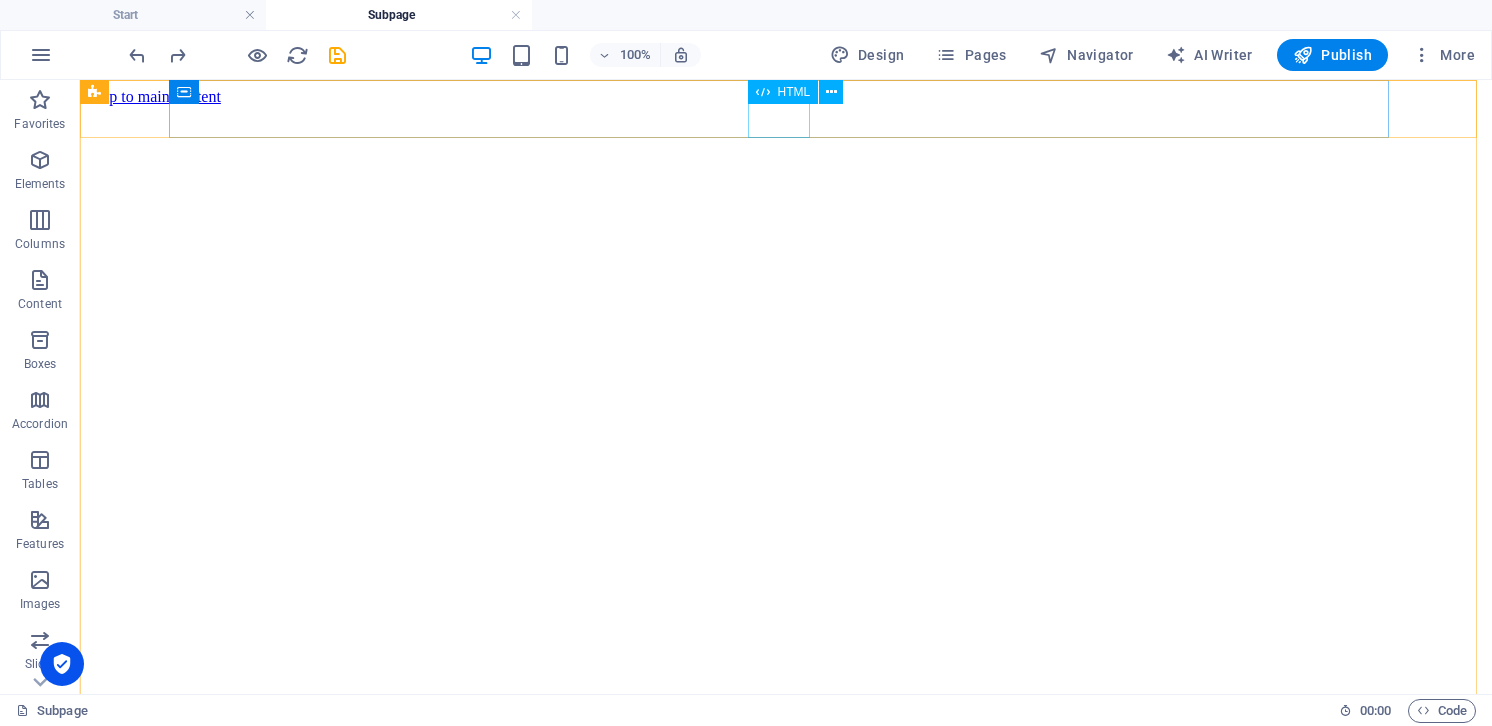 click at bounding box center [786, 1075] 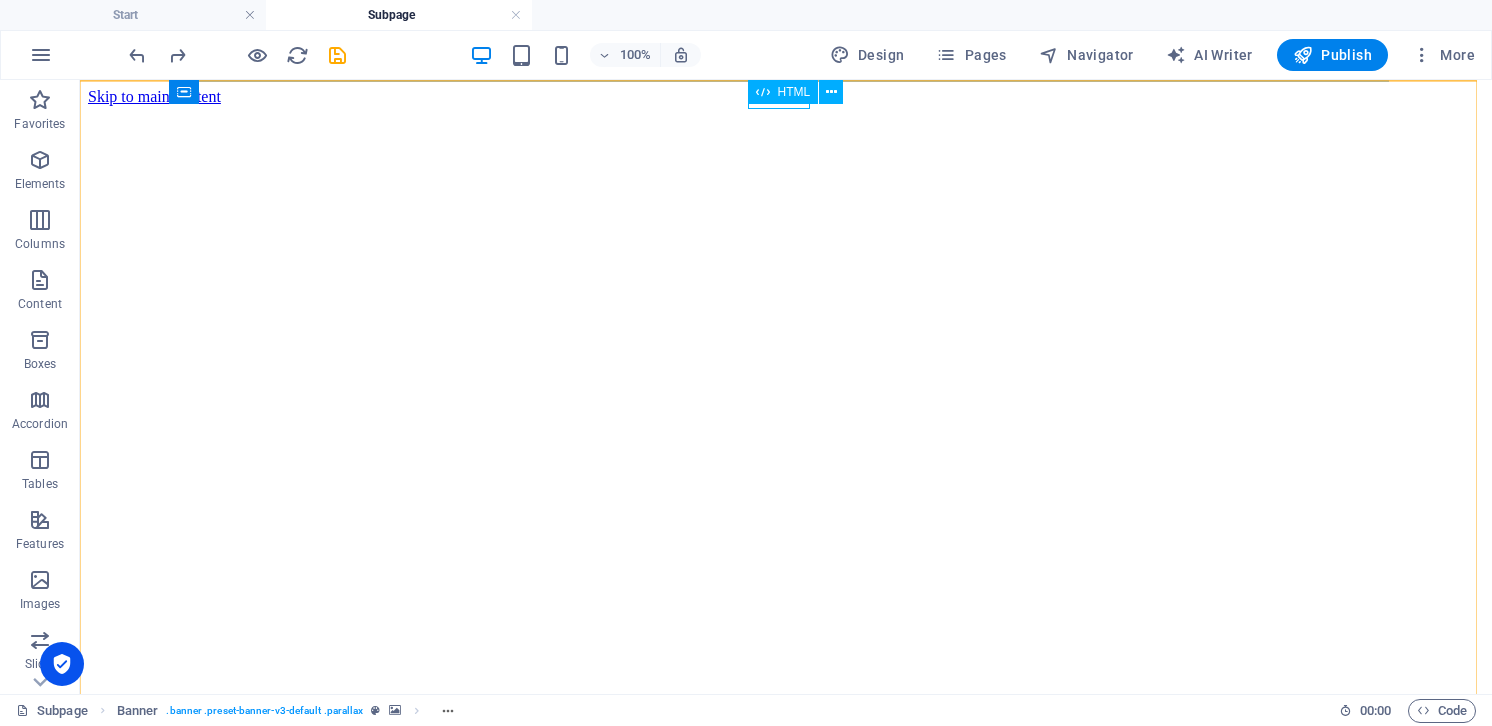 click at bounding box center [786, 1075] 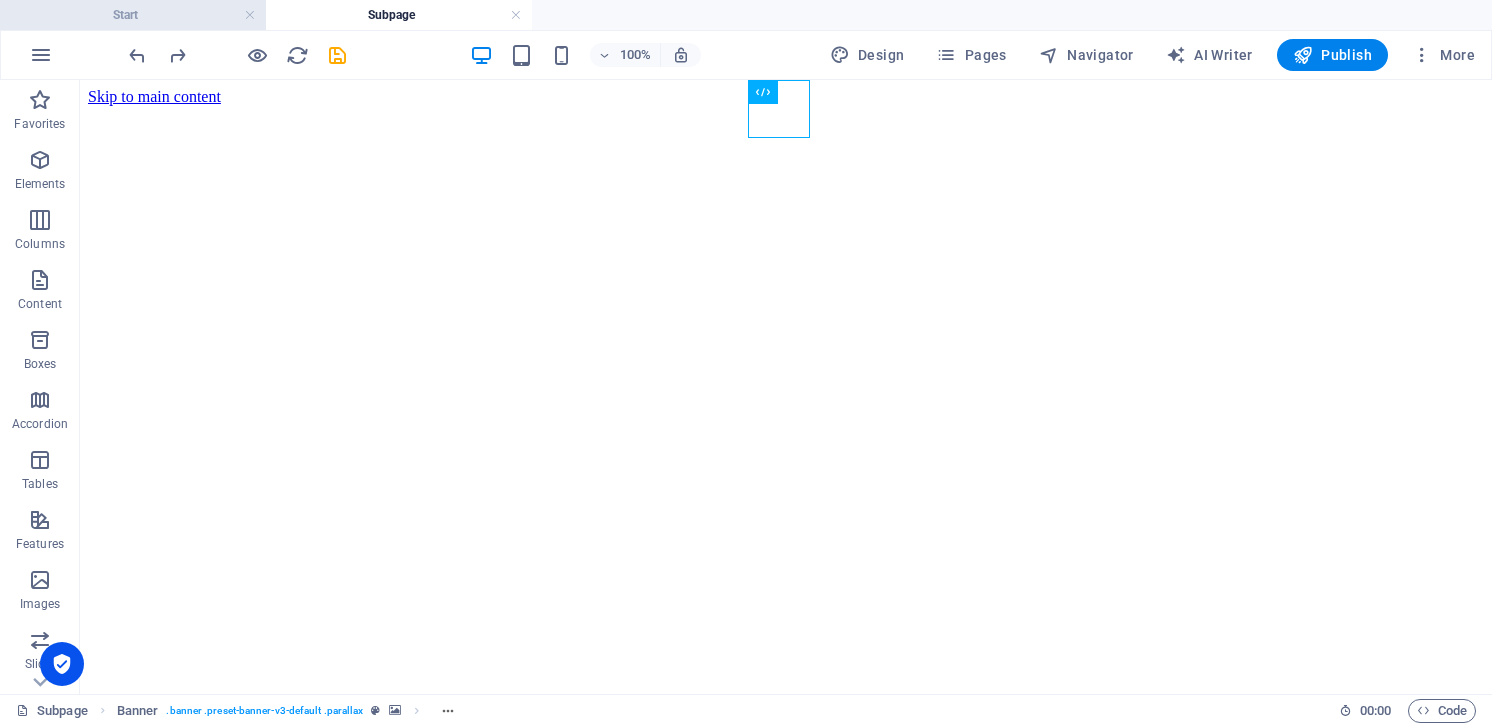click on "Start" at bounding box center (133, 15) 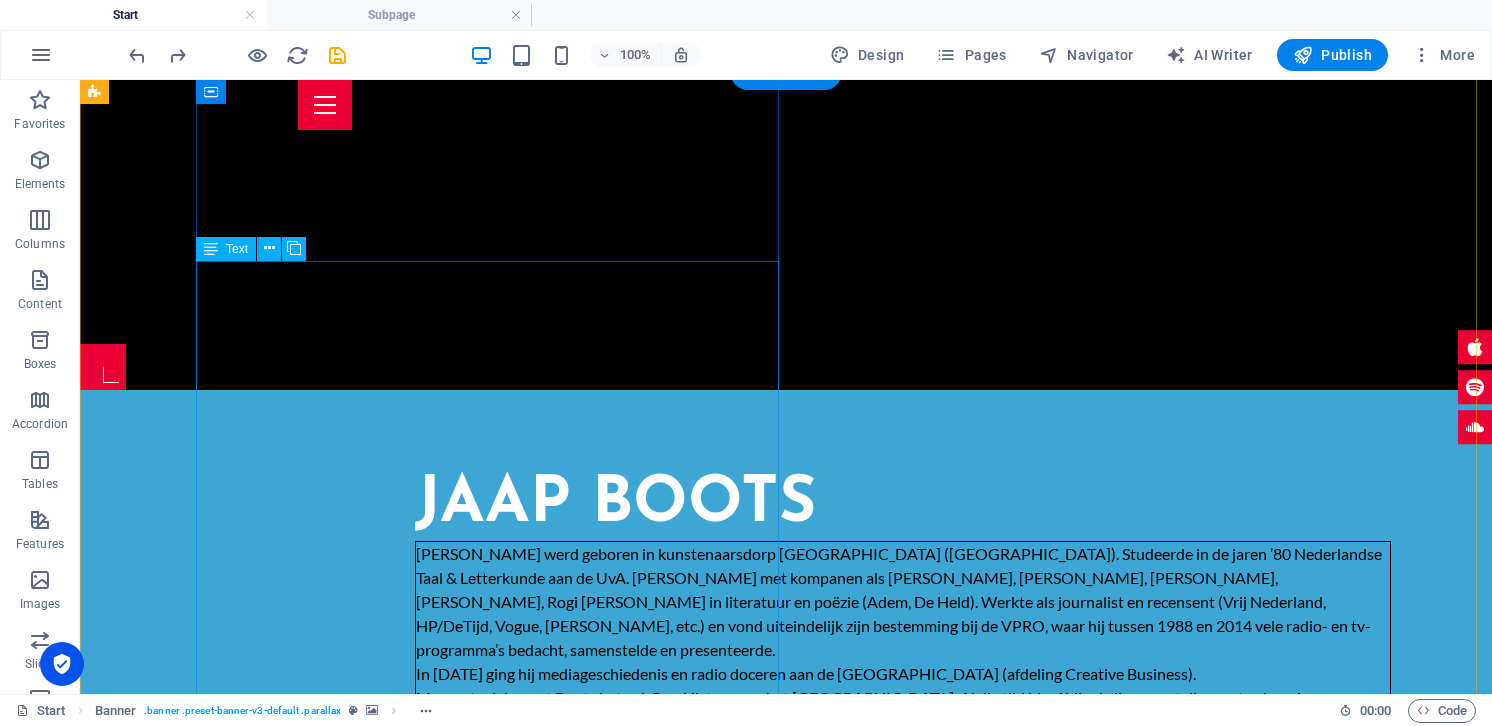 scroll, scrollTop: 633, scrollLeft: 0, axis: vertical 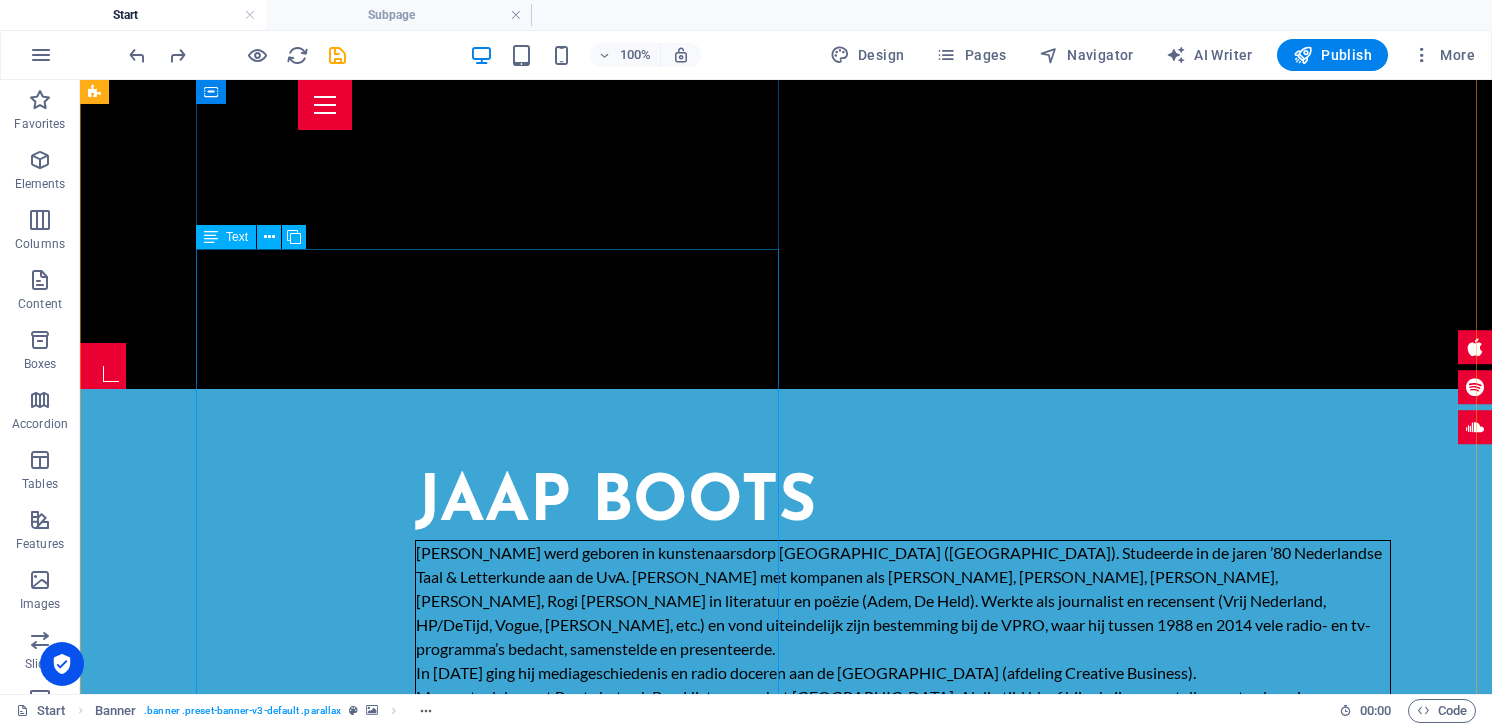 click on "[PERSON_NAME] werd geboren in kunstenaarsdorp [GEOGRAPHIC_DATA] ([GEOGRAPHIC_DATA]). Studeerde in de jaren ’80 Nederlandse Taal & Letterkunde aan de UvA. [PERSON_NAME] met kompanen als [PERSON_NAME], [PERSON_NAME], [PERSON_NAME], [PERSON_NAME], Rogi [PERSON_NAME] in literatuur en poëzie (Adem, De Held). Werkte als journalist en recensent (Vrij Nederland, HP/DeTijd, Vogue, [PERSON_NAME], etc.) en vond uiteindelijk zijn bestemming bij de VPRO, waar hij tussen 1988 en 2014 vele radio- en tv-programma’s bedacht, samenstelde en presenteerde. In [DATE] ging hij mediageschiedenis en radio doceren aan de [GEOGRAPHIC_DATA] (afdeling Creative Business). Momenteel doceert Boots het vak Pop History aan het [GEOGRAPHIC_DATA]. Al die tijd bleef hij schrijven, vertellen, optreden, zingen en albums opnemen. In [DATE] verscheen zijn debuut-verhalenbundel  Donderweg  bij [PERSON_NAME], en in [DATE] verscheen de veelgeprezen bundel  Bambalam (30 rockgedichten) , geïllustreerd door [PERSON_NAME] (inmiddels tweede druk). Zijn vierde album  Wilde Tulpen" at bounding box center (903, 685) 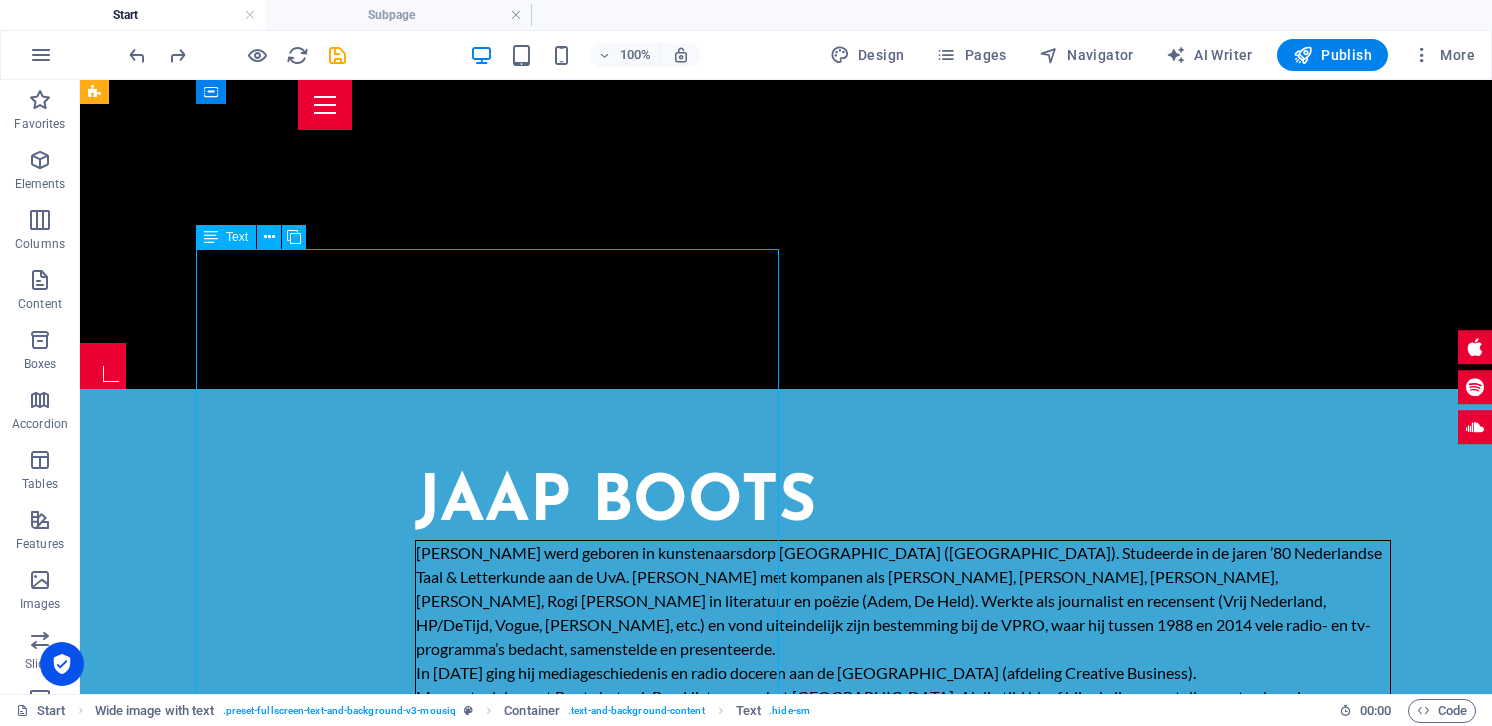 click on "[PERSON_NAME] werd geboren in kunstenaarsdorp [GEOGRAPHIC_DATA] ([GEOGRAPHIC_DATA]). Studeerde in de jaren ’80 Nederlandse Taal & Letterkunde aan de UvA. [PERSON_NAME] met kompanen als [PERSON_NAME], [PERSON_NAME], [PERSON_NAME], [PERSON_NAME], Rogi [PERSON_NAME] in literatuur en poëzie (Adem, De Held). Werkte als journalist en recensent (Vrij Nederland, HP/DeTijd, Vogue, [PERSON_NAME], etc.) en vond uiteindelijk zijn bestemming bij de VPRO, waar hij tussen 1988 en 2014 vele radio- en tv-programma’s bedacht, samenstelde en presenteerde. In [DATE] ging hij mediageschiedenis en radio doceren aan de [GEOGRAPHIC_DATA] (afdeling Creative Business). Momenteel doceert Boots het vak Pop History aan het [GEOGRAPHIC_DATA]. Al die tijd bleef hij schrijven, vertellen, optreden, zingen en albums opnemen. In [DATE] verscheen zijn debuut-verhalenbundel  Donderweg  bij [PERSON_NAME], en in [DATE] verscheen de veelgeprezen bundel  Bambalam (30 rockgedichten) , geïllustreerd door [PERSON_NAME] (inmiddels tweede druk). Zijn vierde album  Wilde Tulpen" at bounding box center (903, 685) 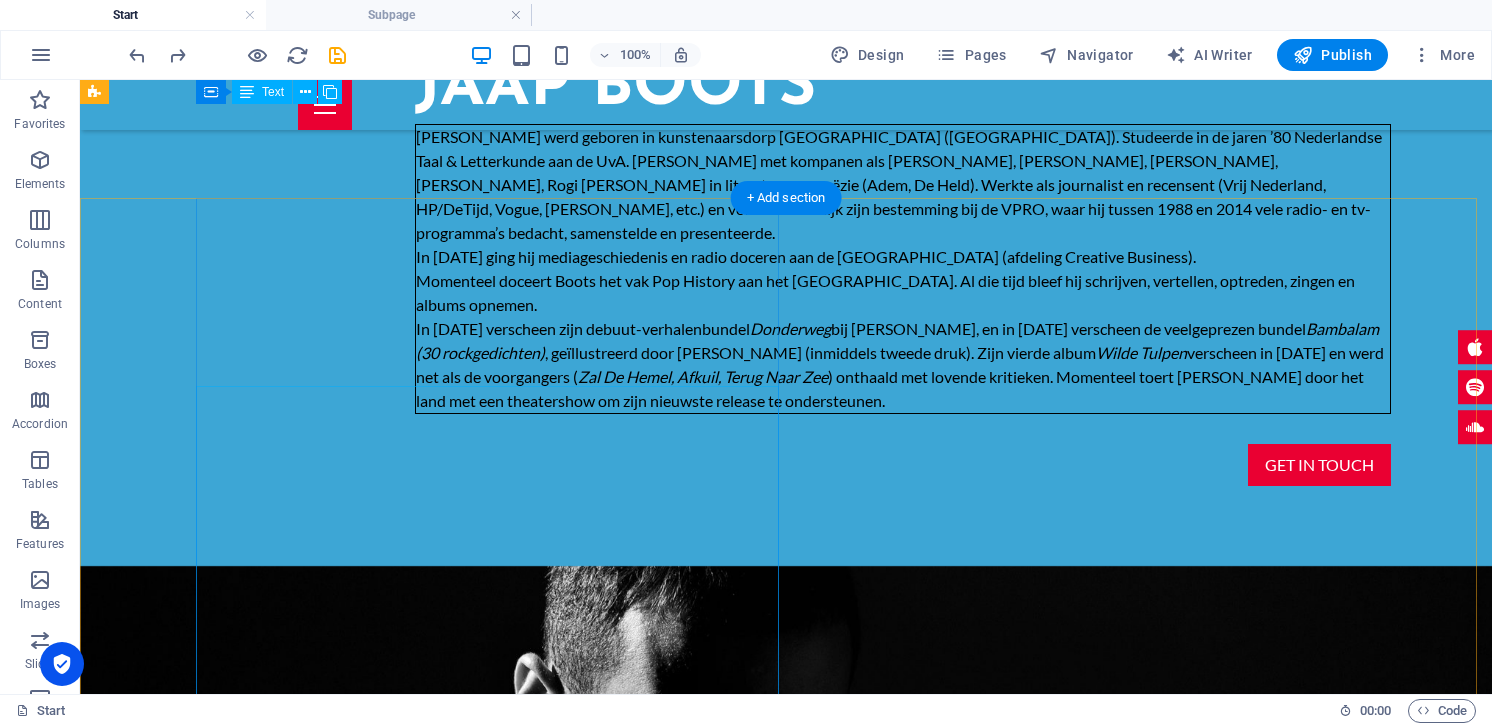 scroll, scrollTop: 0, scrollLeft: 0, axis: both 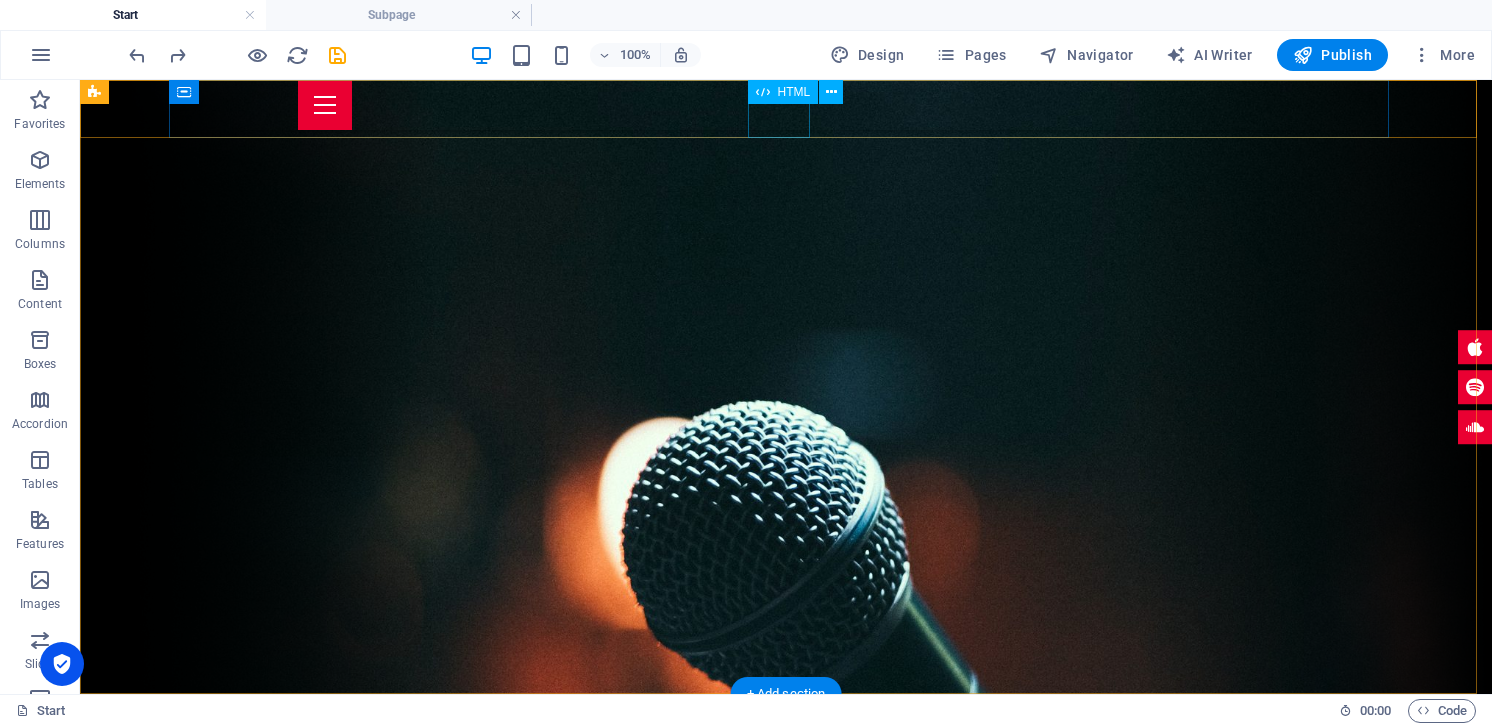 click at bounding box center [786, 105] 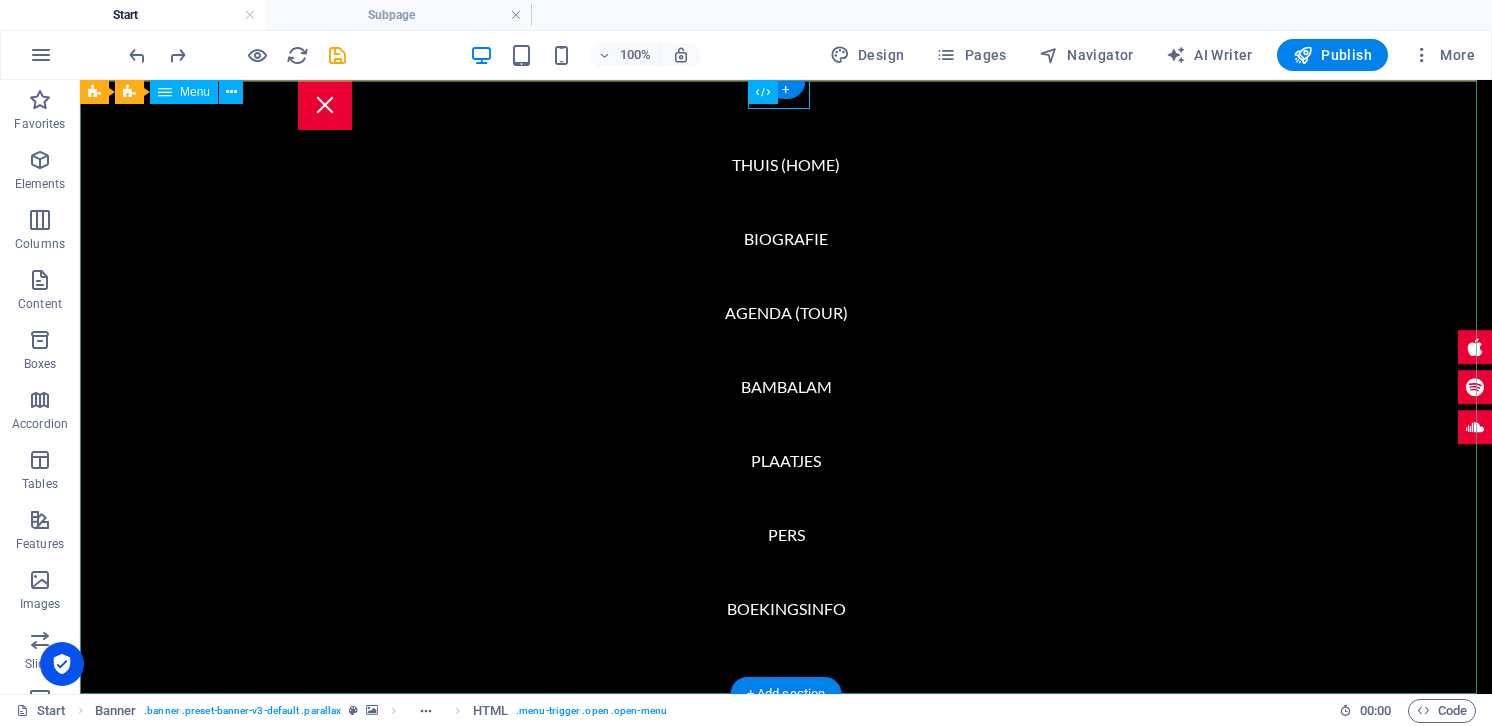 click on "THUIS (HOME) BIOGRAFIE  AGENDA (TOUR) BAMBALAM PLAATJES PERS BOEKINGSINFO" at bounding box center [786, 387] 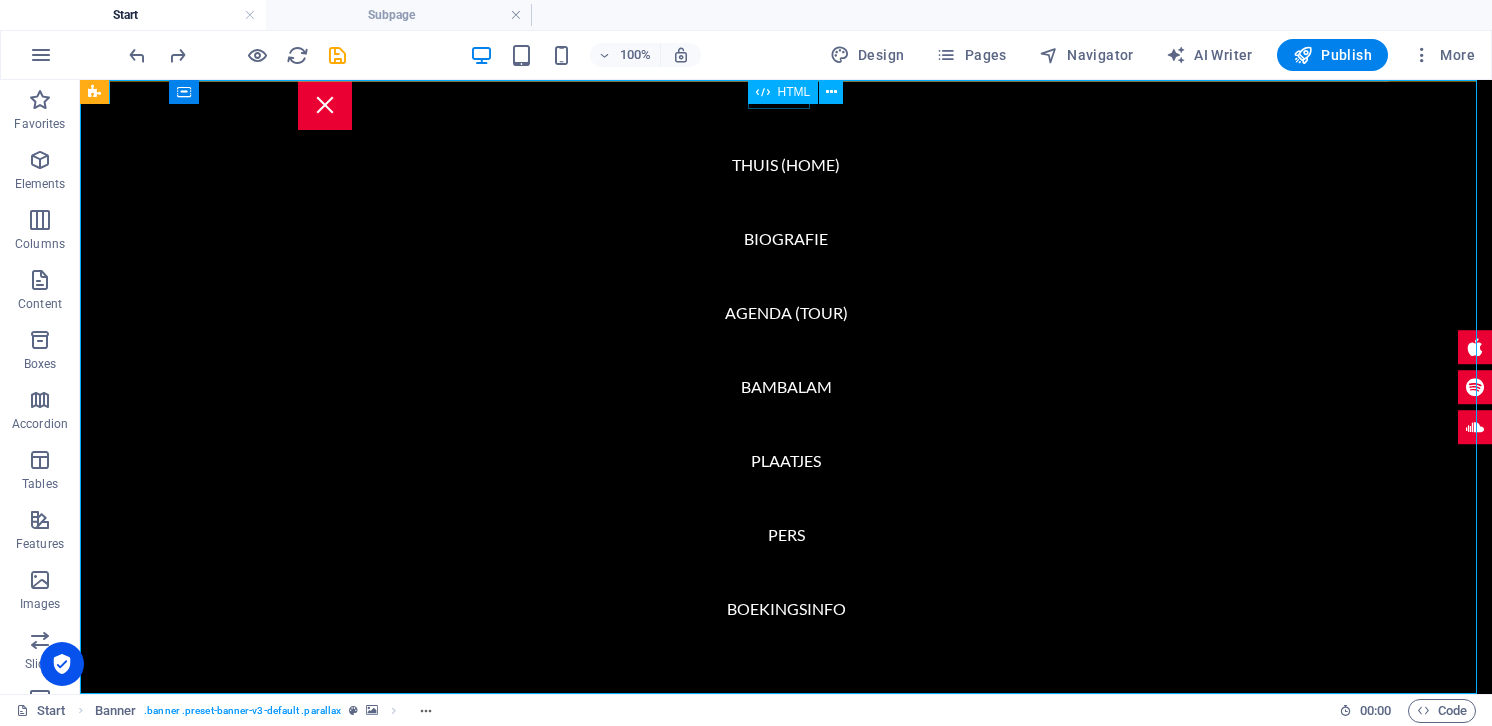 click on "HTML" at bounding box center (802, 92) 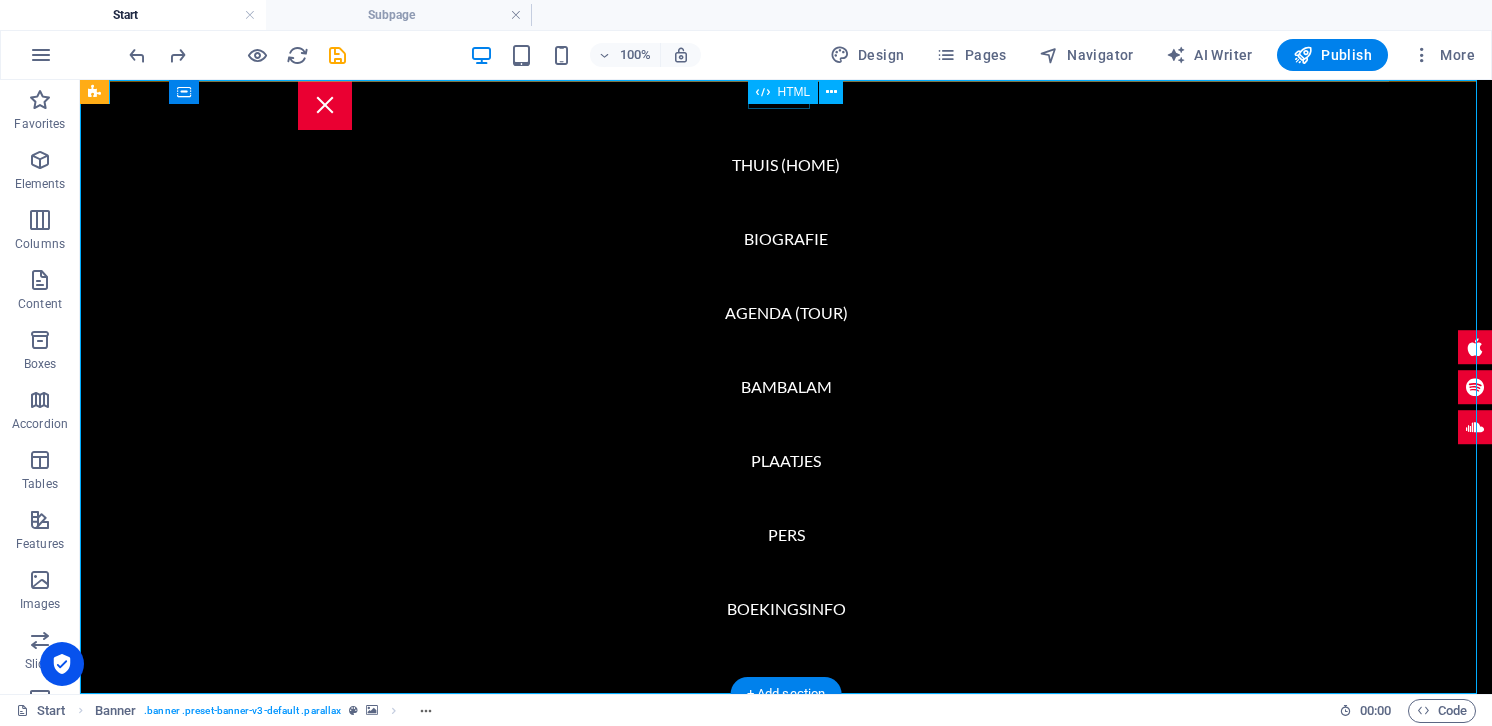 click at bounding box center (325, 105) 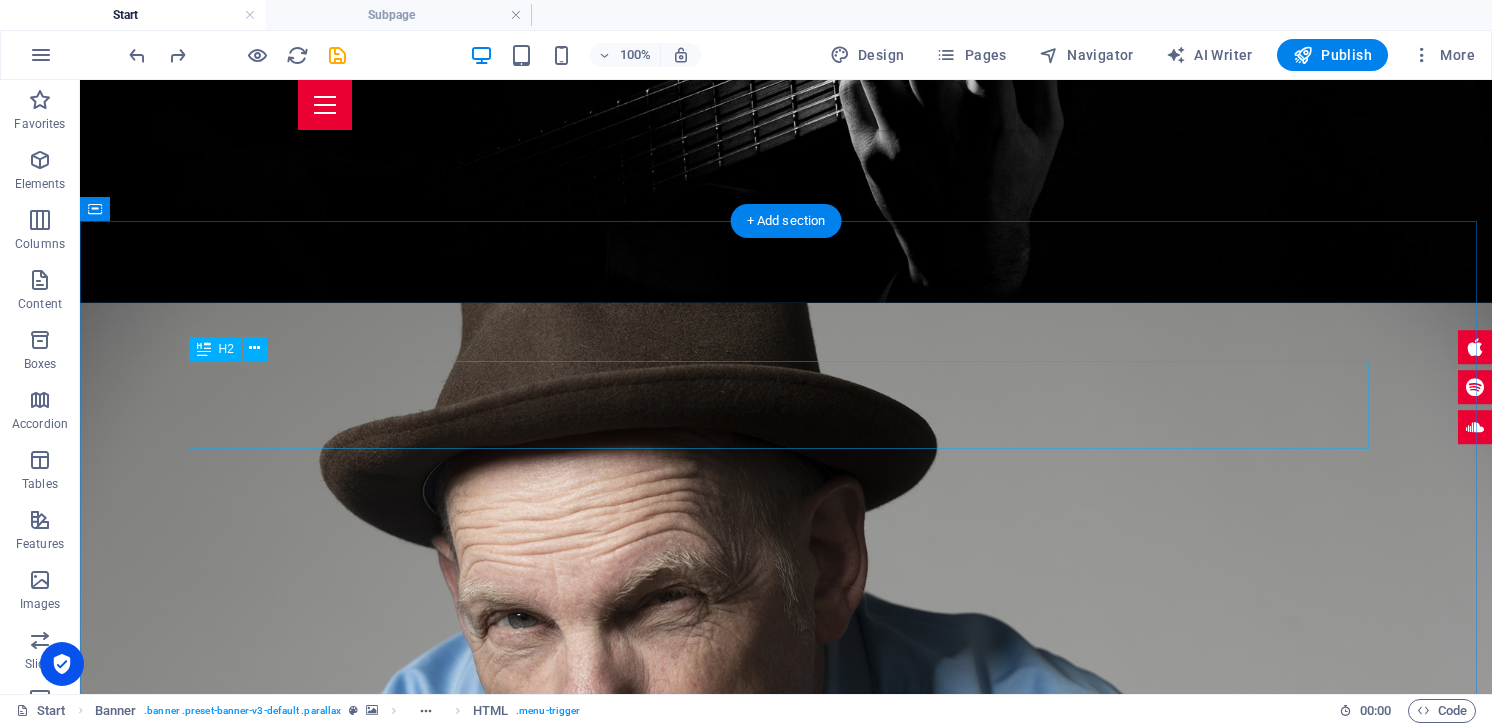 scroll, scrollTop: 2224, scrollLeft: 0, axis: vertical 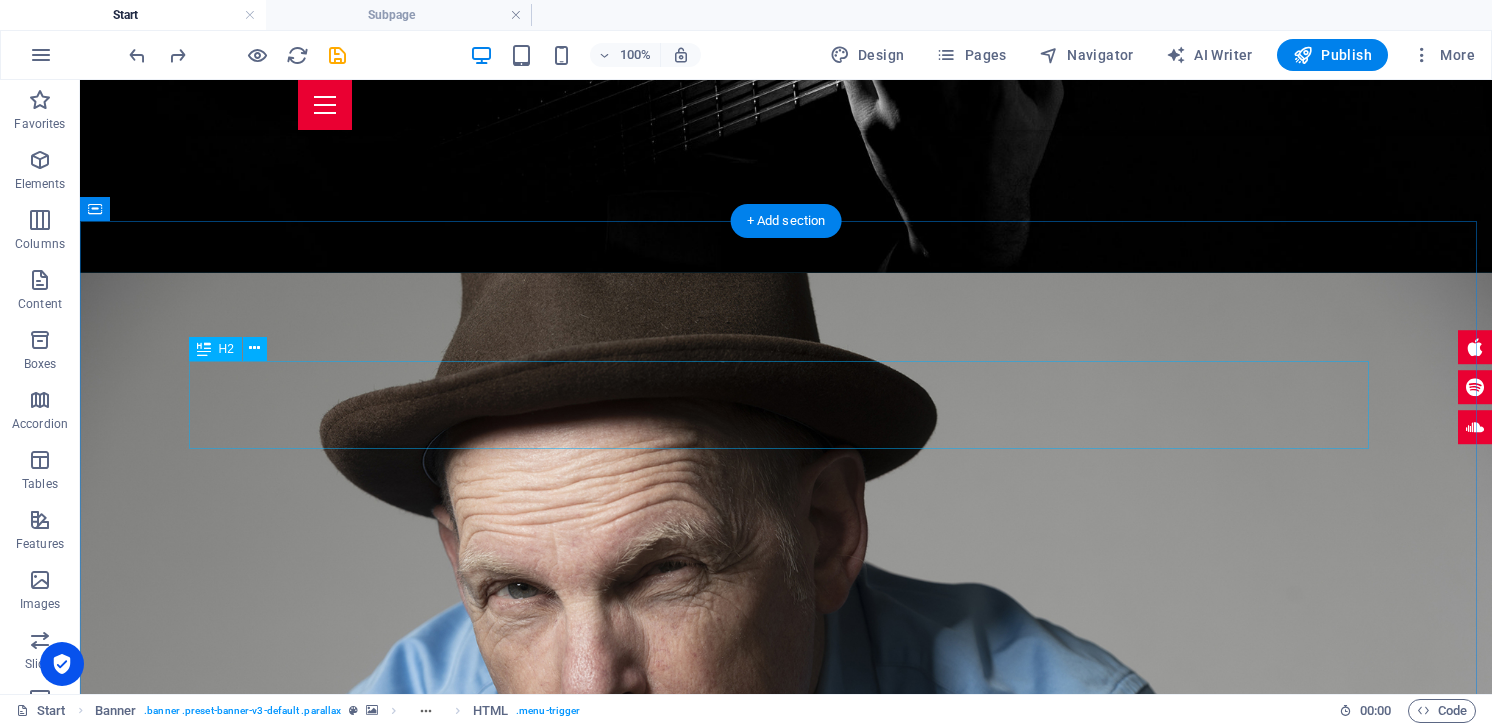 click on "Upcoming Show ." at bounding box center [786, 2754] 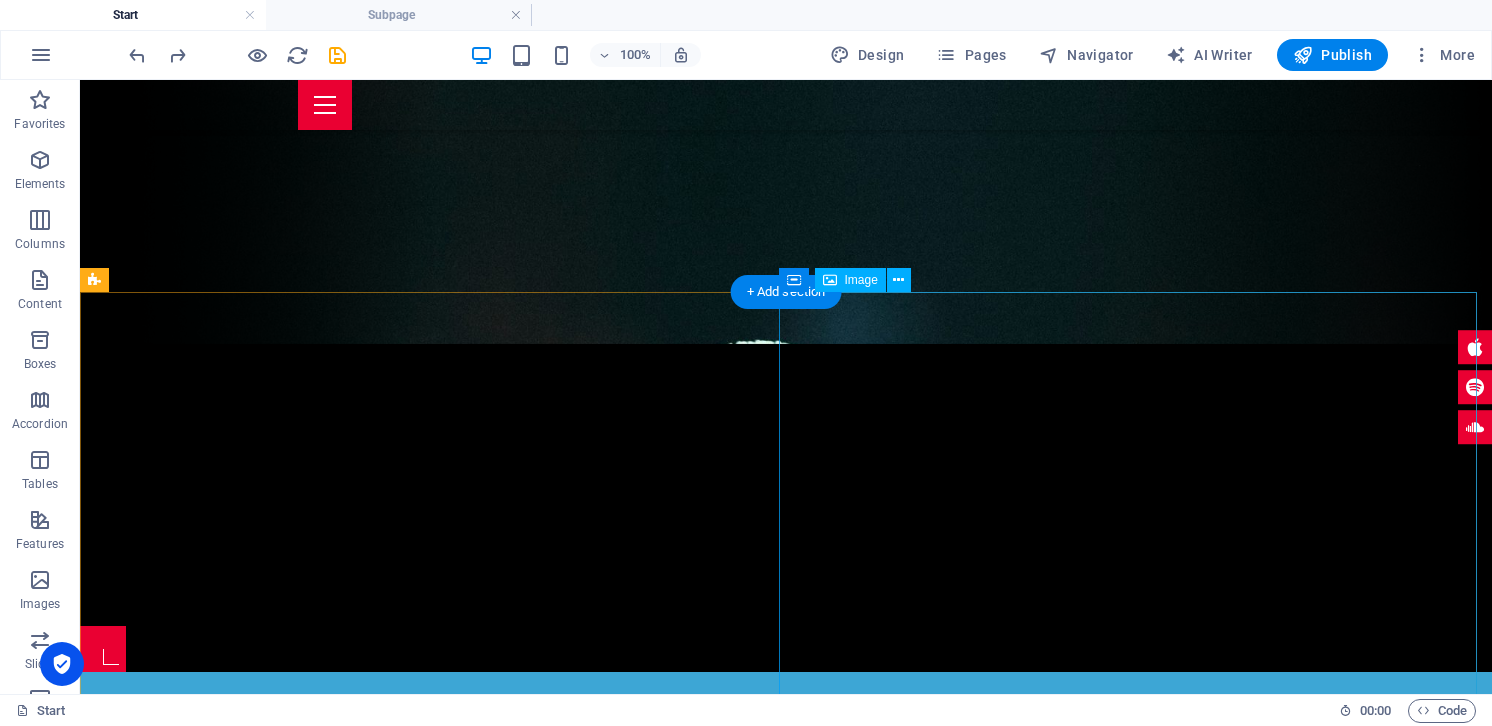 scroll, scrollTop: 402, scrollLeft: 0, axis: vertical 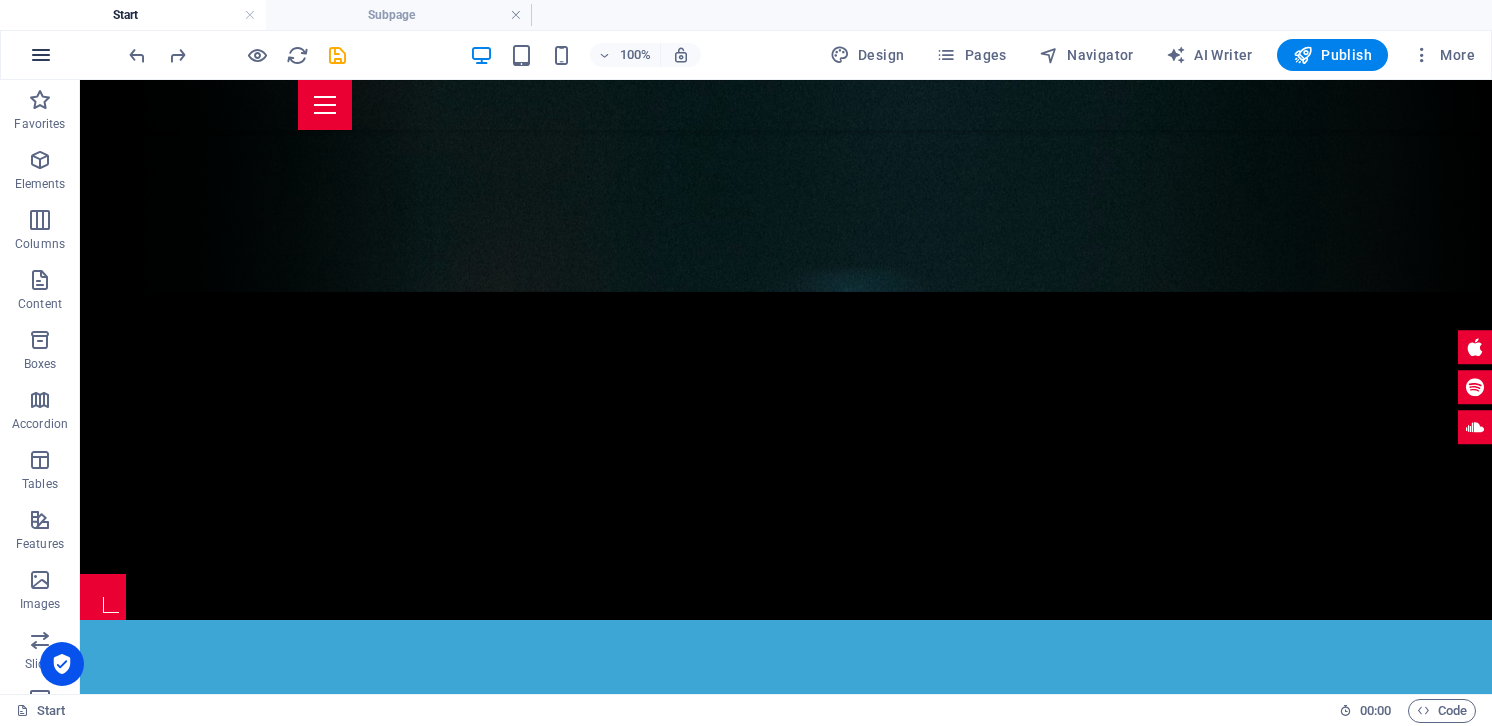 click at bounding box center [41, 55] 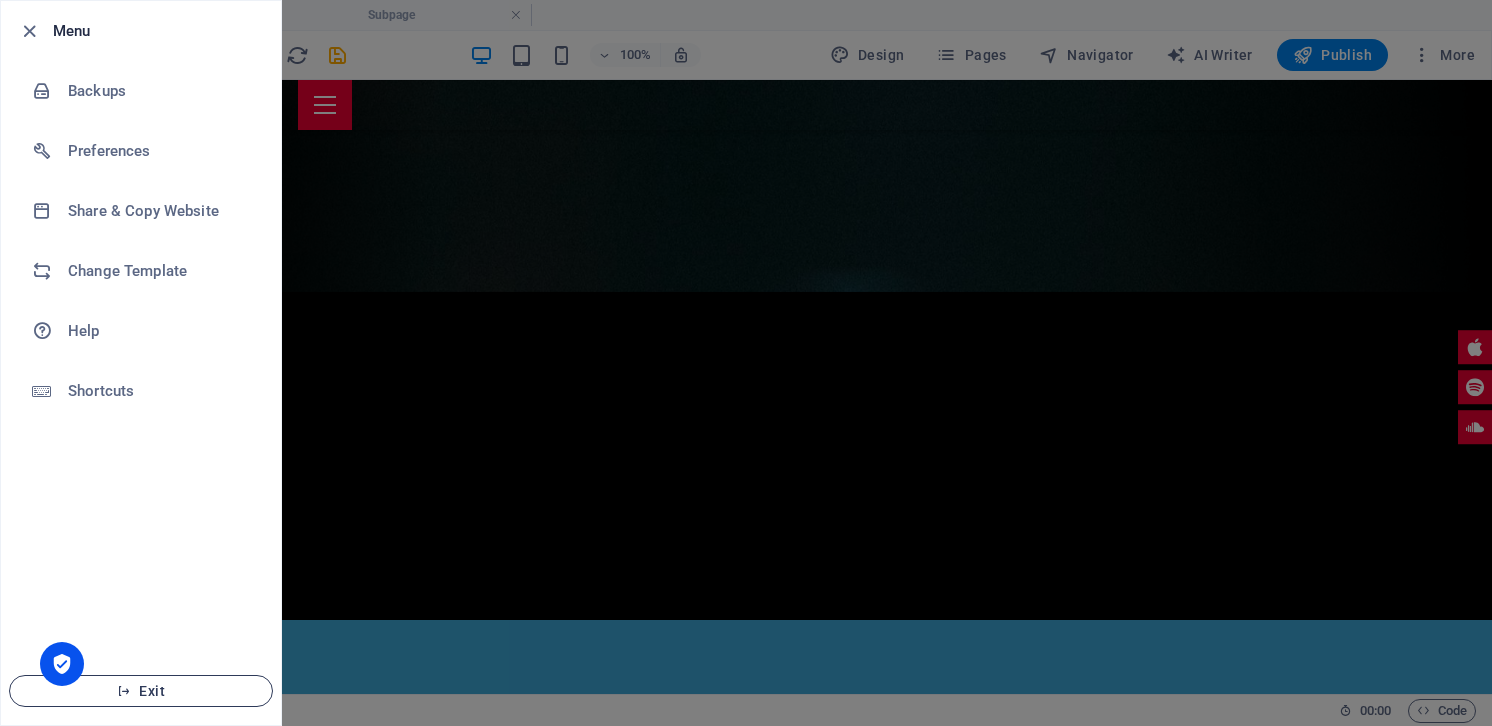 click on "Exit" at bounding box center (141, 691) 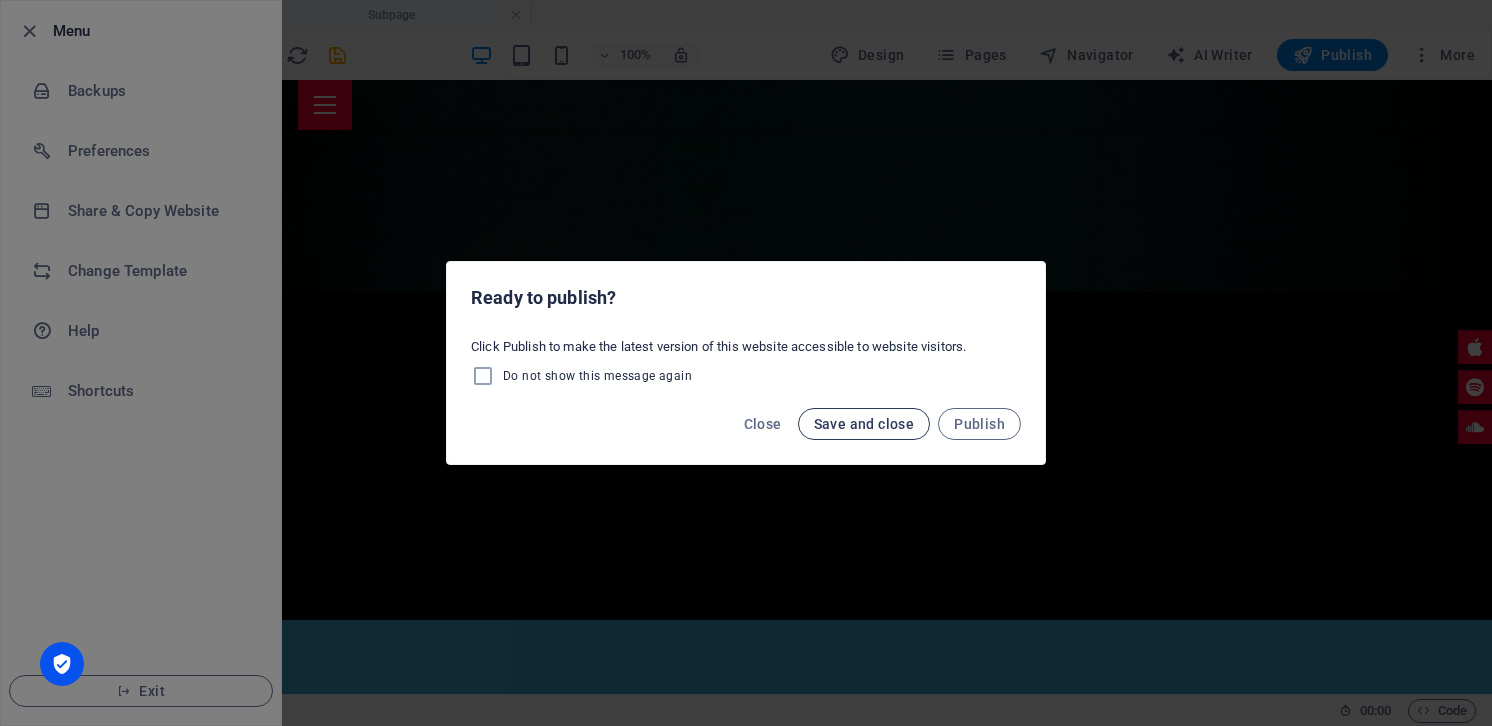 click on "Save and close" at bounding box center (864, 424) 